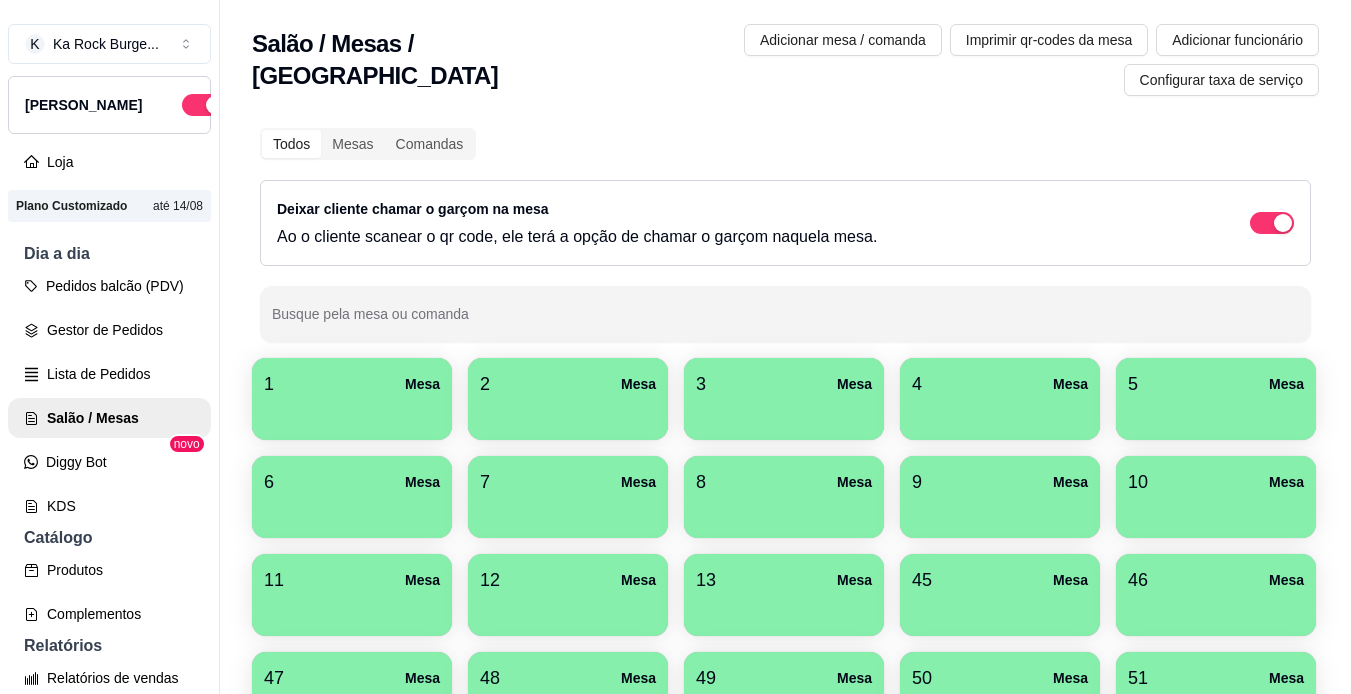 scroll, scrollTop: 0, scrollLeft: 0, axis: both 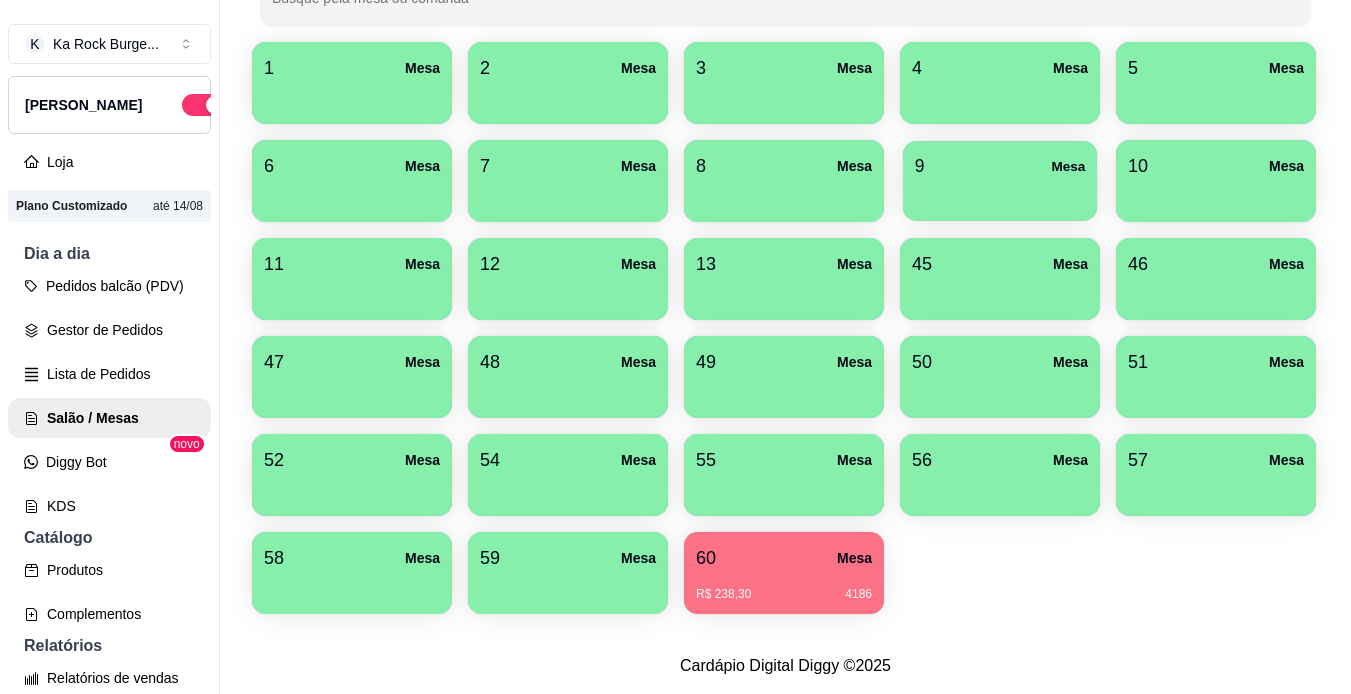 click on "9 Mesa" at bounding box center [1000, 181] 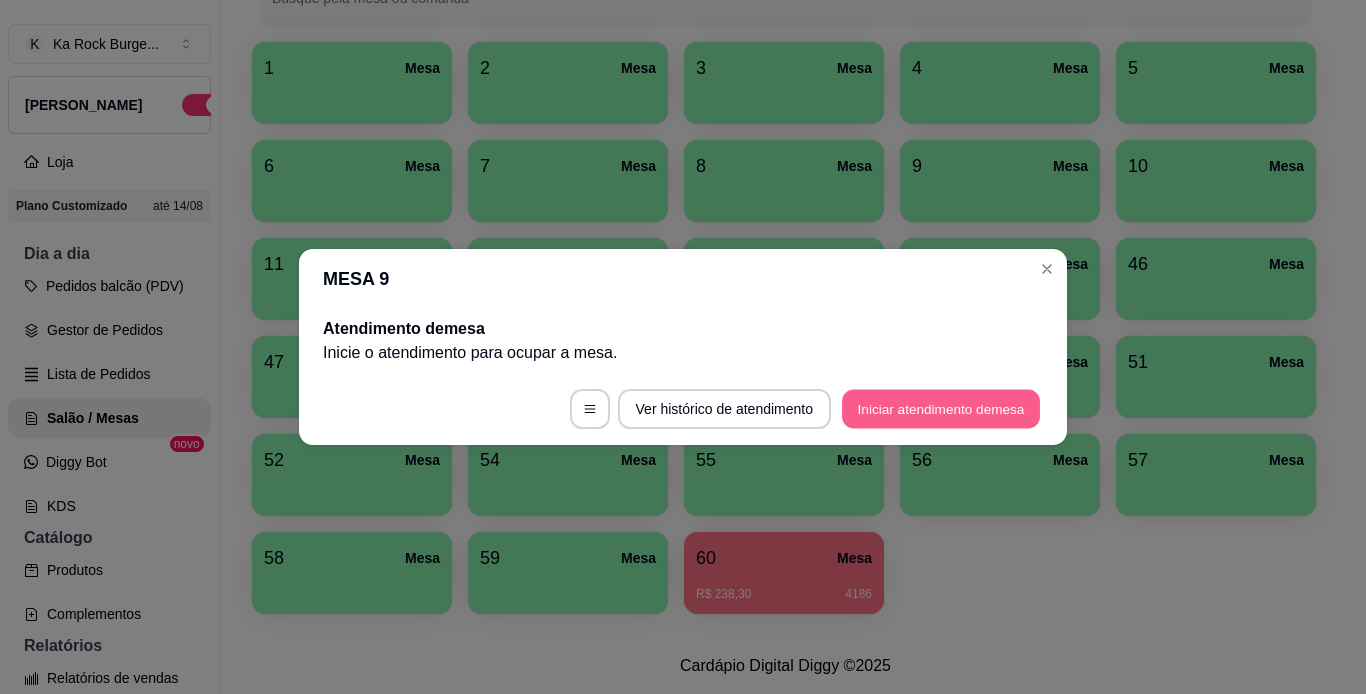 click on "Iniciar atendimento de  mesa" at bounding box center [941, 409] 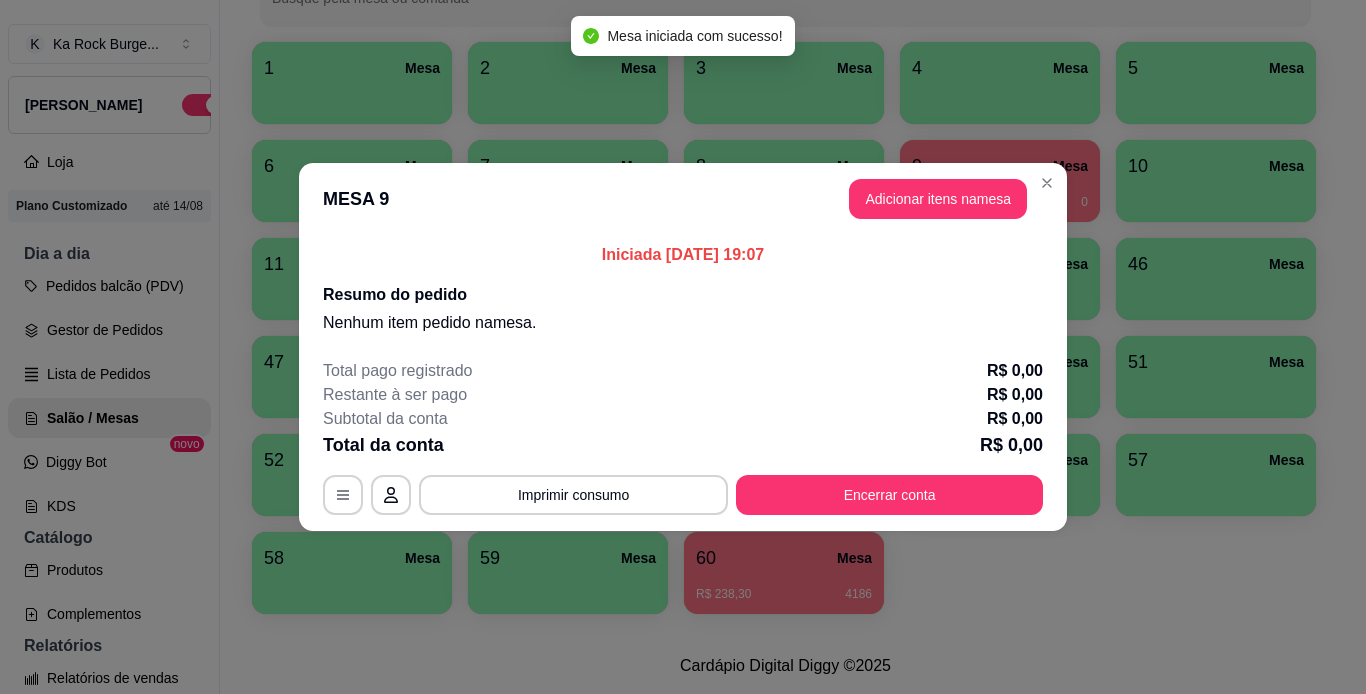 click on "MESA 9 Adicionar itens na  mesa" at bounding box center [683, 199] 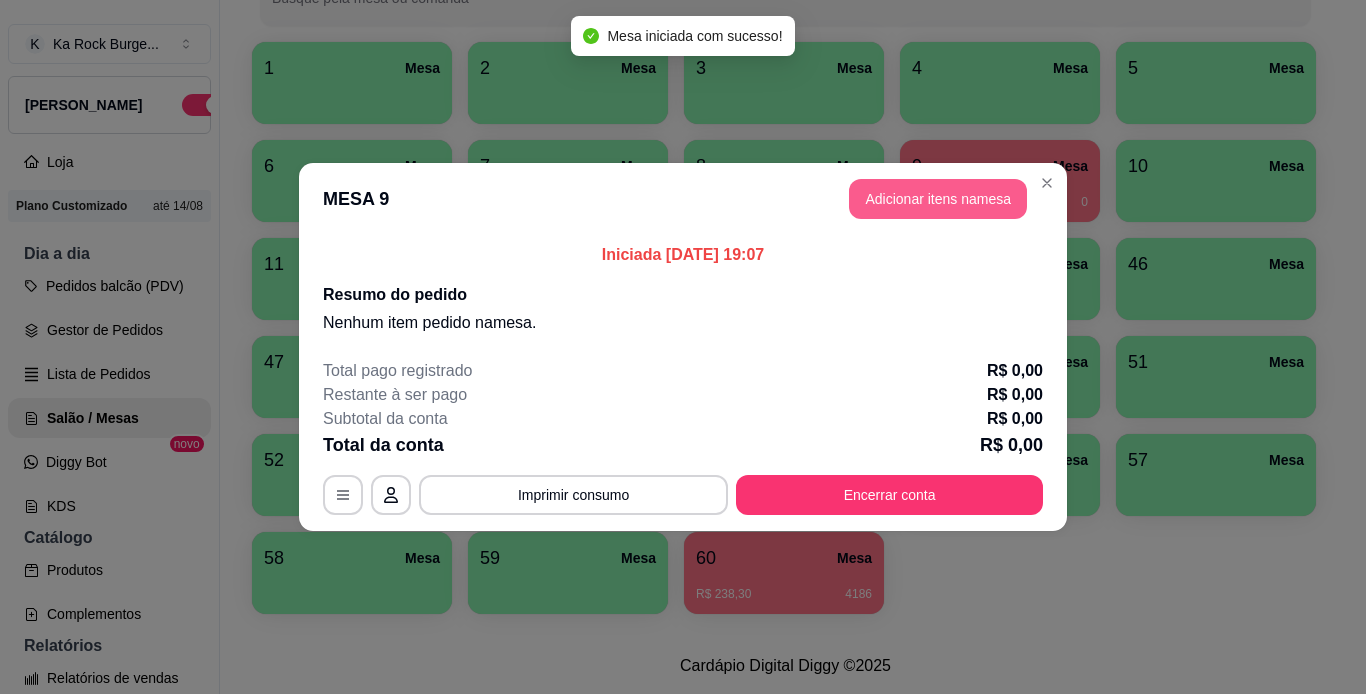 click on "Adicionar itens na  mesa" at bounding box center [938, 199] 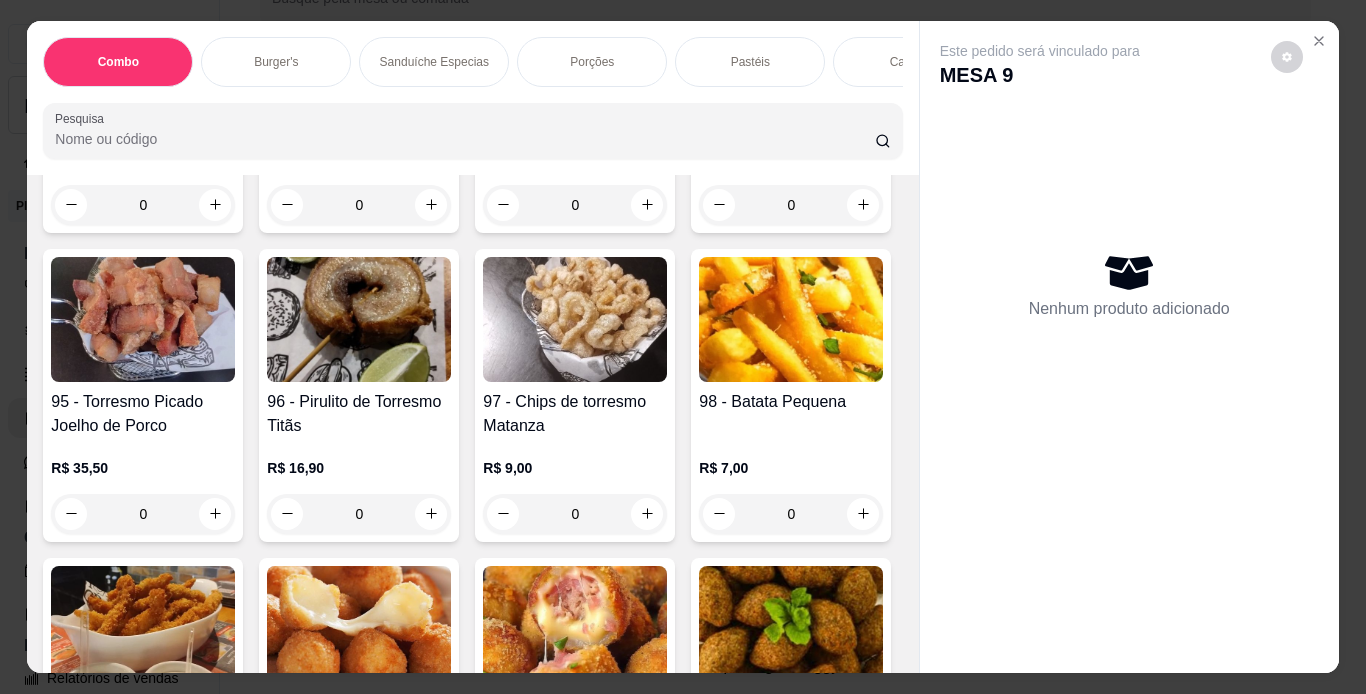 scroll, scrollTop: 4235, scrollLeft: 0, axis: vertical 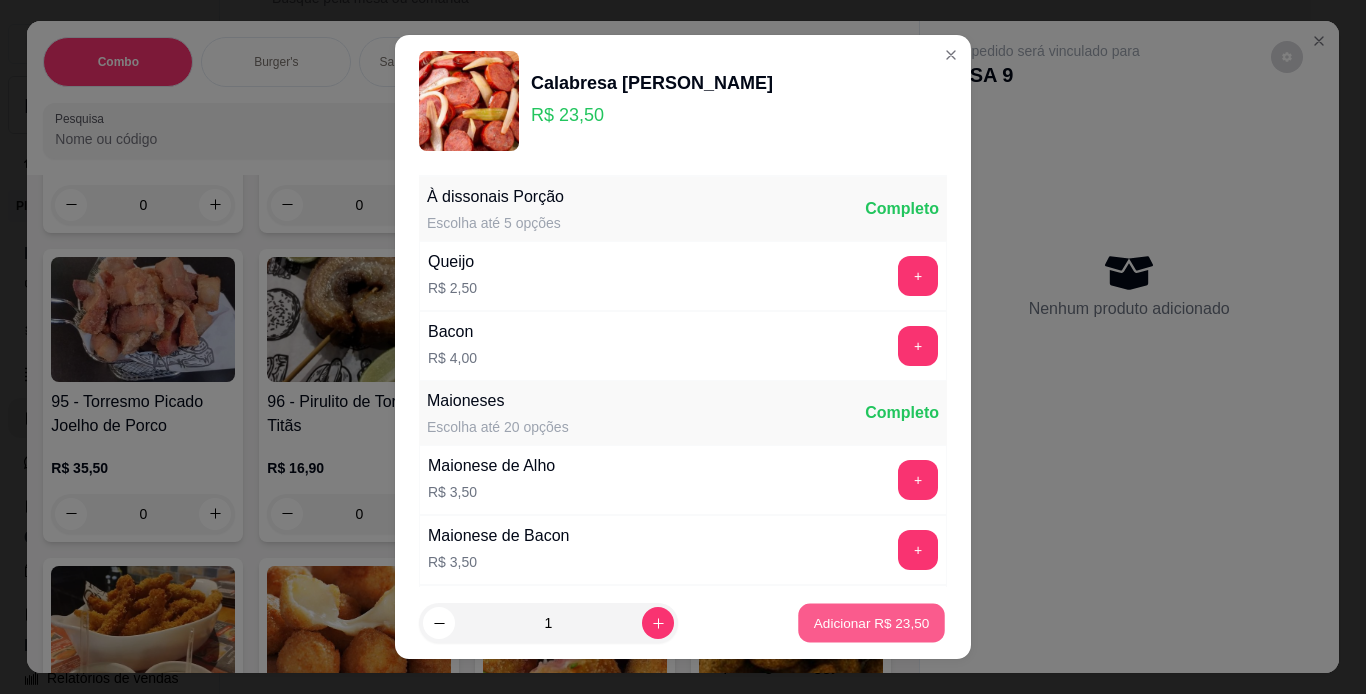 click on "Adicionar   R$ 23,50" at bounding box center (871, 623) 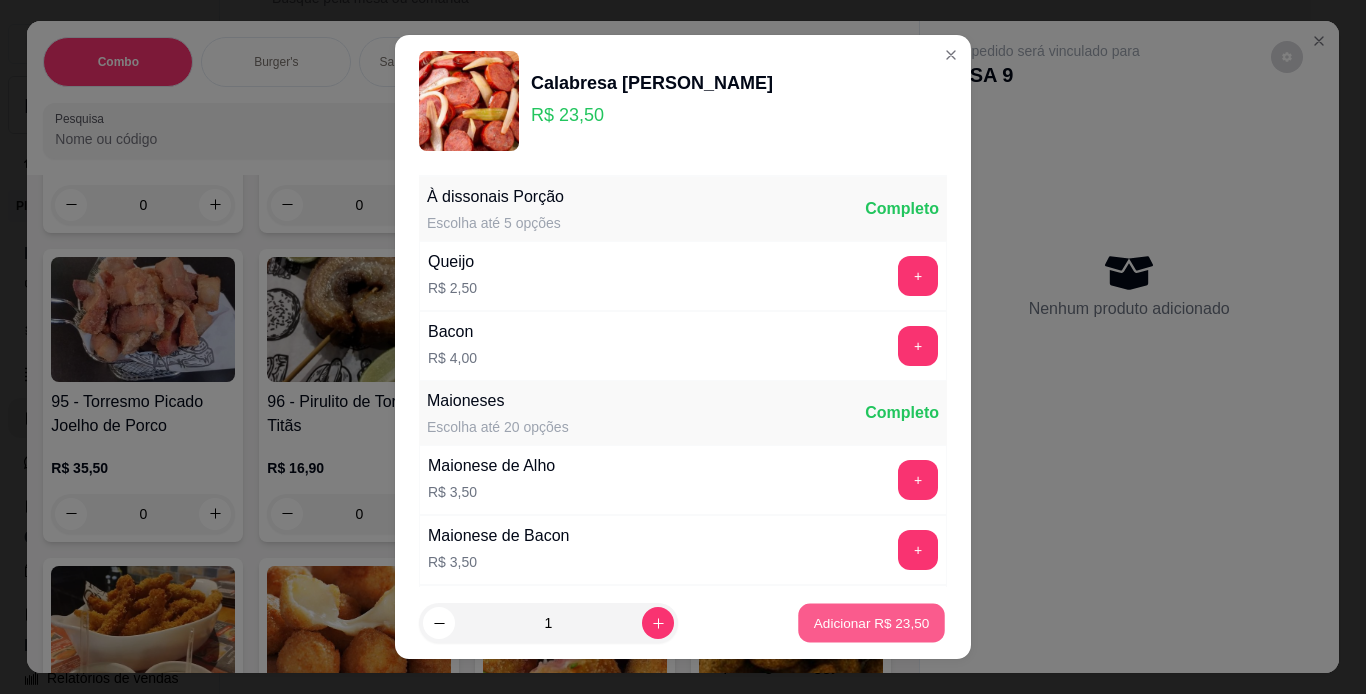 type on "1" 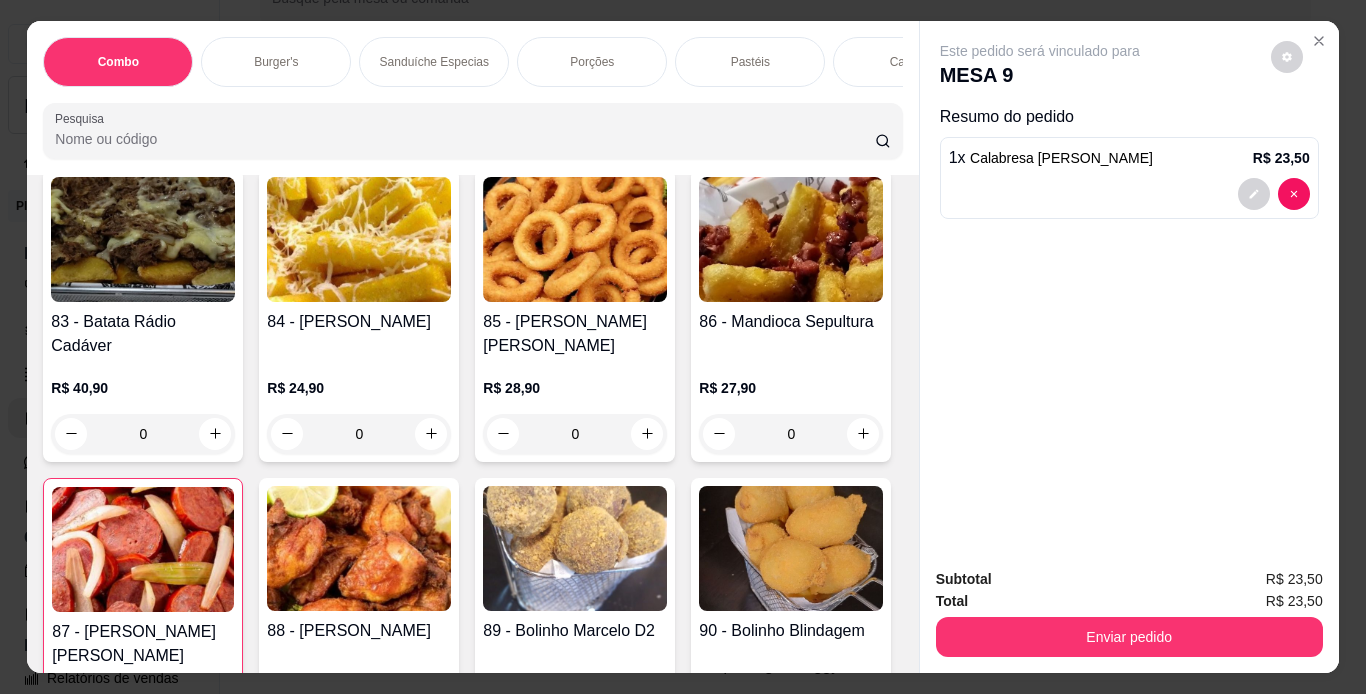 scroll, scrollTop: 3388, scrollLeft: 0, axis: vertical 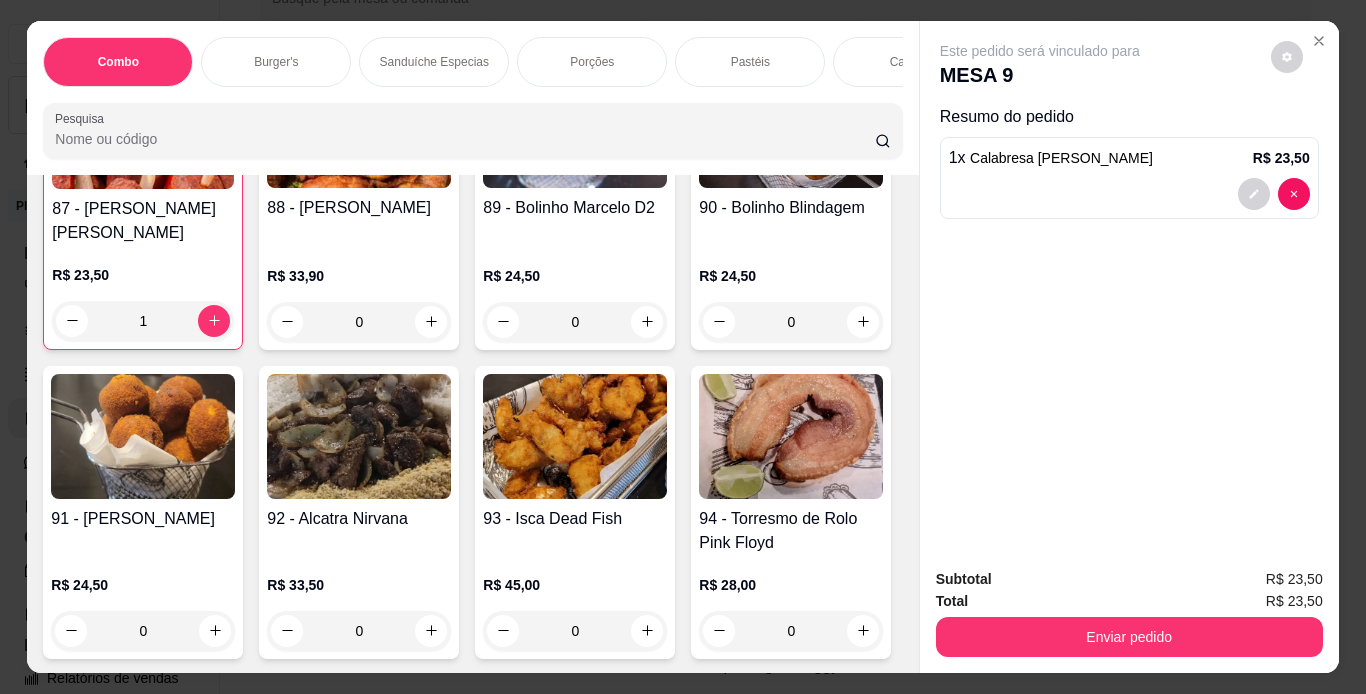 click on "R$ 32,90 0" at bounding box center (359, -326) 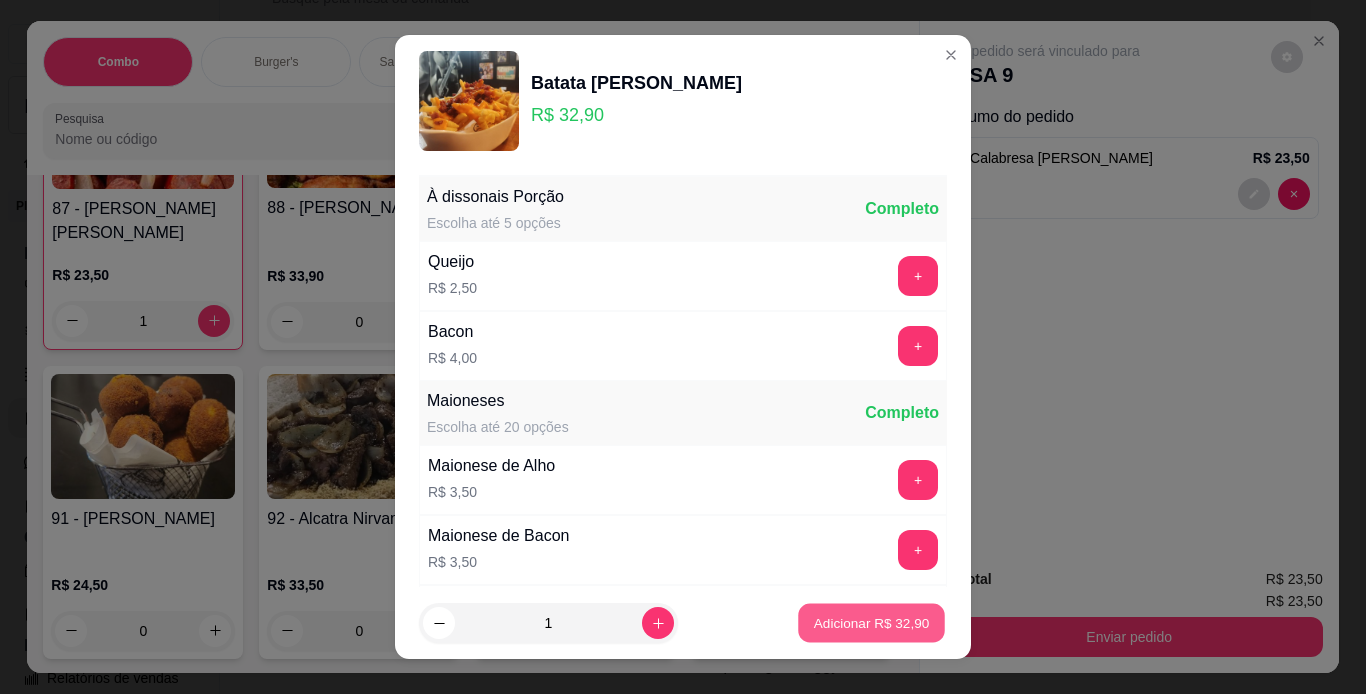 click on "Adicionar   R$ 32,90" at bounding box center (872, 623) 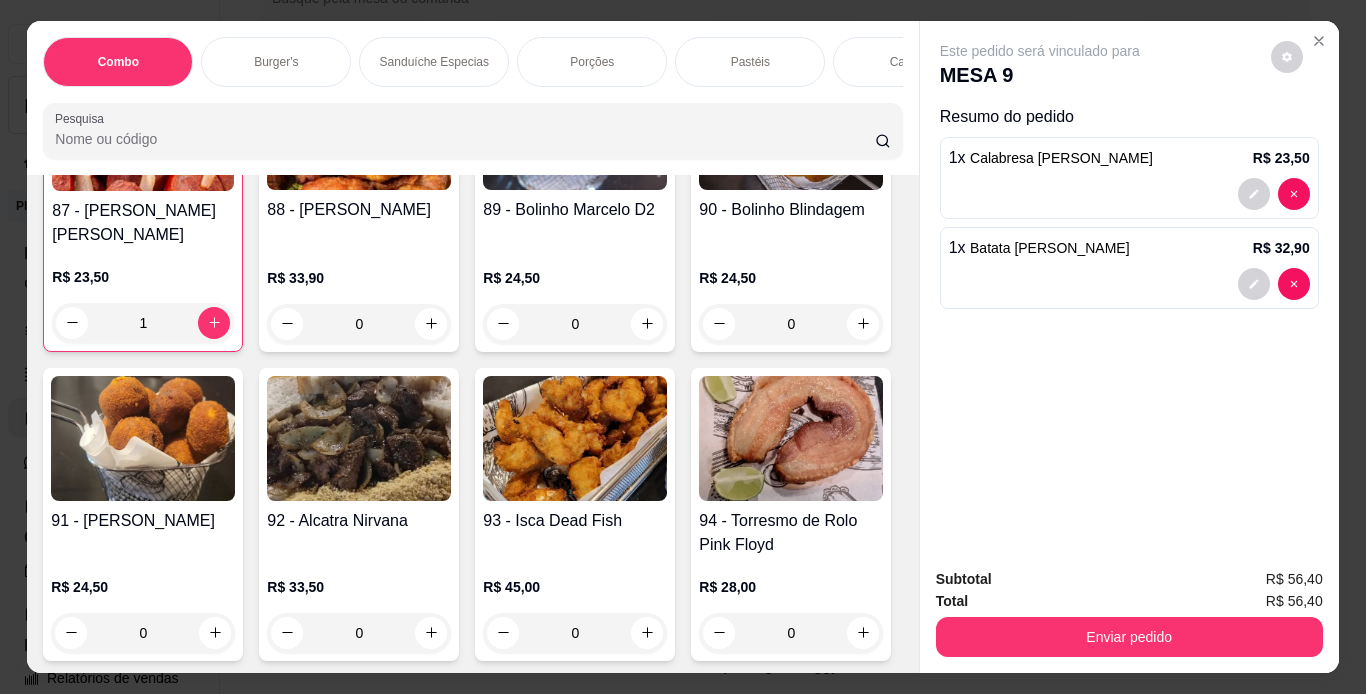 scroll, scrollTop: 0, scrollLeft: 752, axis: horizontal 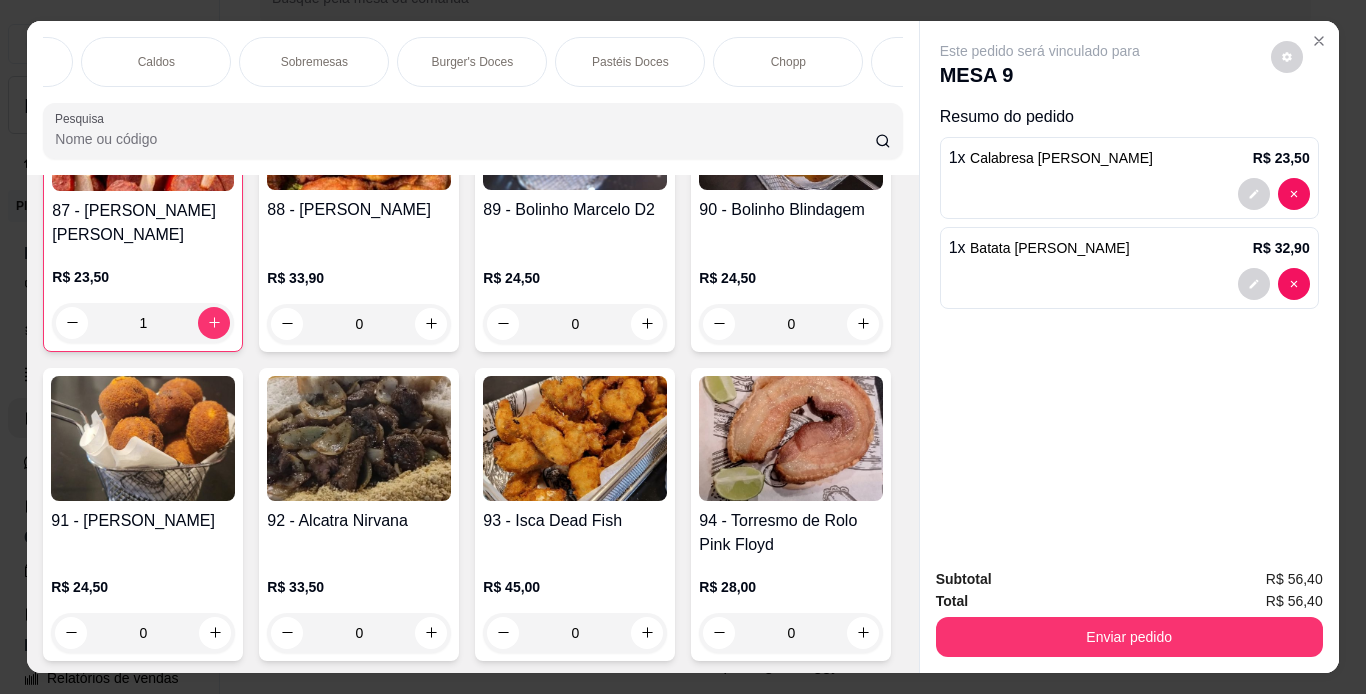 click on "Chopp" at bounding box center (788, 62) 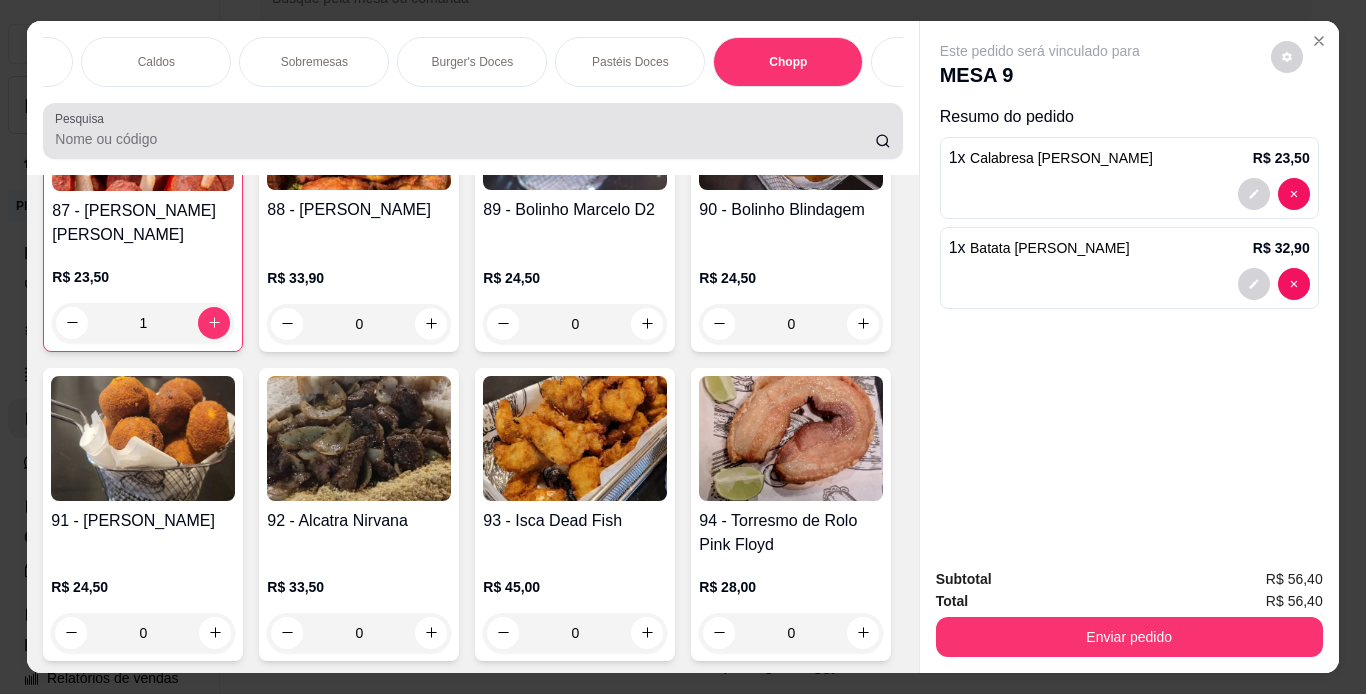 scroll, scrollTop: 7891, scrollLeft: 0, axis: vertical 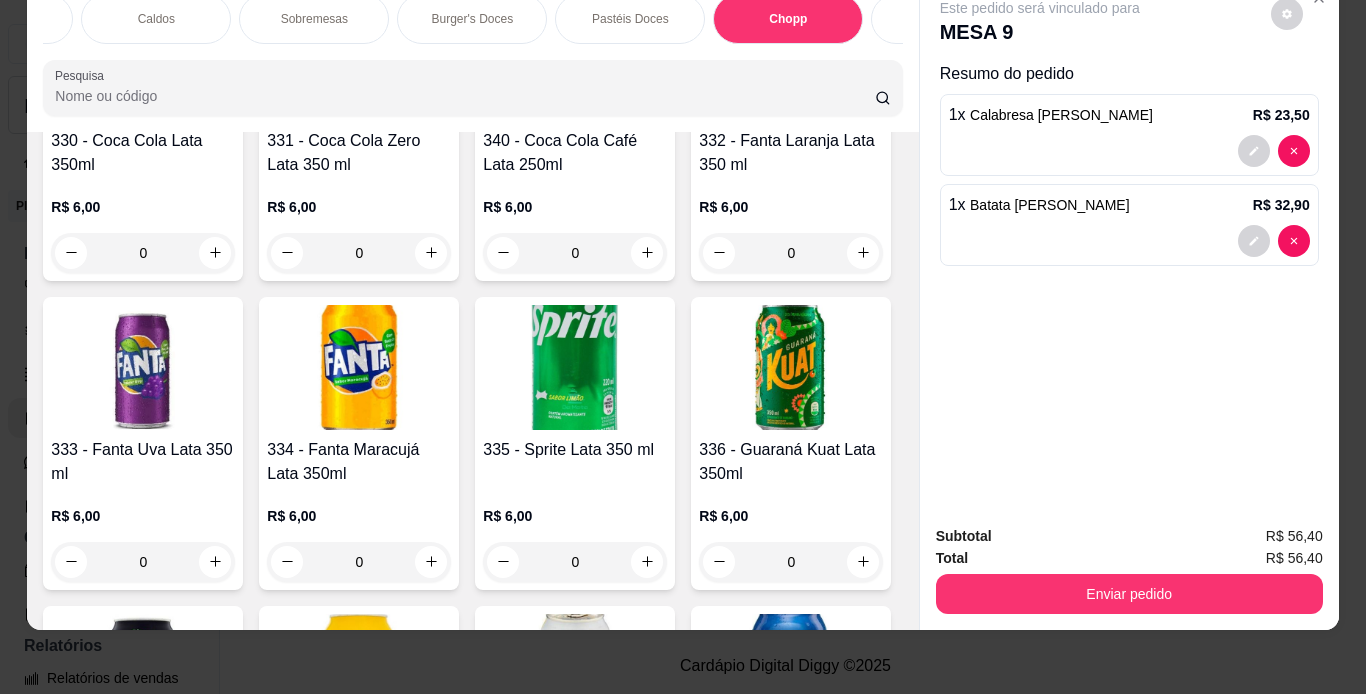 click on "R$ 20,00 0" at bounding box center (575, -1059) 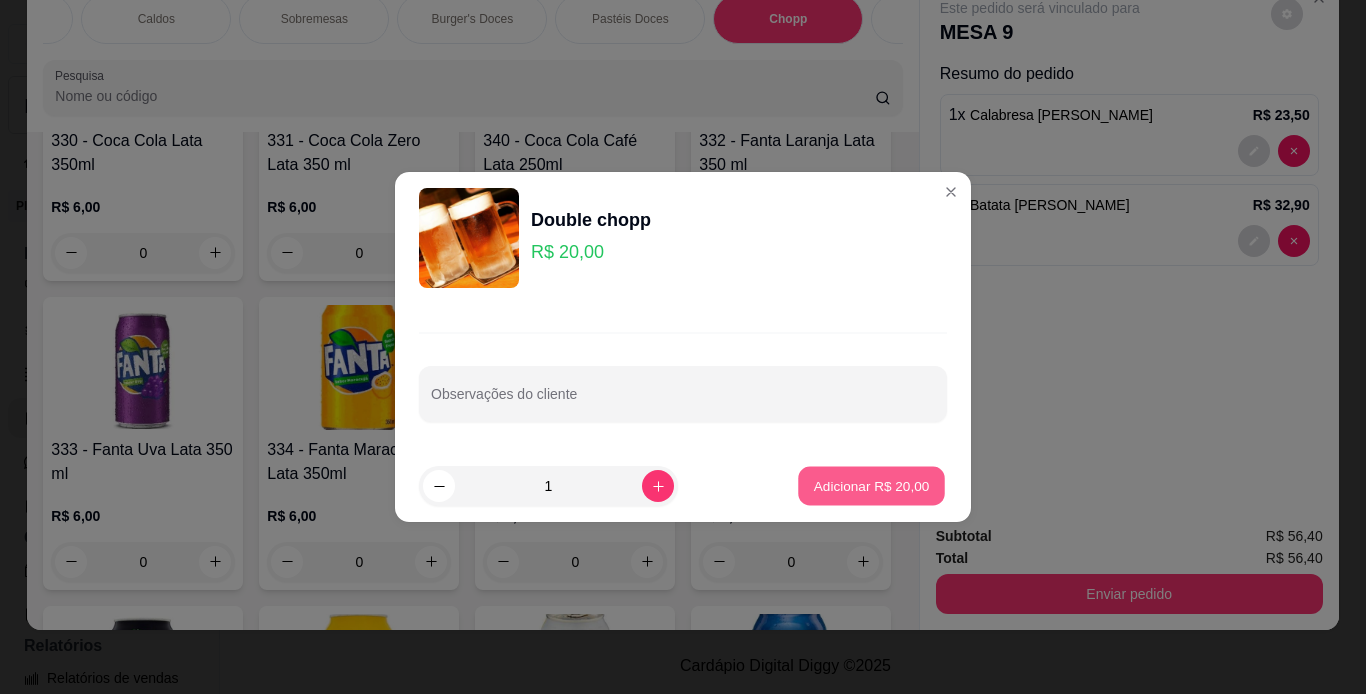 click on "Adicionar   R$ 20,00" at bounding box center (872, 485) 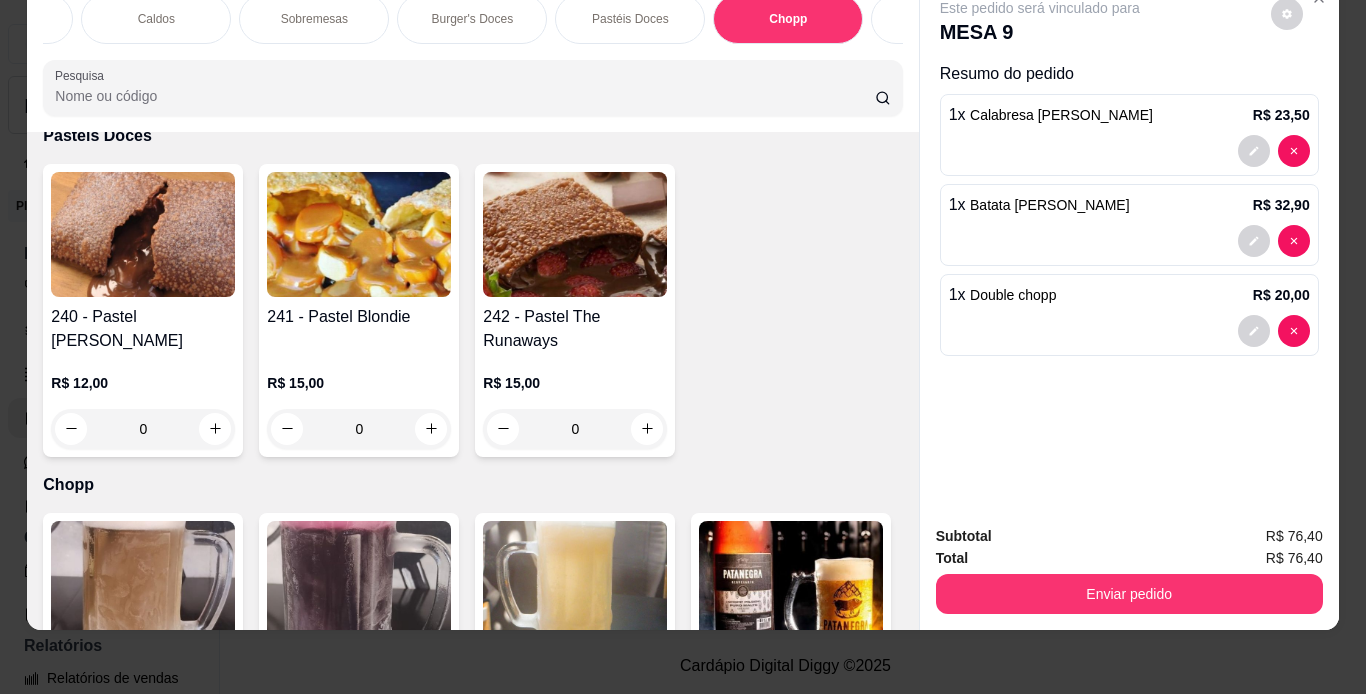 scroll, scrollTop: 5774, scrollLeft: 0, axis: vertical 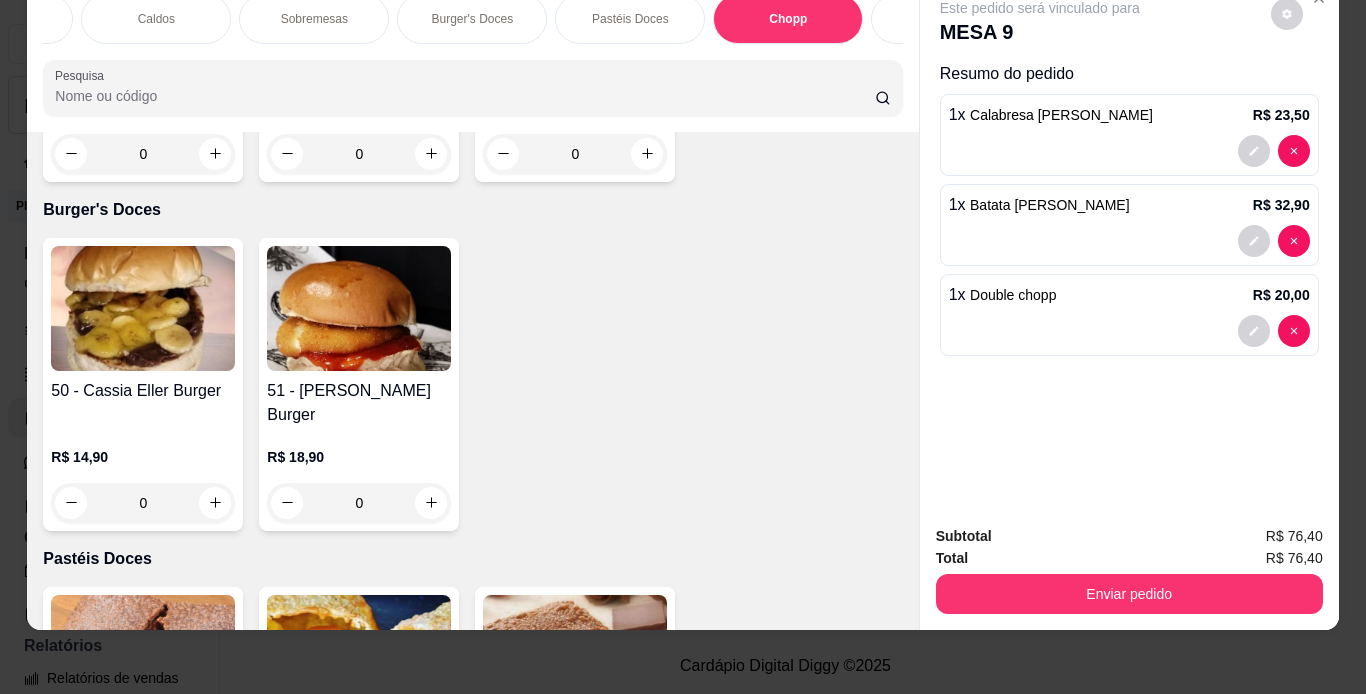 click at bounding box center (143, -715) 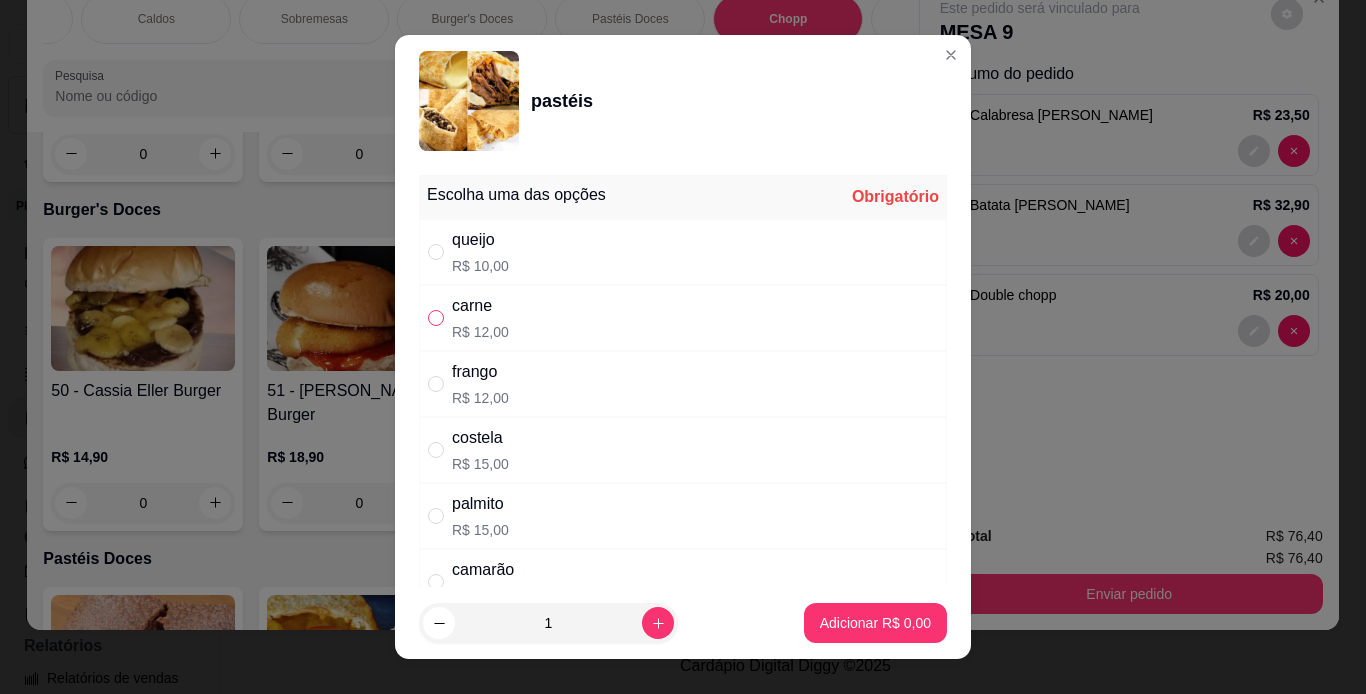 click at bounding box center (436, 318) 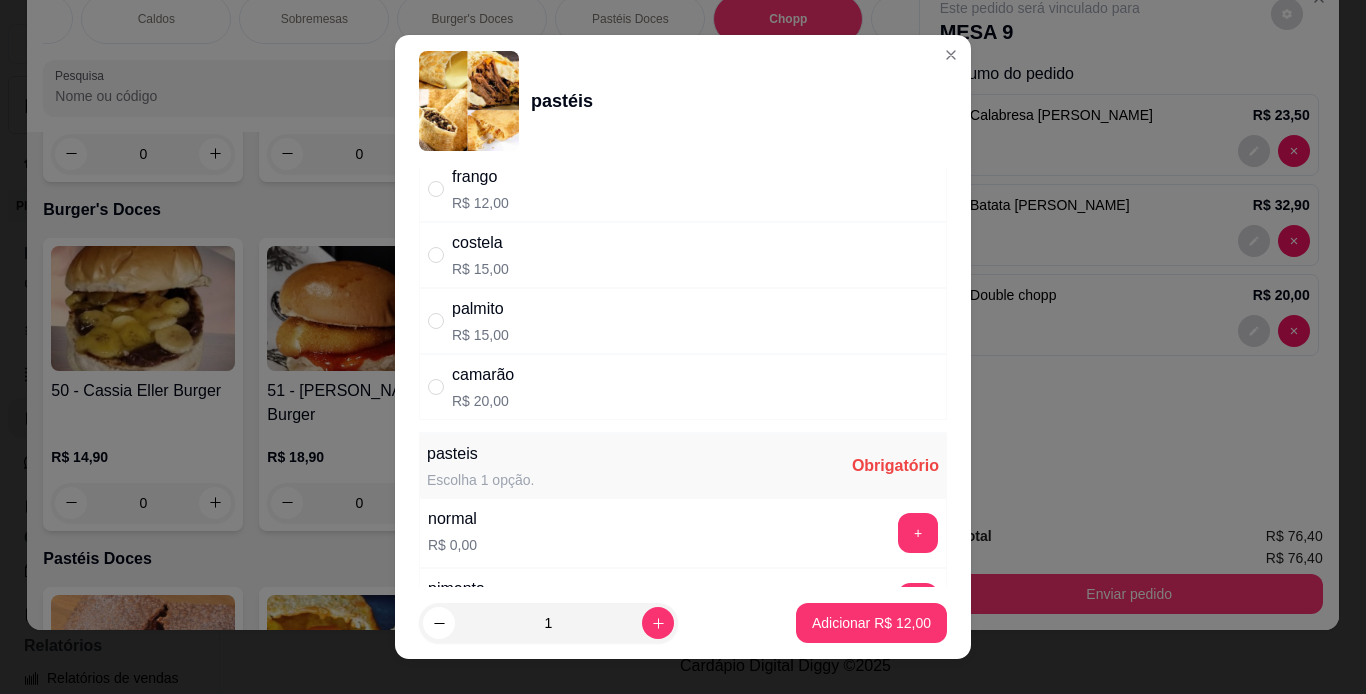 scroll, scrollTop: 240, scrollLeft: 0, axis: vertical 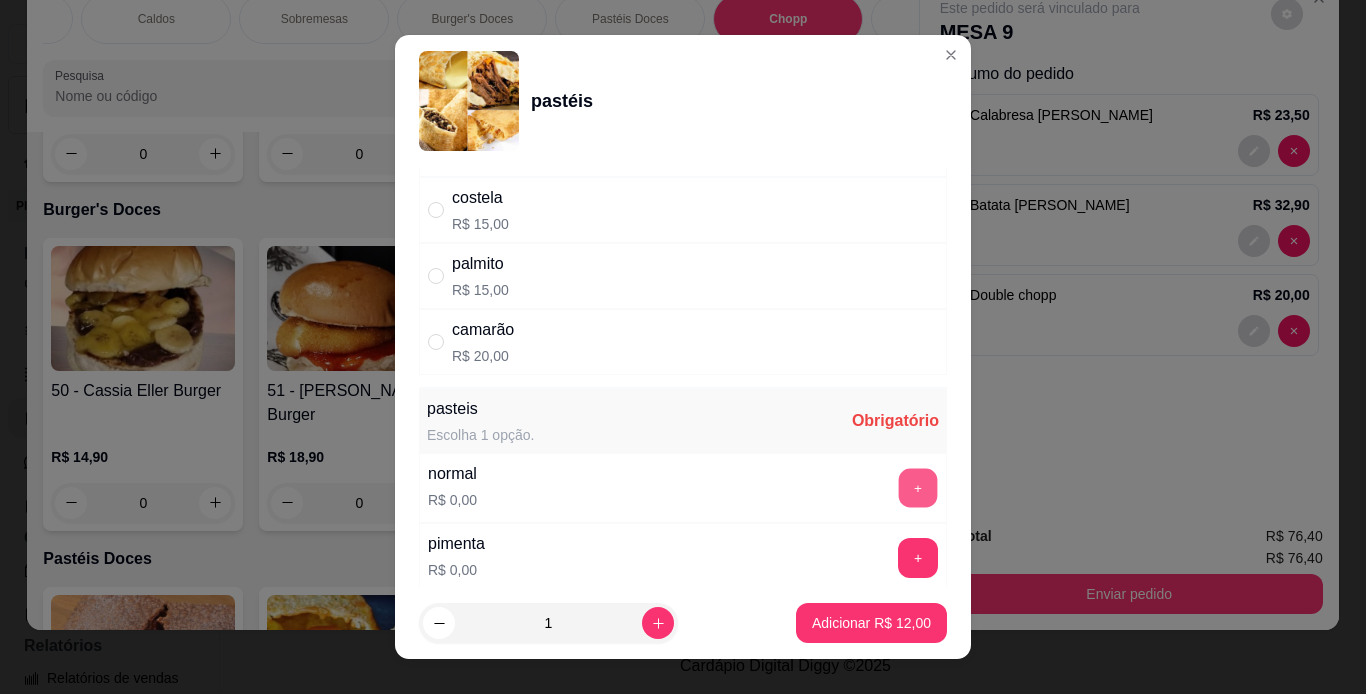 click on "+" at bounding box center [918, 487] 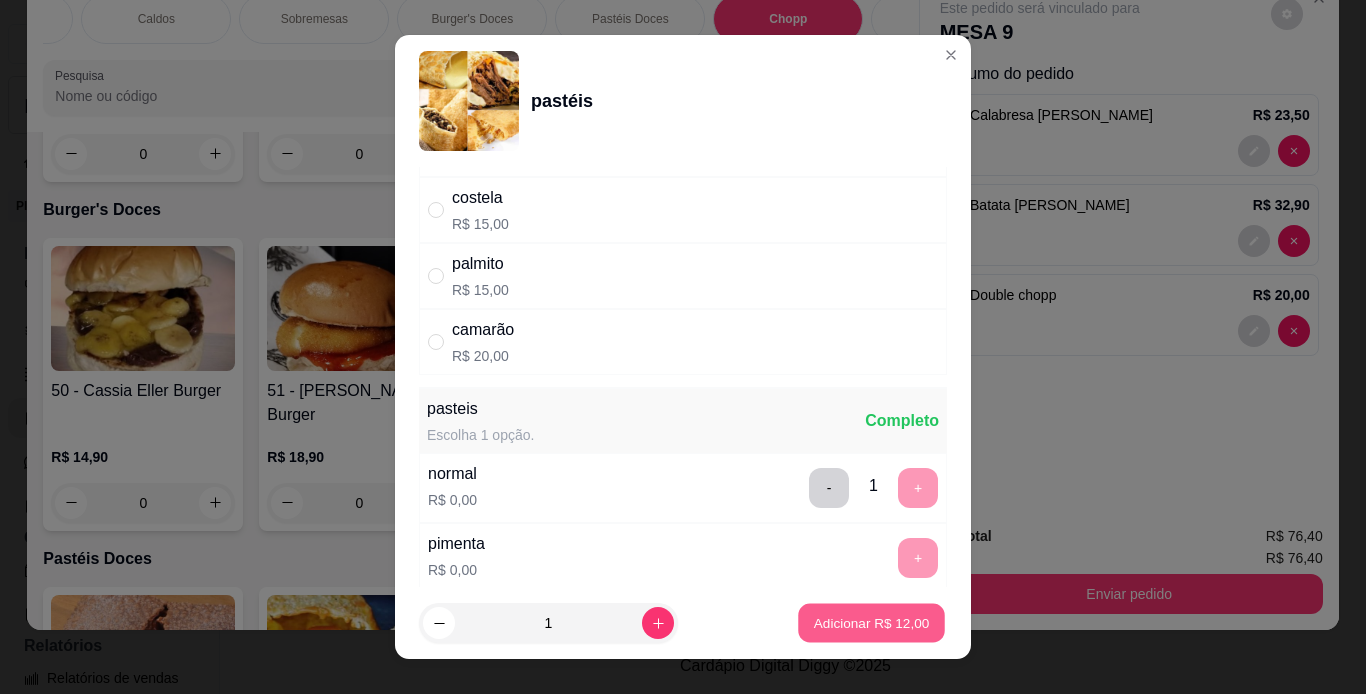 click on "Adicionar   R$ 12,00" at bounding box center (872, 623) 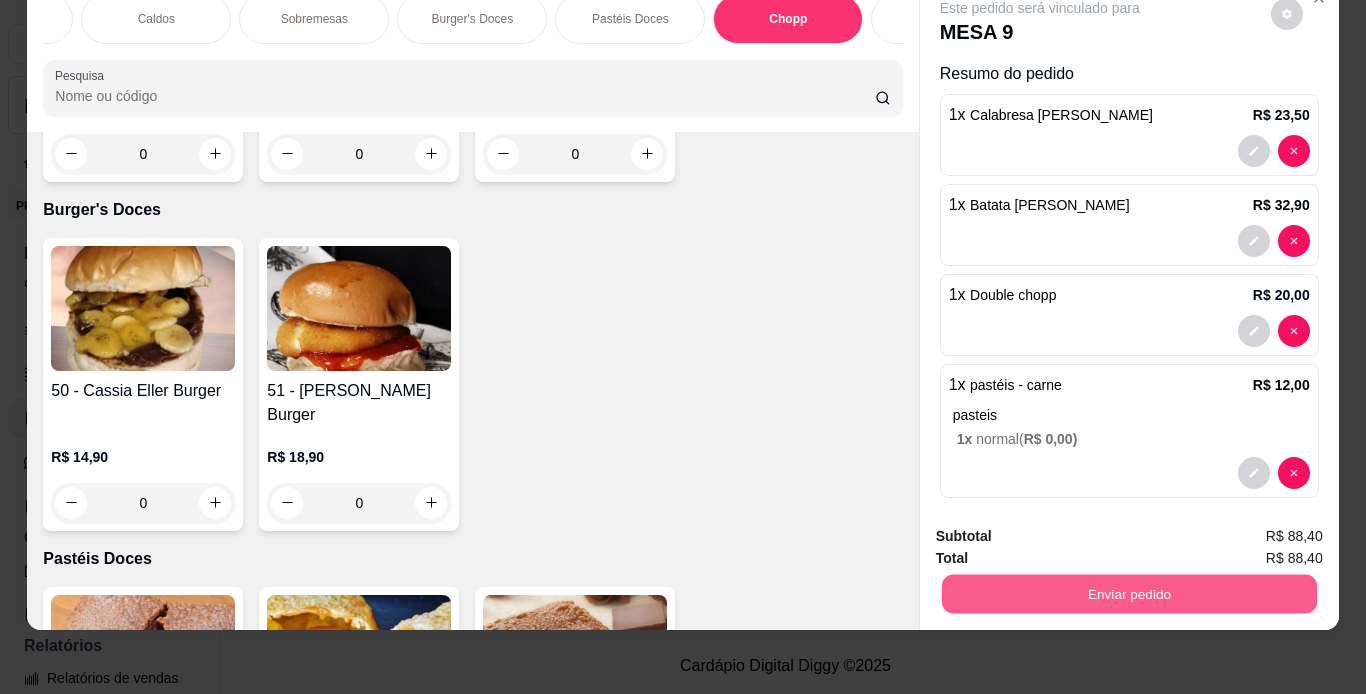 click on "Enviar pedido" at bounding box center (1128, 594) 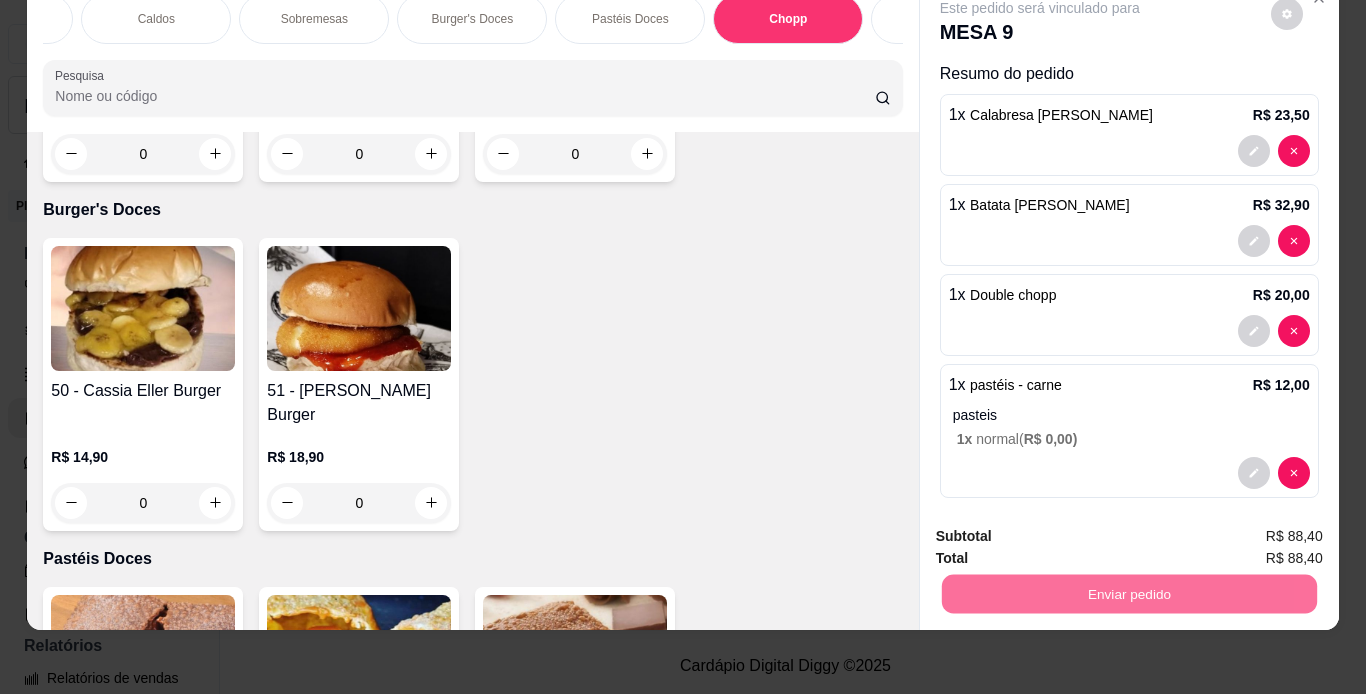 click on "Não registrar e enviar pedido" at bounding box center [1063, 529] 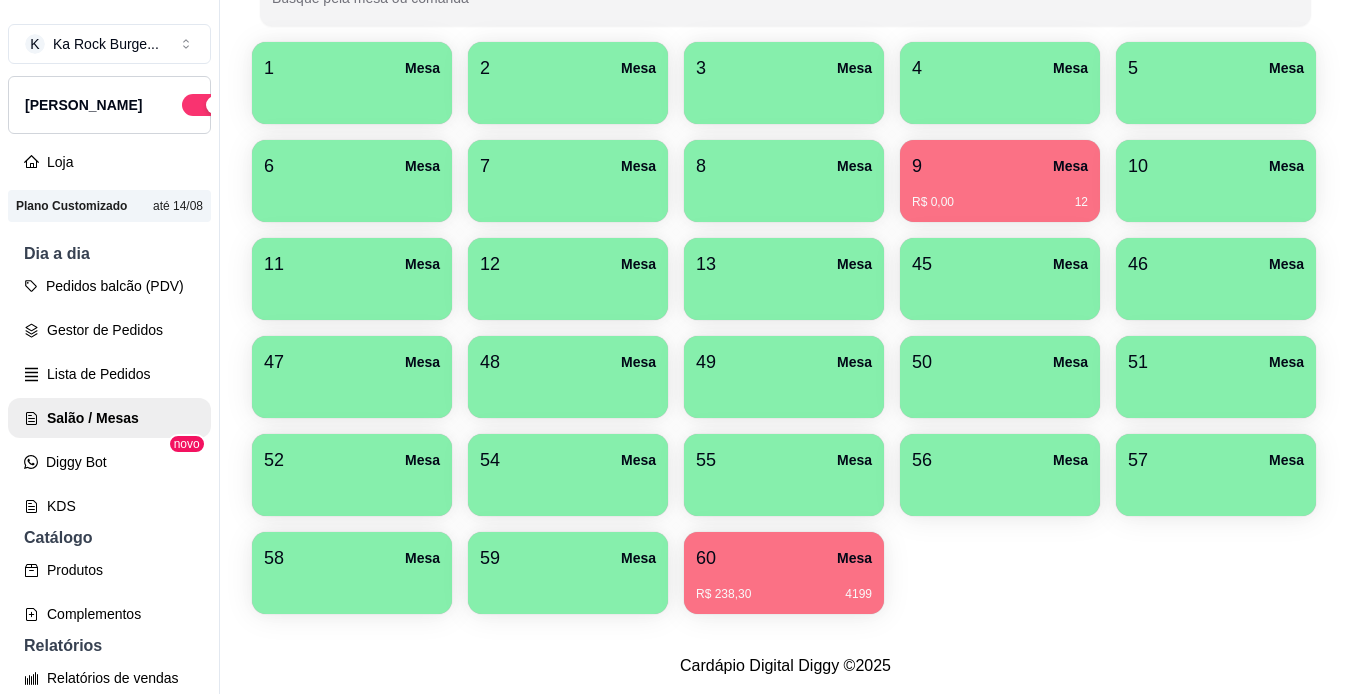 drag, startPoint x: 1288, startPoint y: 452, endPoint x: 1246, endPoint y: 435, distance: 45.310043 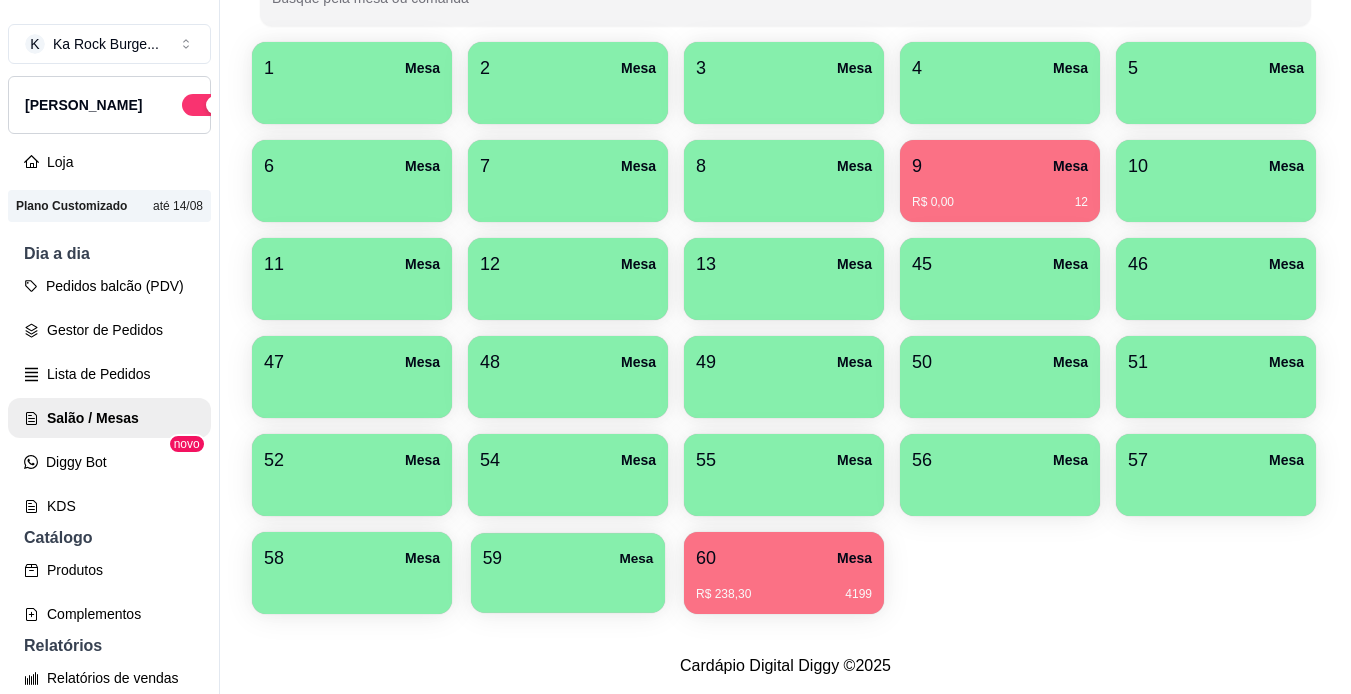 click at bounding box center [568, 586] 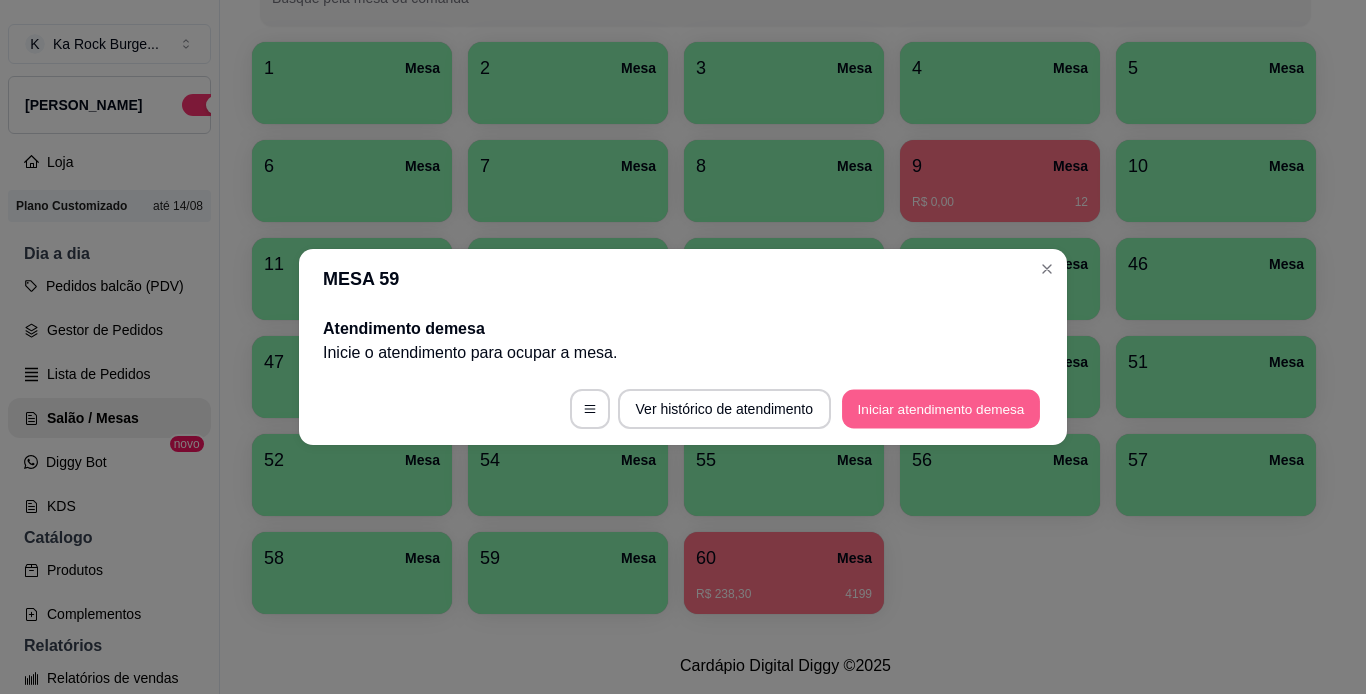 click on "Iniciar atendimento de  mesa" at bounding box center (941, 409) 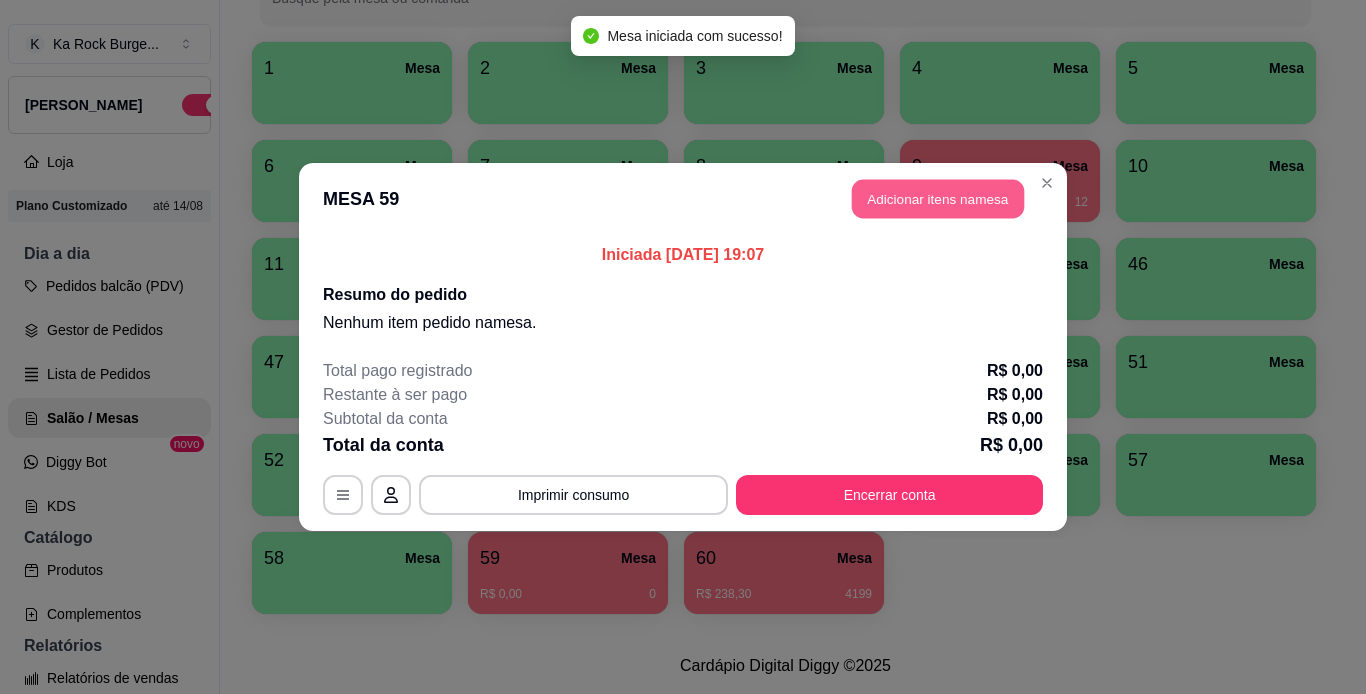click on "Adicionar itens na  mesa" at bounding box center (938, 199) 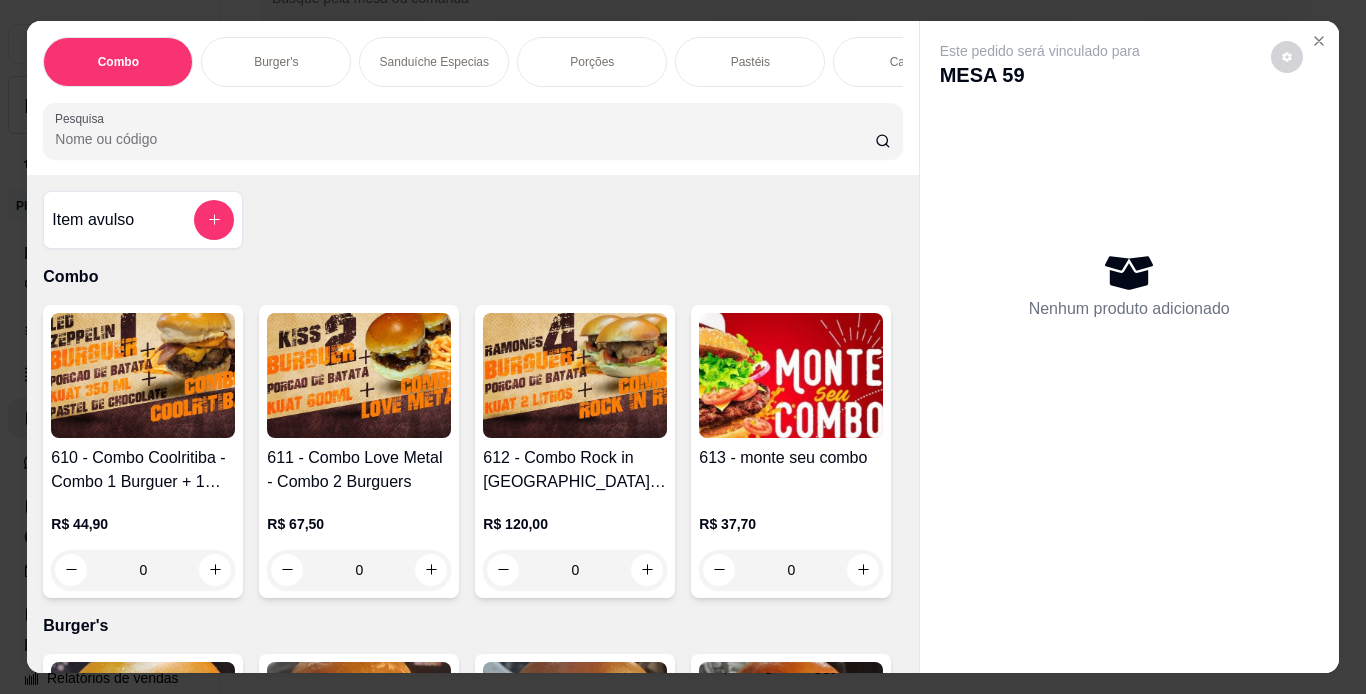 click on "Porções" at bounding box center (592, 62) 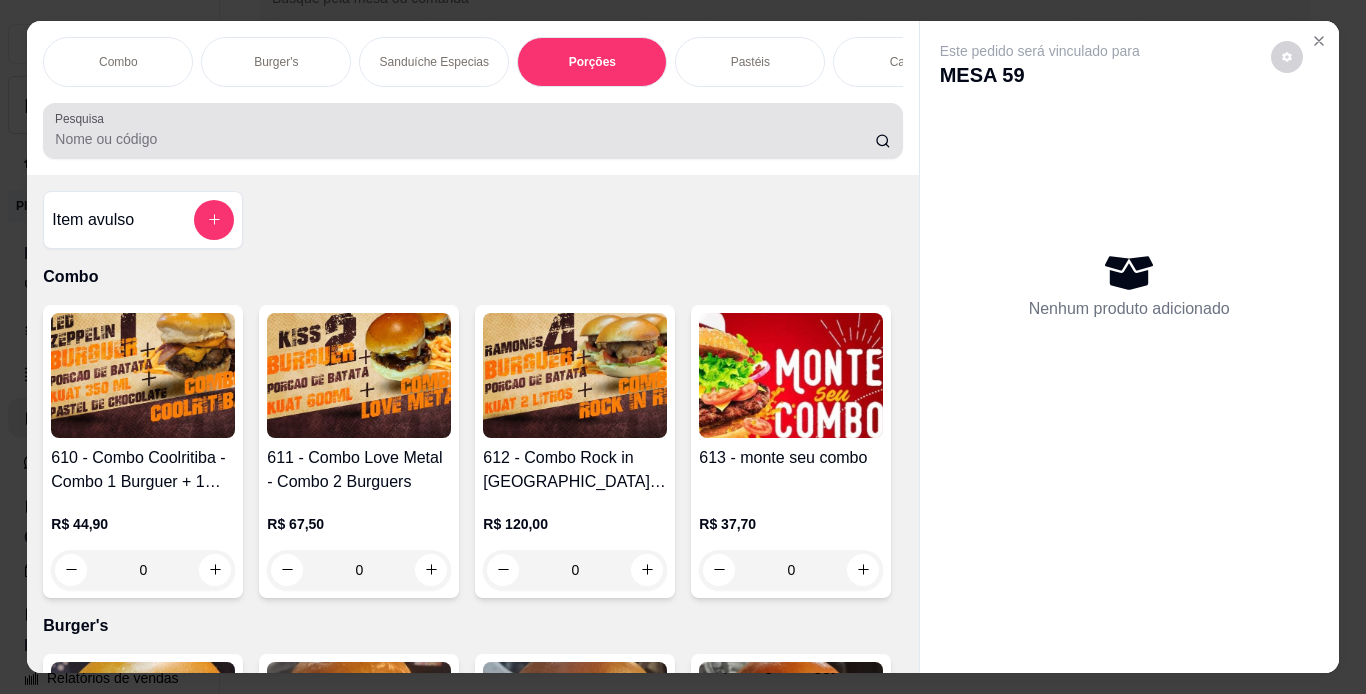 scroll, scrollTop: 3441, scrollLeft: 0, axis: vertical 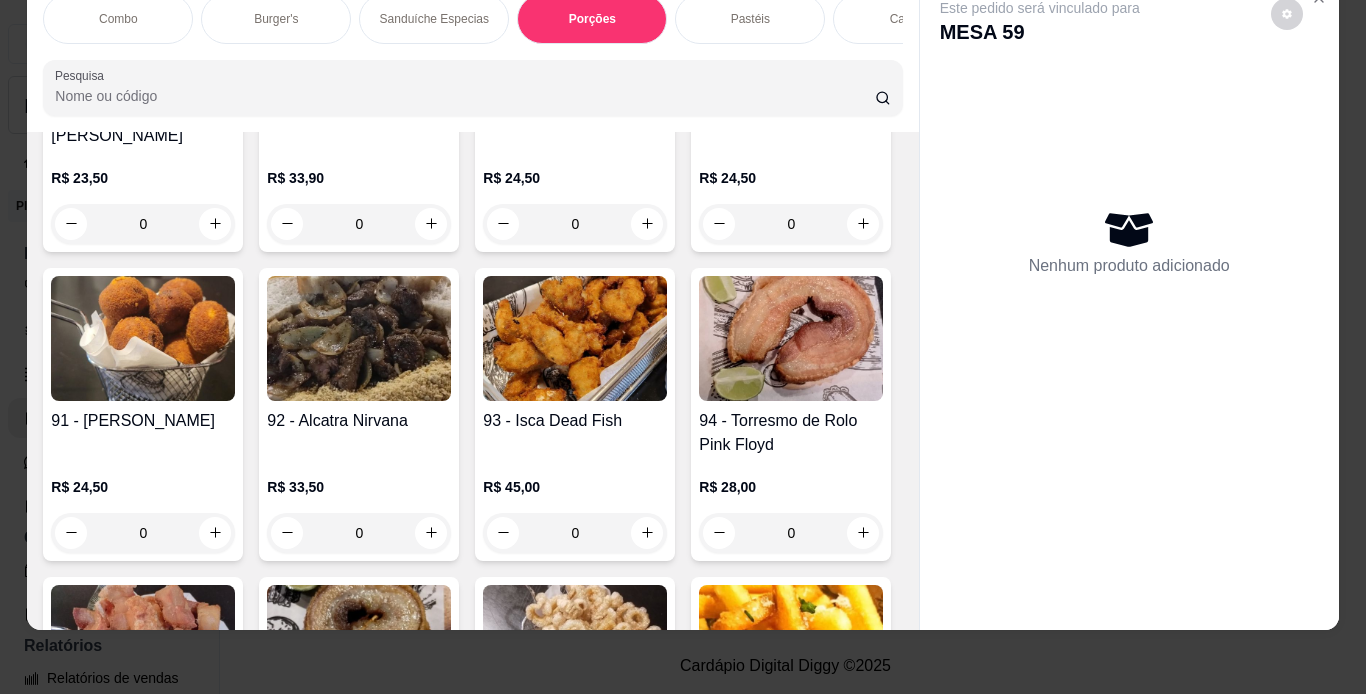 click at bounding box center (143, -589) 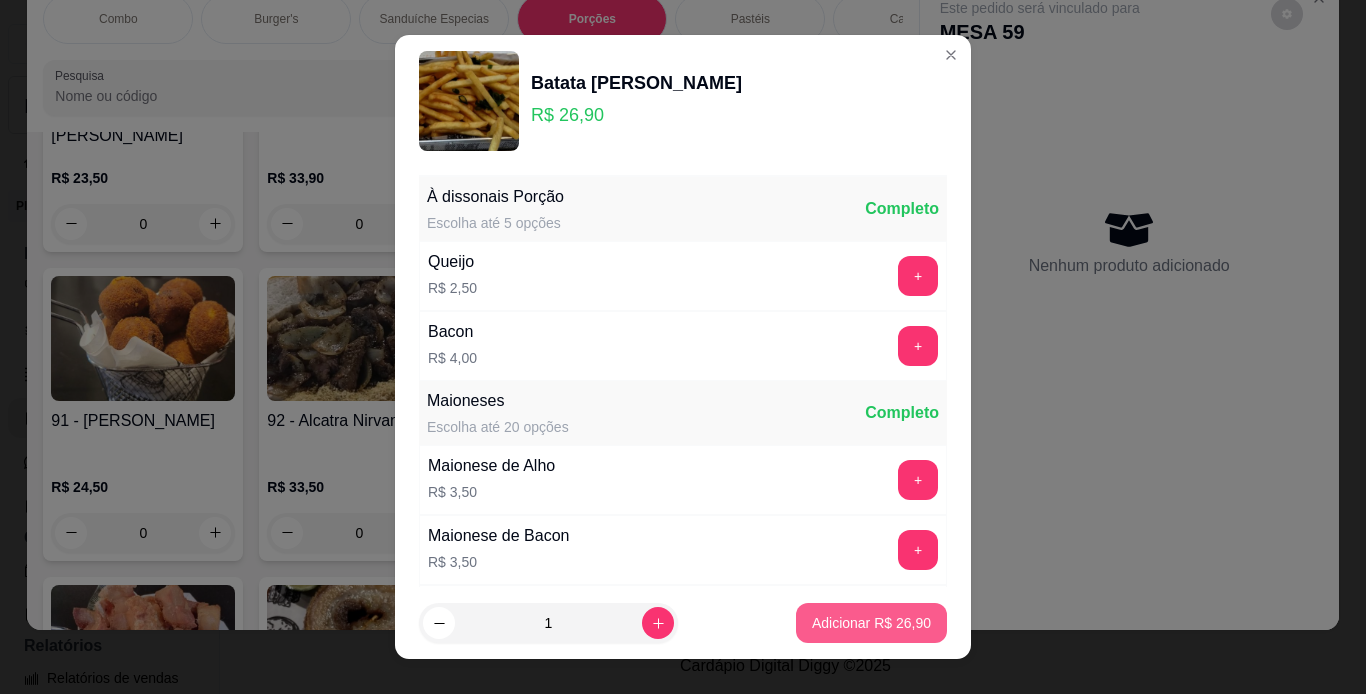 click on "Adicionar   R$ 26,90" at bounding box center (871, 623) 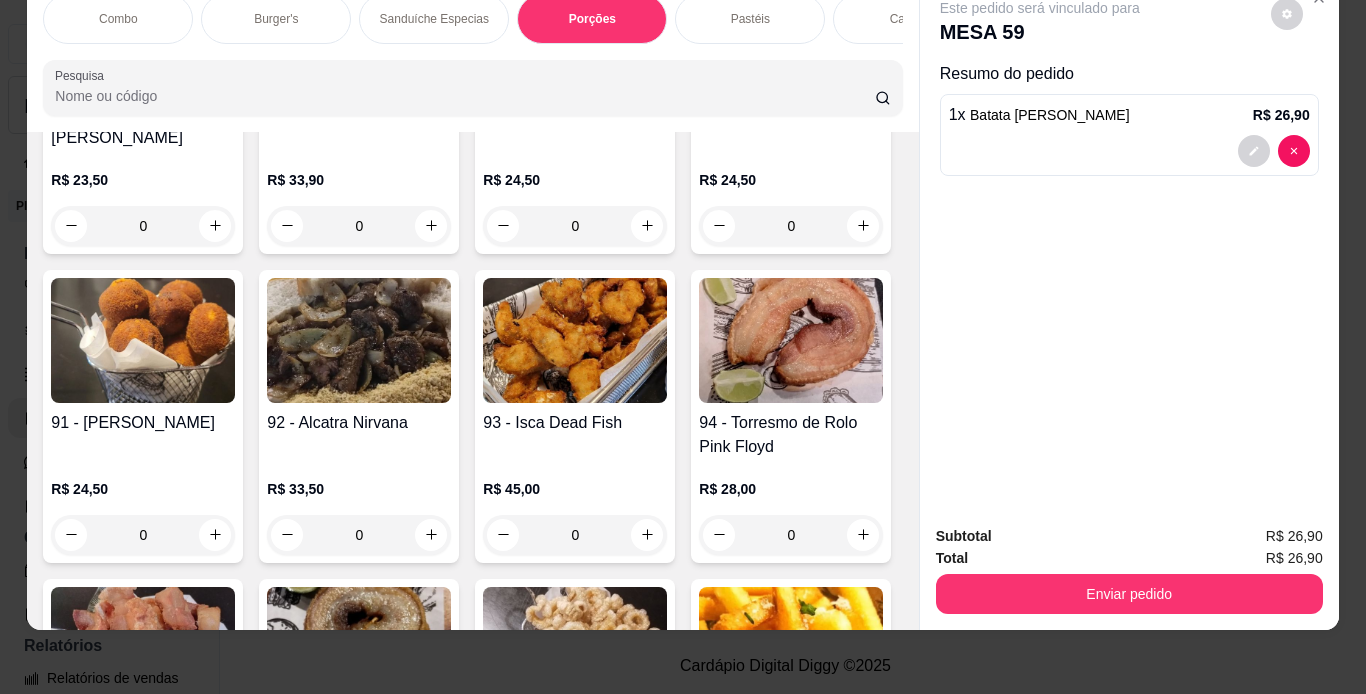 type on "1" 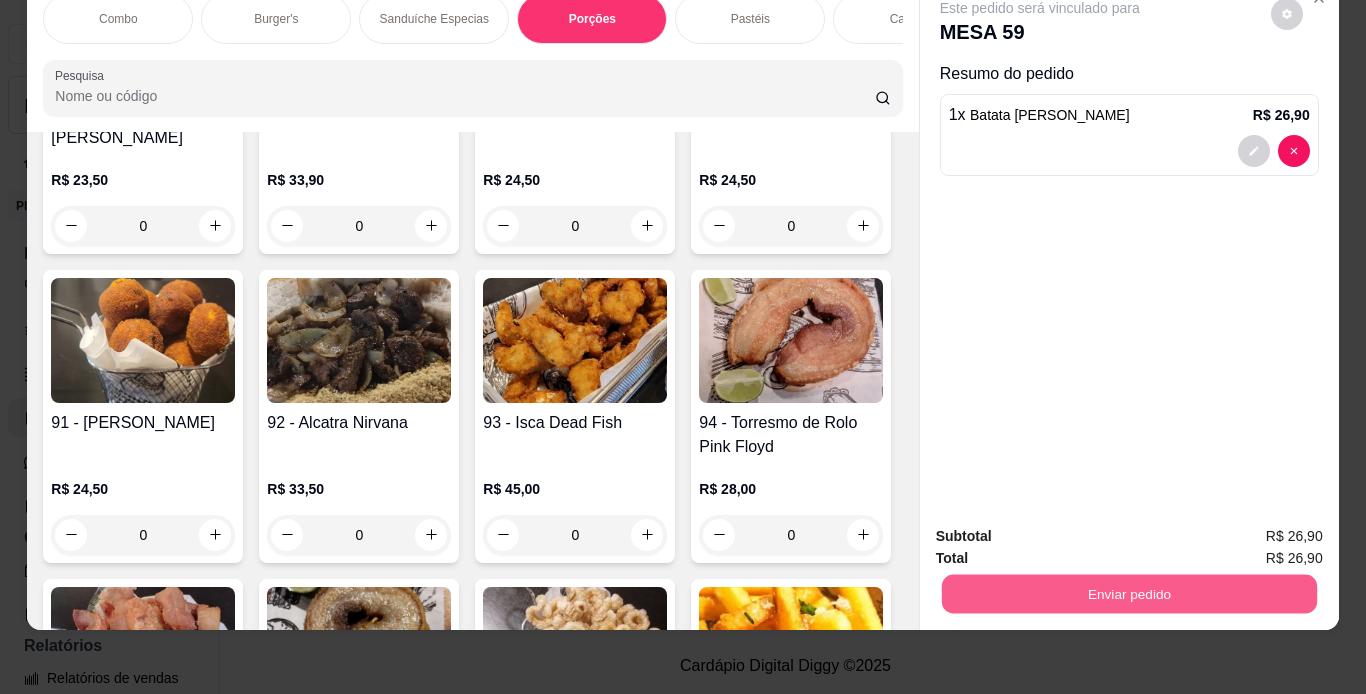click on "Enviar pedido" at bounding box center (1128, 594) 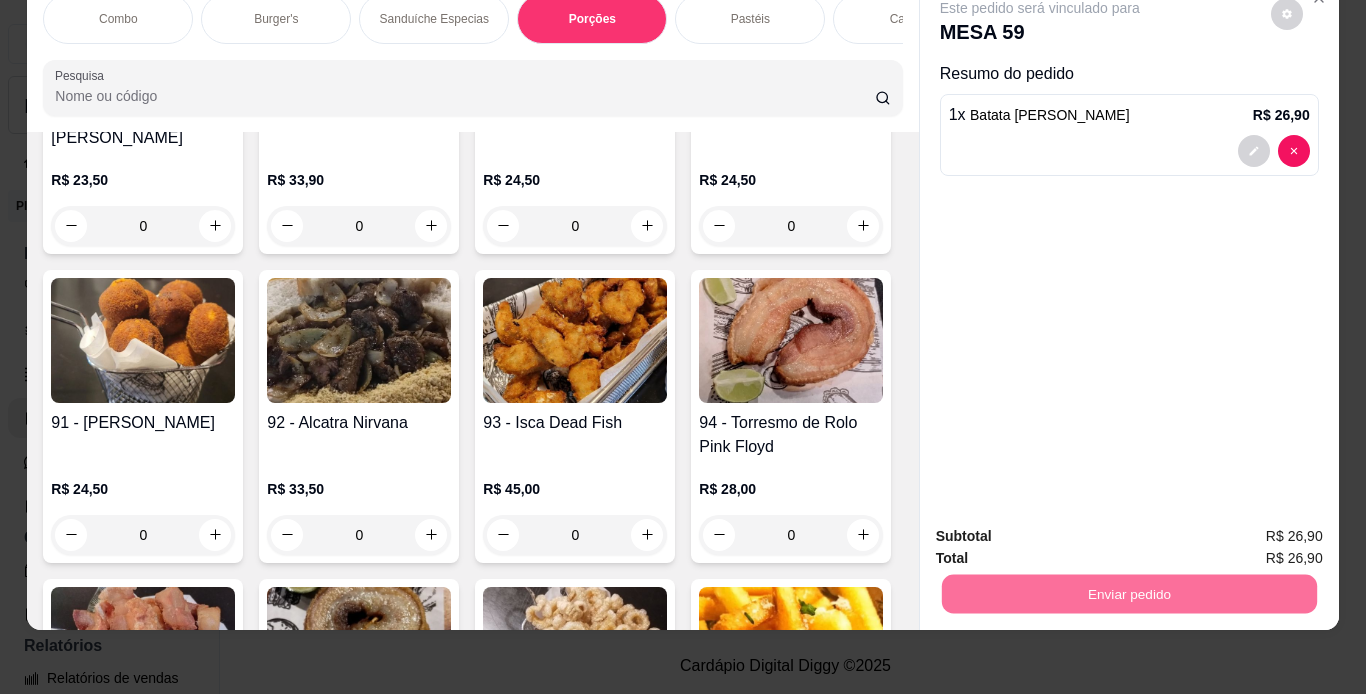 click on "Não registrar e enviar pedido" at bounding box center [1063, 529] 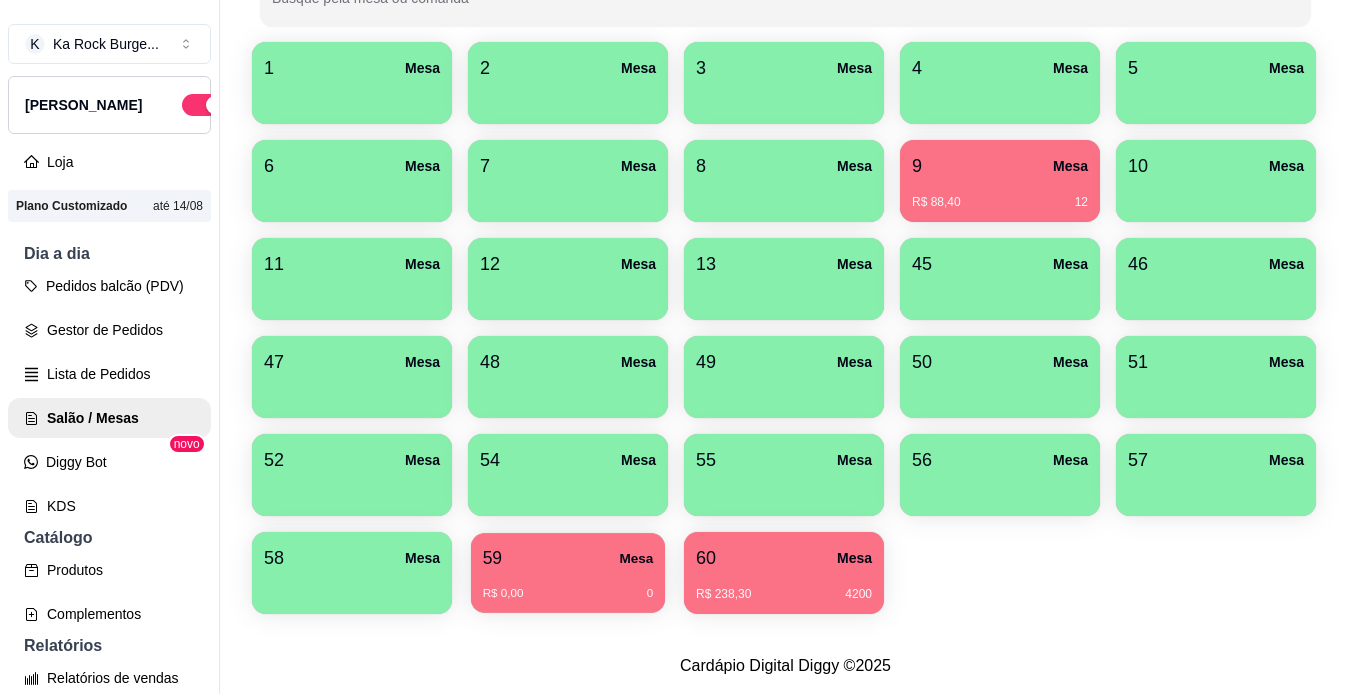 click on "R$ 0,00 0" at bounding box center [568, 586] 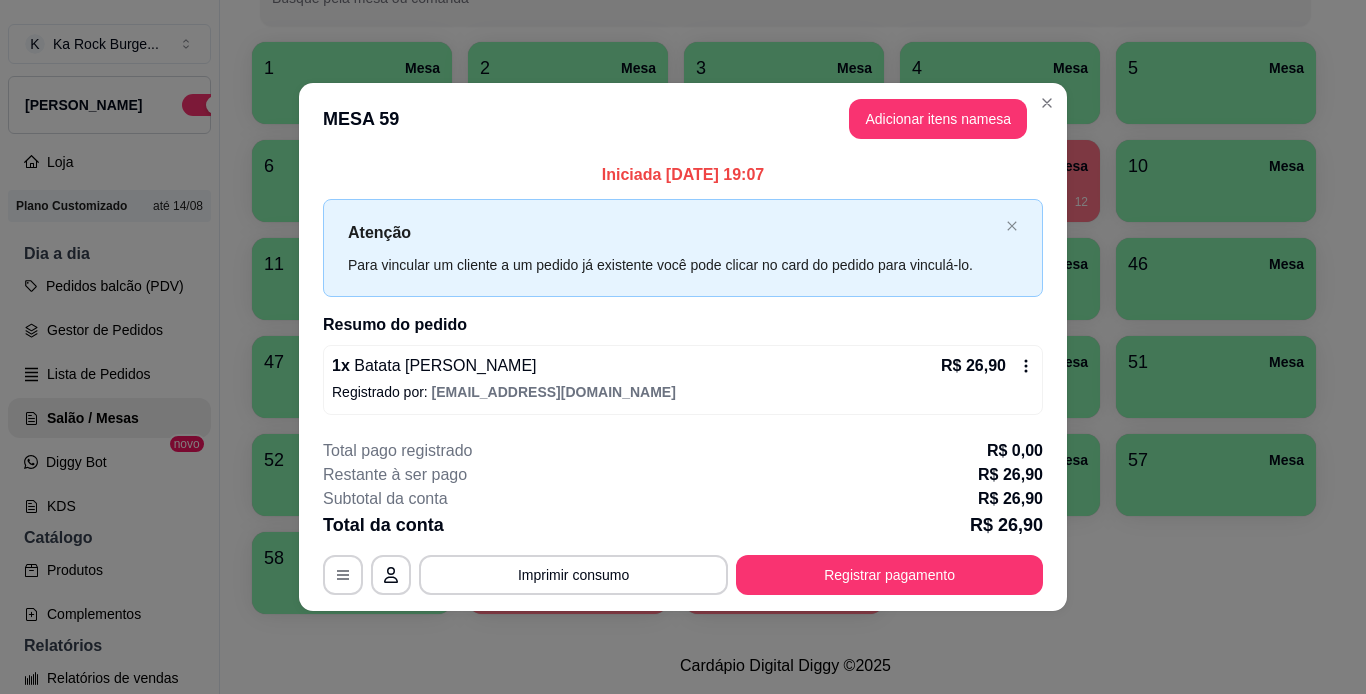 click on "Registrado por:   [EMAIL_ADDRESS][DOMAIN_NAME]" at bounding box center (683, 392) 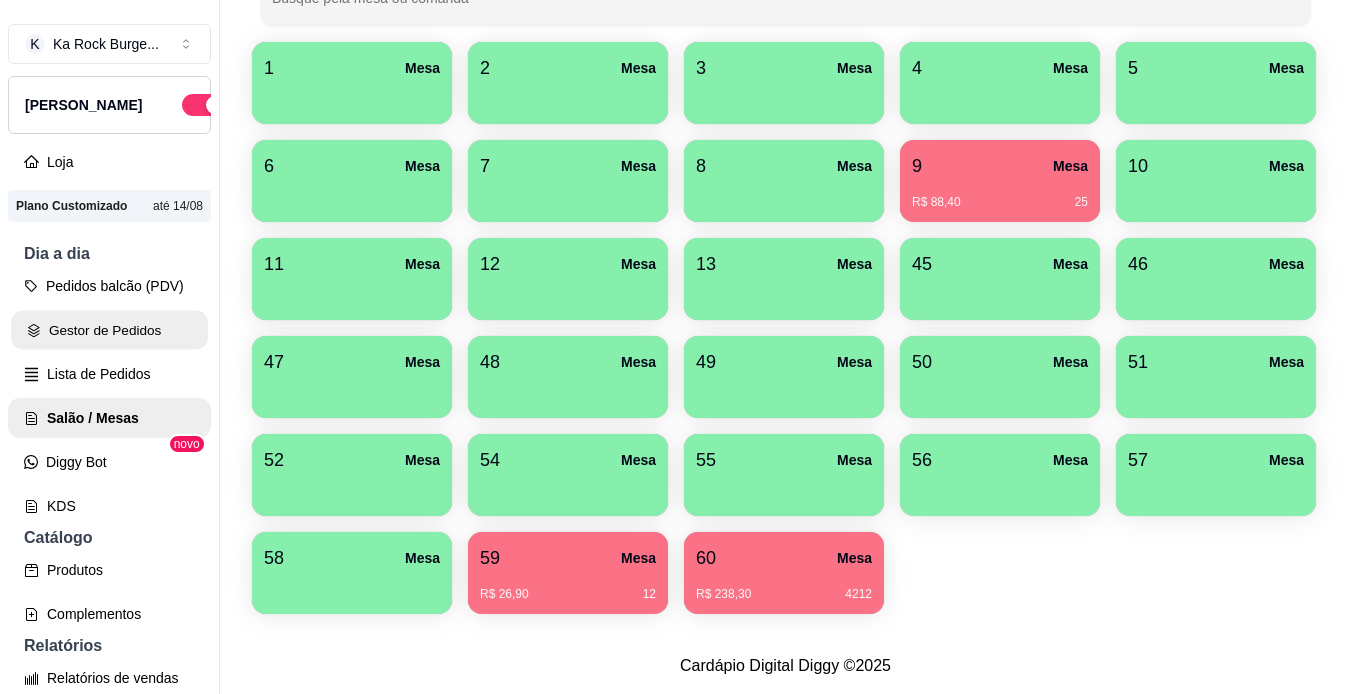 click on "Gestor de Pedidos" at bounding box center [109, 330] 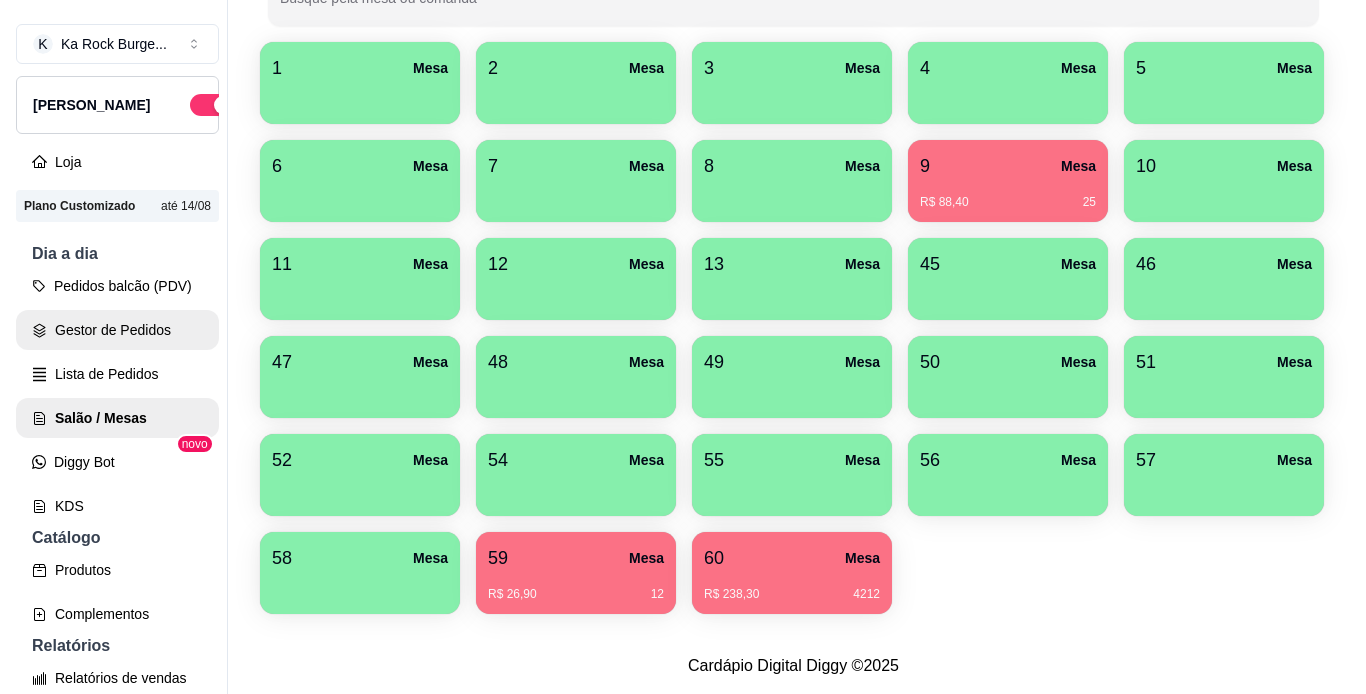 scroll, scrollTop: 0, scrollLeft: 0, axis: both 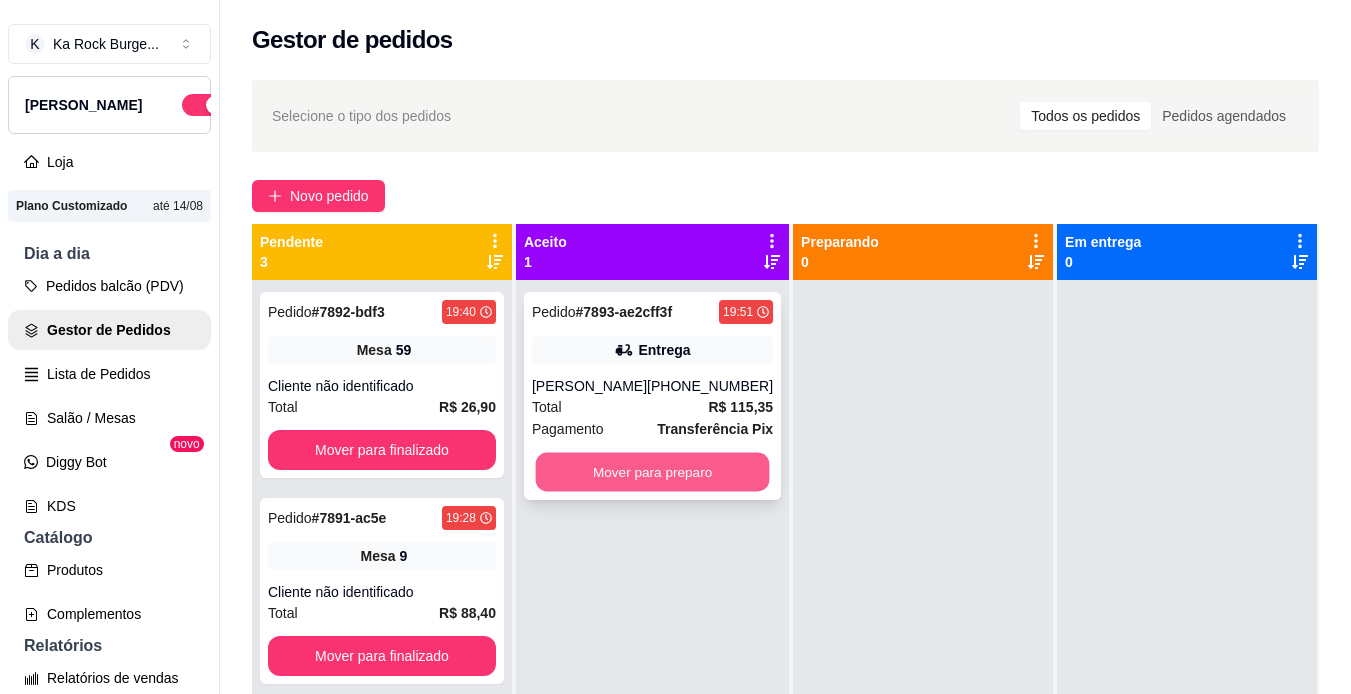 click on "Mover para preparo" at bounding box center (653, 472) 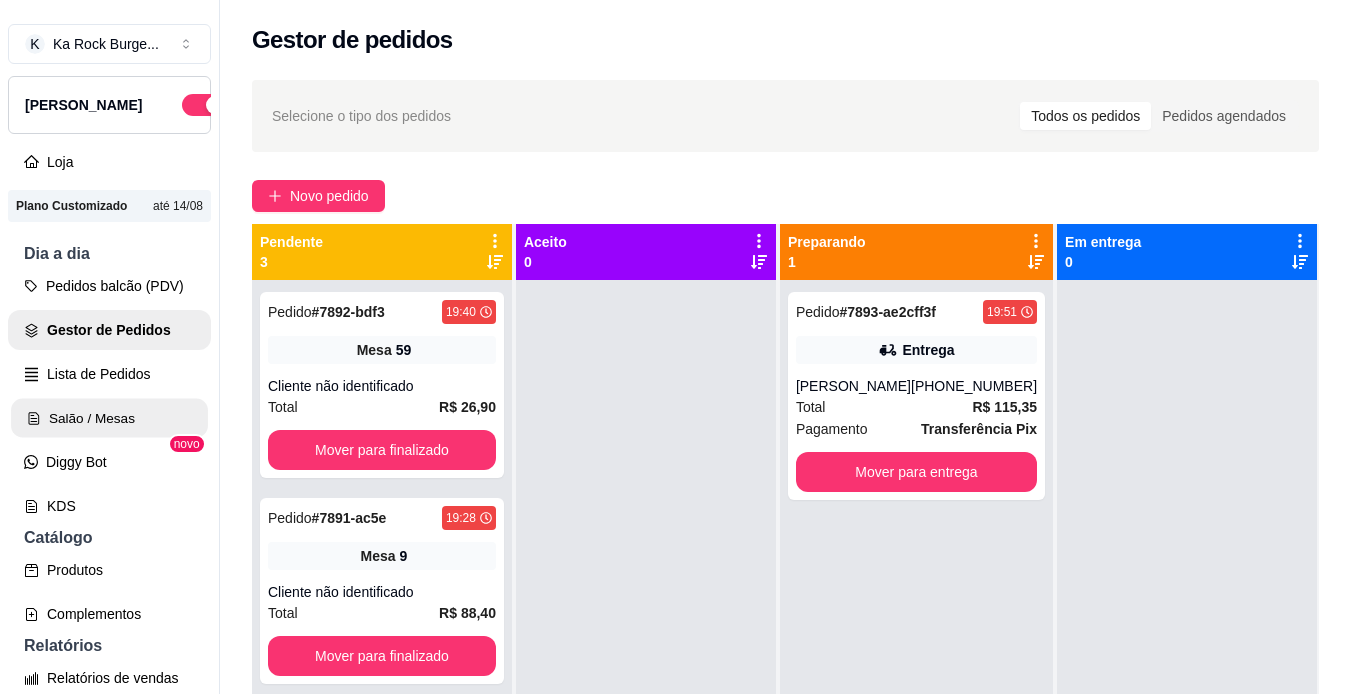 click on "Salão / Mesas" at bounding box center (109, 418) 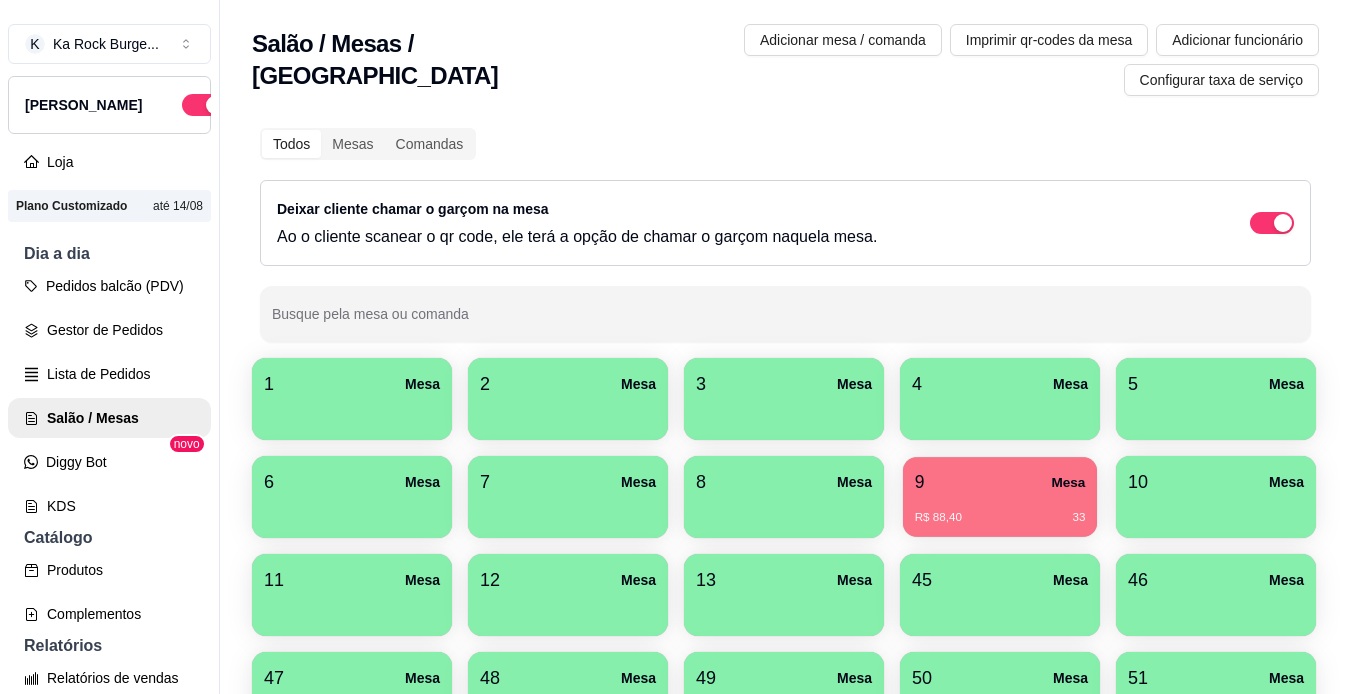 click on "9 Mesa R$ 88,40 33" at bounding box center [1000, 497] 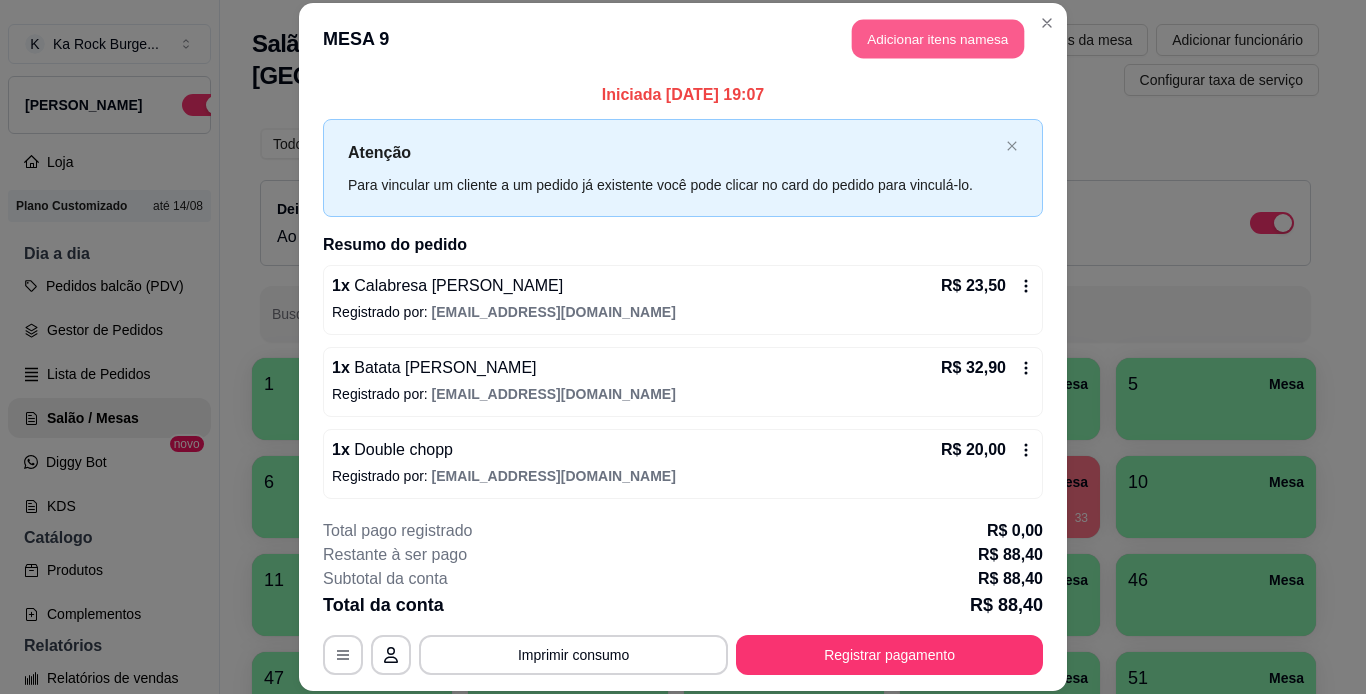 click on "Adicionar itens na  mesa" at bounding box center (938, 39) 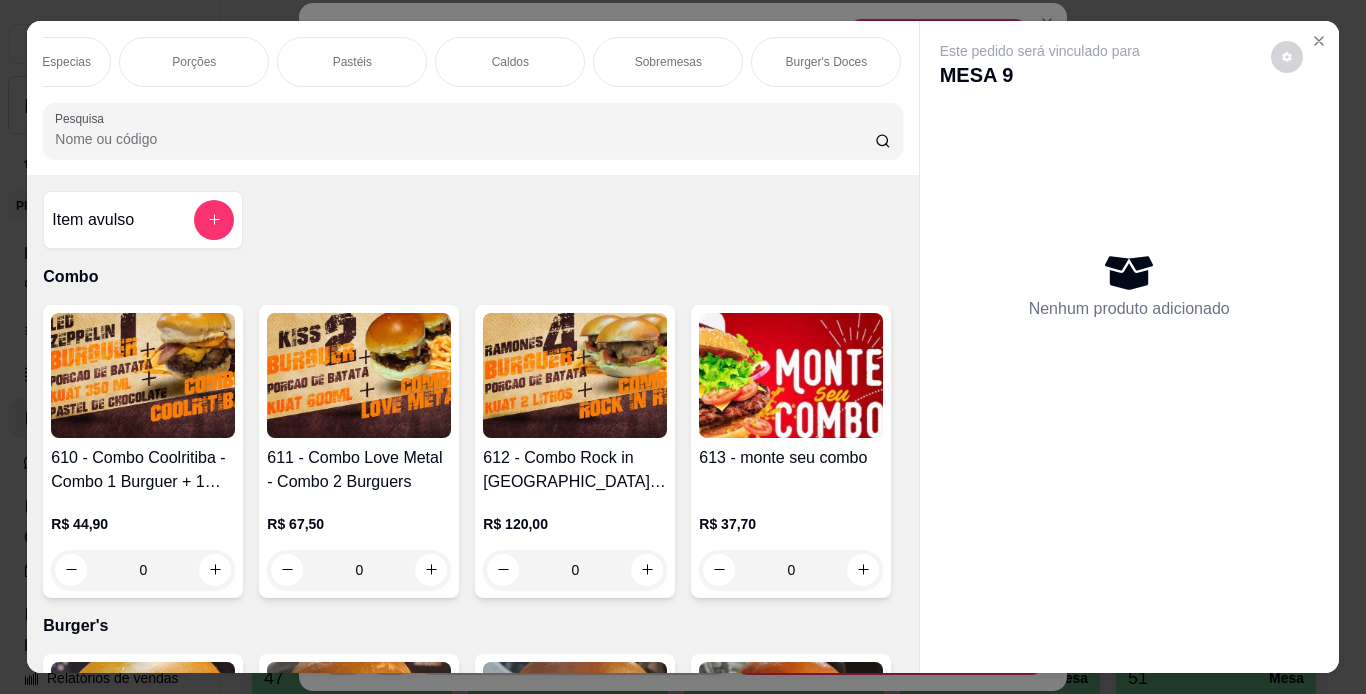scroll, scrollTop: 0, scrollLeft: 438, axis: horizontal 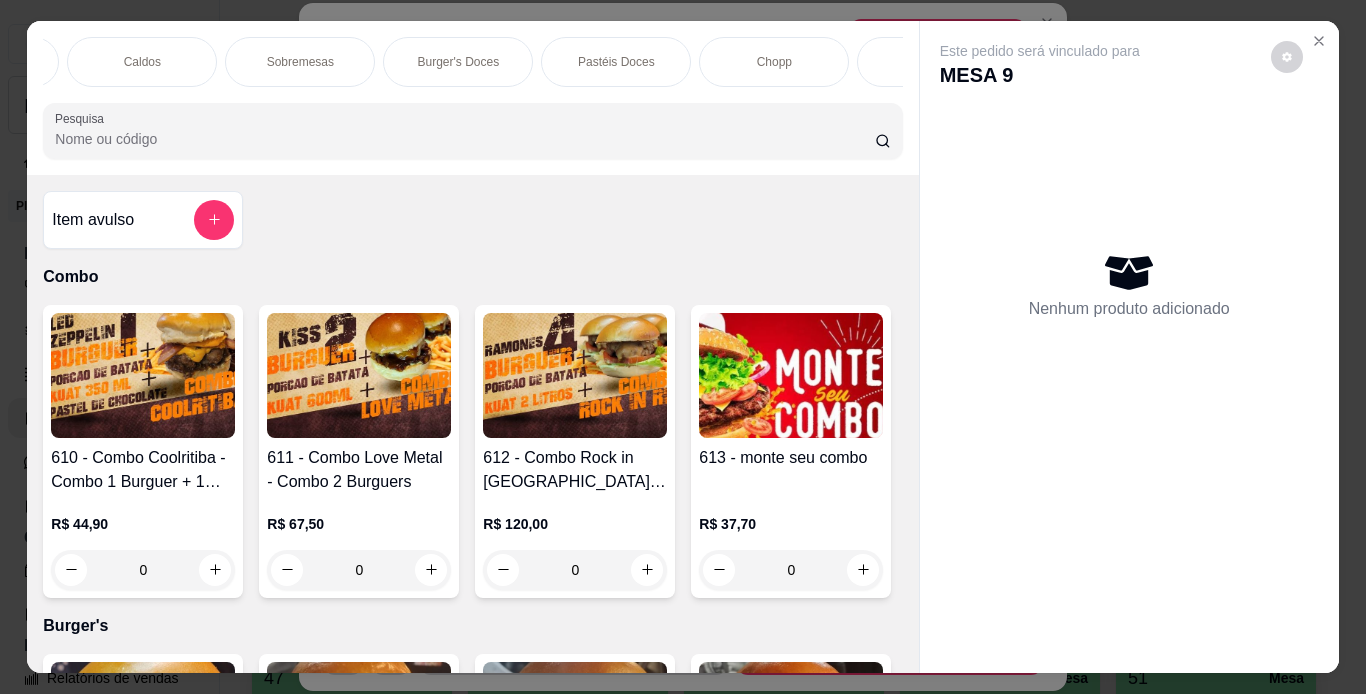 click on "Chopp" at bounding box center (774, 62) 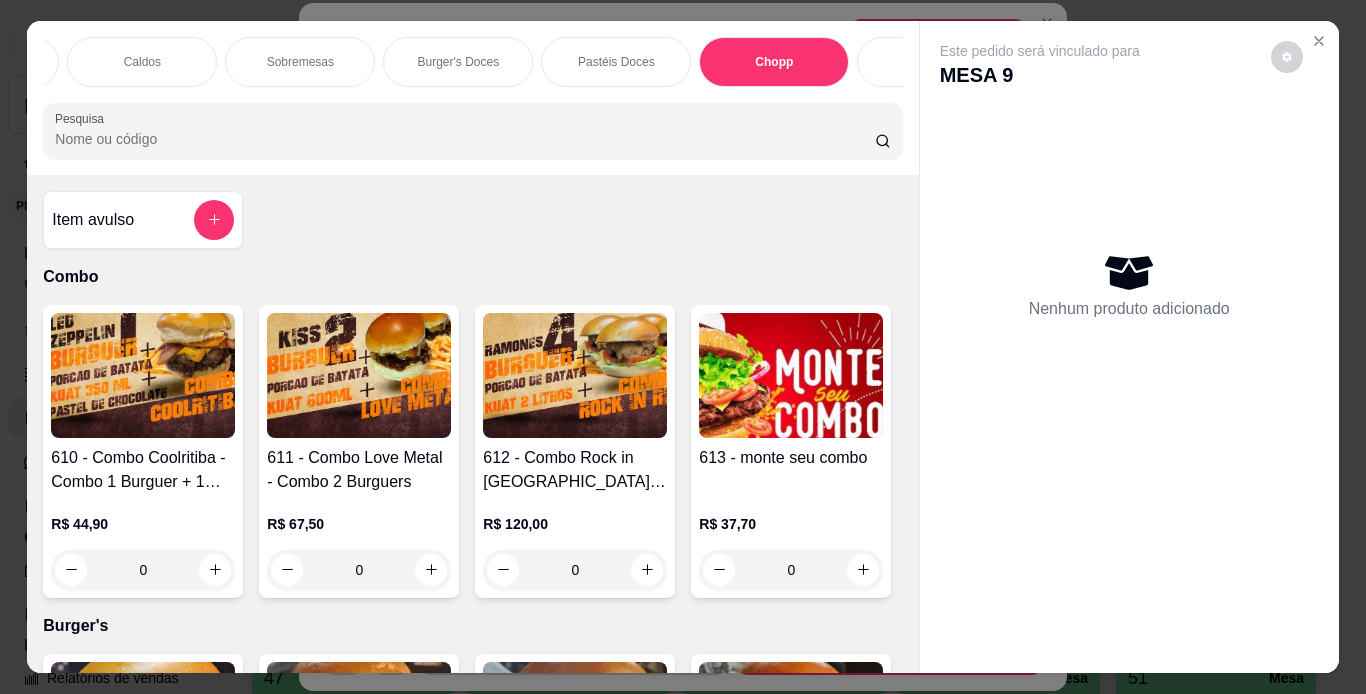 scroll, scrollTop: 7887, scrollLeft: 0, axis: vertical 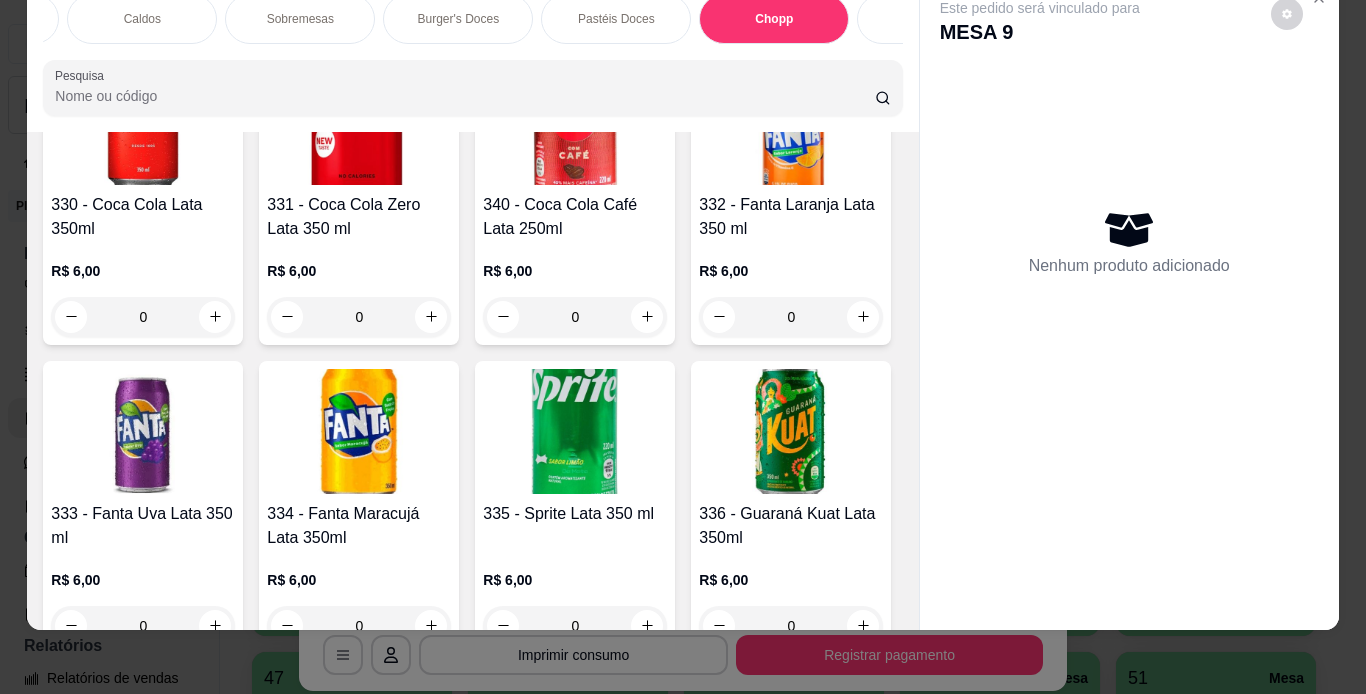 click at bounding box center [575, -1162] 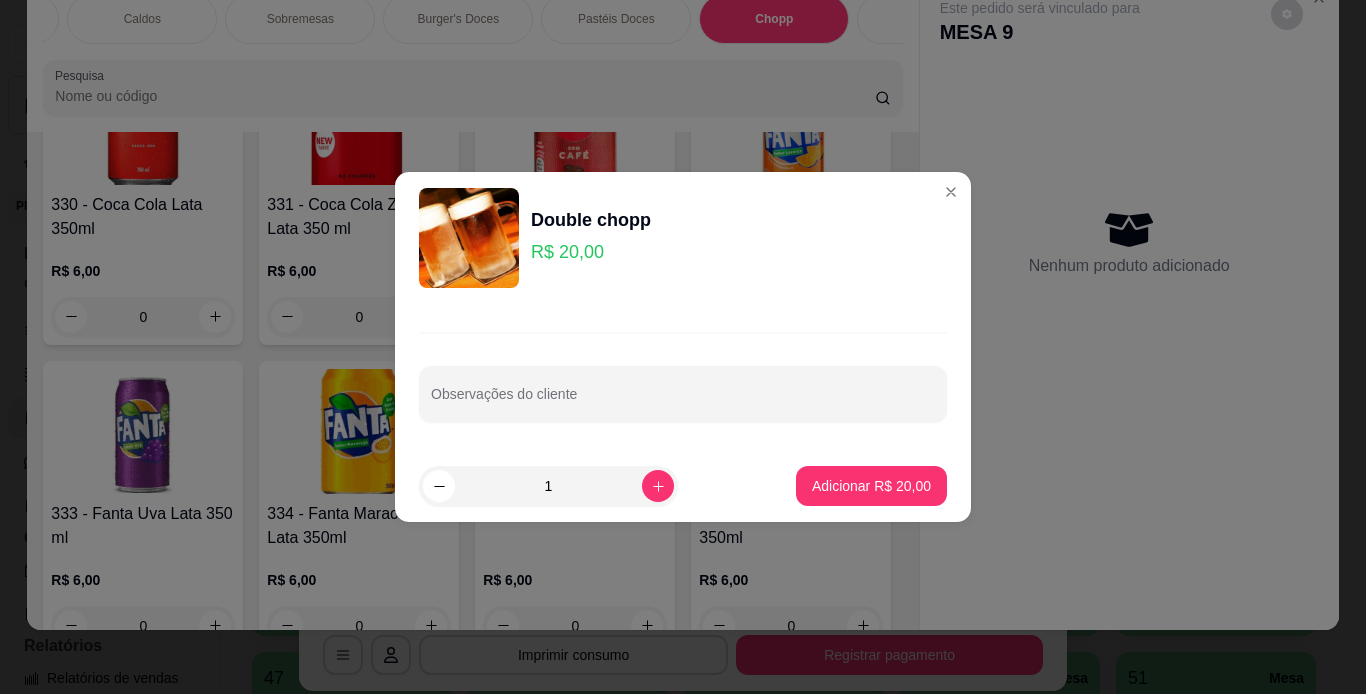 click on "1 Adicionar   R$ 20,00" at bounding box center (683, 486) 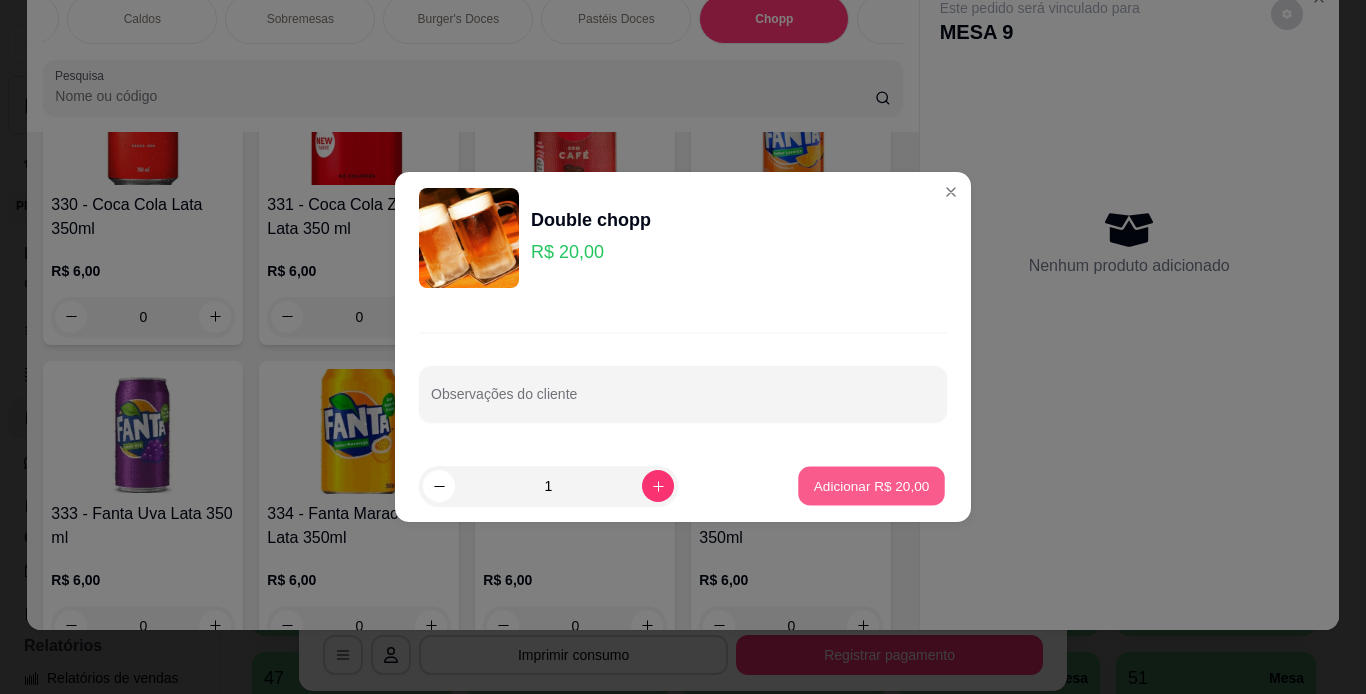 click on "Adicionar   R$ 20,00" at bounding box center (872, 485) 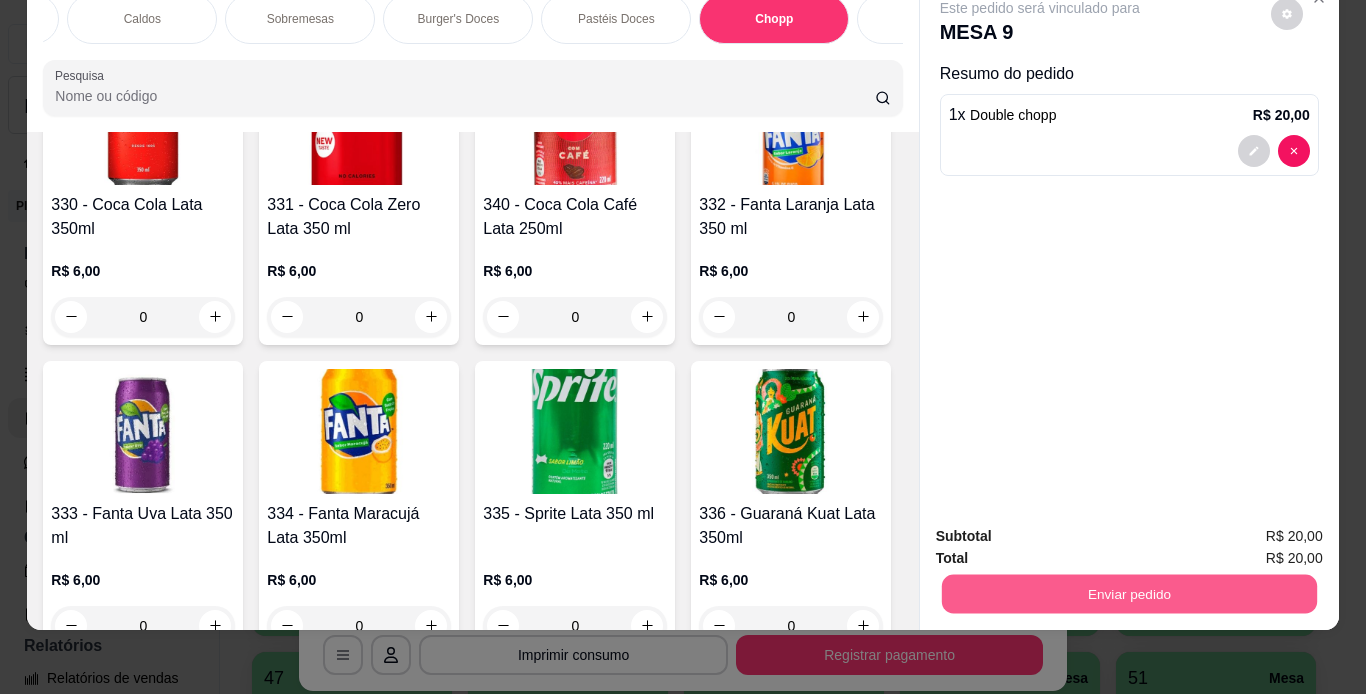 click on "Enviar pedido" at bounding box center [1128, 594] 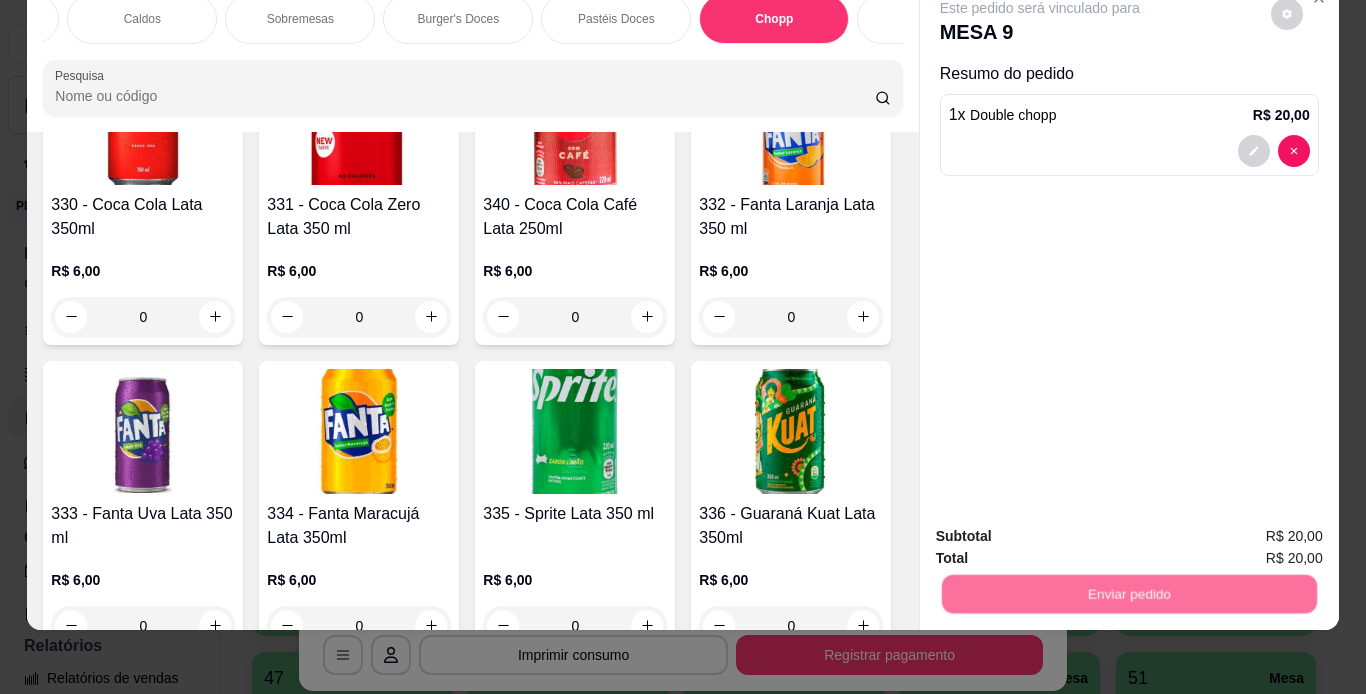 click on "Não registrar e enviar pedido" at bounding box center [1063, 529] 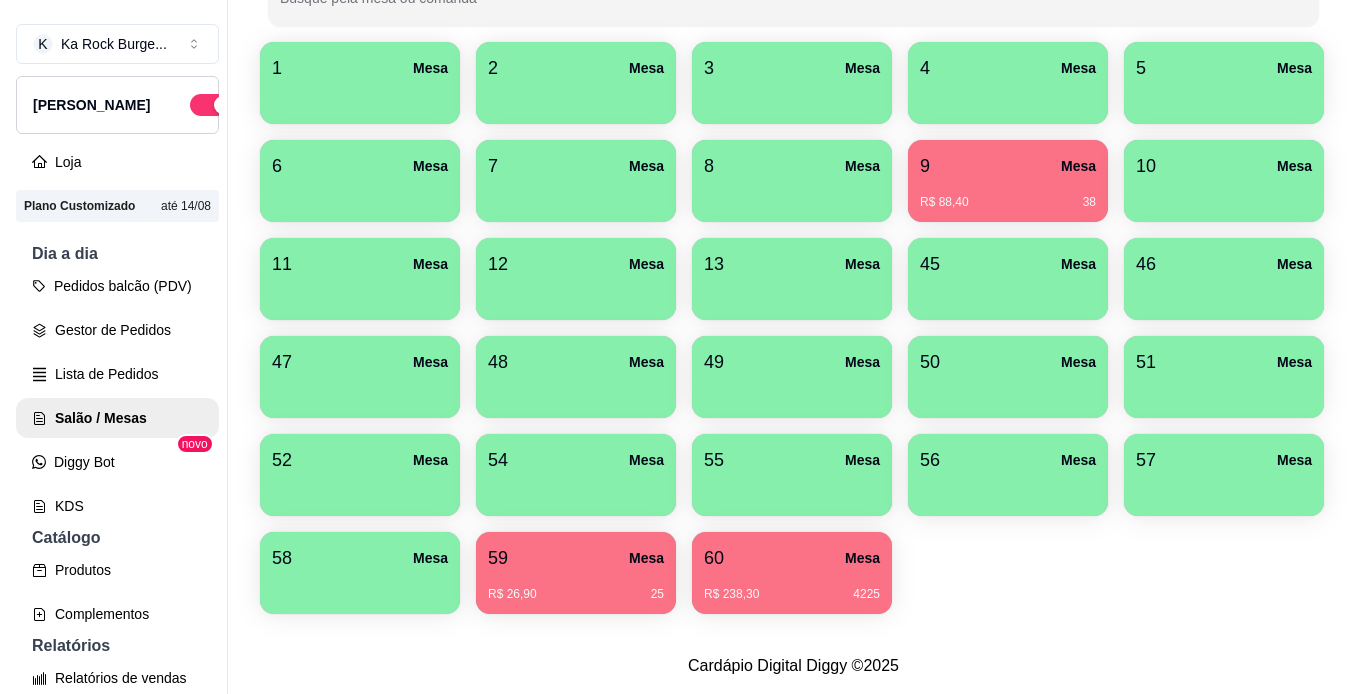 scroll, scrollTop: 362, scrollLeft: 0, axis: vertical 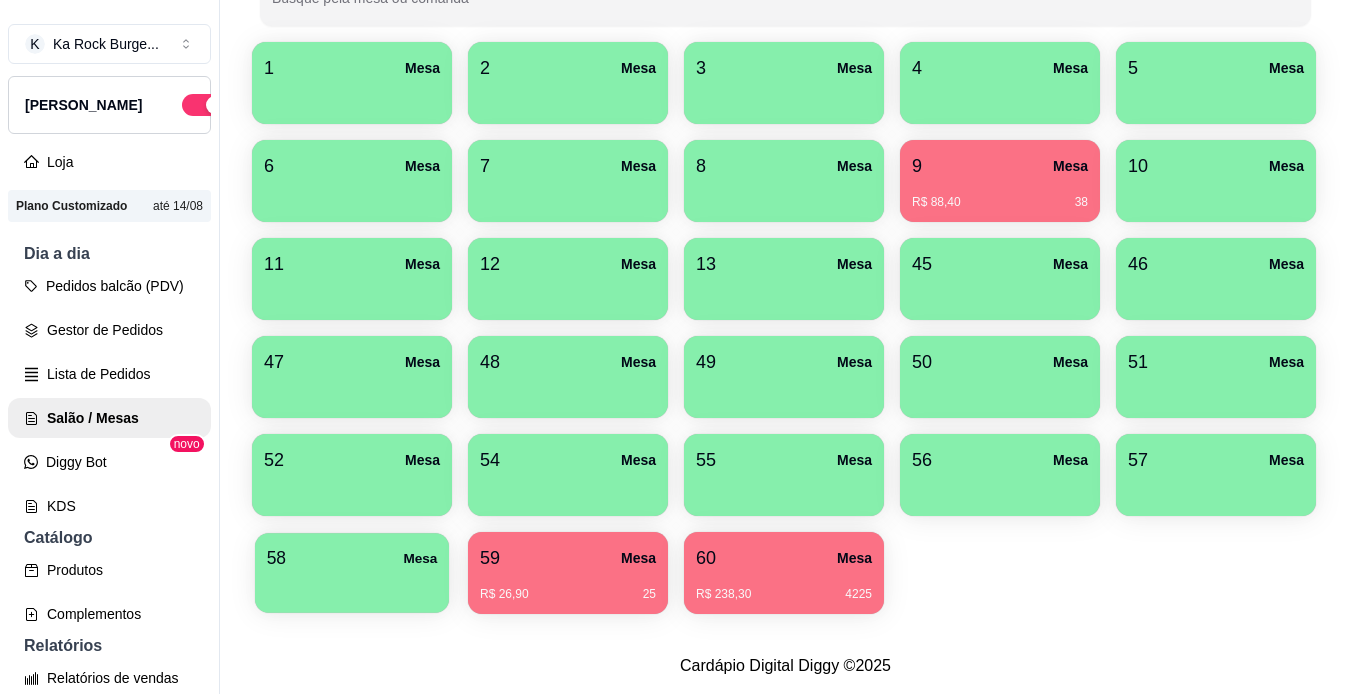click on "58 Mesa" at bounding box center (352, 573) 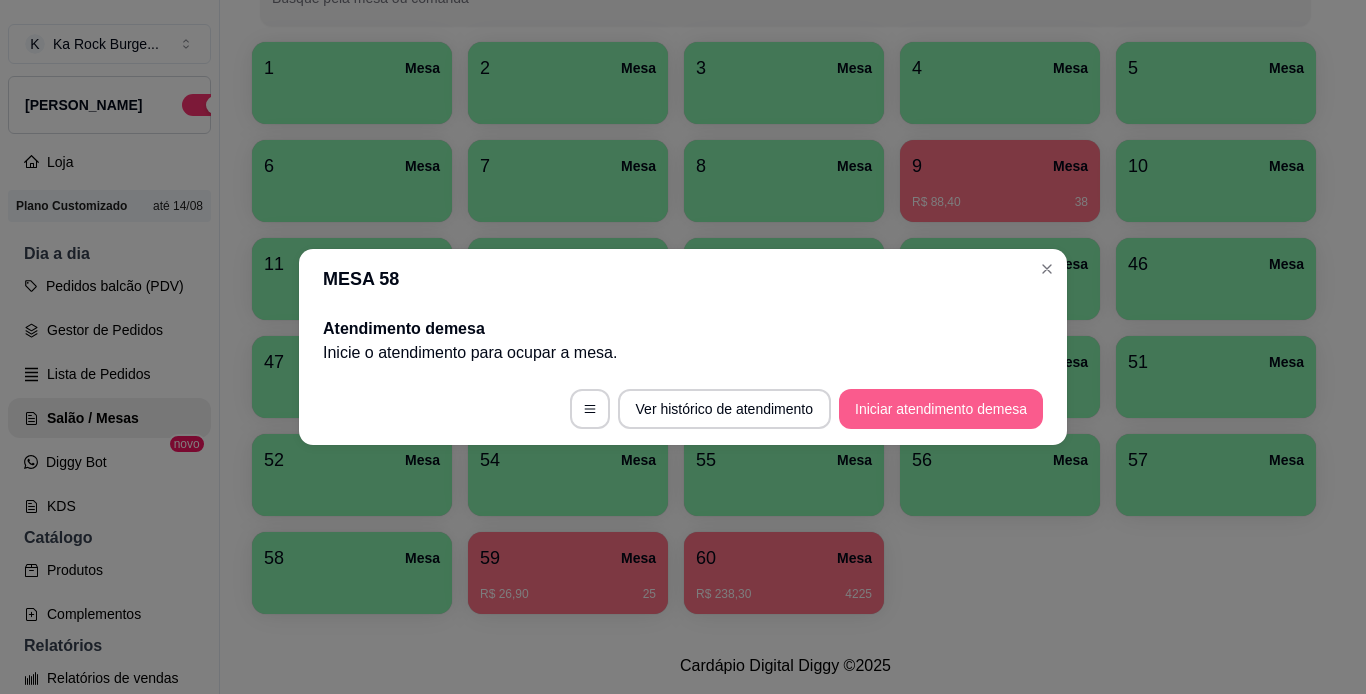 click on "Iniciar atendimento de  mesa" at bounding box center (941, 409) 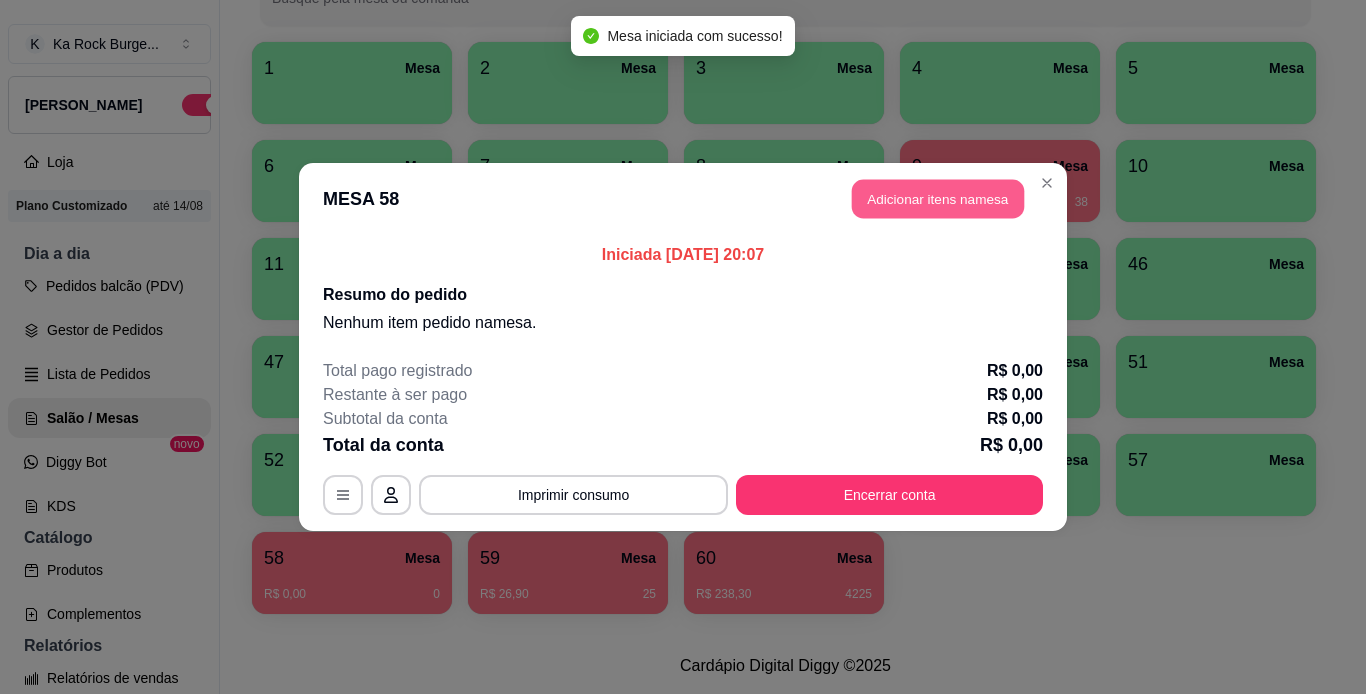 click on "Adicionar itens na  mesa" at bounding box center (938, 199) 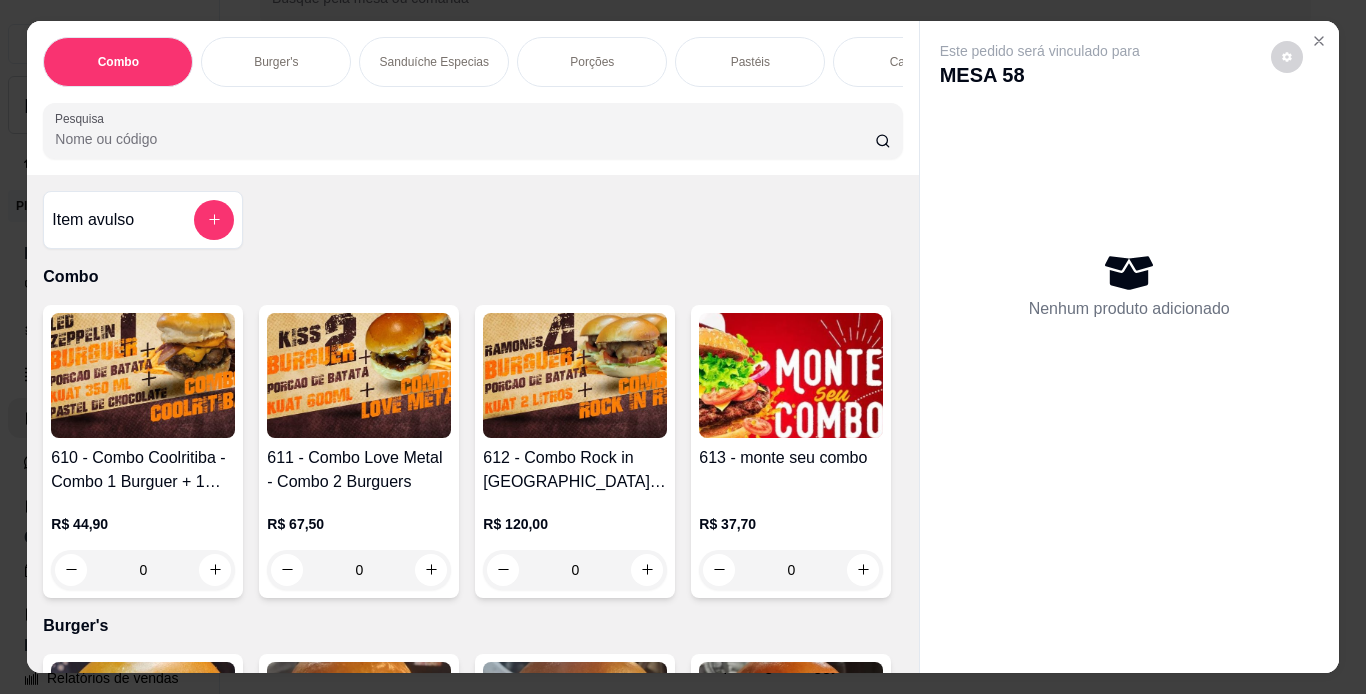 click on "Porções" at bounding box center (592, 62) 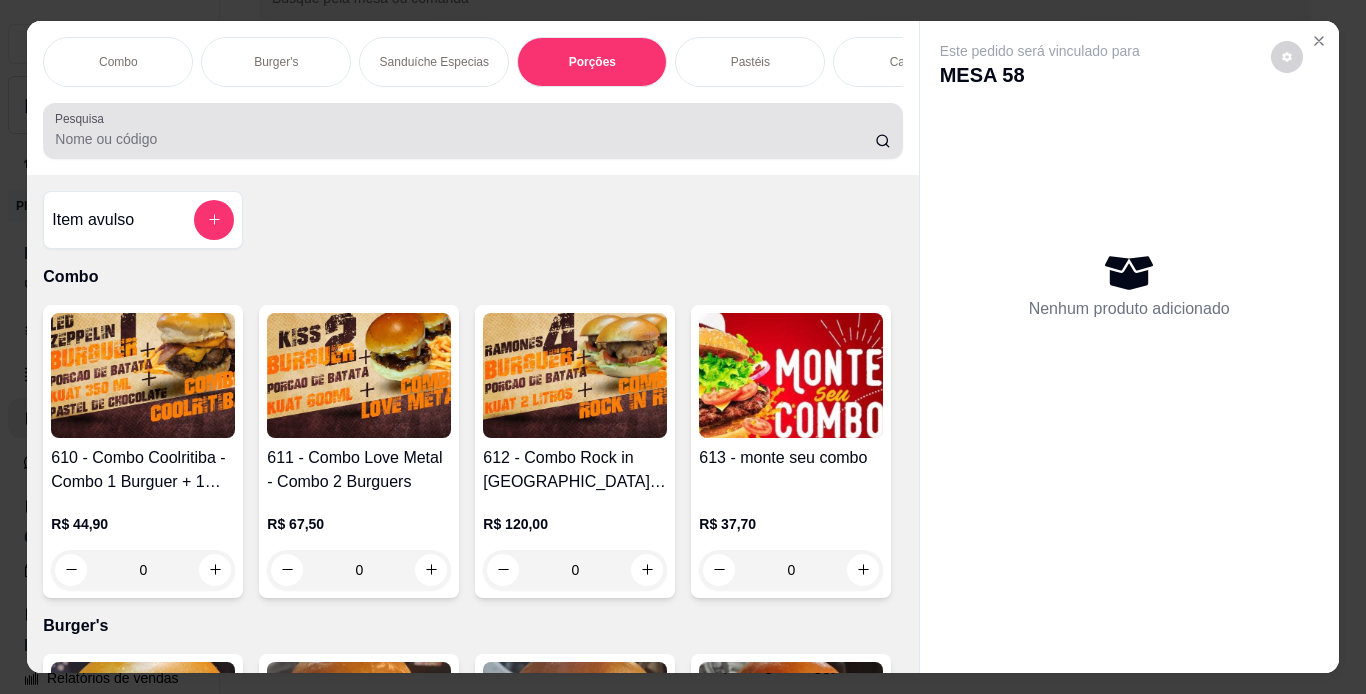 scroll, scrollTop: 3441, scrollLeft: 0, axis: vertical 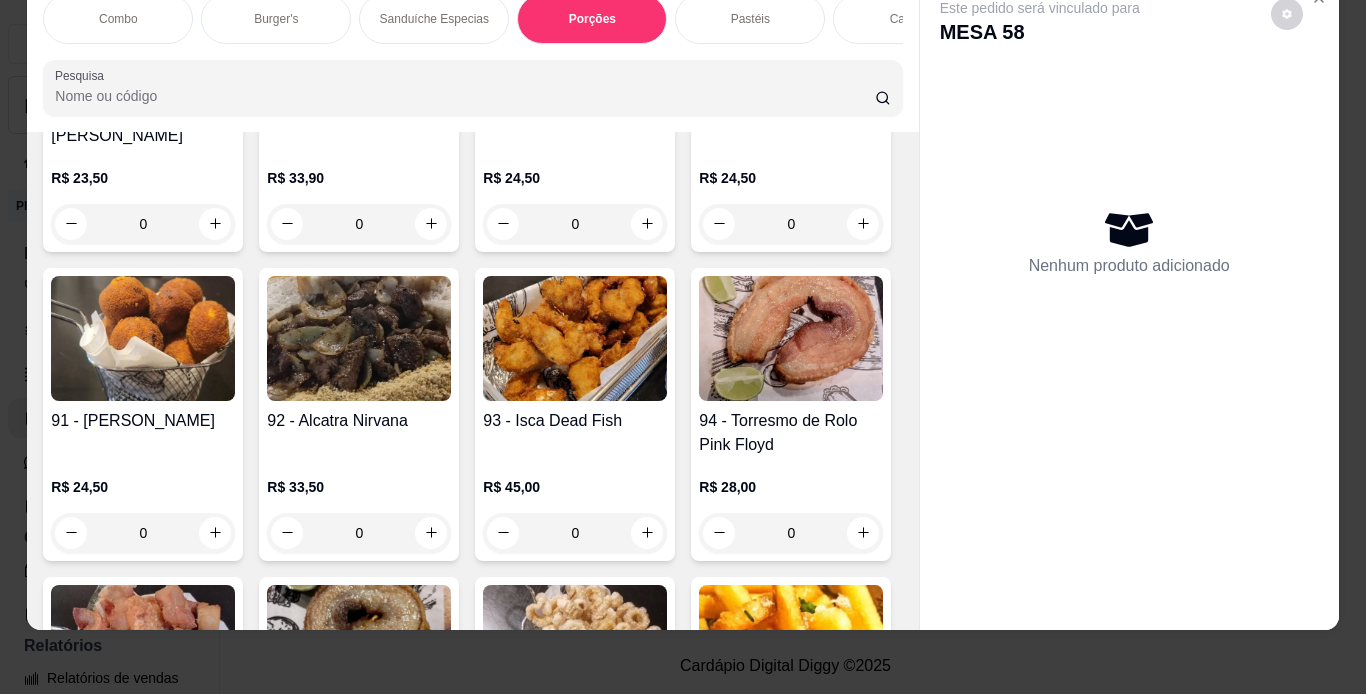 click at bounding box center [143, -280] 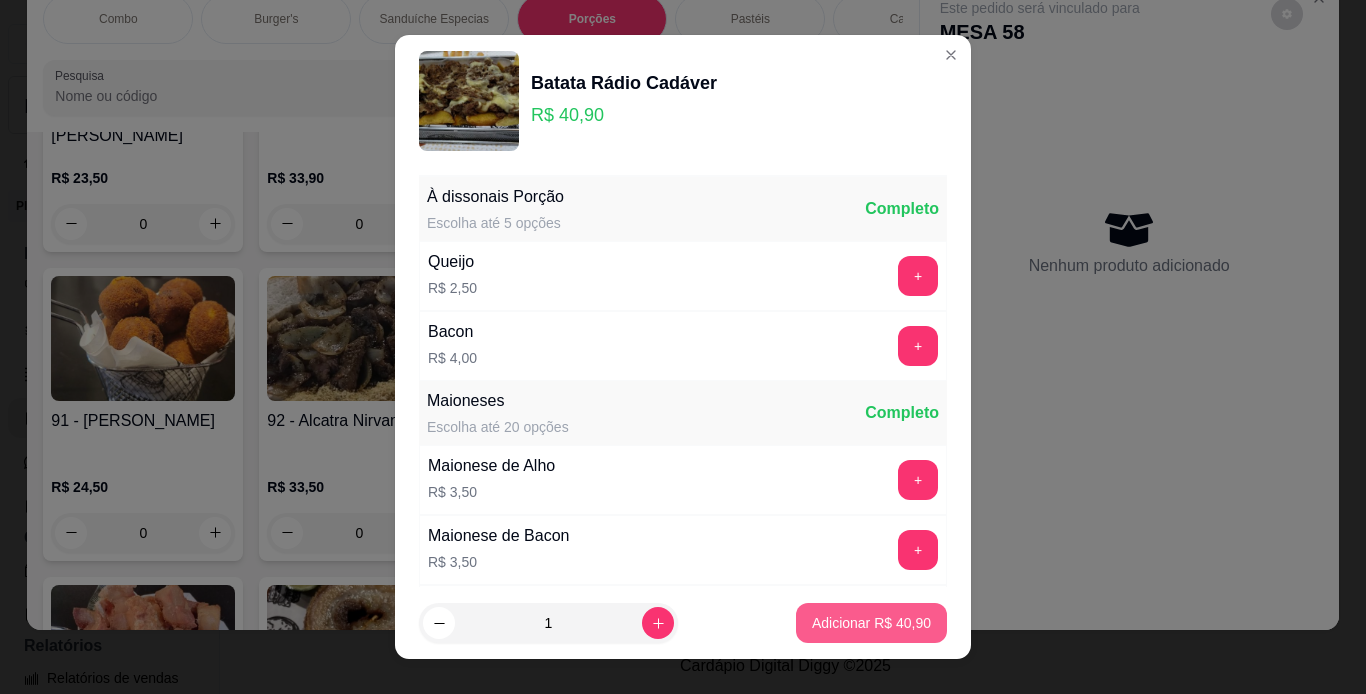 click on "Adicionar   R$ 40,90" at bounding box center [871, 623] 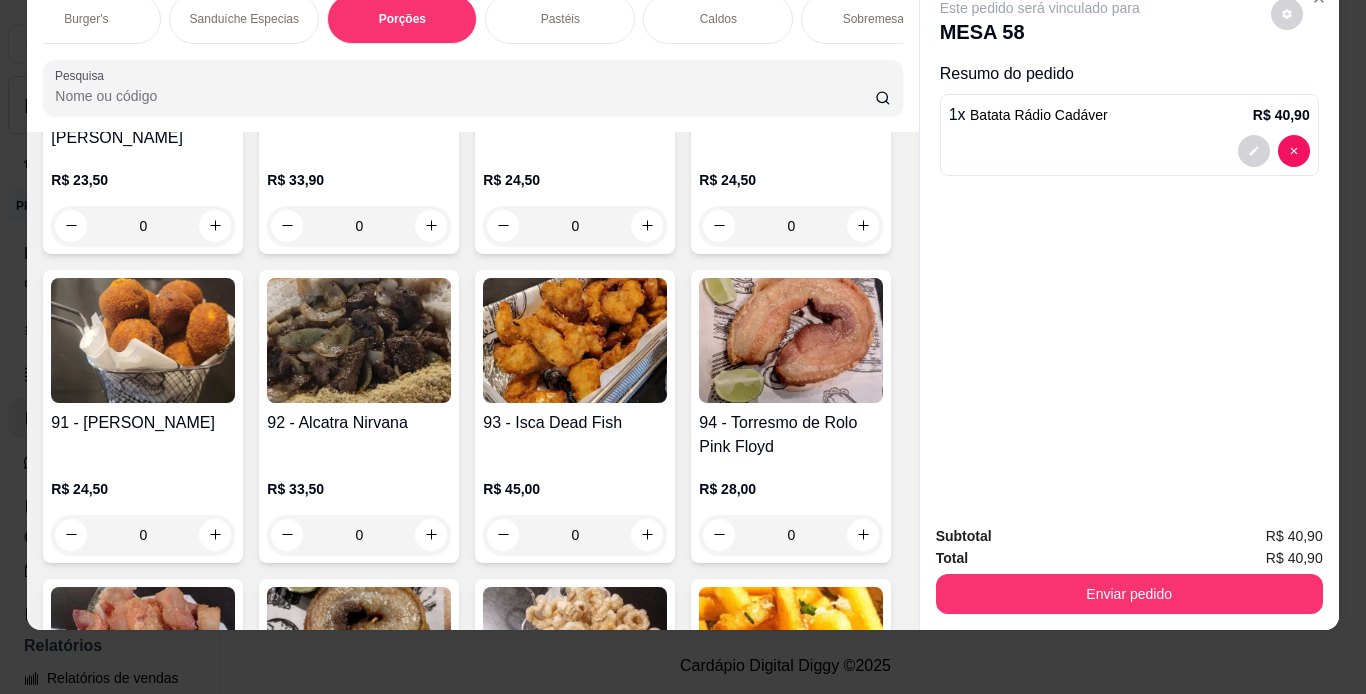 scroll, scrollTop: 0, scrollLeft: 263, axis: horizontal 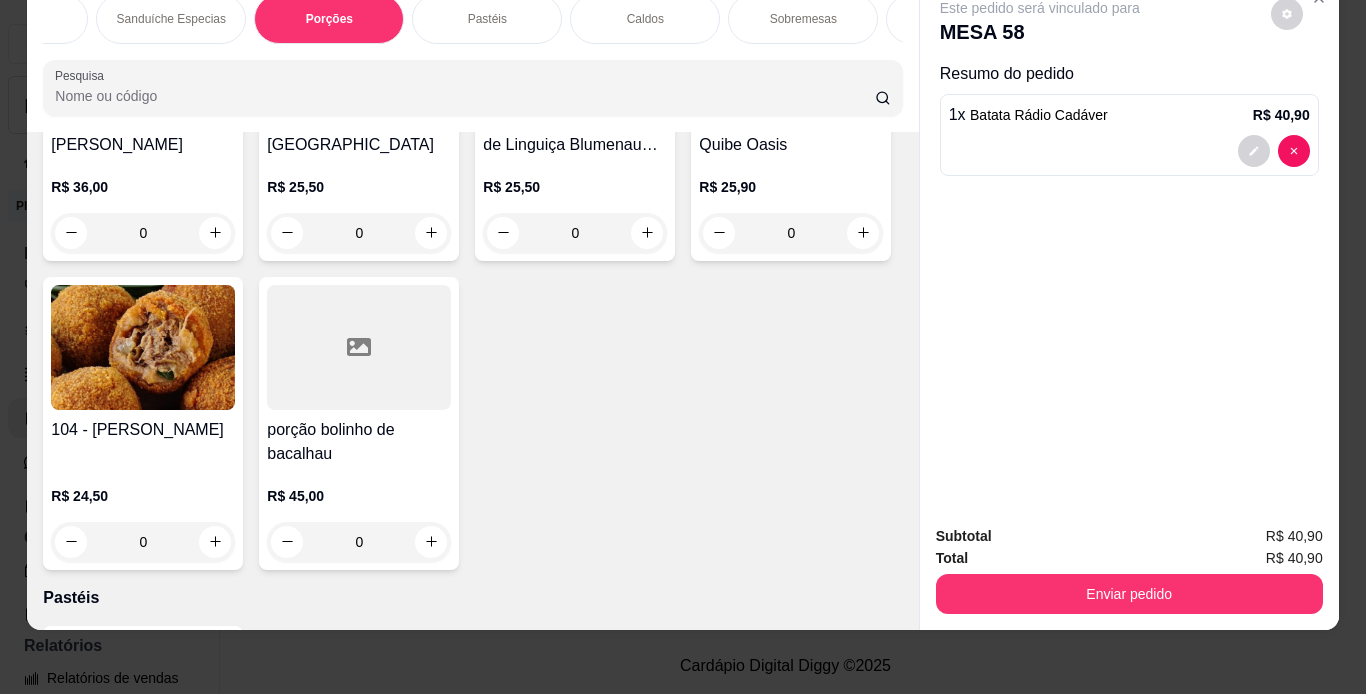 click on "0" at bounding box center [359, -694] 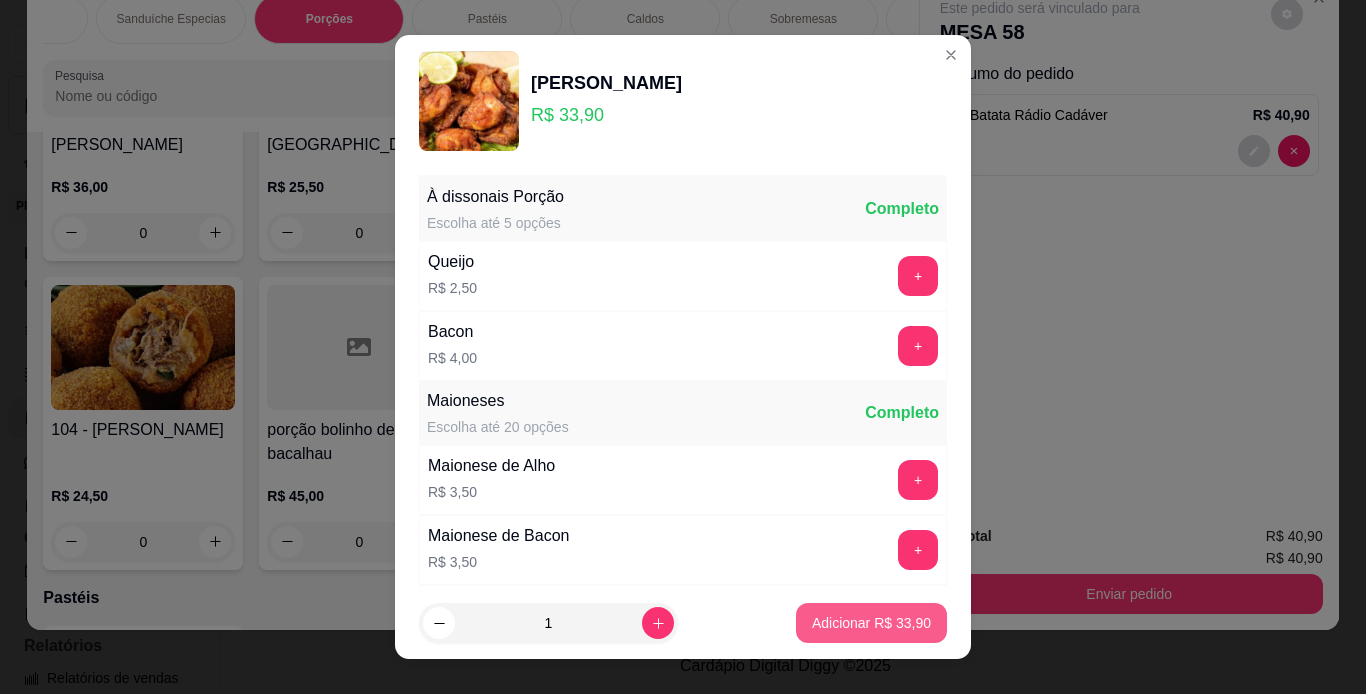 click on "Adicionar   R$ 33,90" at bounding box center (871, 623) 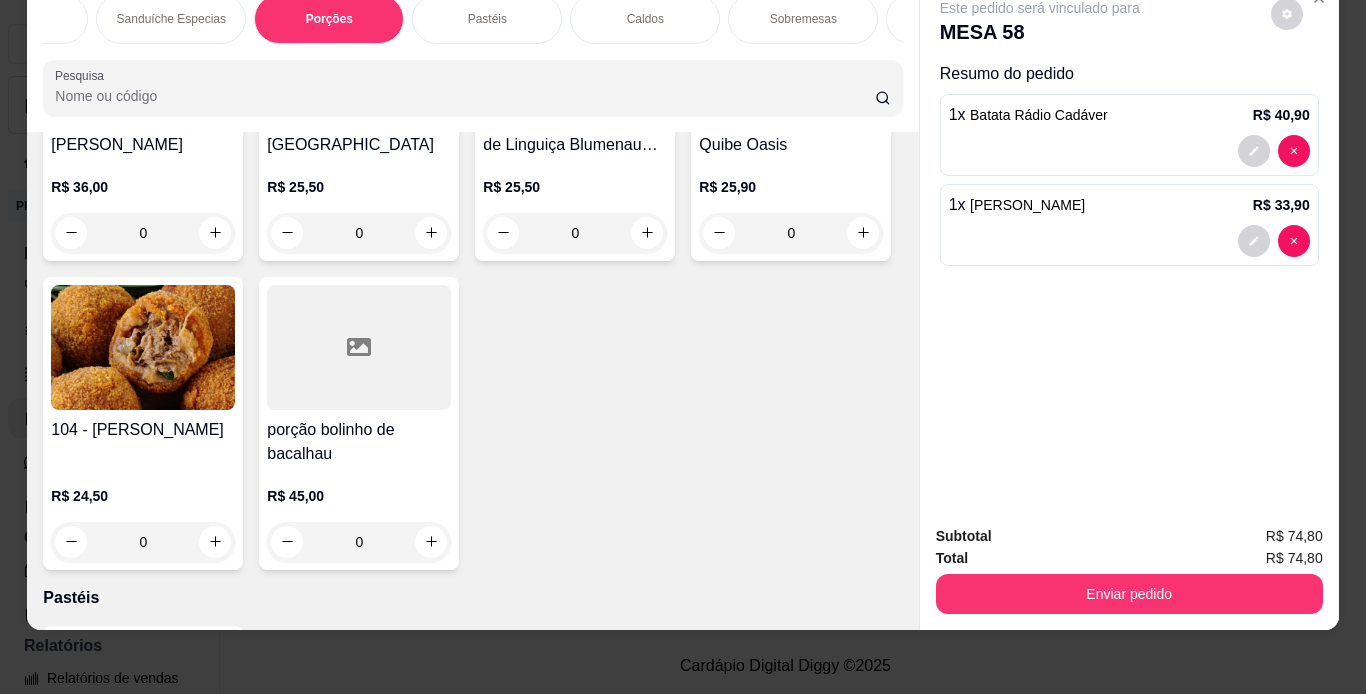 scroll, scrollTop: 0, scrollLeft: 0, axis: both 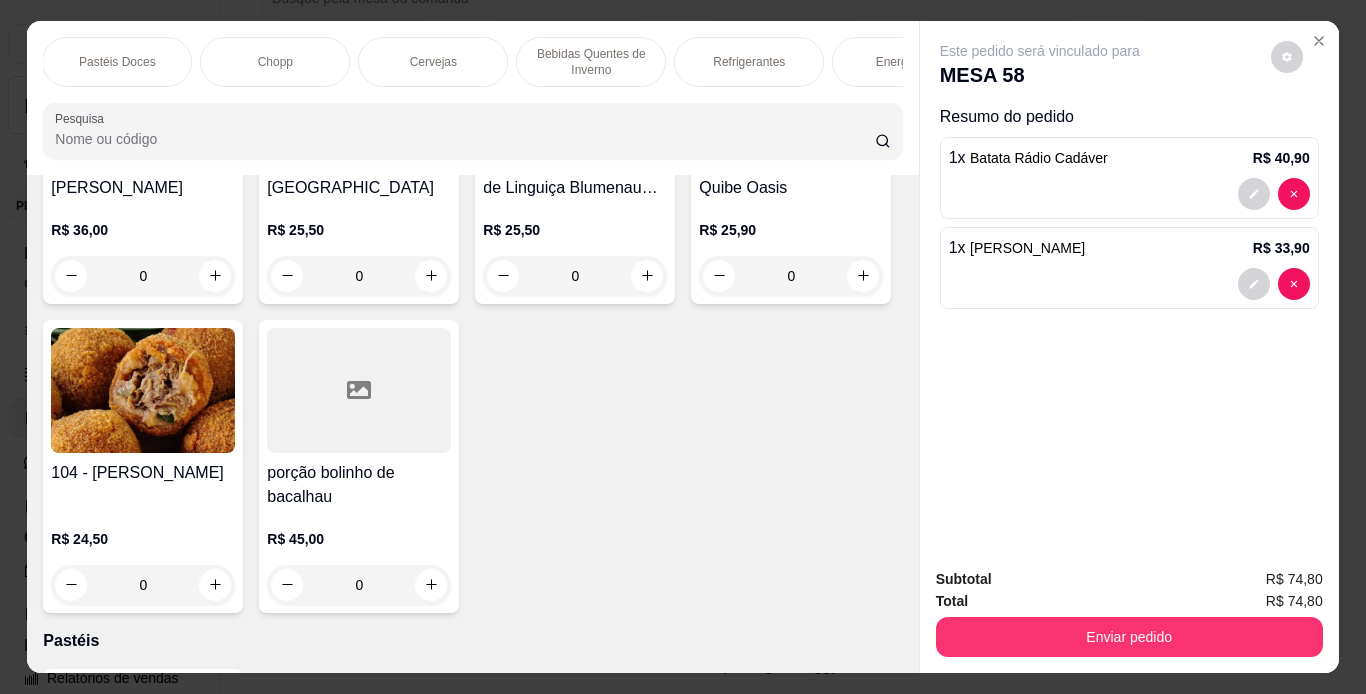 click on "Refrigerantes" at bounding box center [749, 62] 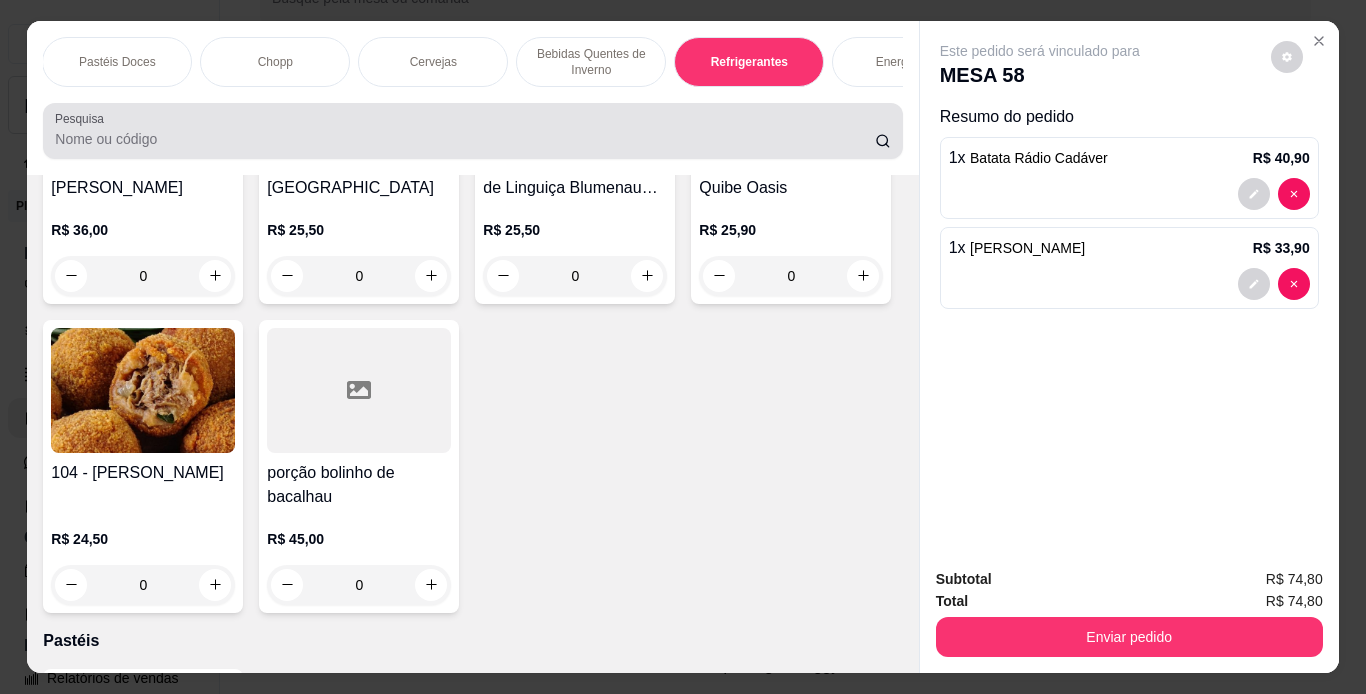 scroll, scrollTop: 9769, scrollLeft: 0, axis: vertical 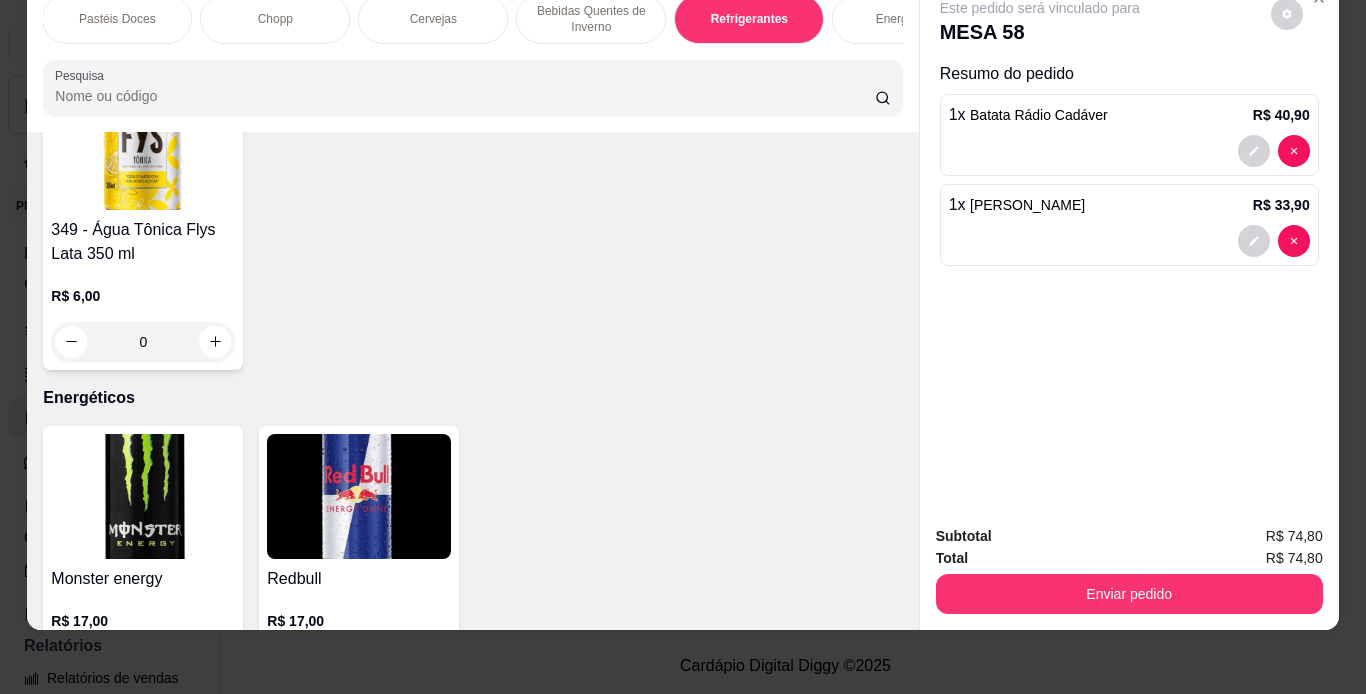 click at bounding box center (143, -1398) 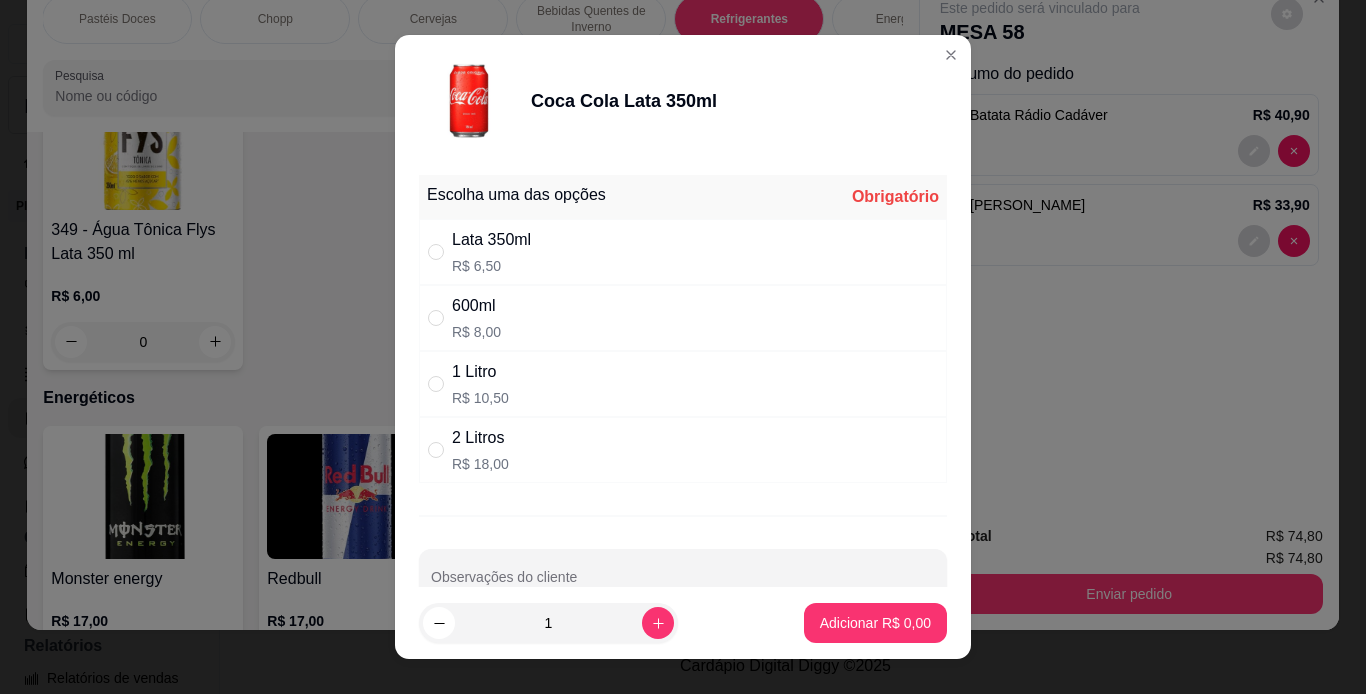 click on "R$ 6,50" at bounding box center [491, 266] 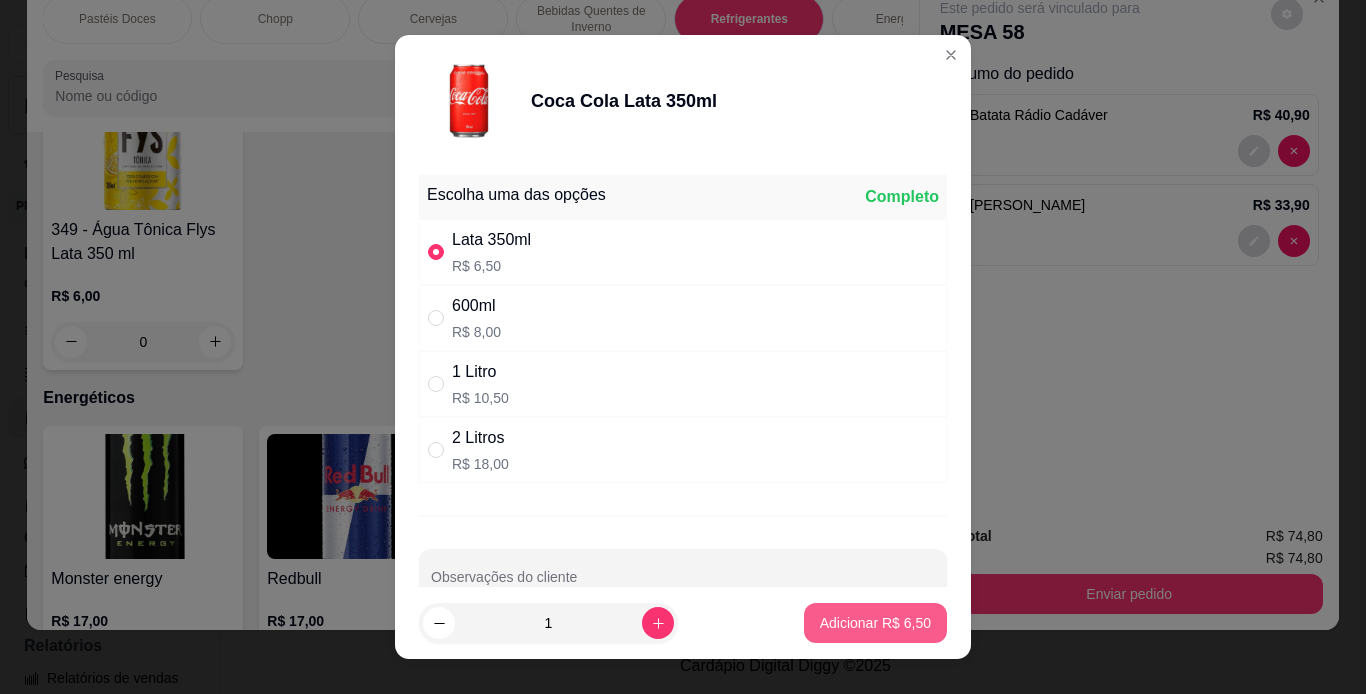 click on "Adicionar   R$ 6,50" at bounding box center (875, 623) 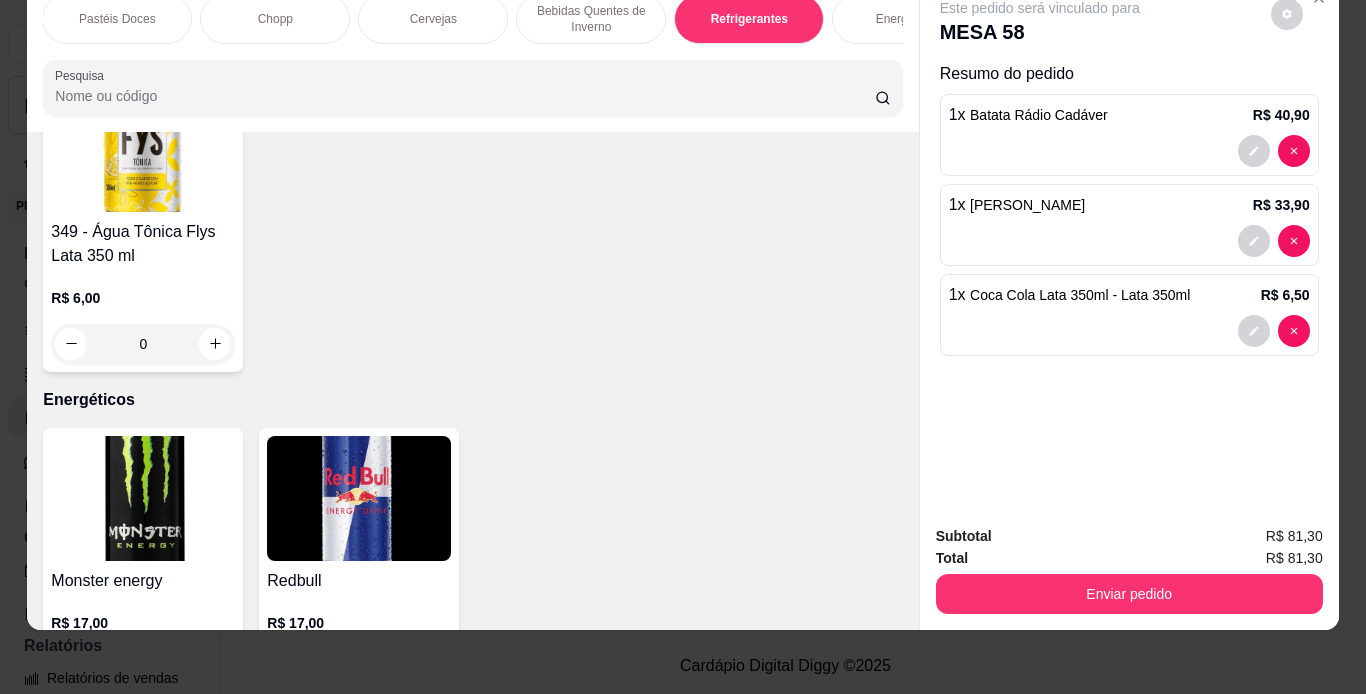 click at bounding box center [143, -1087] 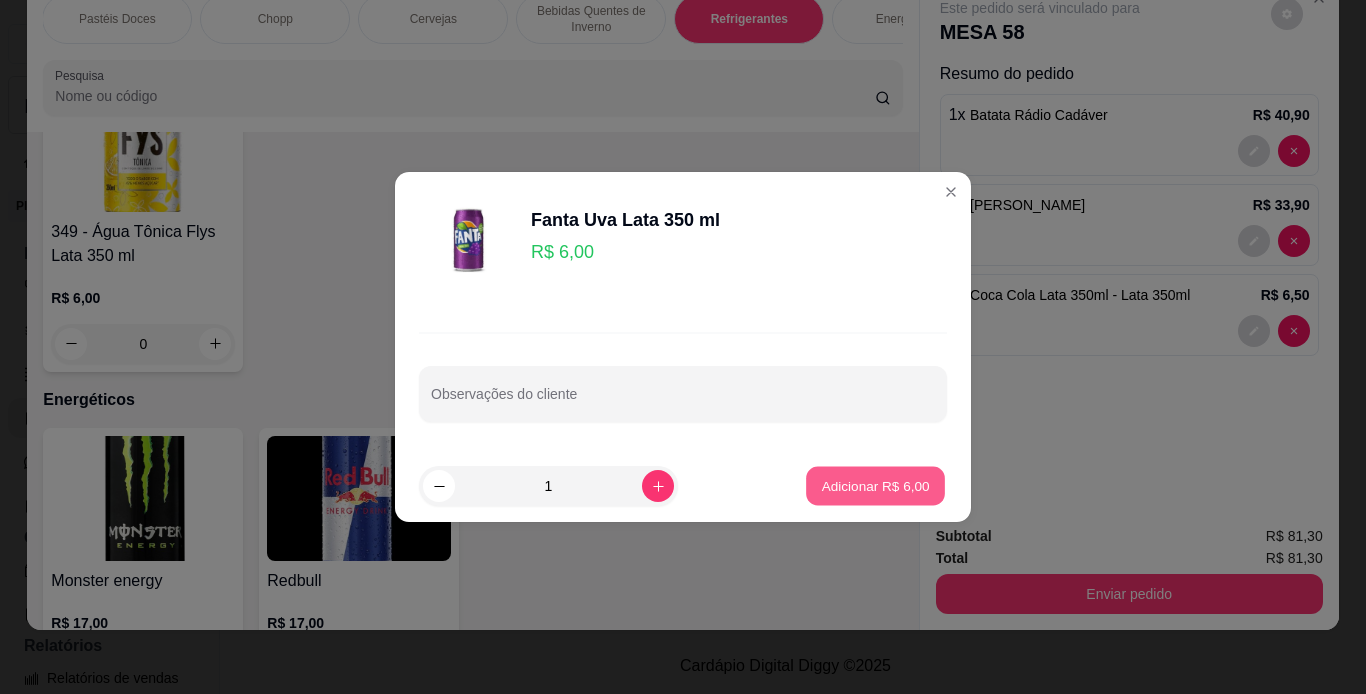 click on "Adicionar   R$ 6,00" at bounding box center (875, 485) 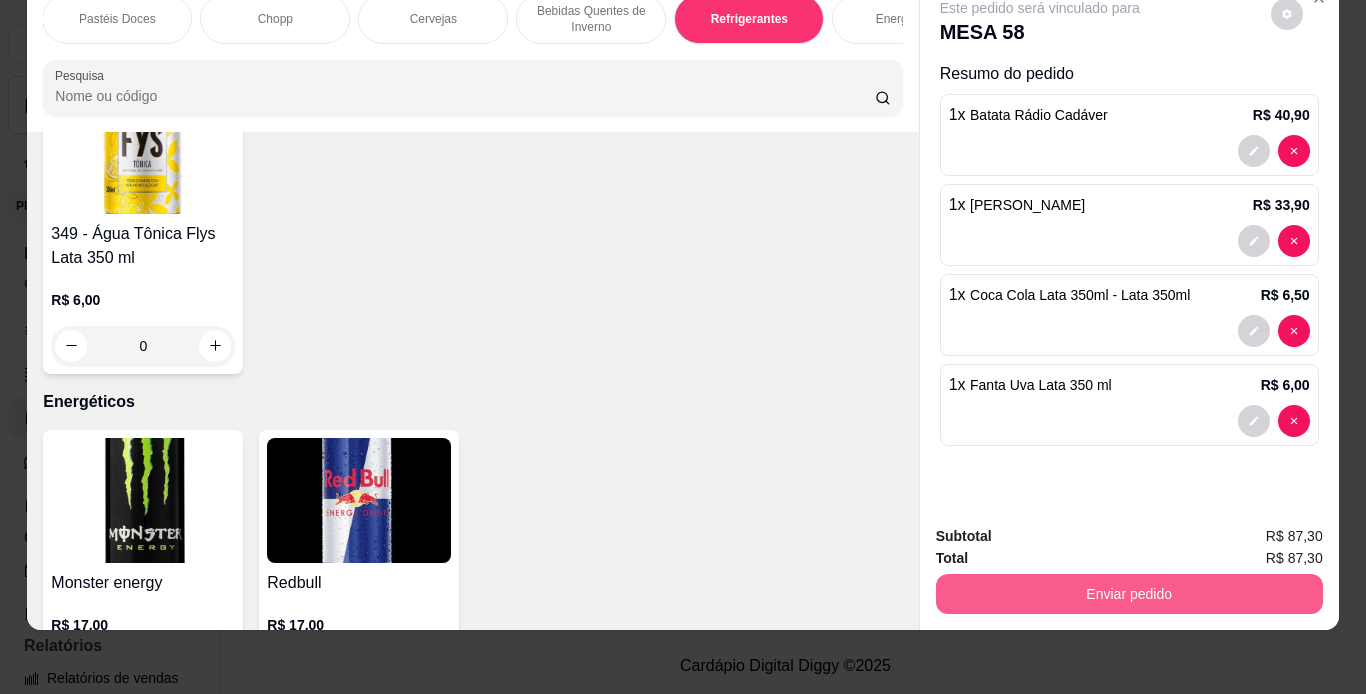 click on "Enviar pedido" at bounding box center (1129, 594) 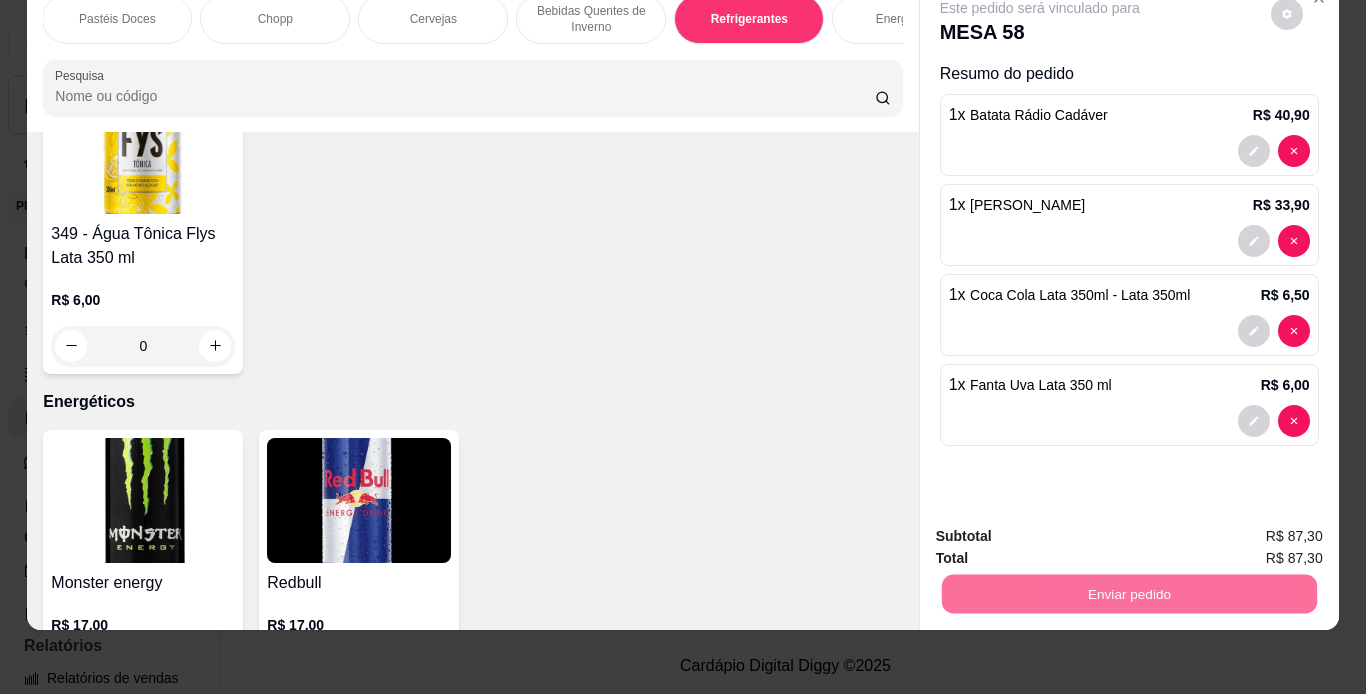 click on "Não registrar e enviar pedido" at bounding box center (1063, 529) 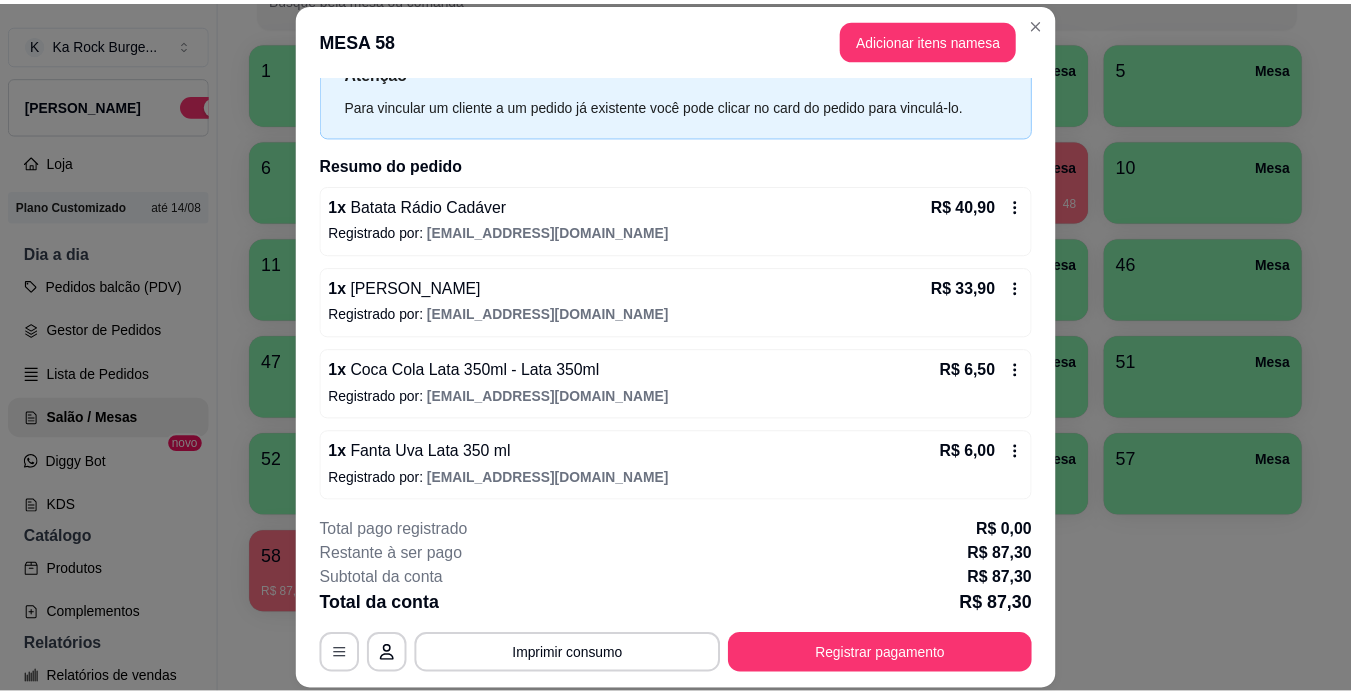 scroll, scrollTop: 86, scrollLeft: 0, axis: vertical 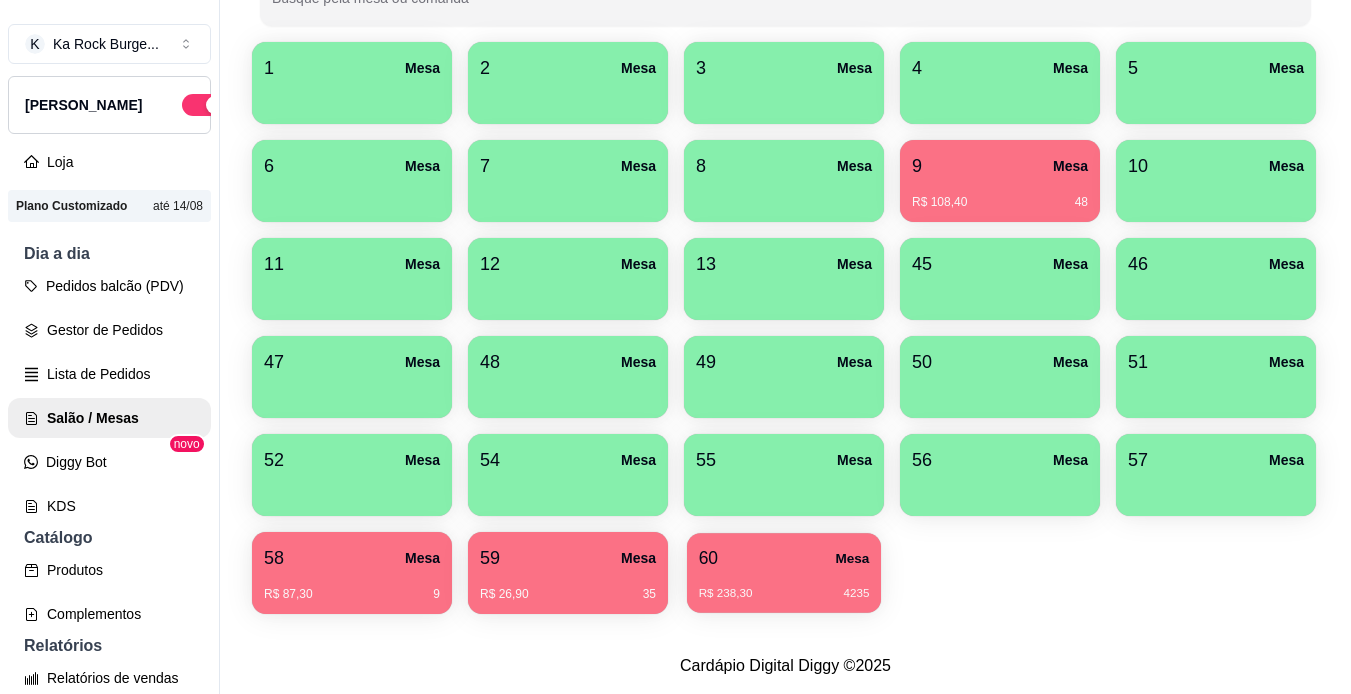 click on "R$ 238,30 4235" at bounding box center [784, 586] 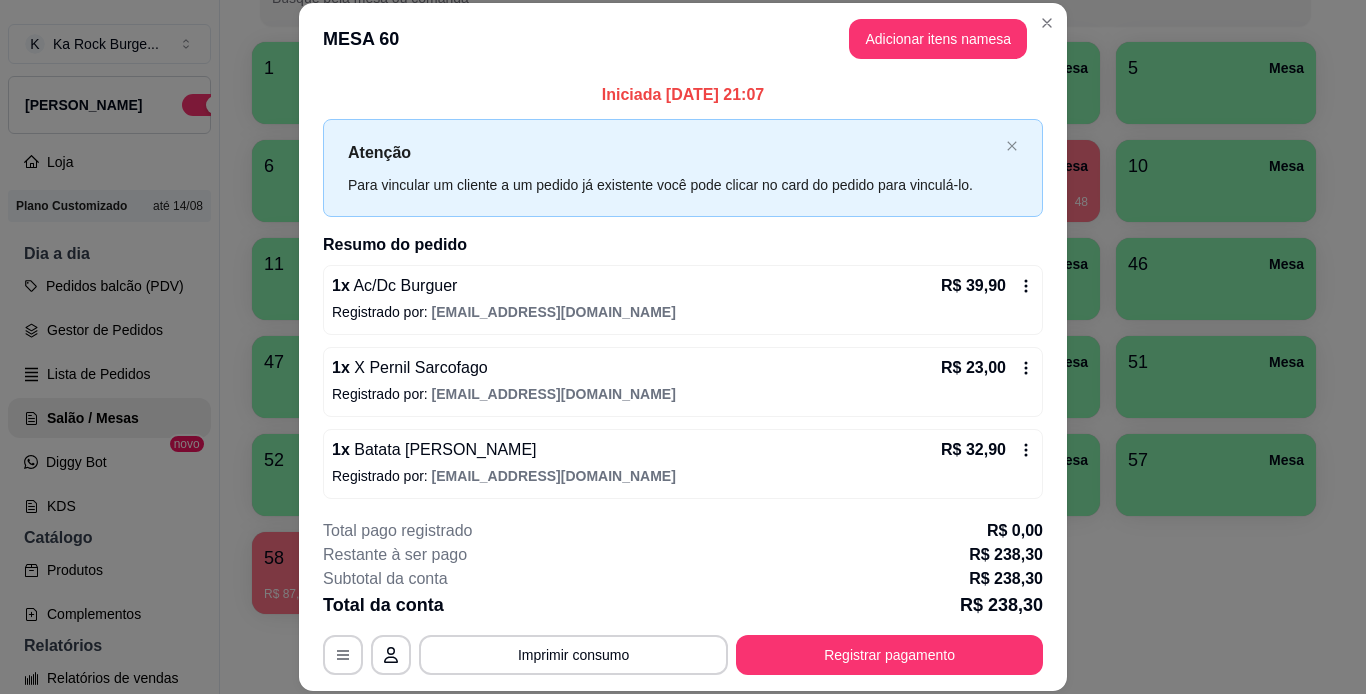 click 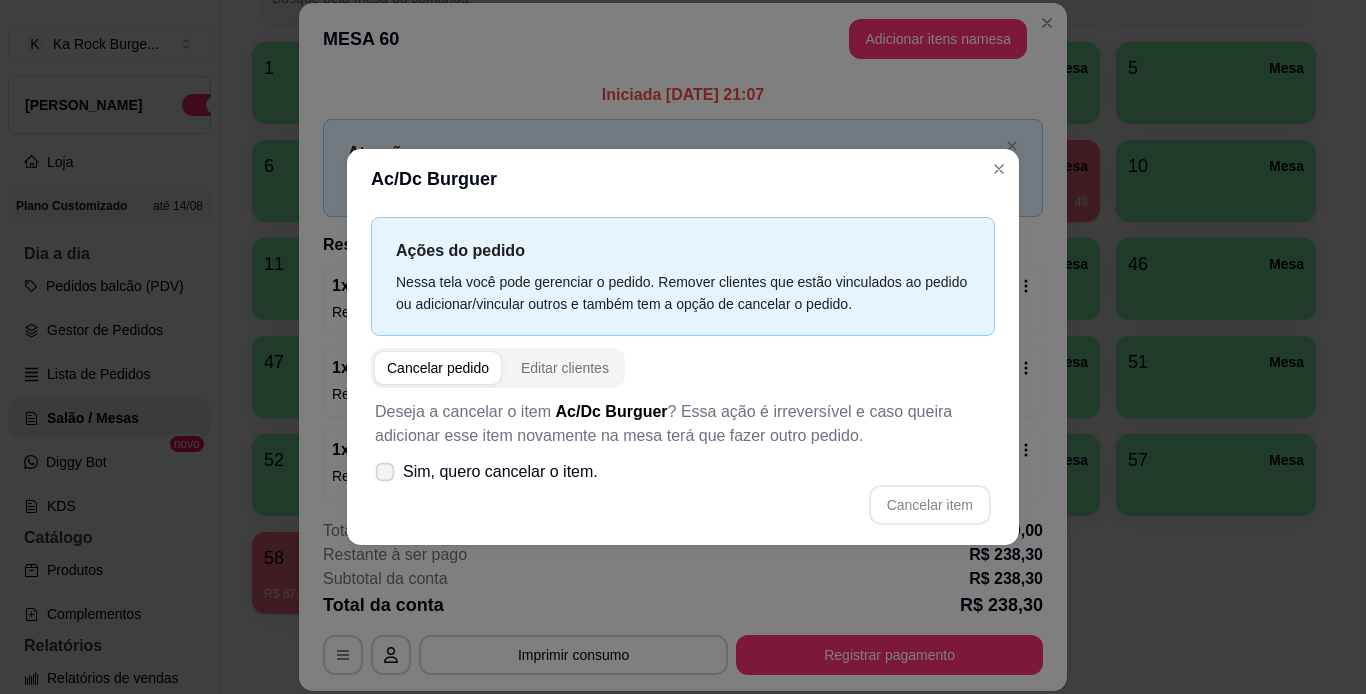 click 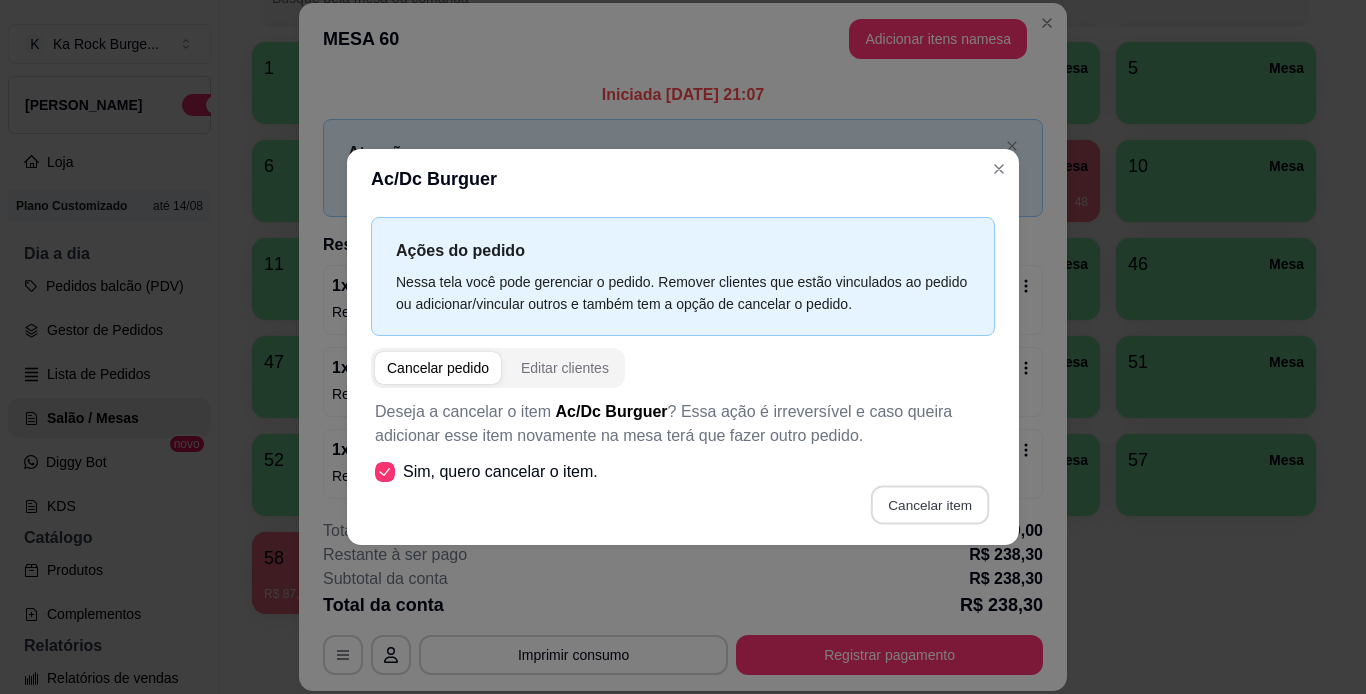 click on "Cancelar item" at bounding box center [929, 505] 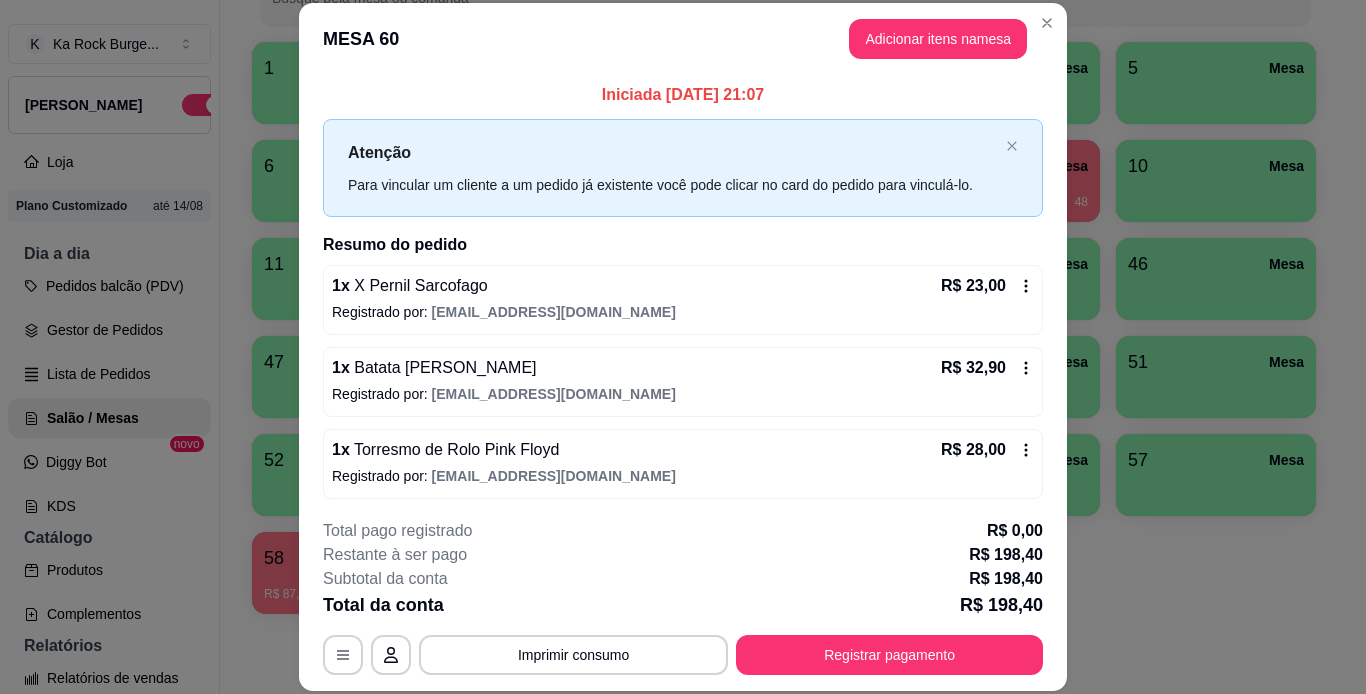 click 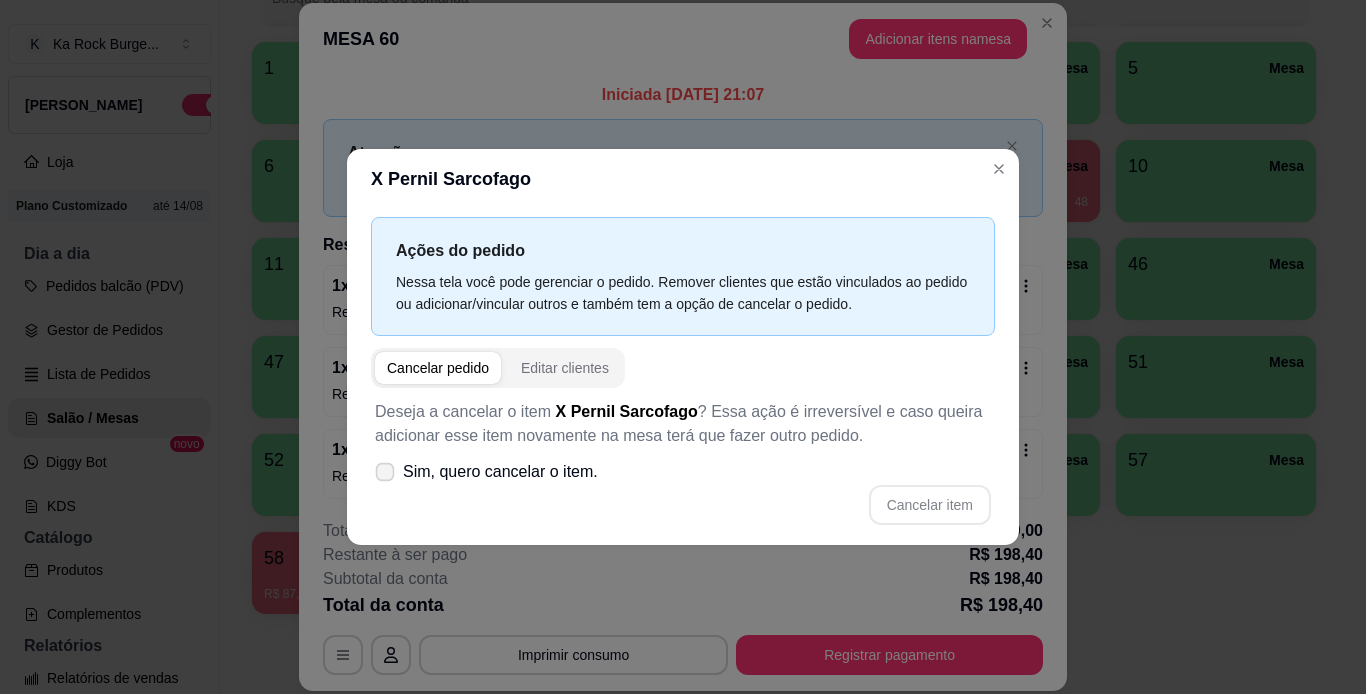 click 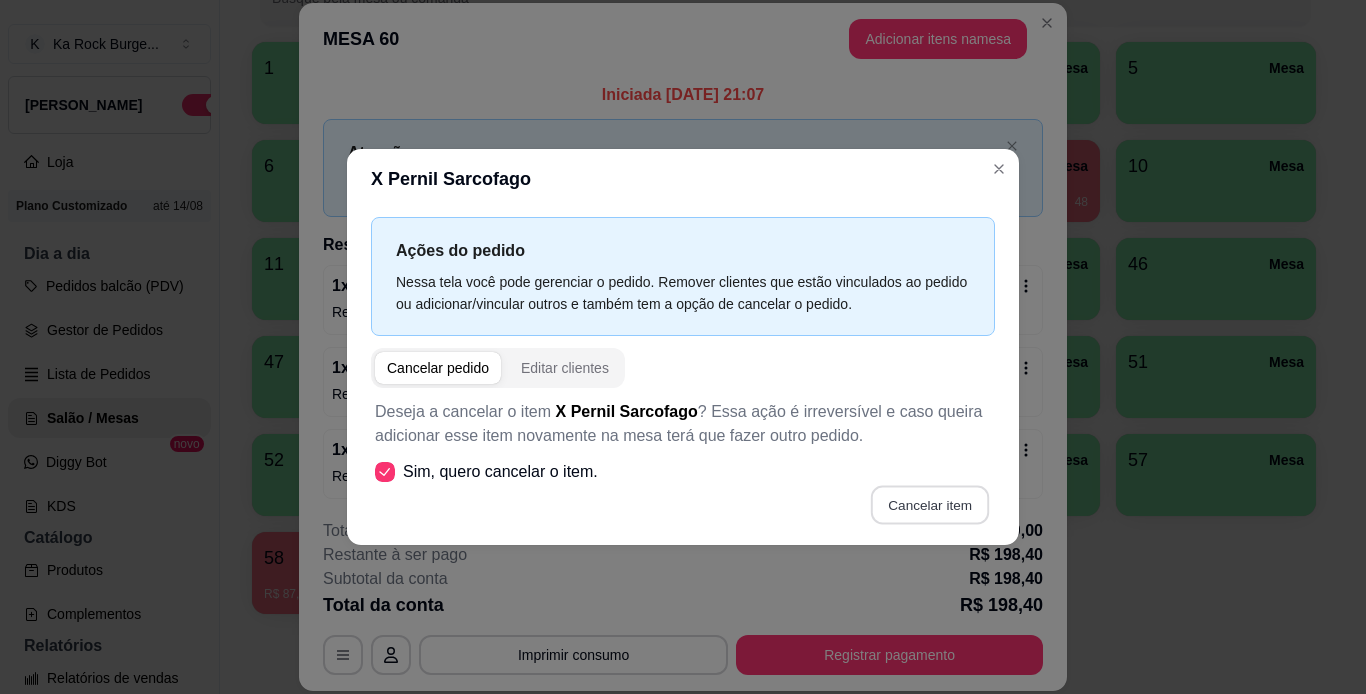 click on "Cancelar item" at bounding box center (929, 505) 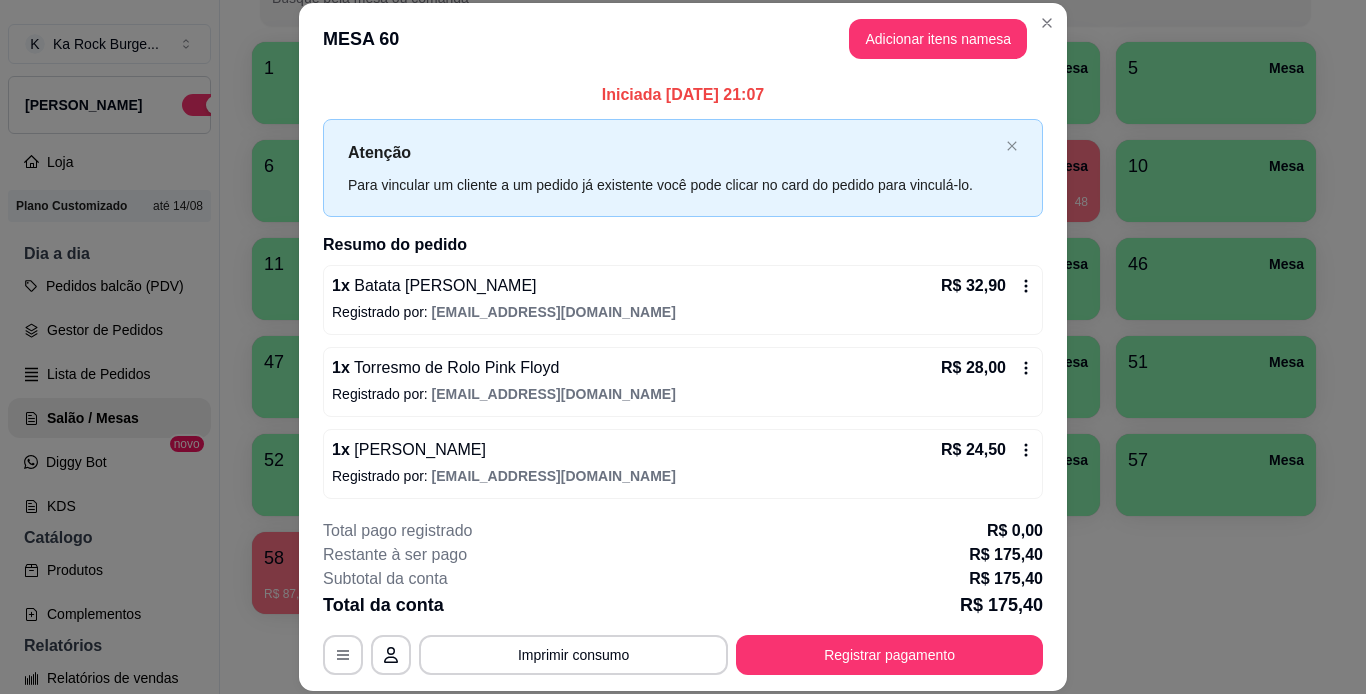 click 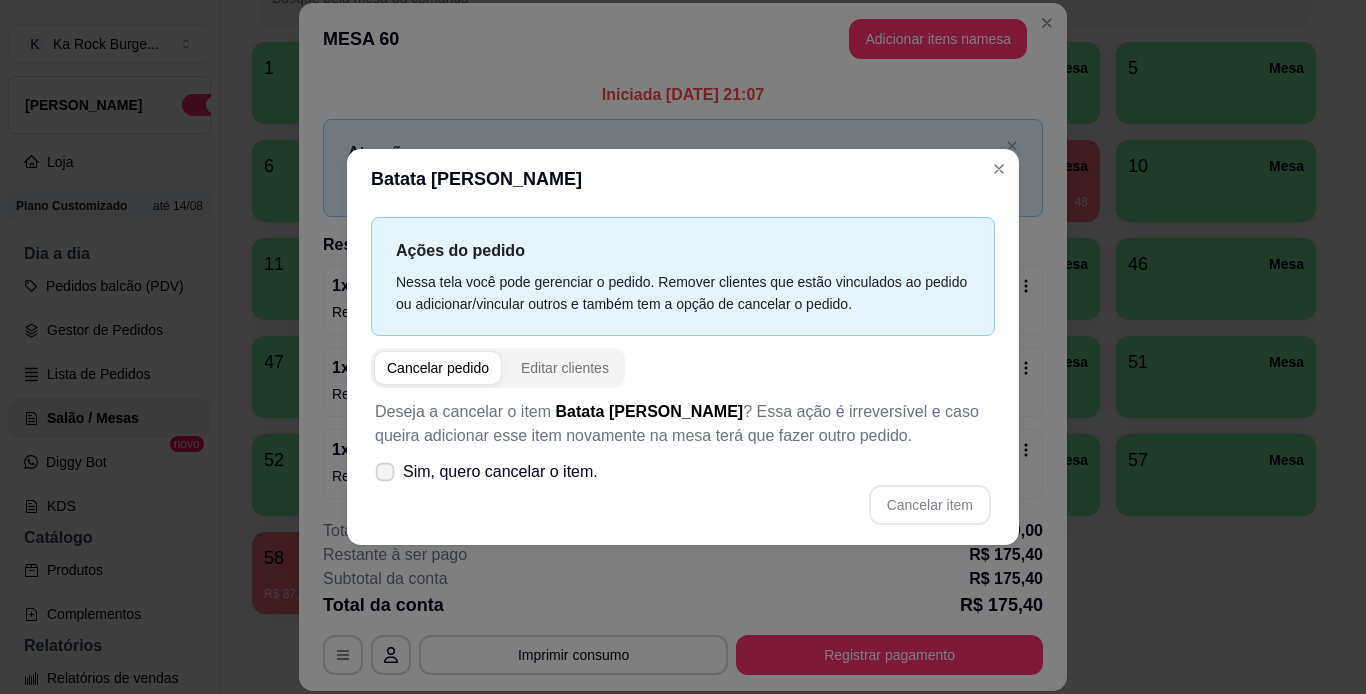click 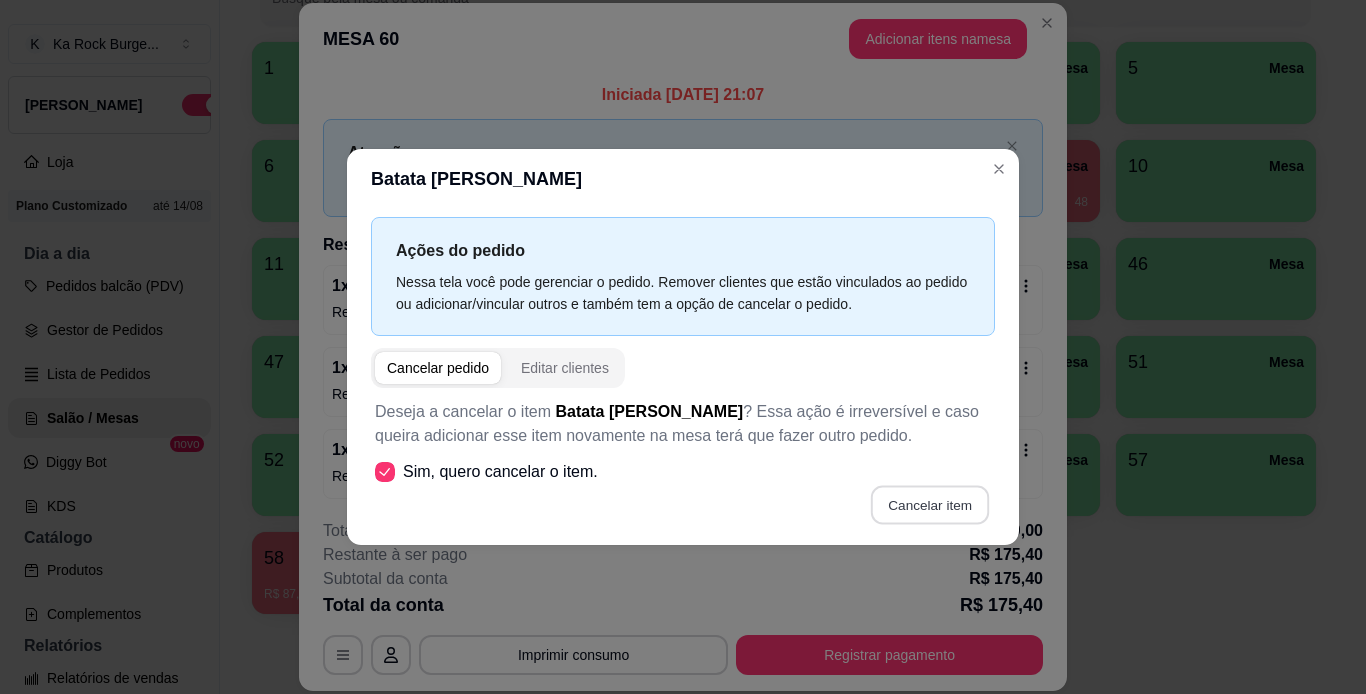 click on "Cancelar item" at bounding box center [929, 505] 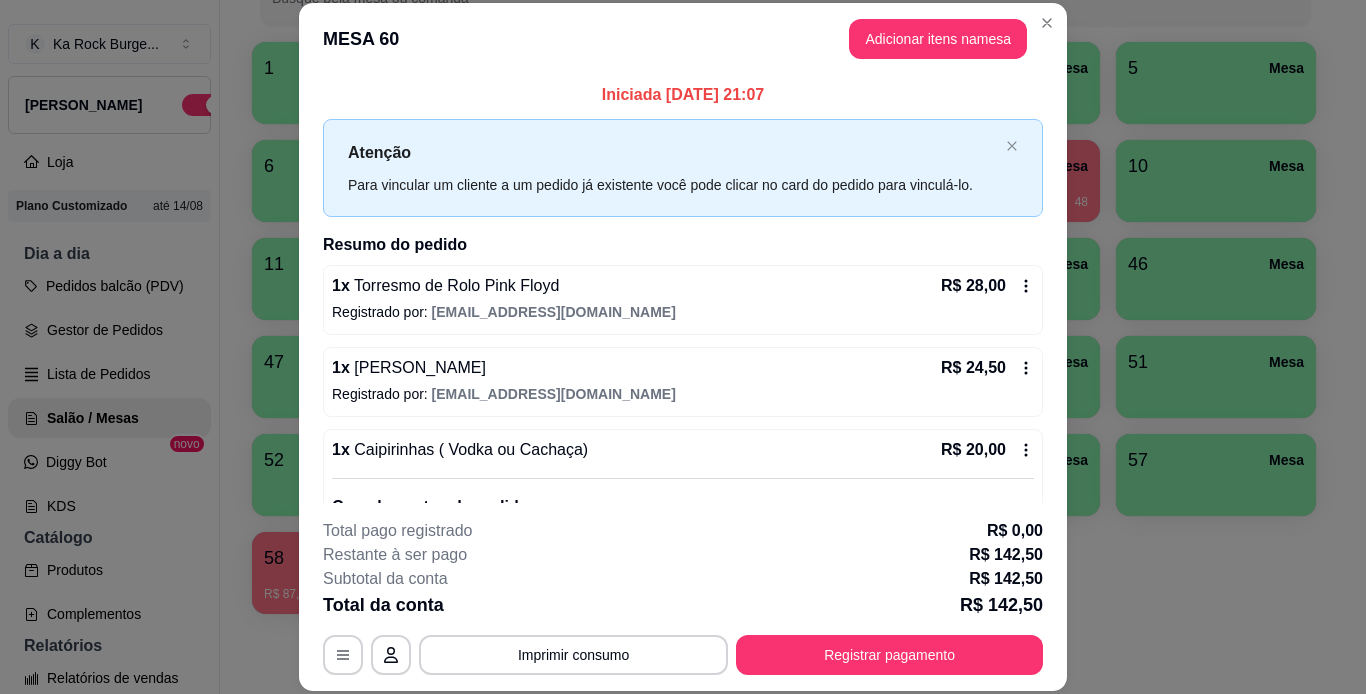 click 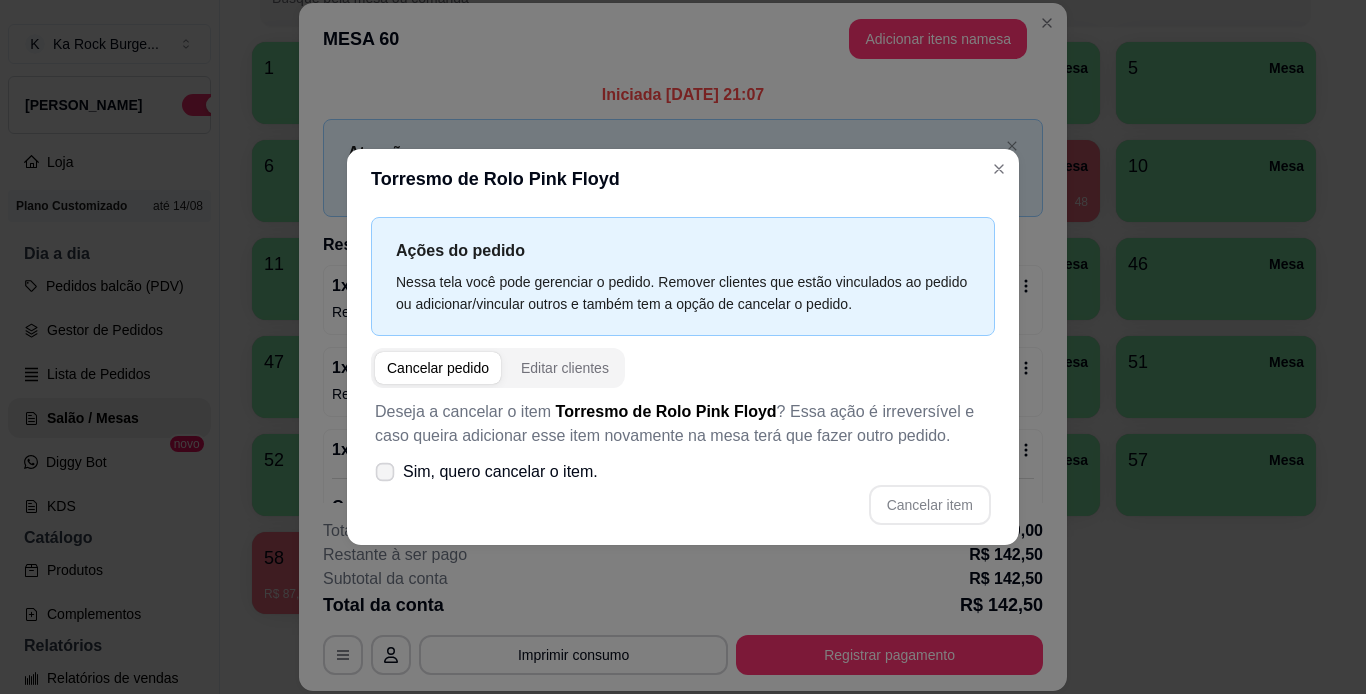 click at bounding box center [385, 472] 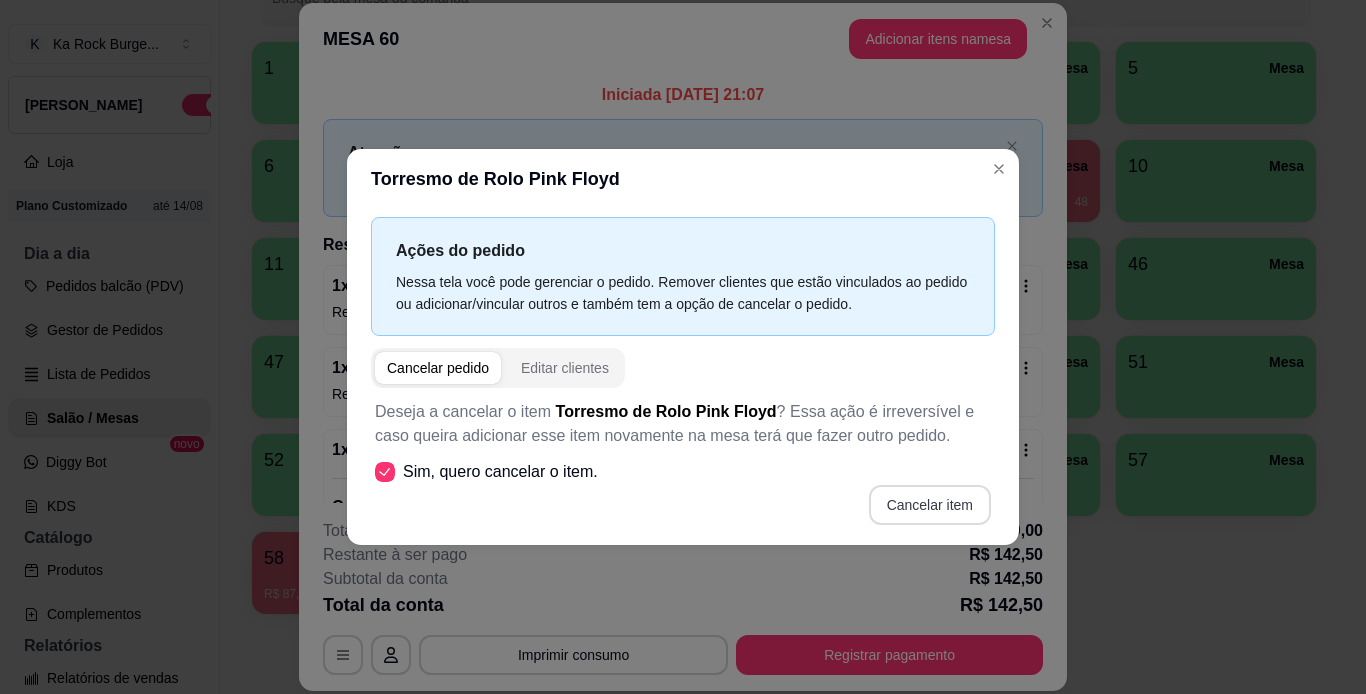 click on "Cancelar item" at bounding box center (930, 505) 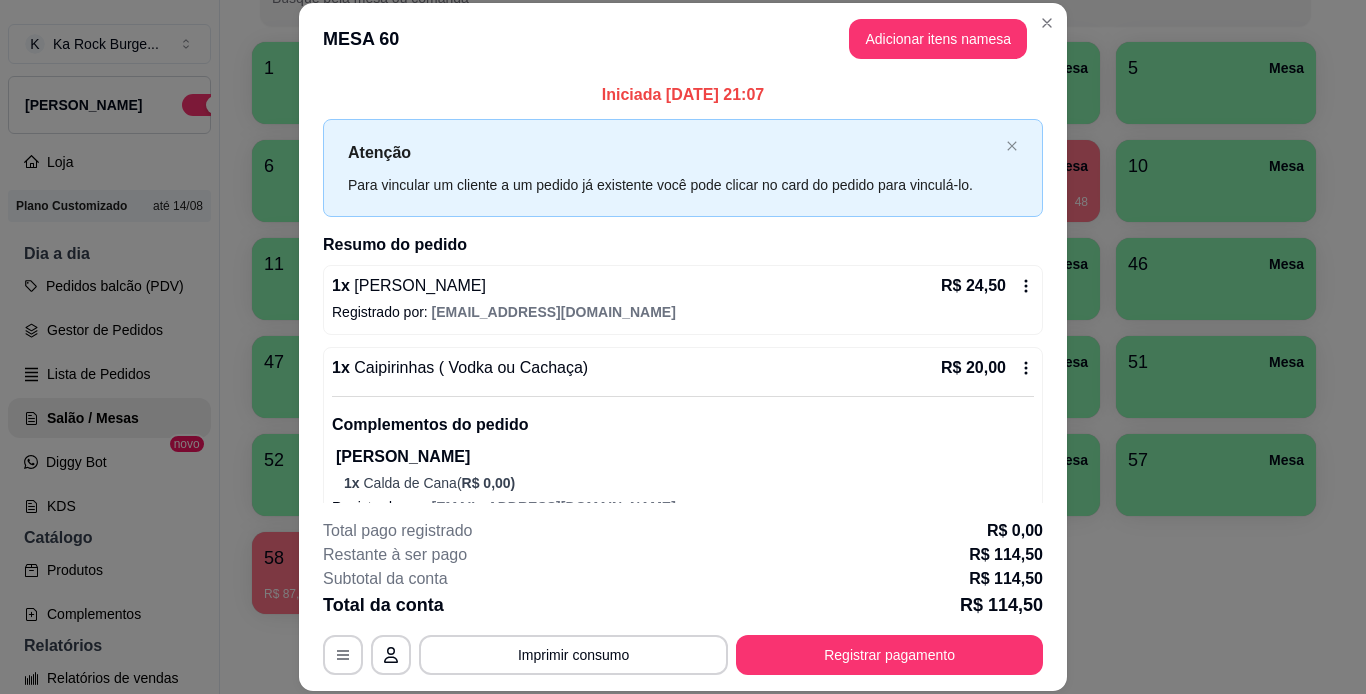 click 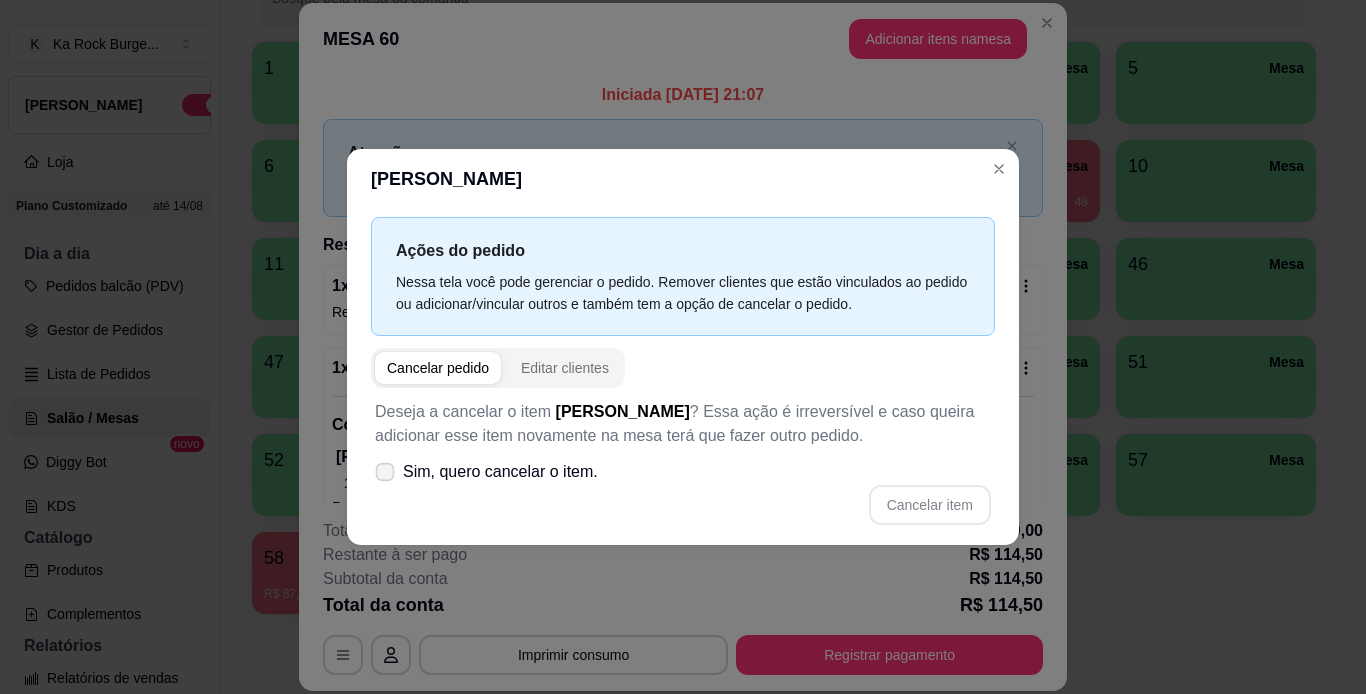 click 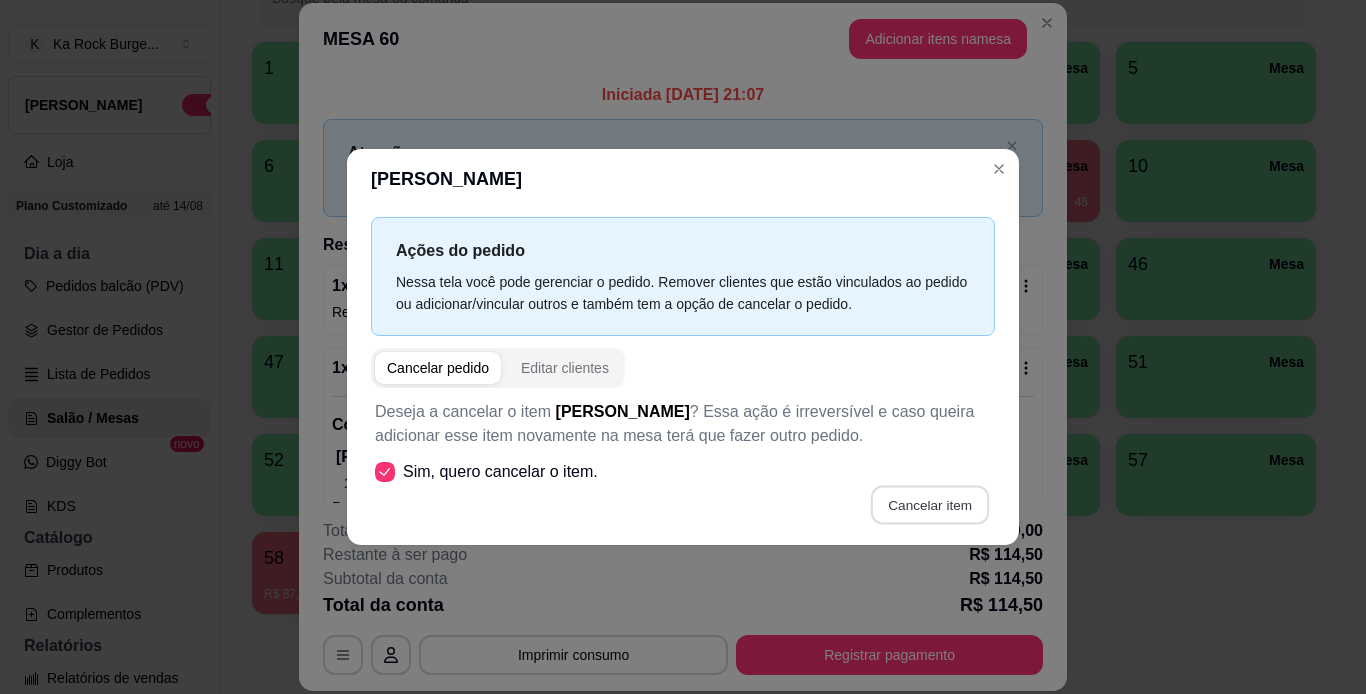 click on "Cancelar item" at bounding box center (929, 505) 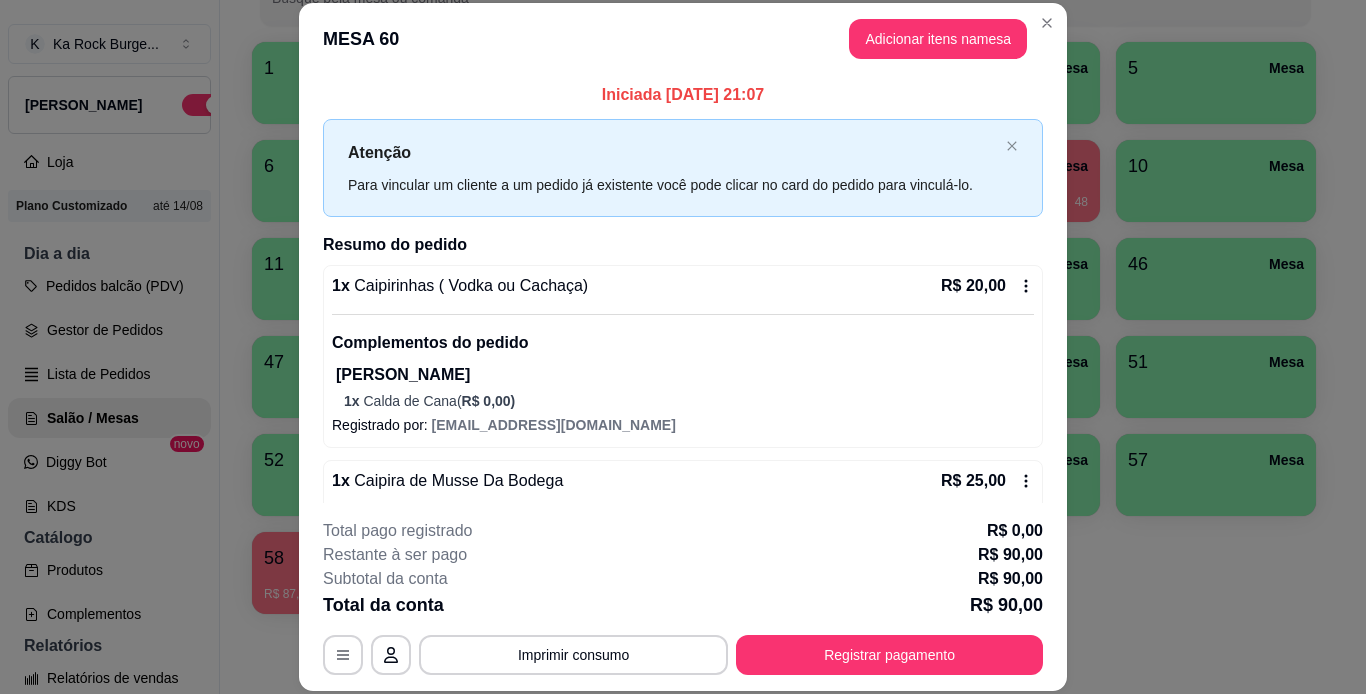 click 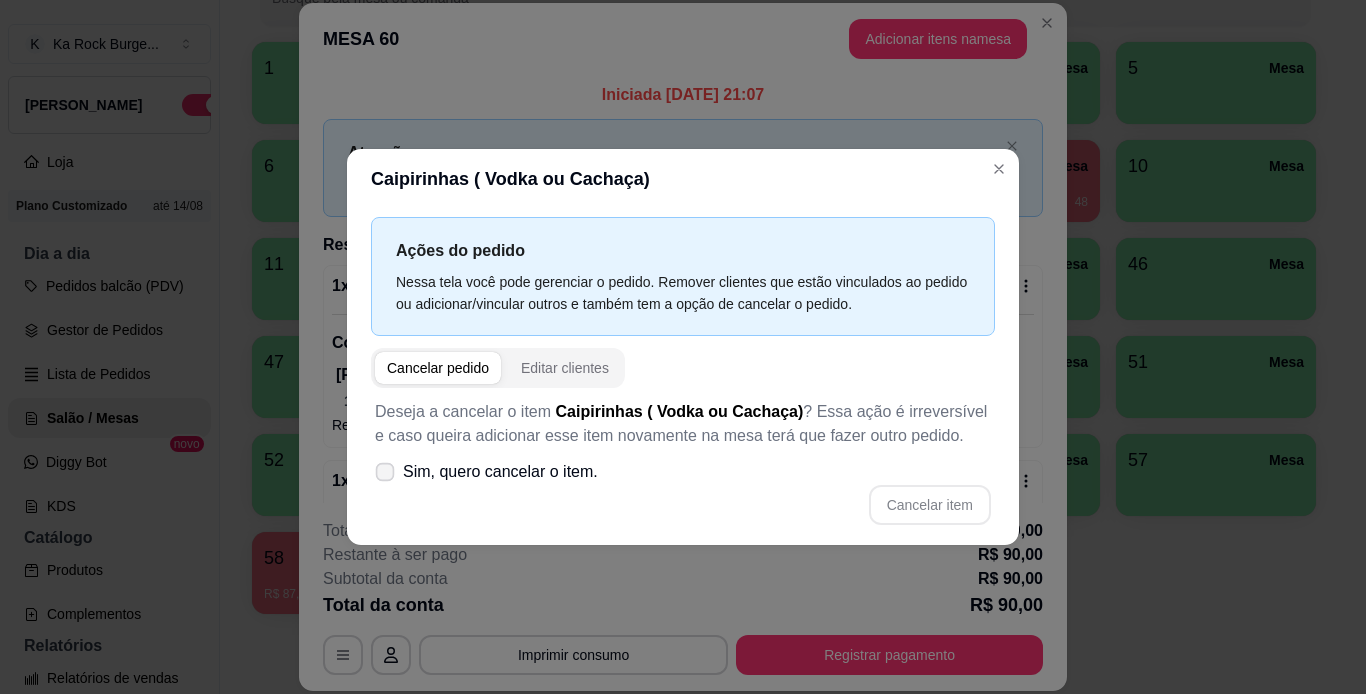 click 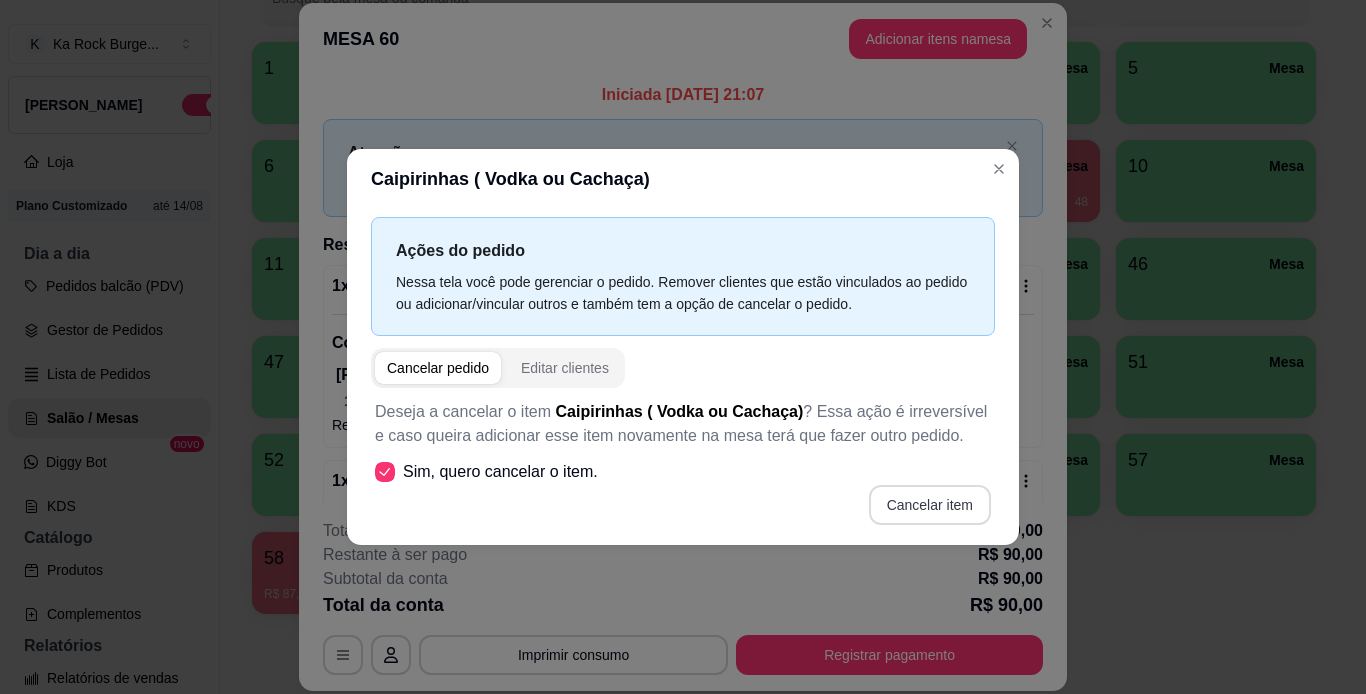click on "Cancelar item" at bounding box center (930, 505) 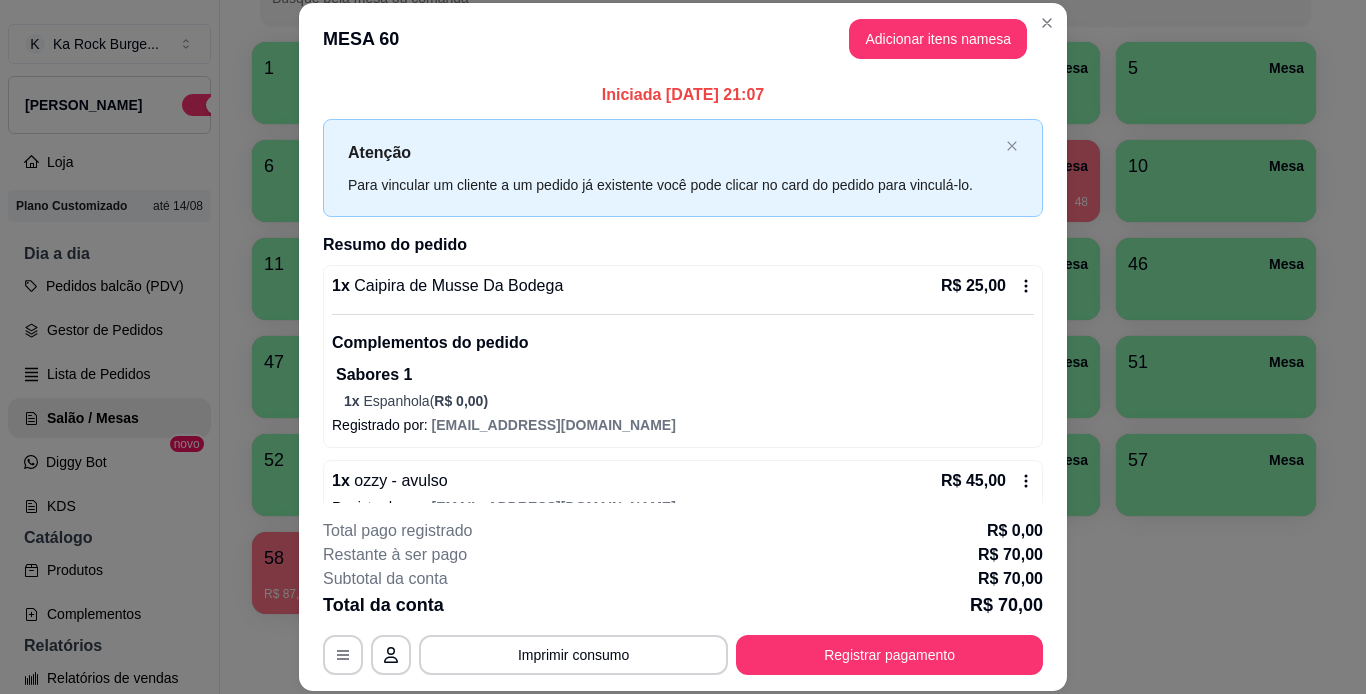 click 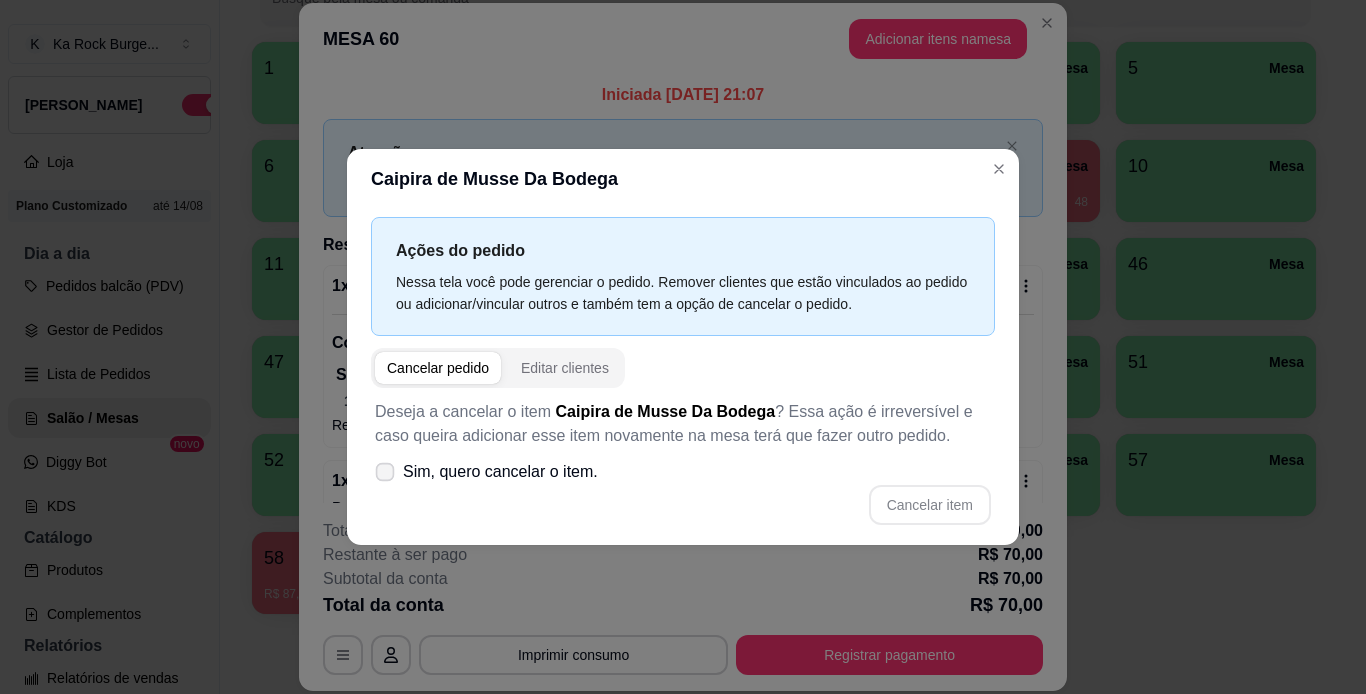 click 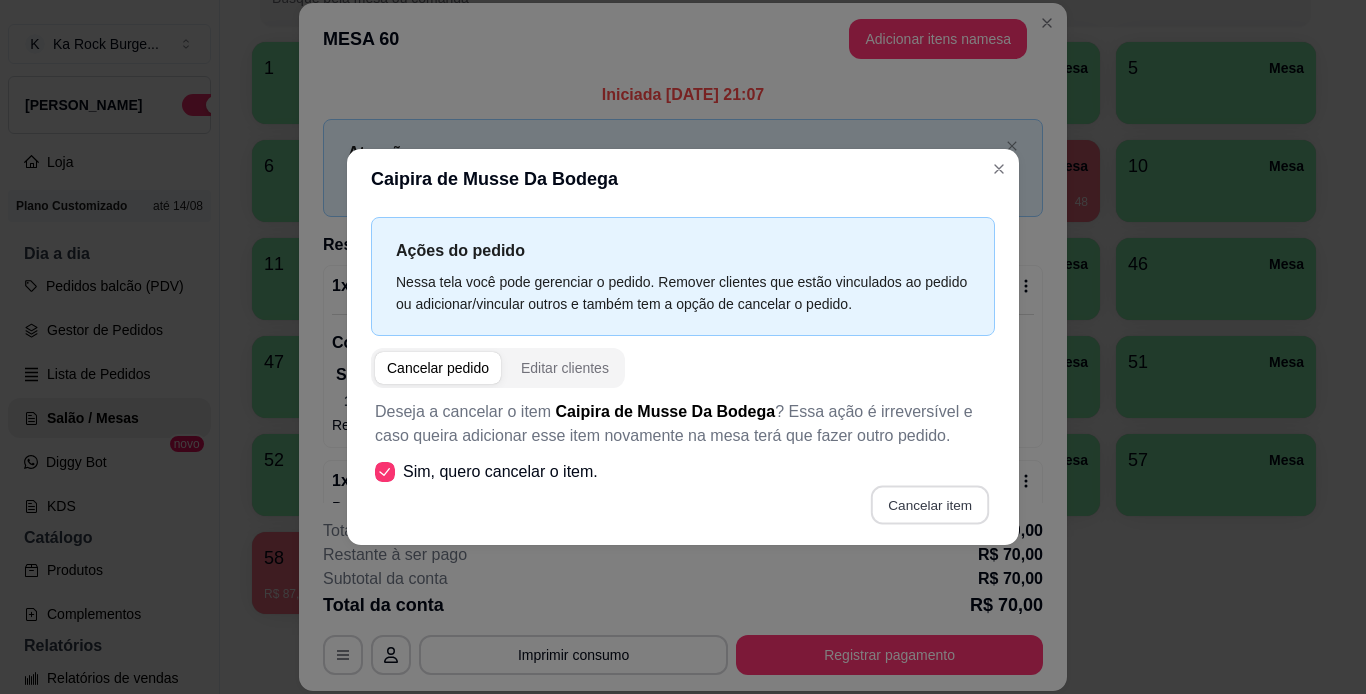 click on "Cancelar item" at bounding box center (929, 505) 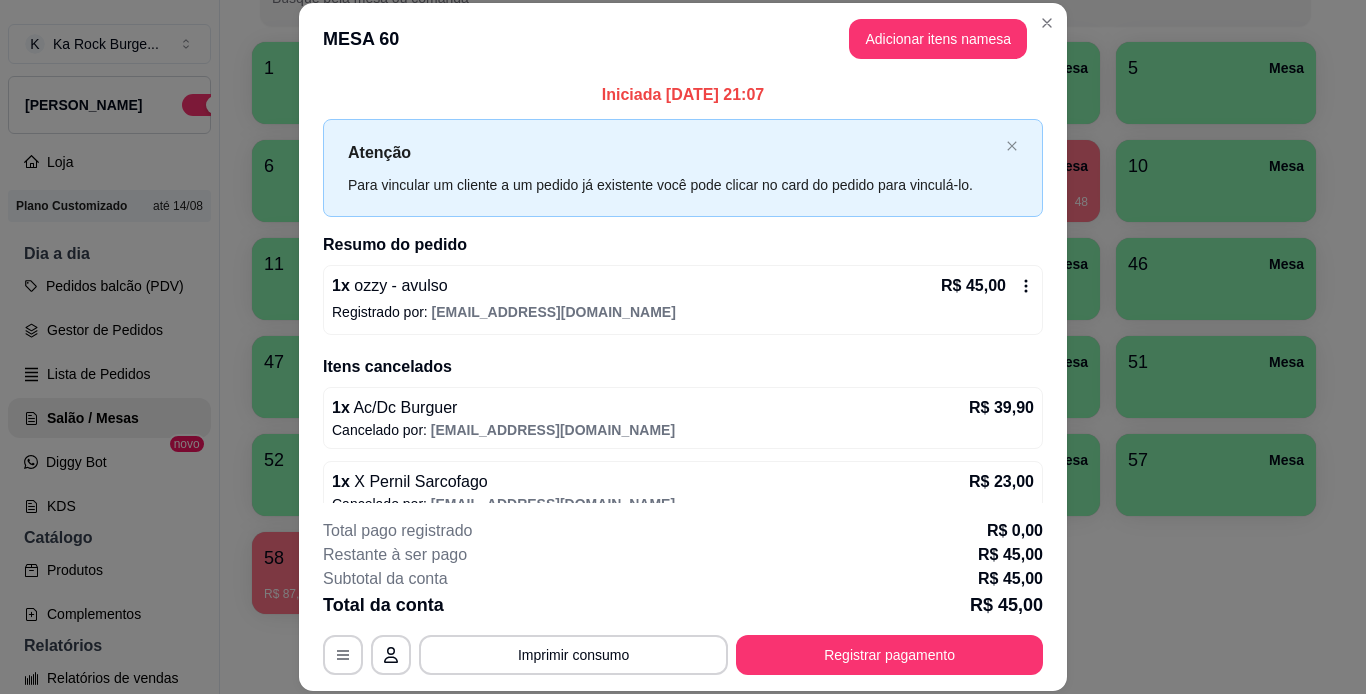 click 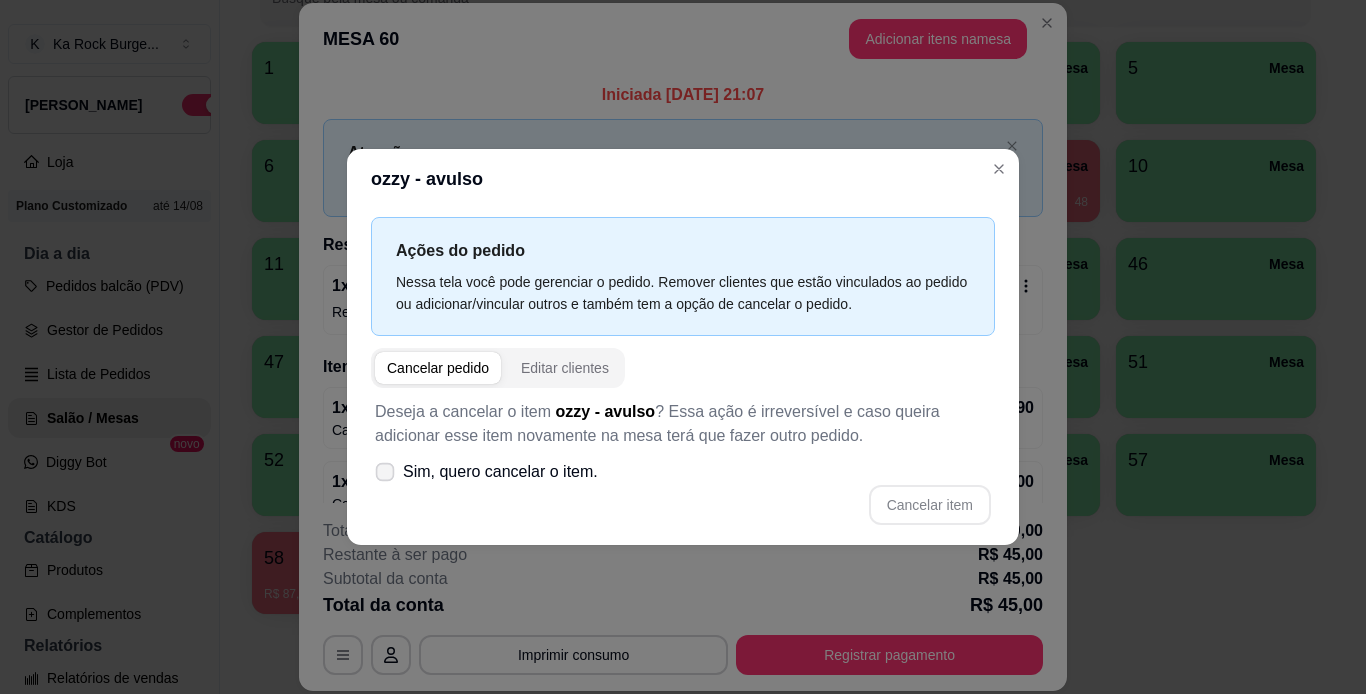 click at bounding box center [385, 472] 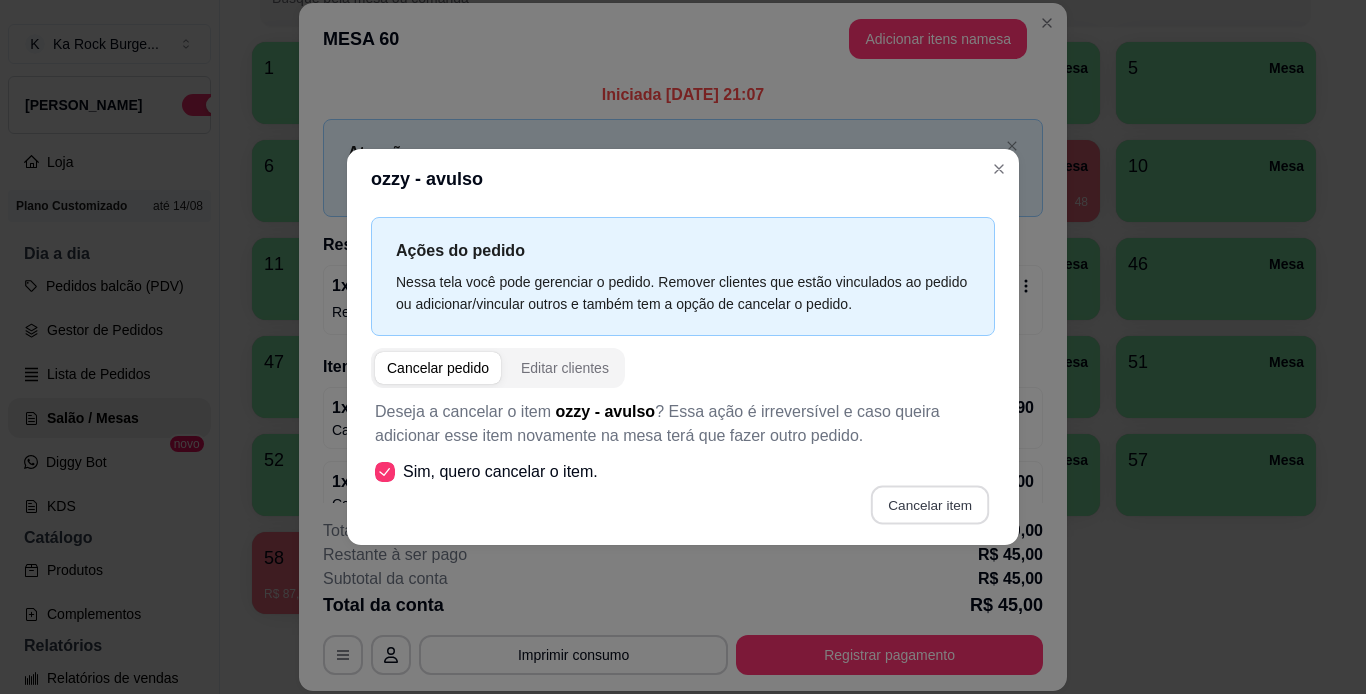 click on "Cancelar item" at bounding box center [929, 505] 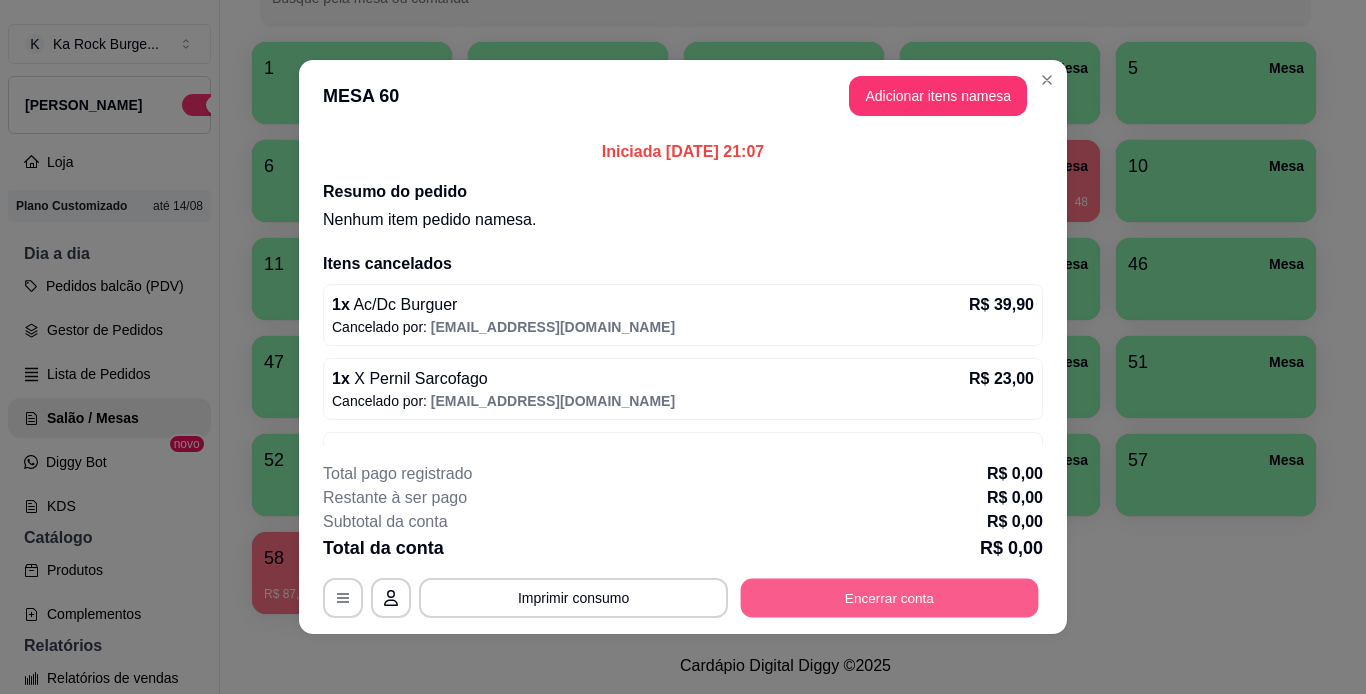 click on "Encerrar conta" at bounding box center (890, 598) 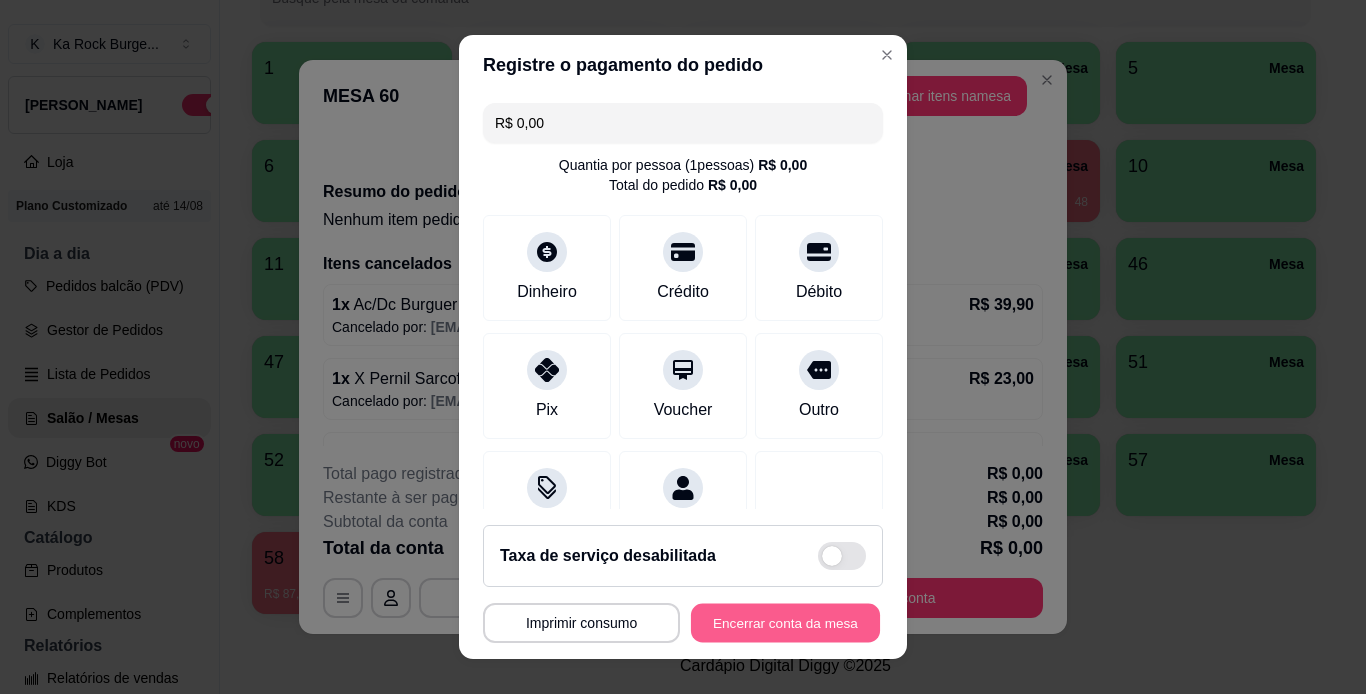 click on "Encerrar conta da mesa" at bounding box center [785, 623] 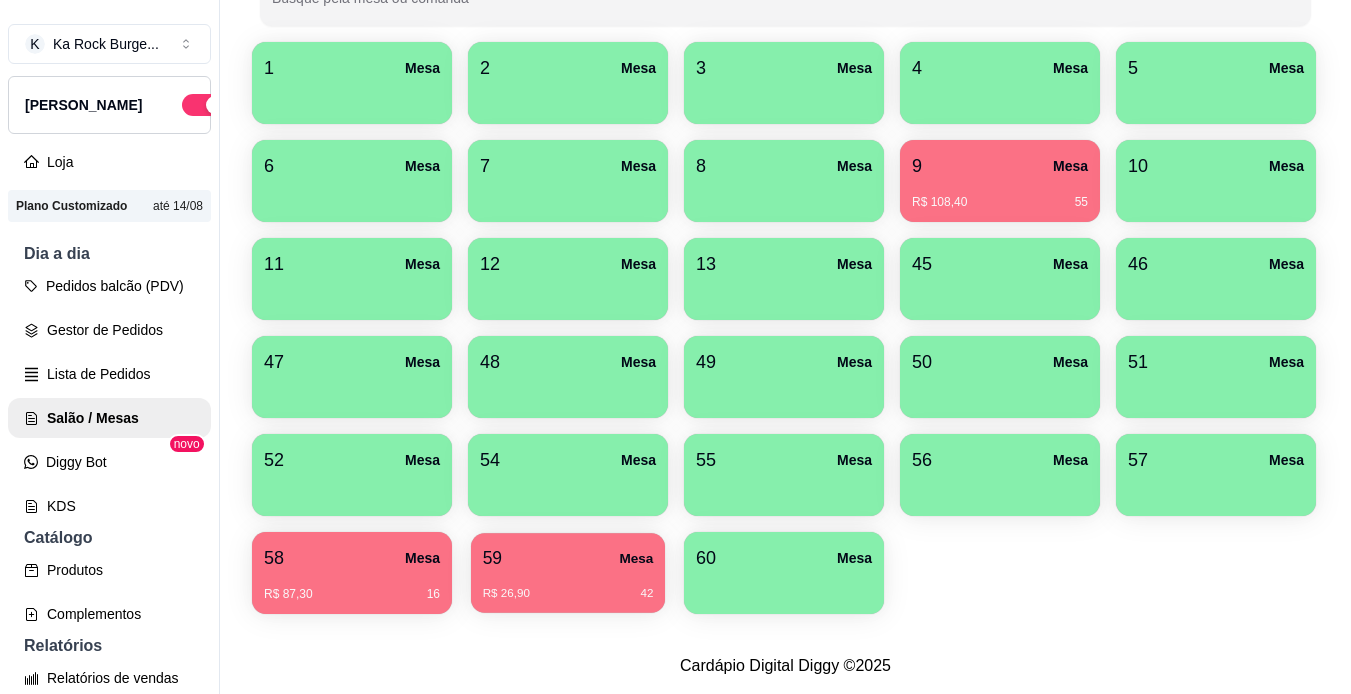 click on "R$ 26,90 42" at bounding box center [568, 586] 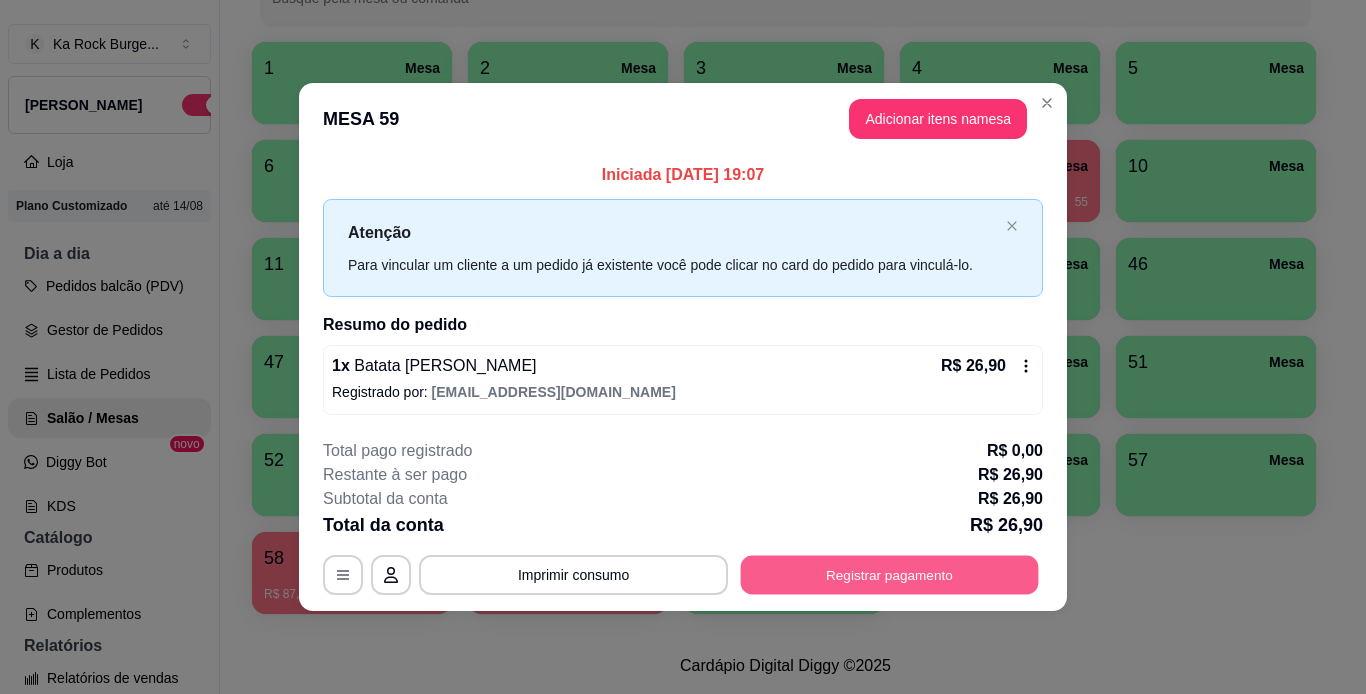 click on "Registrar pagamento" at bounding box center (890, 574) 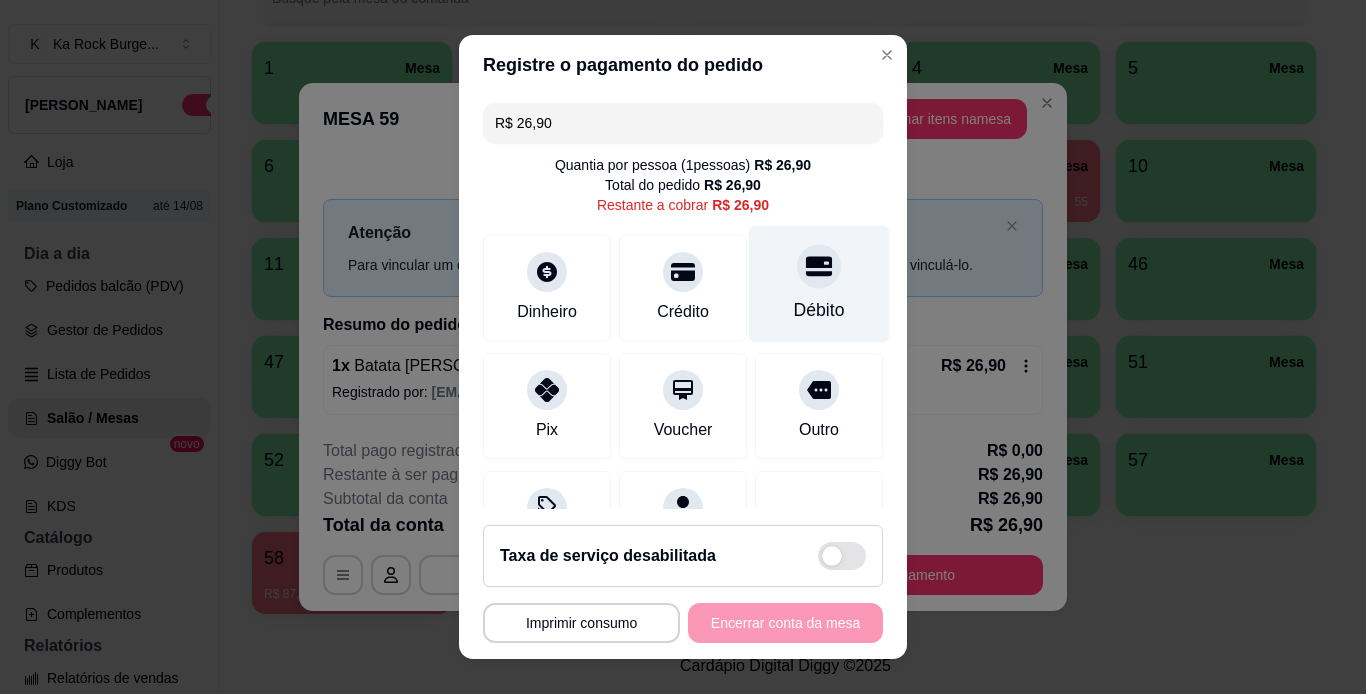 click on "Débito" at bounding box center (819, 283) 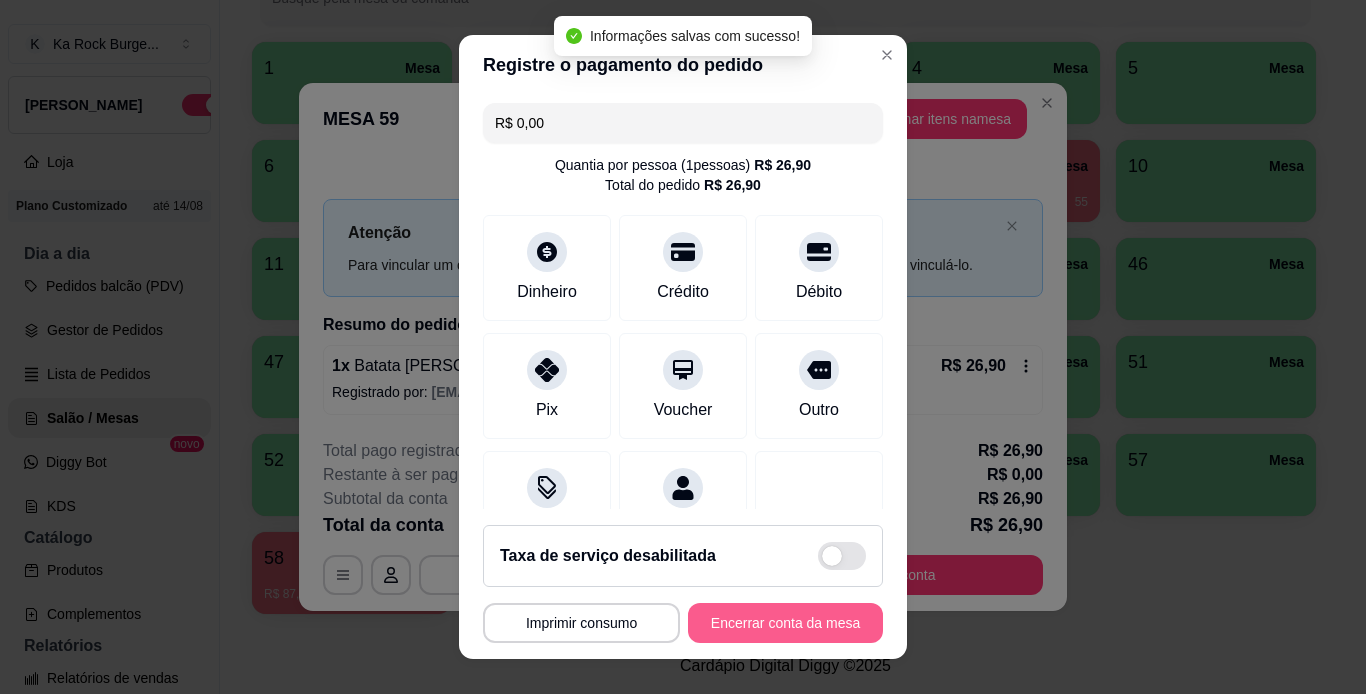 type on "R$ 0,00" 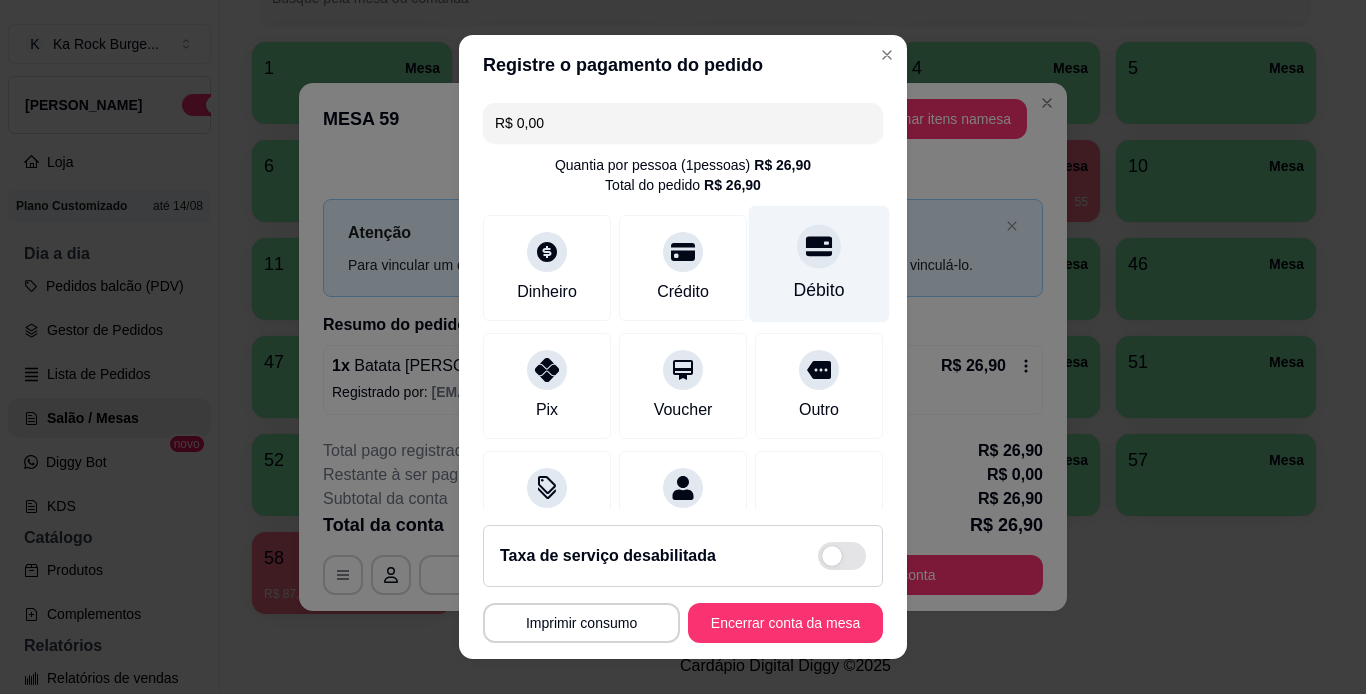 click on "Débito" at bounding box center (819, 263) 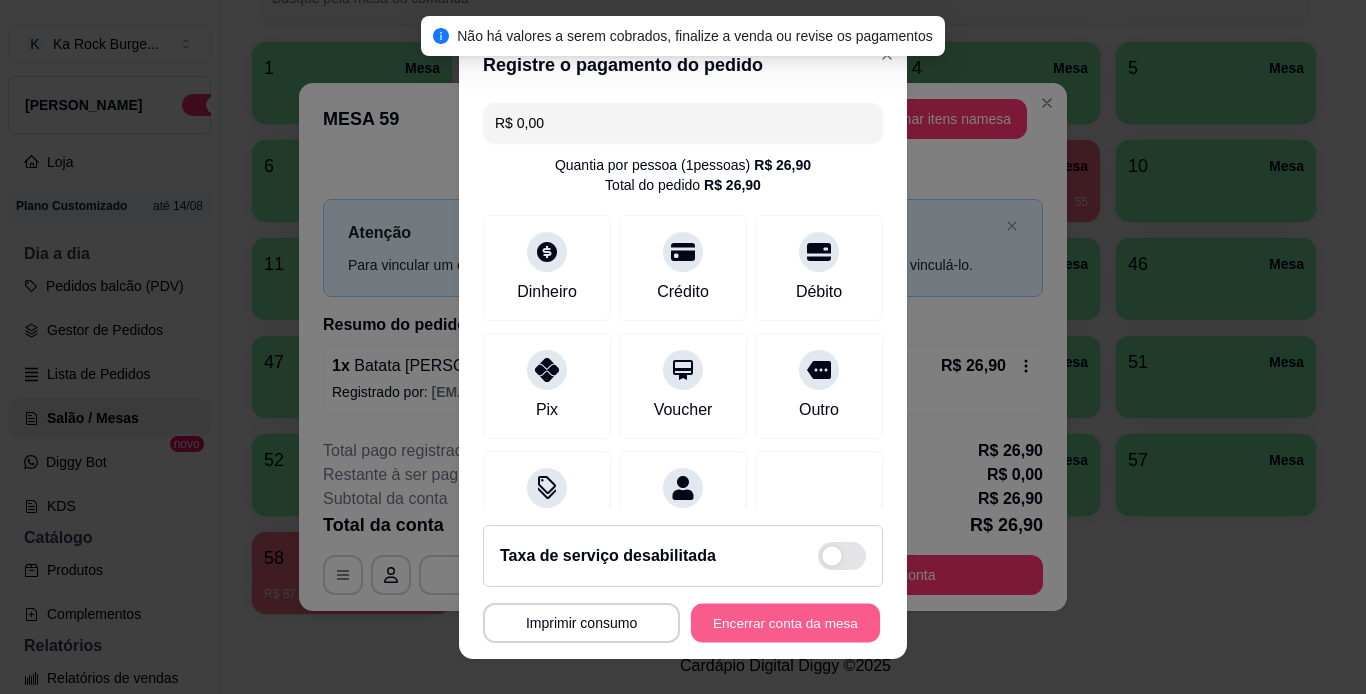 click on "Encerrar conta da mesa" at bounding box center (785, 623) 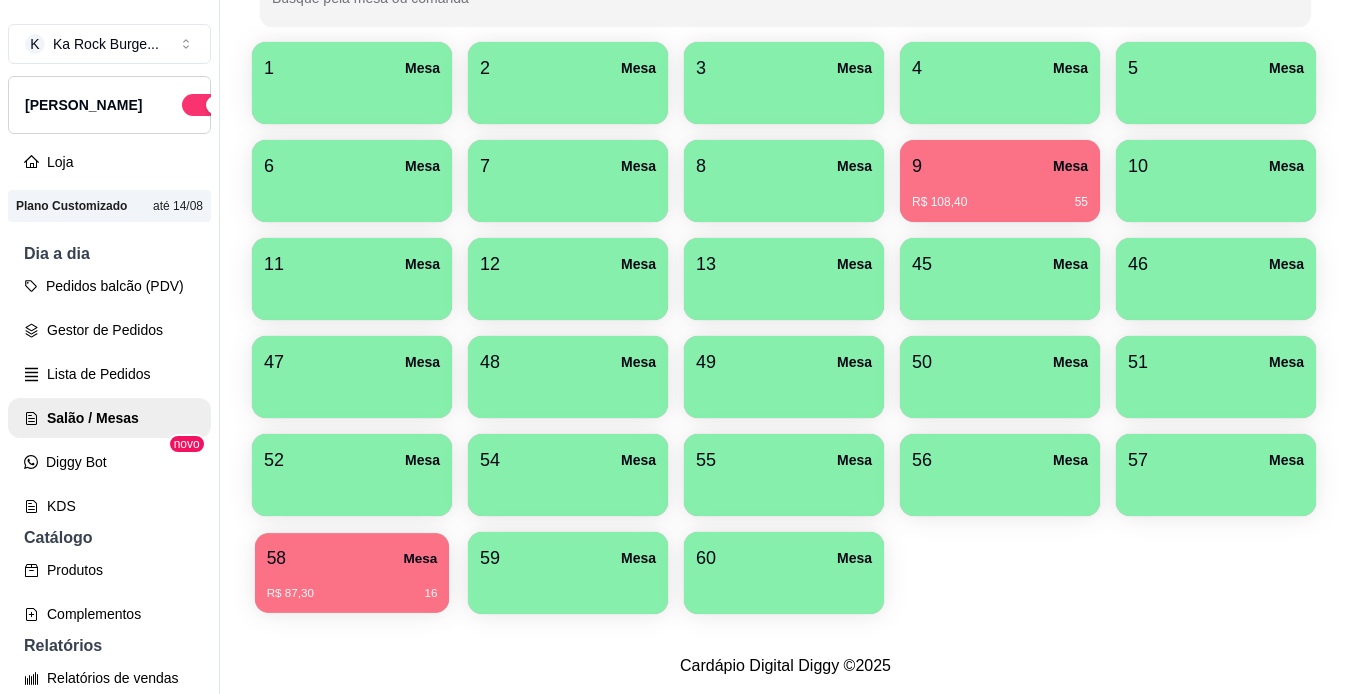 click on "58 Mesa R$ 87,30 16" at bounding box center (352, 573) 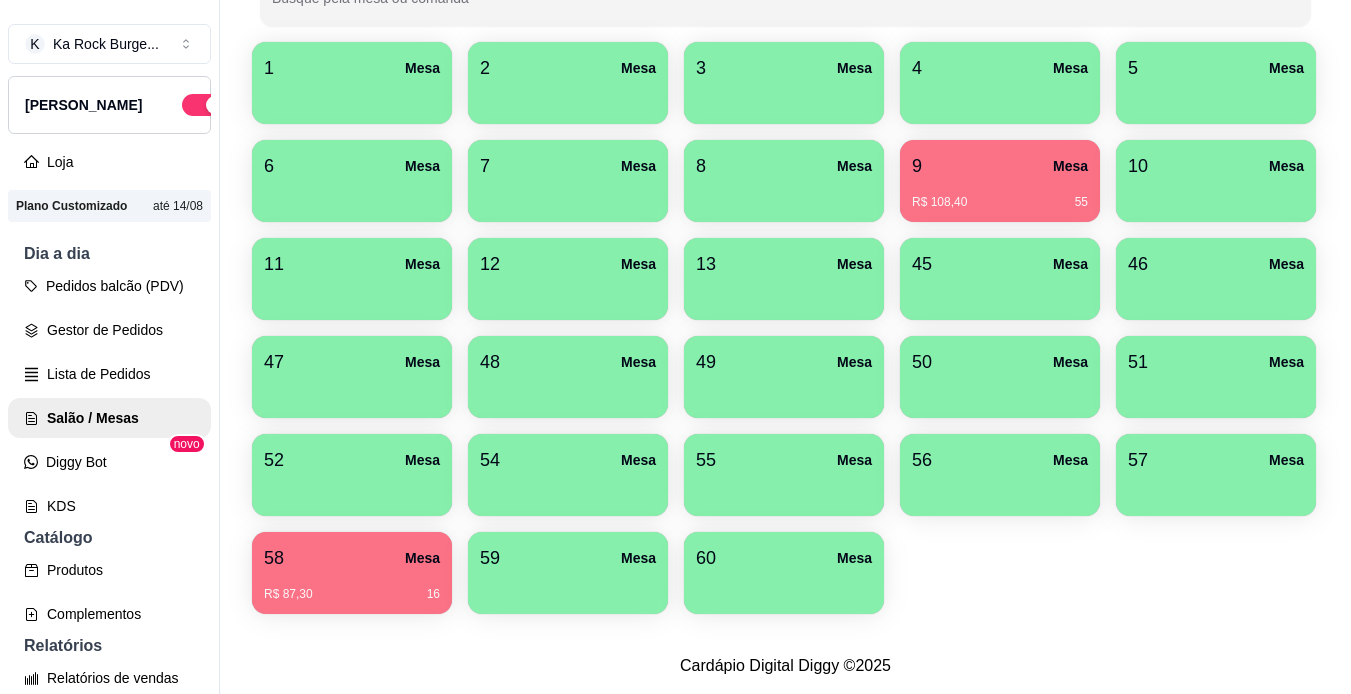 click on "1 Mesa 2 Mesa 3 Mesa 4 Mesa 5 Mesa 6 Mesa 7 Mesa 8 [GEOGRAPHIC_DATA]$ 108,40 55 10 Mesa 11 [GEOGRAPHIC_DATA] [GEOGRAPHIC_DATA] [GEOGRAPHIC_DATA] 49 [GEOGRAPHIC_DATA] [GEOGRAPHIC_DATA] [GEOGRAPHIC_DATA] 54 [GEOGRAPHIC_DATA] 55 [GEOGRAPHIC_DATA] 56 [GEOGRAPHIC_DATA] [GEOGRAPHIC_DATA]$ 87,30 16 59 [GEOGRAPHIC_DATA]" at bounding box center [785, 328] 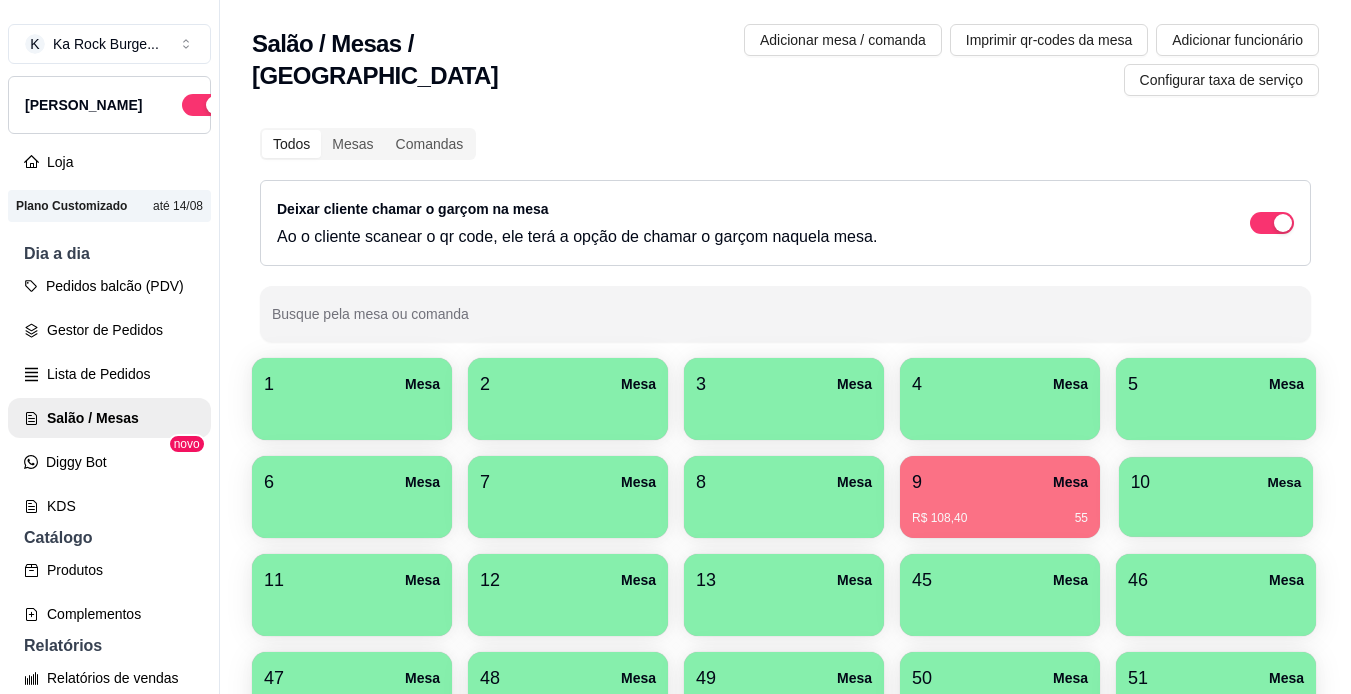 click on "10 Mesa" at bounding box center (1216, 497) 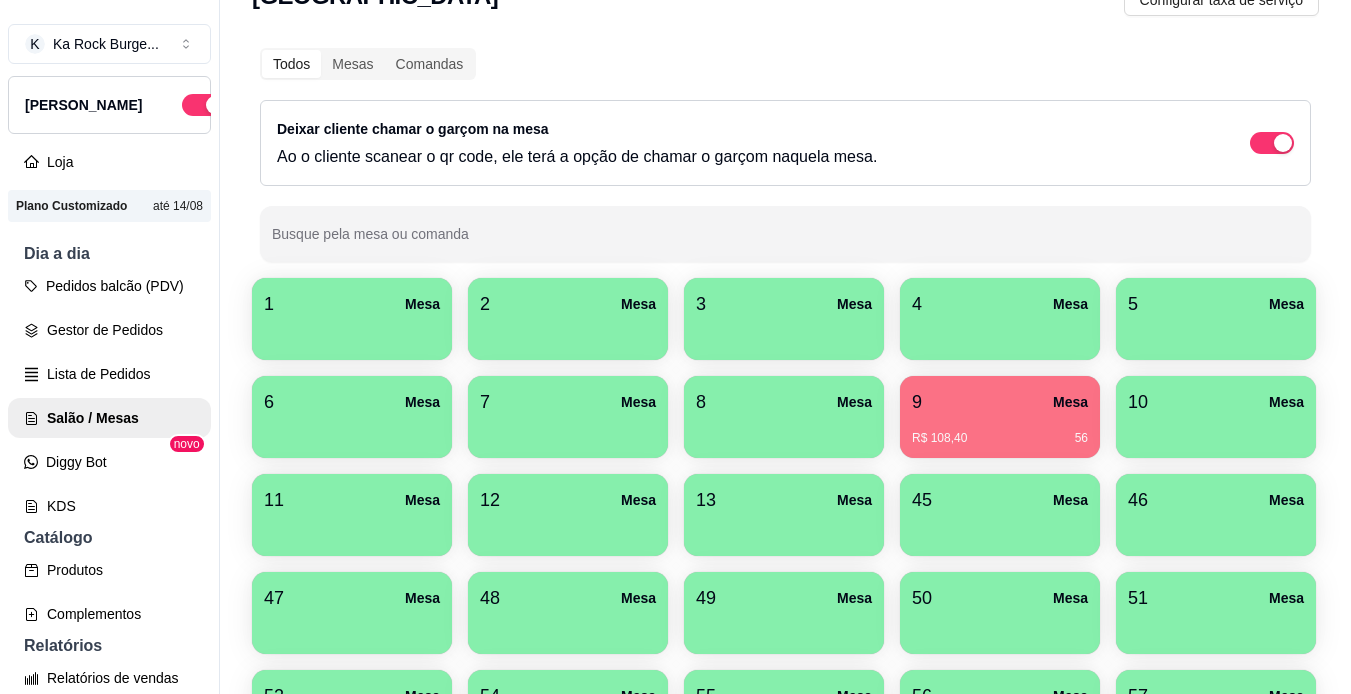 scroll, scrollTop: 120, scrollLeft: 0, axis: vertical 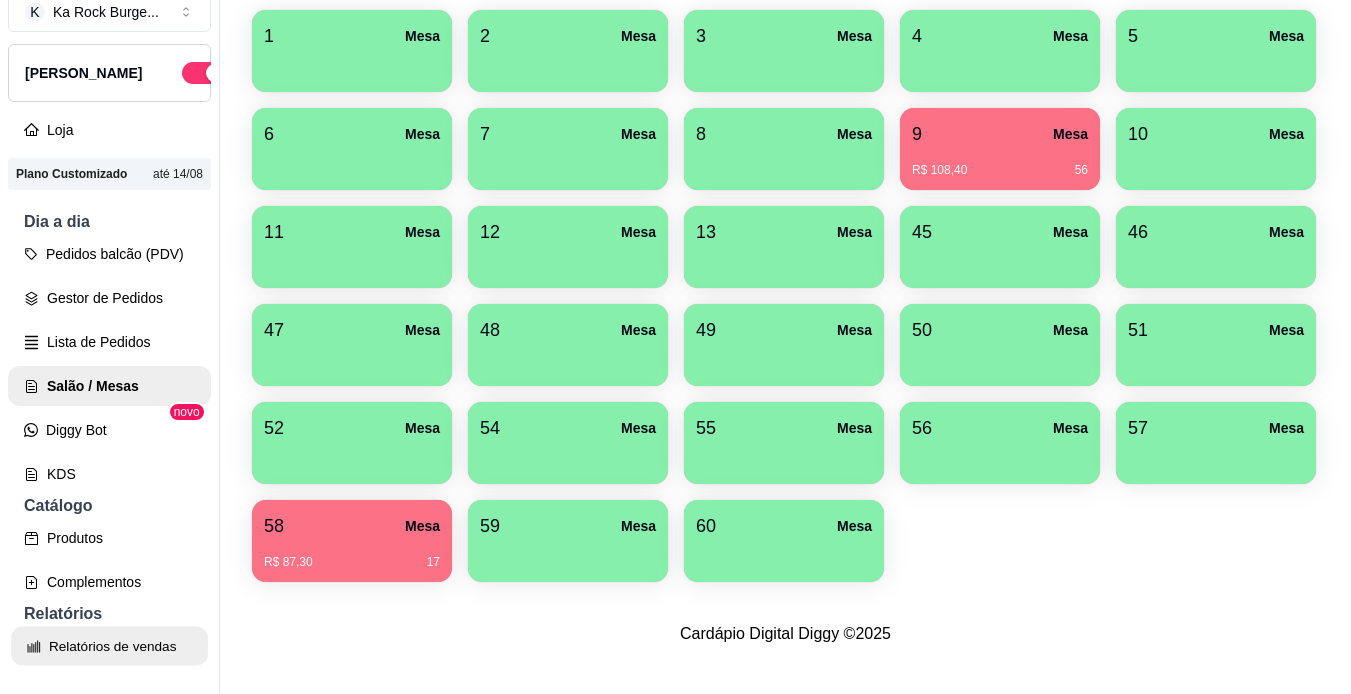 click on "Relatórios de vendas" at bounding box center [109, 646] 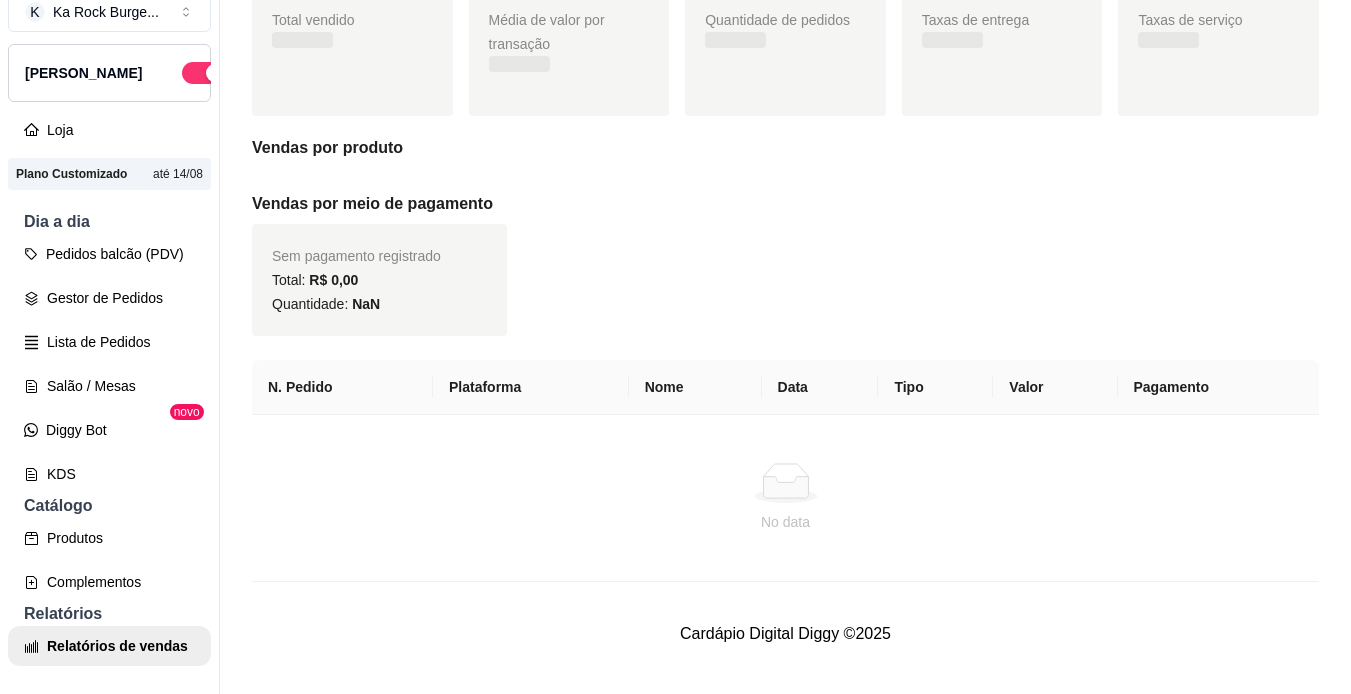 scroll, scrollTop: 0, scrollLeft: 0, axis: both 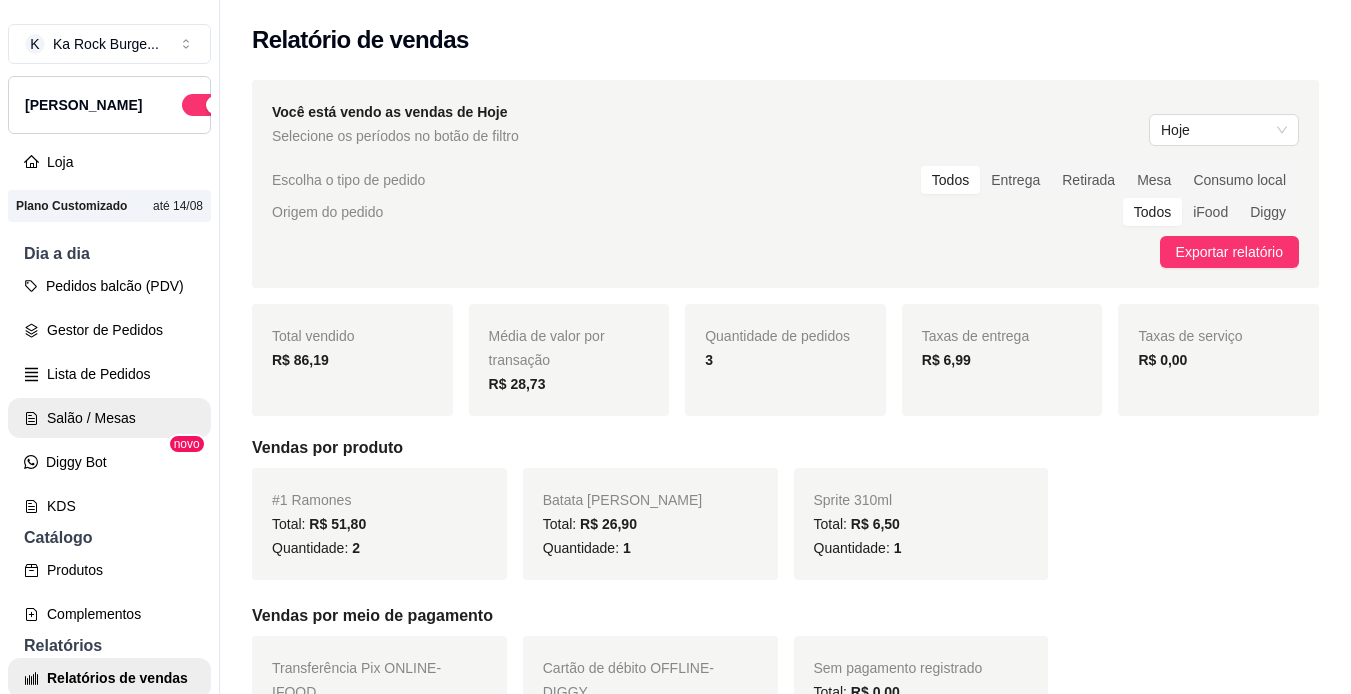 click on "Salão / Mesas" at bounding box center (109, 418) 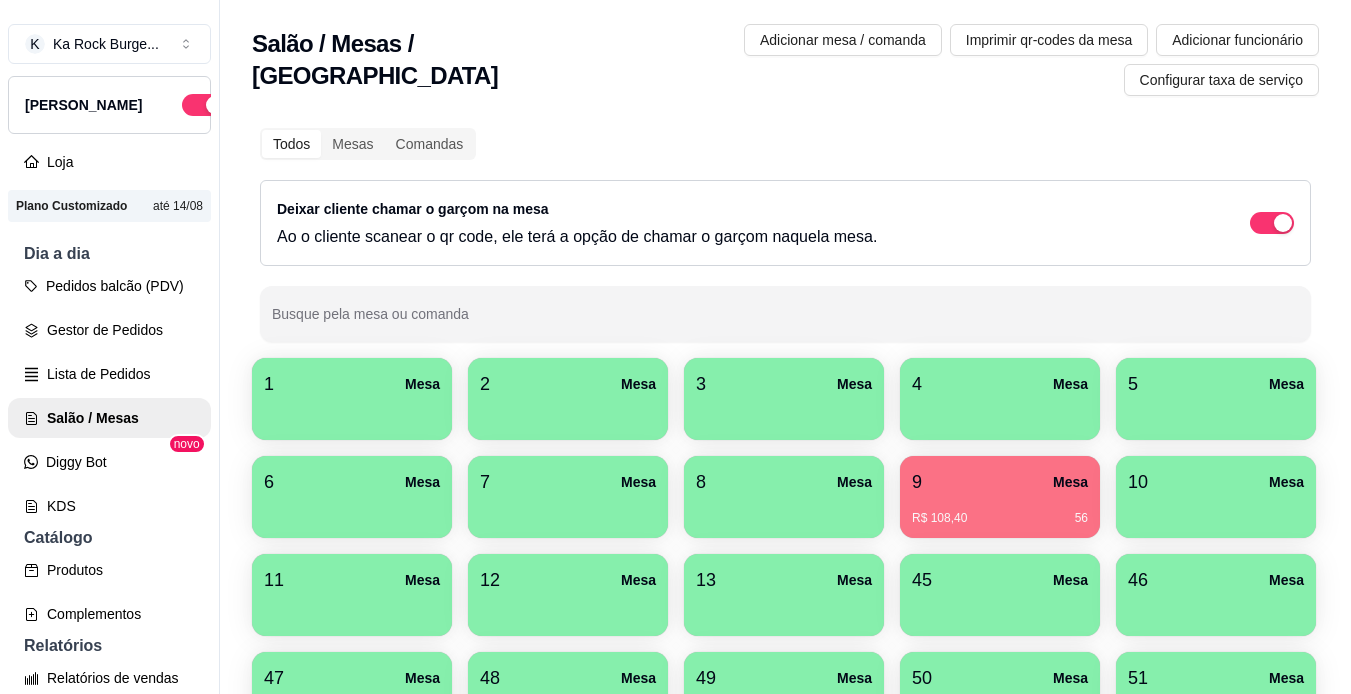 click on "Todos Mesas Comandas Deixar cliente chamar o garçom na mesa Ao o cliente scanear o qr code, ele terá a opção de chamar o garçom naquela mesa. Busque pela mesa ou comanda
1 Mesa 2 Mesa 3 Mesa 4 Mesa 5 Mesa 6 Mesa 7 Mesa 8 [GEOGRAPHIC_DATA]$ 108,40 56 10 Mesa 11 Mesa 12 Mesa 13 [GEOGRAPHIC_DATA] 46 [GEOGRAPHIC_DATA] 49 [GEOGRAPHIC_DATA] [GEOGRAPHIC_DATA] [GEOGRAPHIC_DATA] 54 [GEOGRAPHIC_DATA] [GEOGRAPHIC_DATA] 56 [GEOGRAPHIC_DATA]$ 87,30 17 59 [GEOGRAPHIC_DATA]" at bounding box center (785, 531) 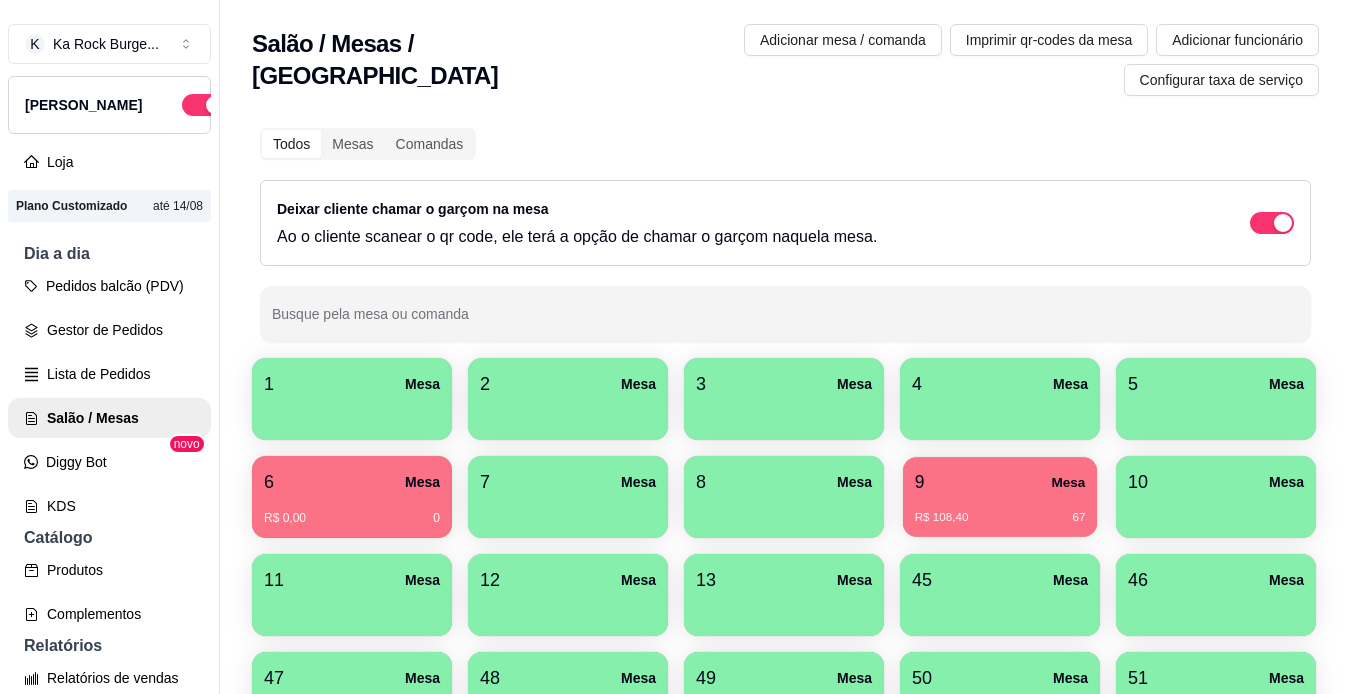 click on "R$ 108,40 67" at bounding box center (1000, 518) 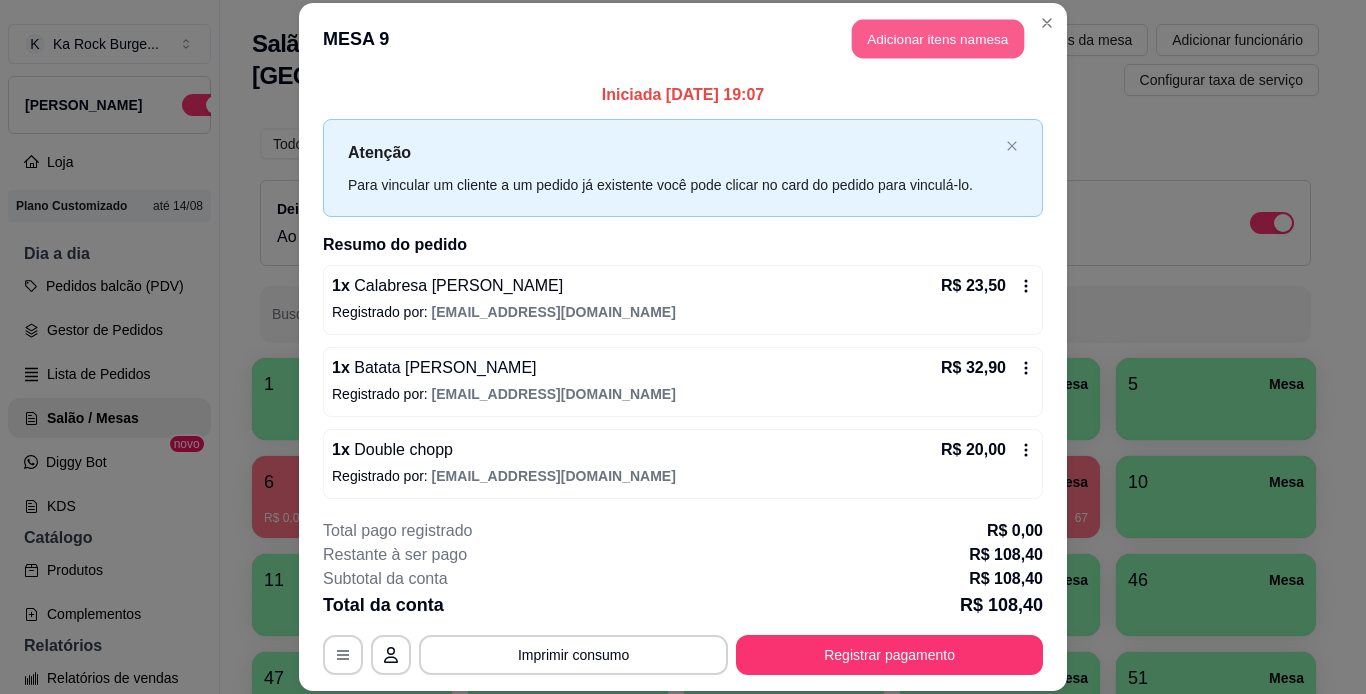click on "Adicionar itens na  mesa" at bounding box center [938, 39] 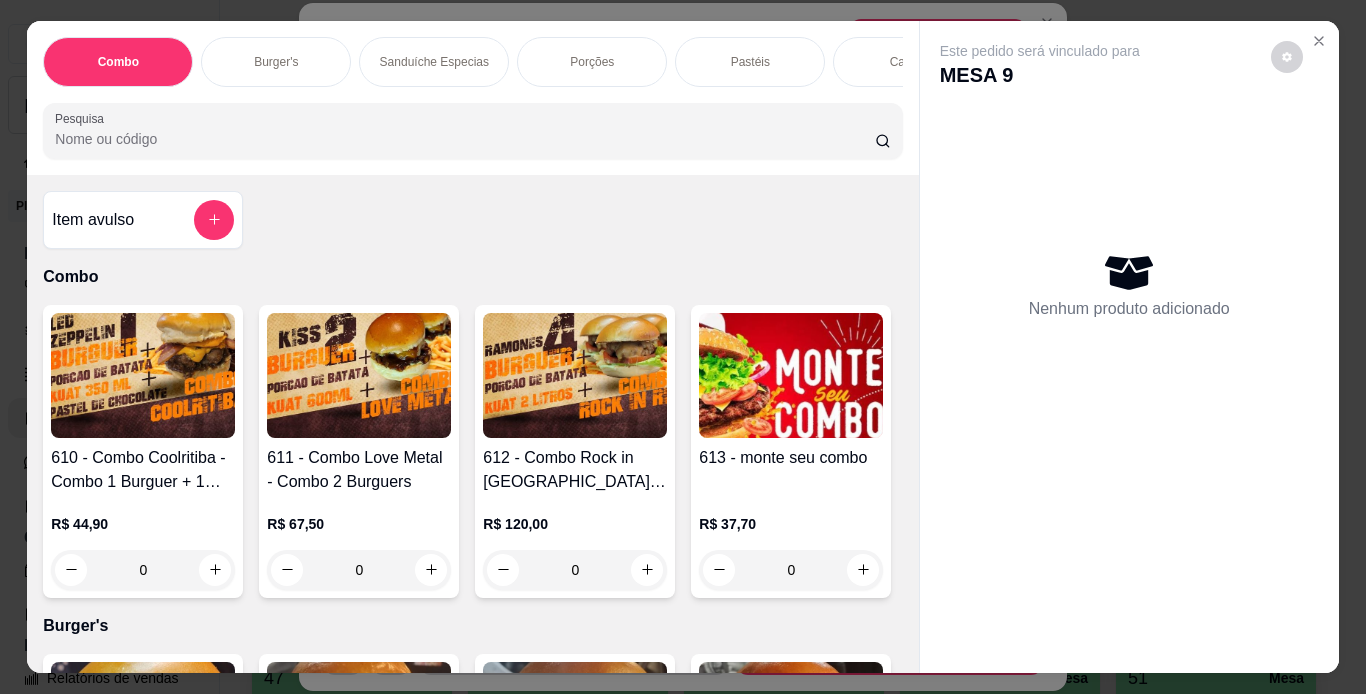 scroll, scrollTop: 0, scrollLeft: 752, axis: horizontal 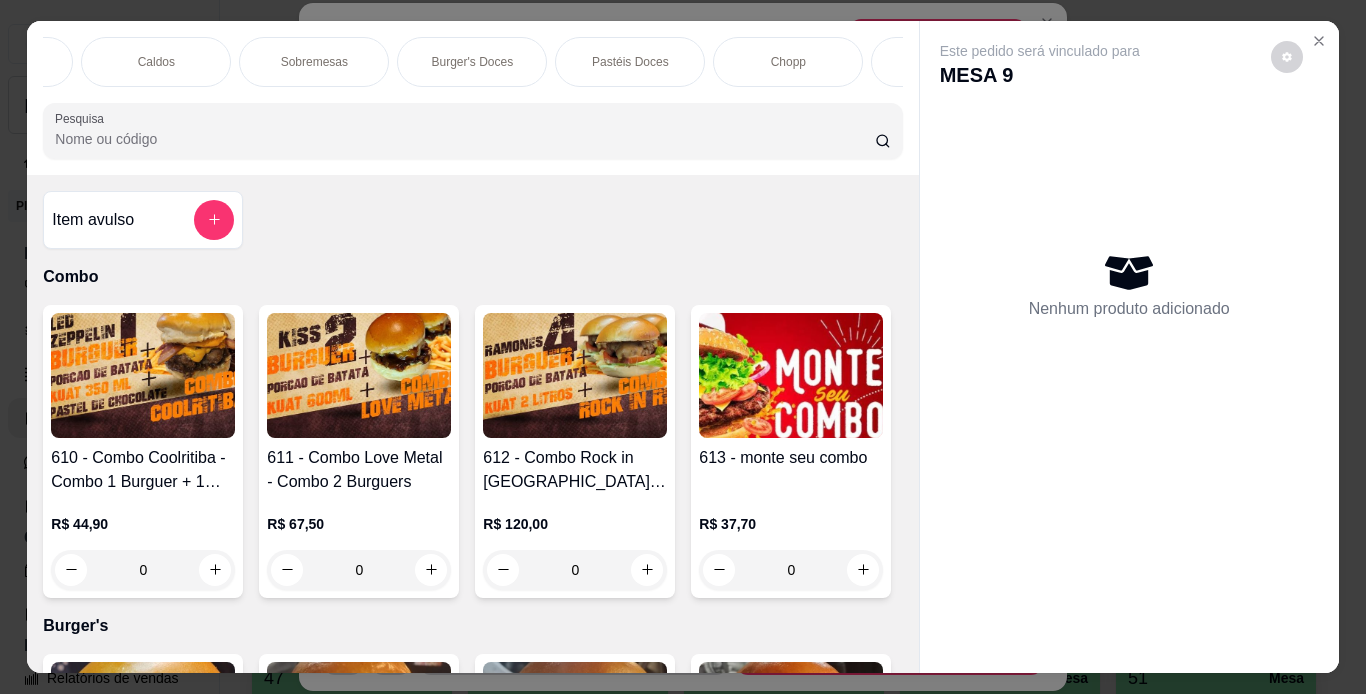 click on "Chopp" at bounding box center [788, 62] 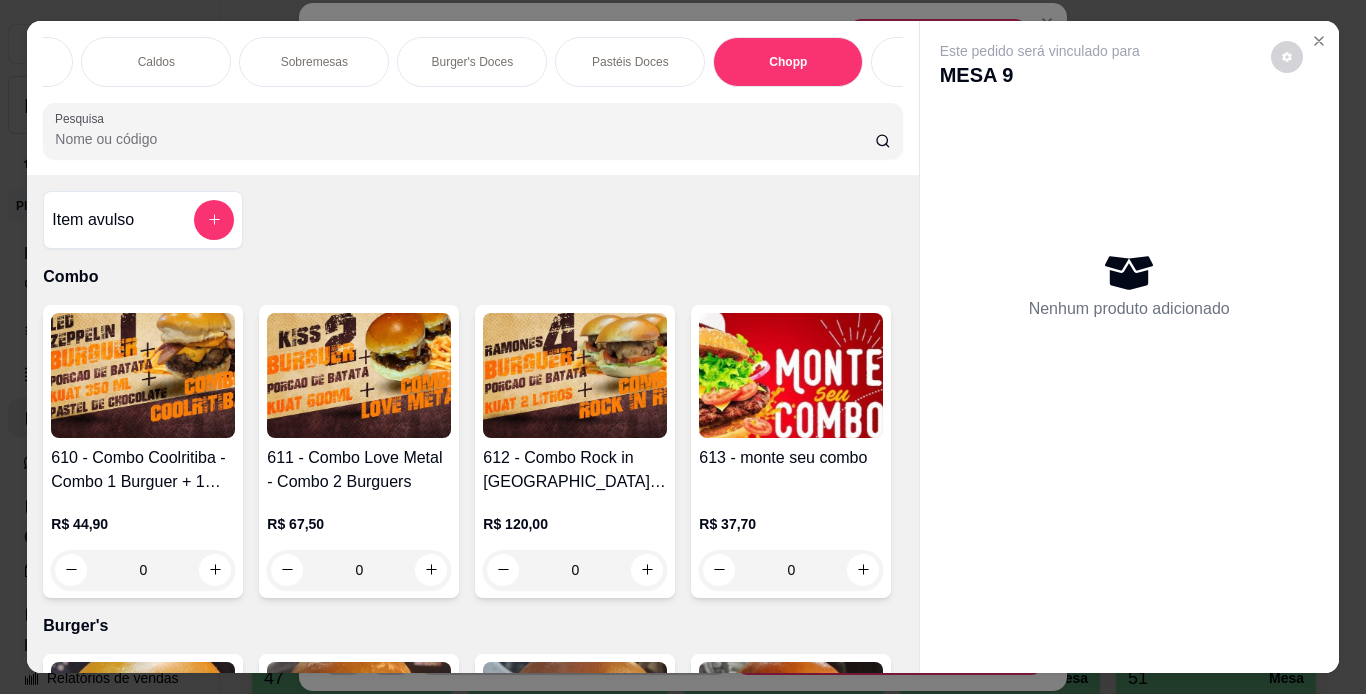 scroll, scrollTop: 7887, scrollLeft: 0, axis: vertical 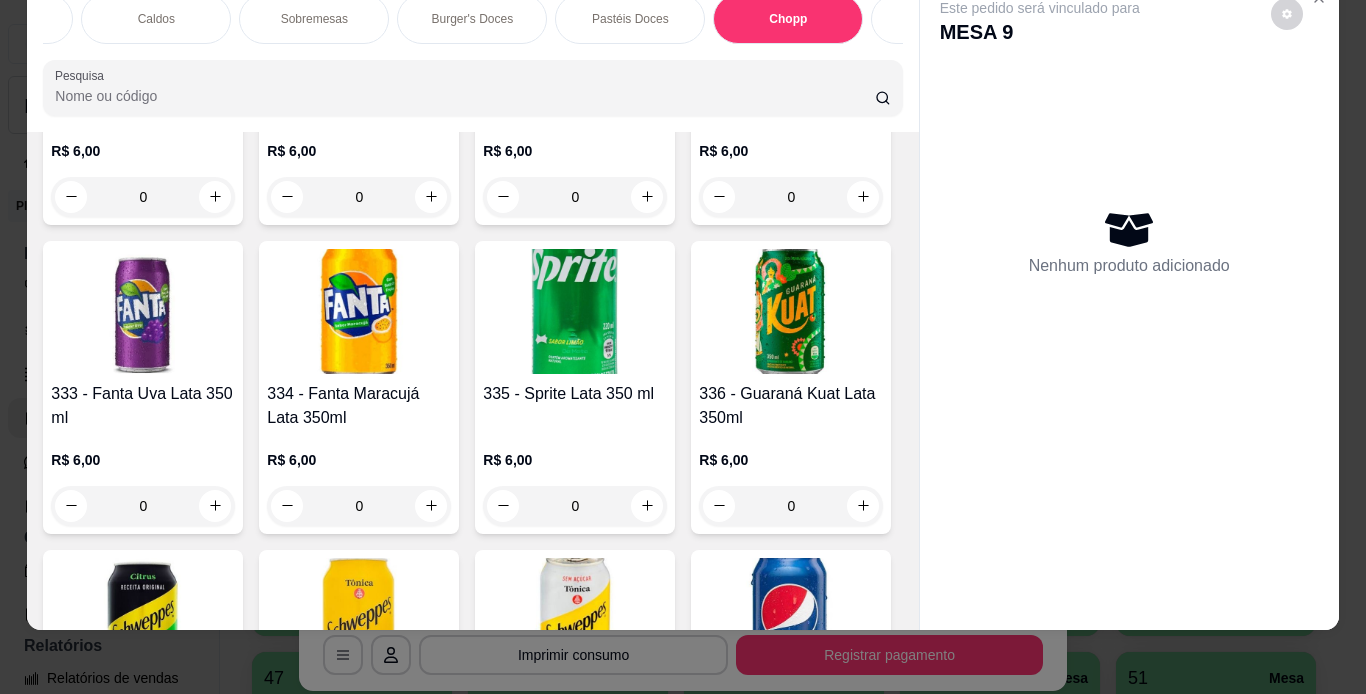 click at bounding box center (575, -1282) 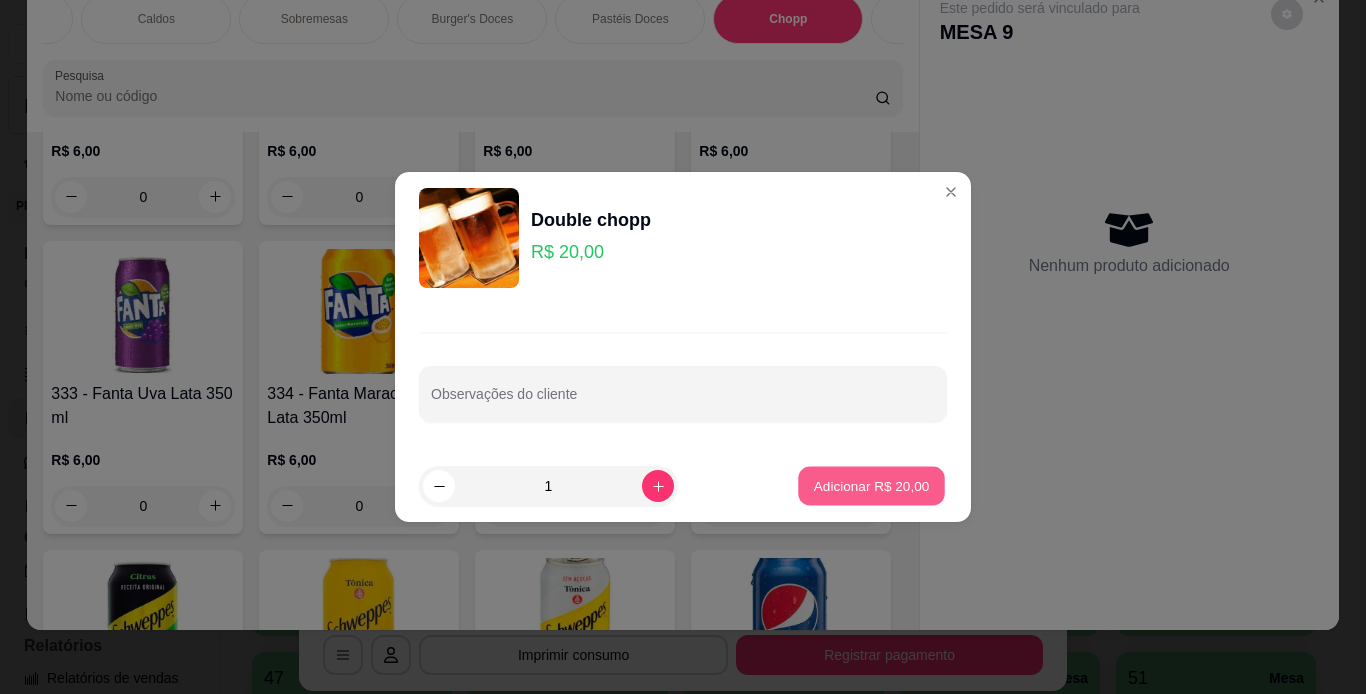 click on "Adicionar   R$ 20,00" at bounding box center (872, 485) 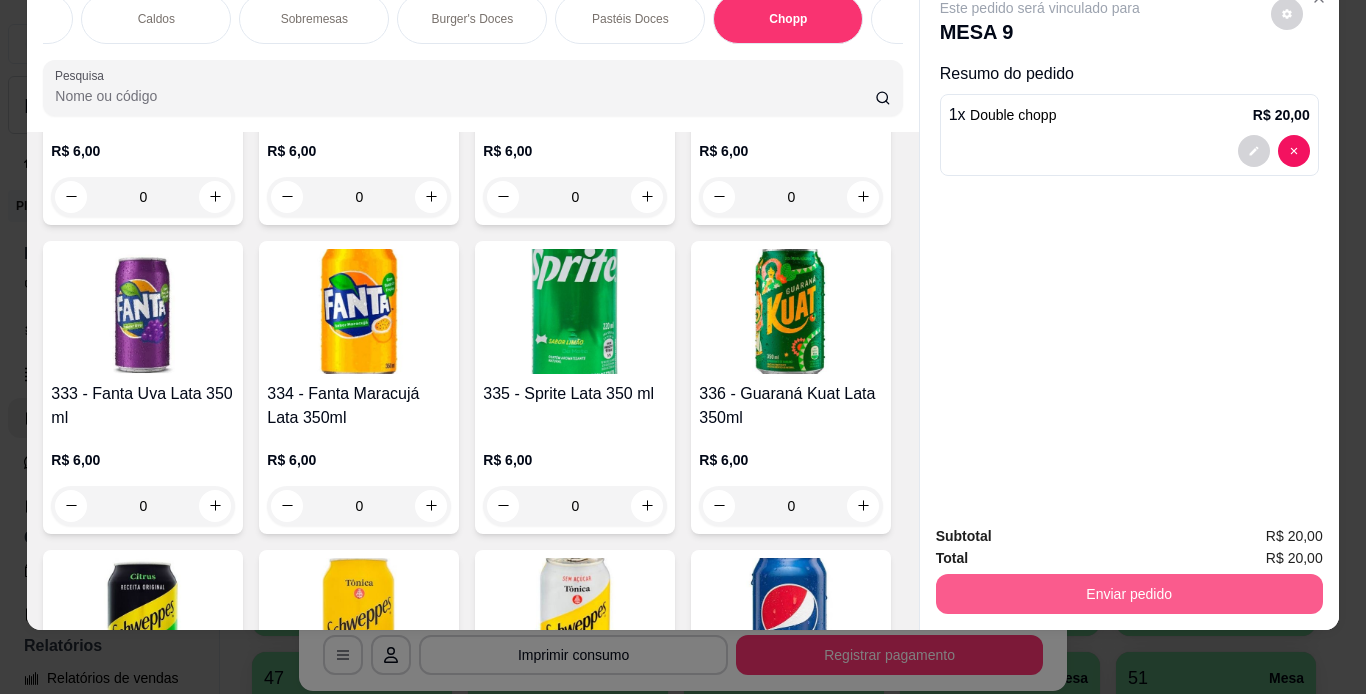click on "Enviar pedido" at bounding box center (1129, 594) 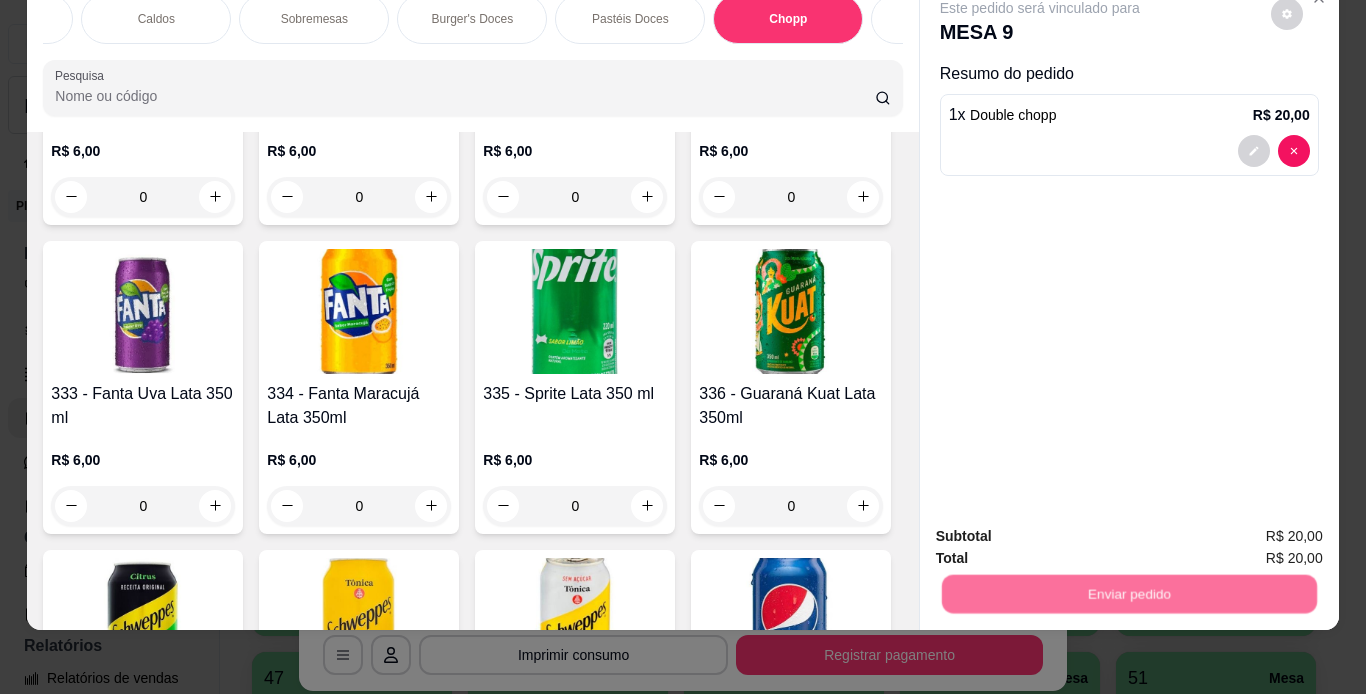 click on "Não registrar e enviar pedido" at bounding box center [1063, 530] 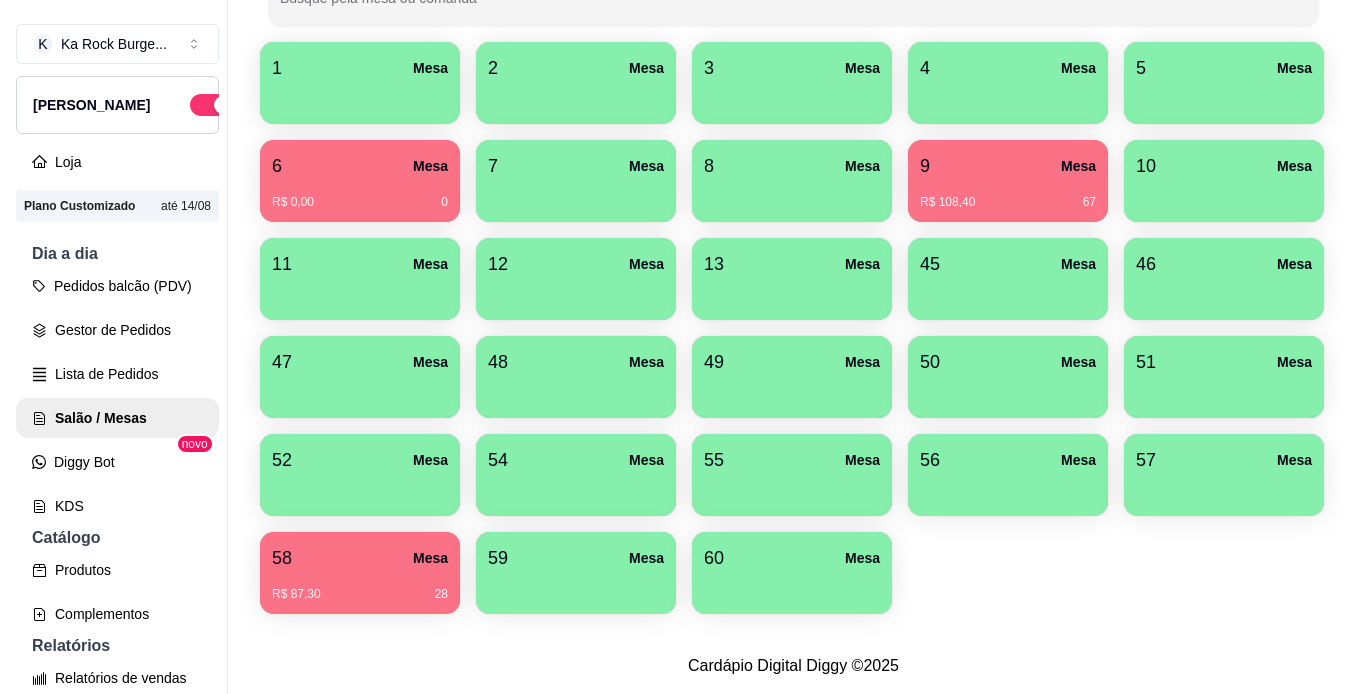 scroll, scrollTop: 429, scrollLeft: 0, axis: vertical 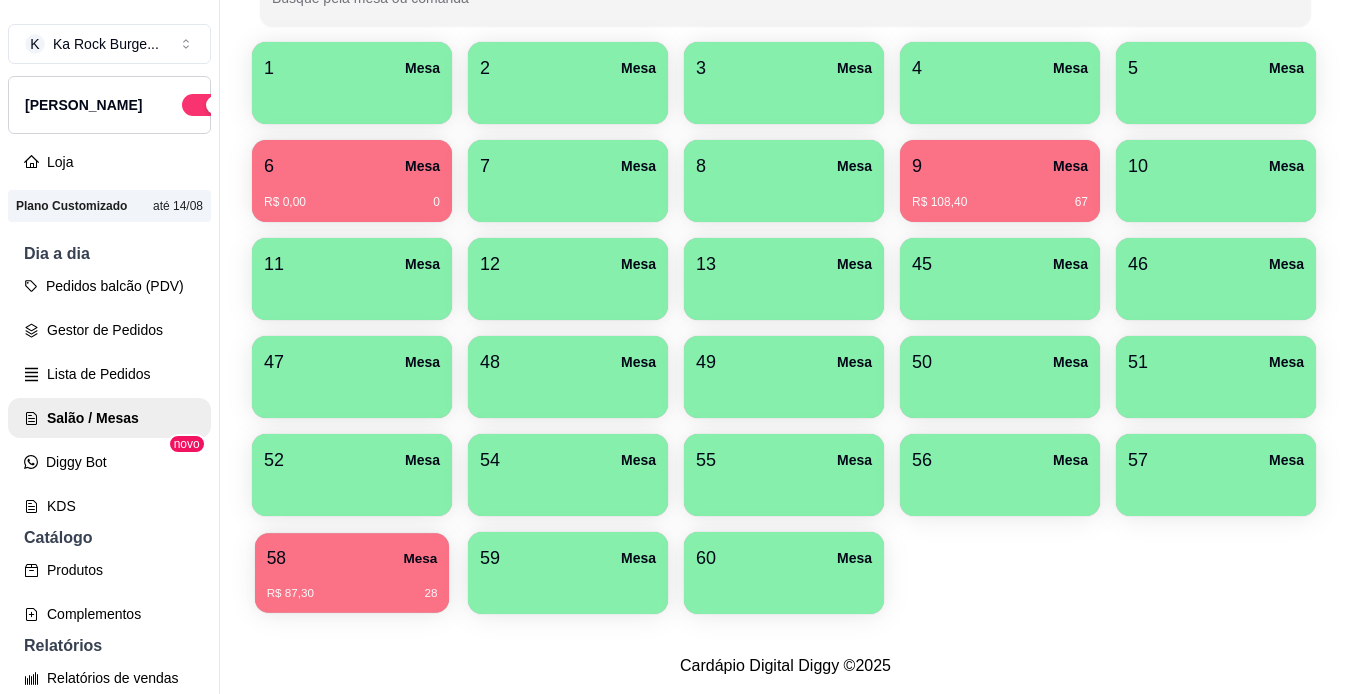 click on "58 Mesa" at bounding box center [352, 558] 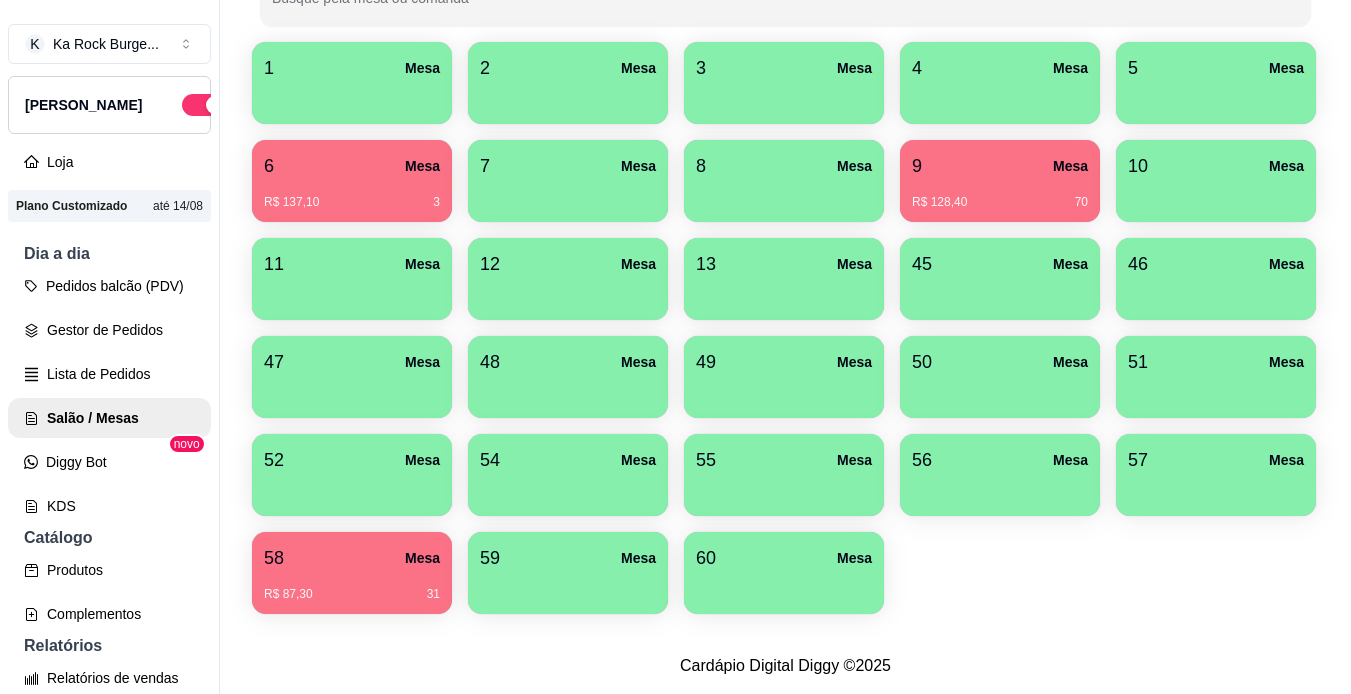 click on "58 Mesa" at bounding box center [352, 558] 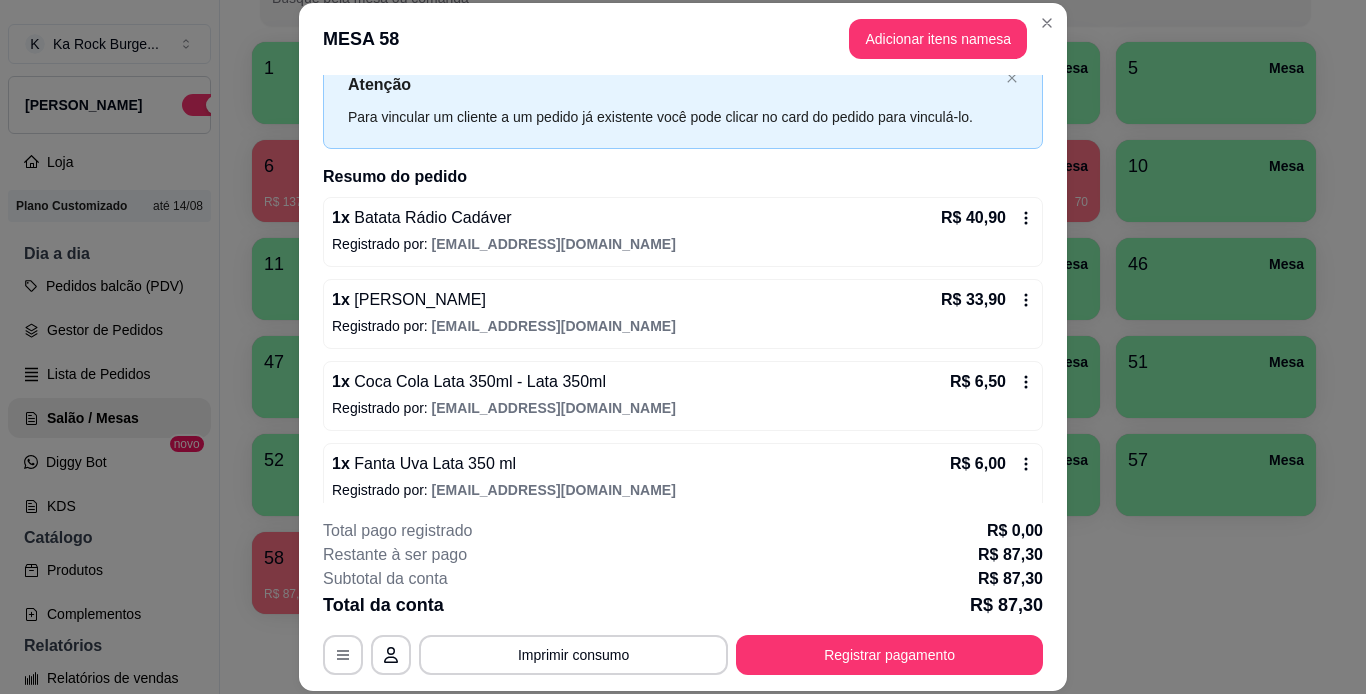 scroll, scrollTop: 86, scrollLeft: 0, axis: vertical 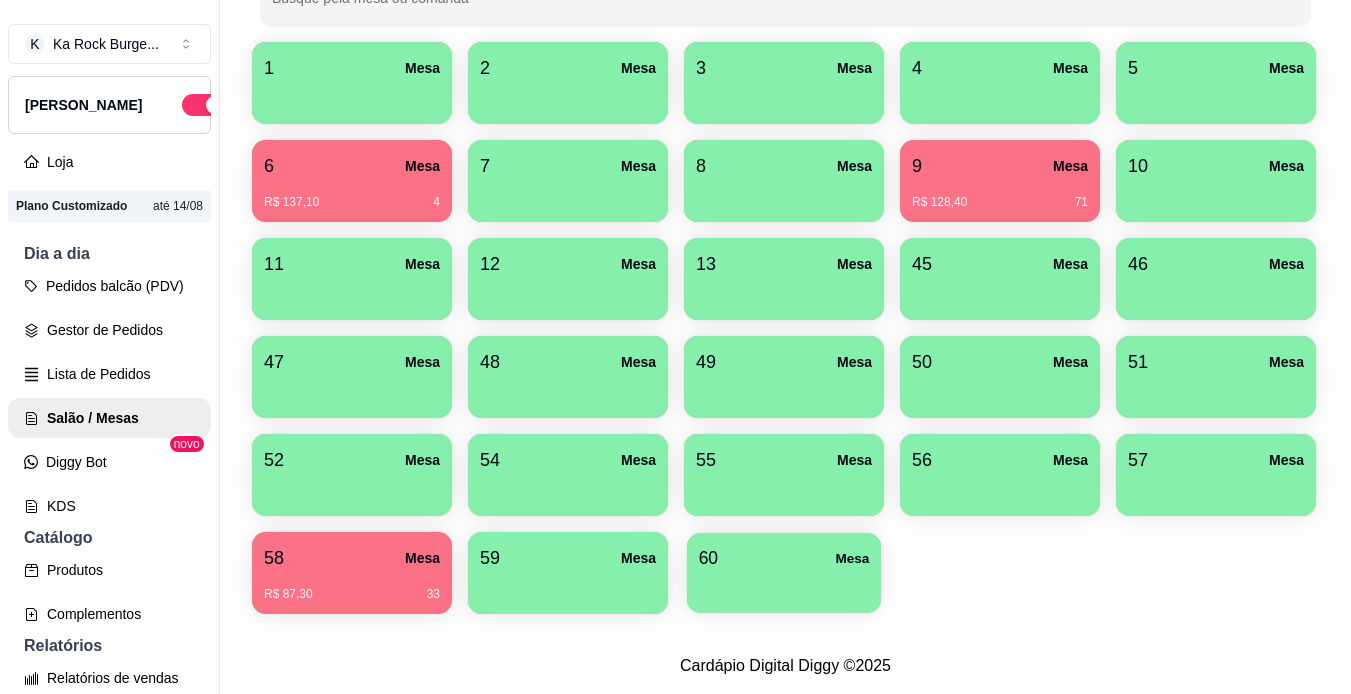 click on "60 Mesa" at bounding box center [784, 558] 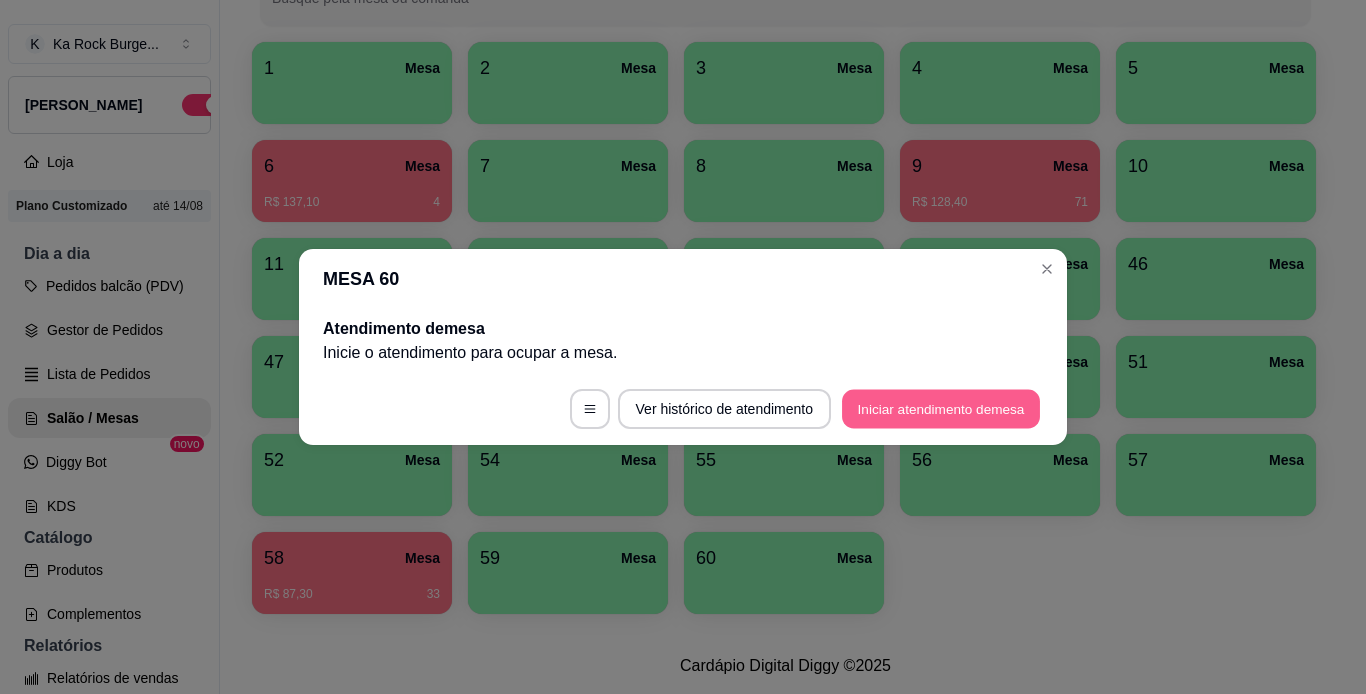 click on "Iniciar atendimento de  mesa" at bounding box center (941, 409) 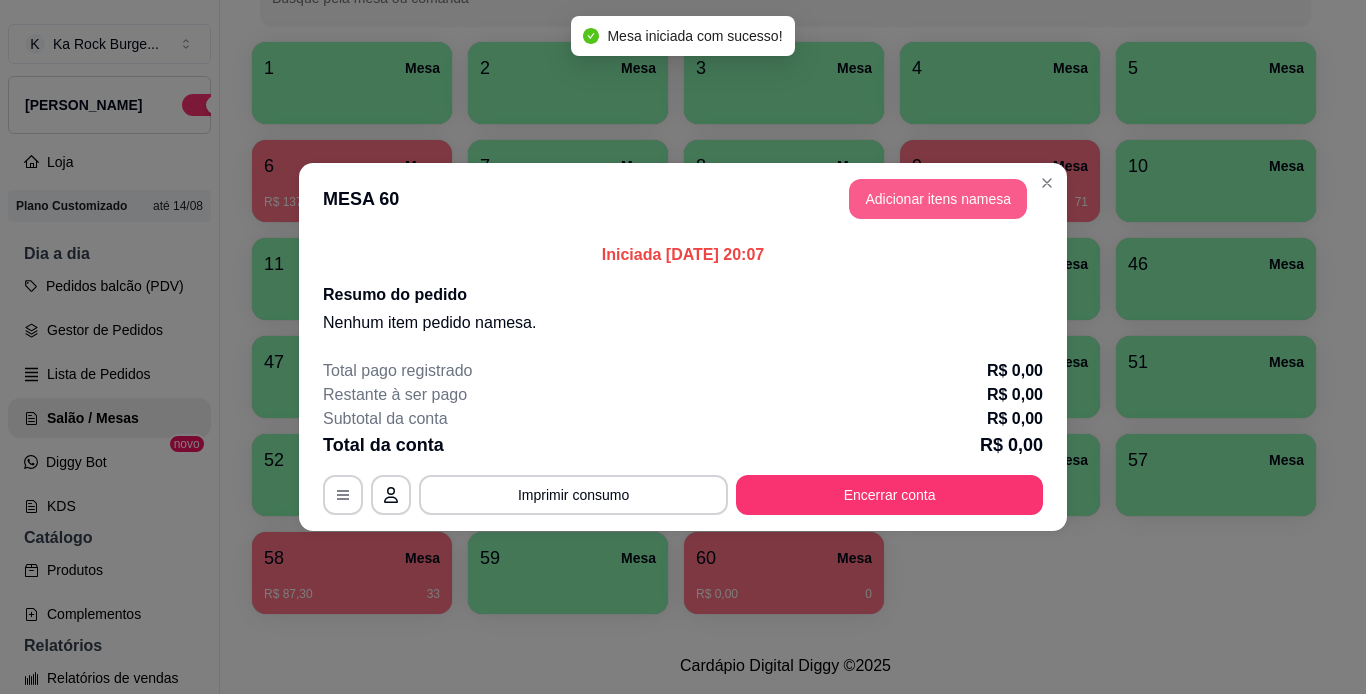 click on "Adicionar itens na  mesa" at bounding box center (938, 199) 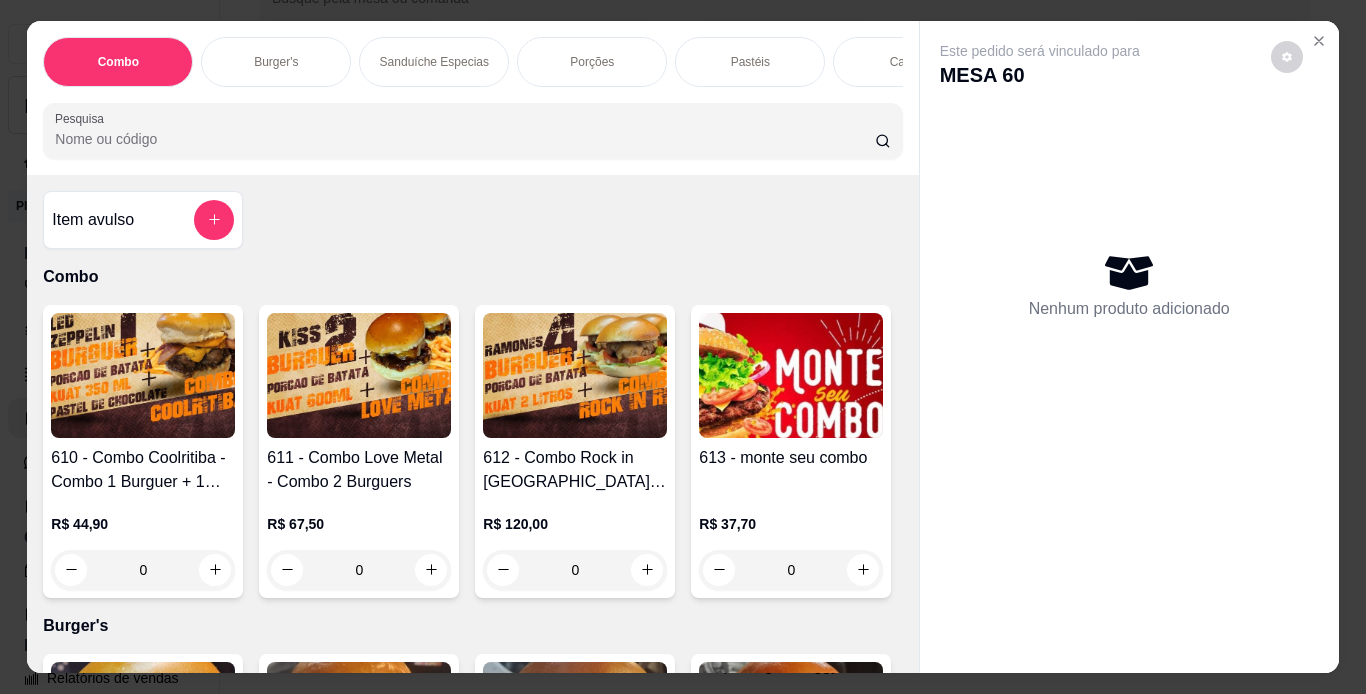 scroll, scrollTop: 0, scrollLeft: 95, axis: horizontal 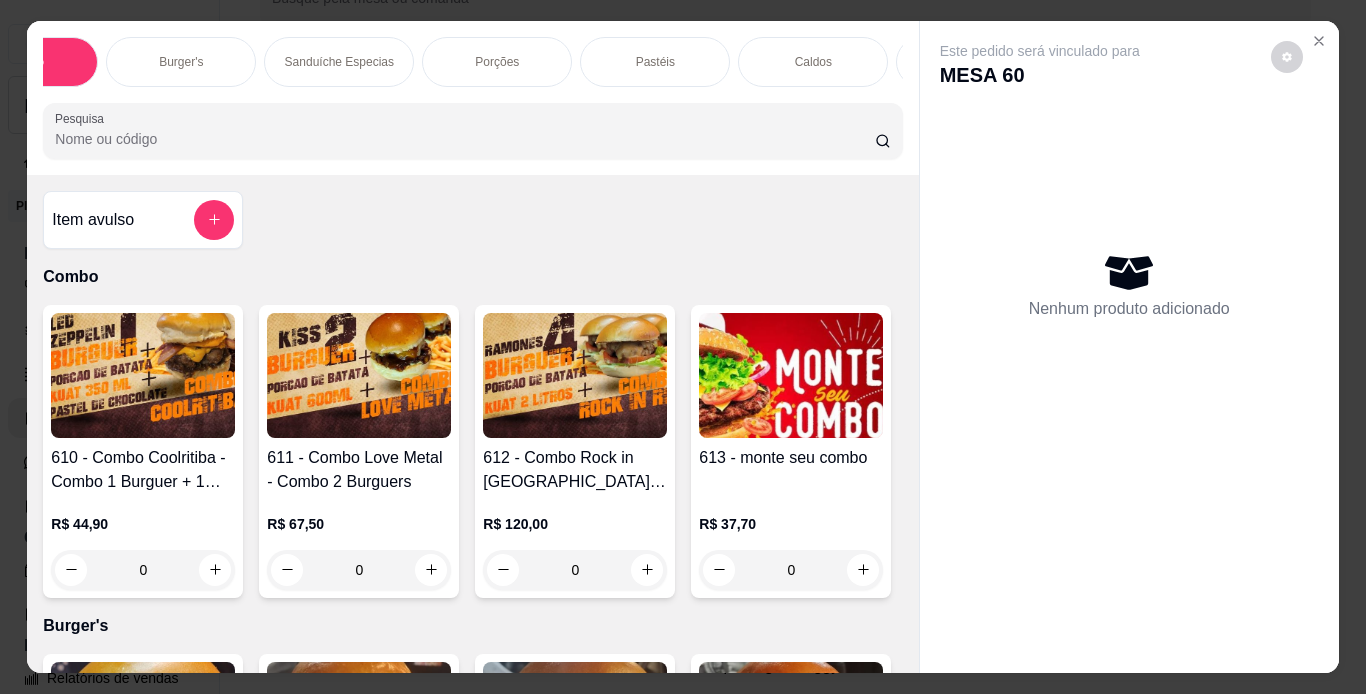 click on "Porções" at bounding box center [497, 62] 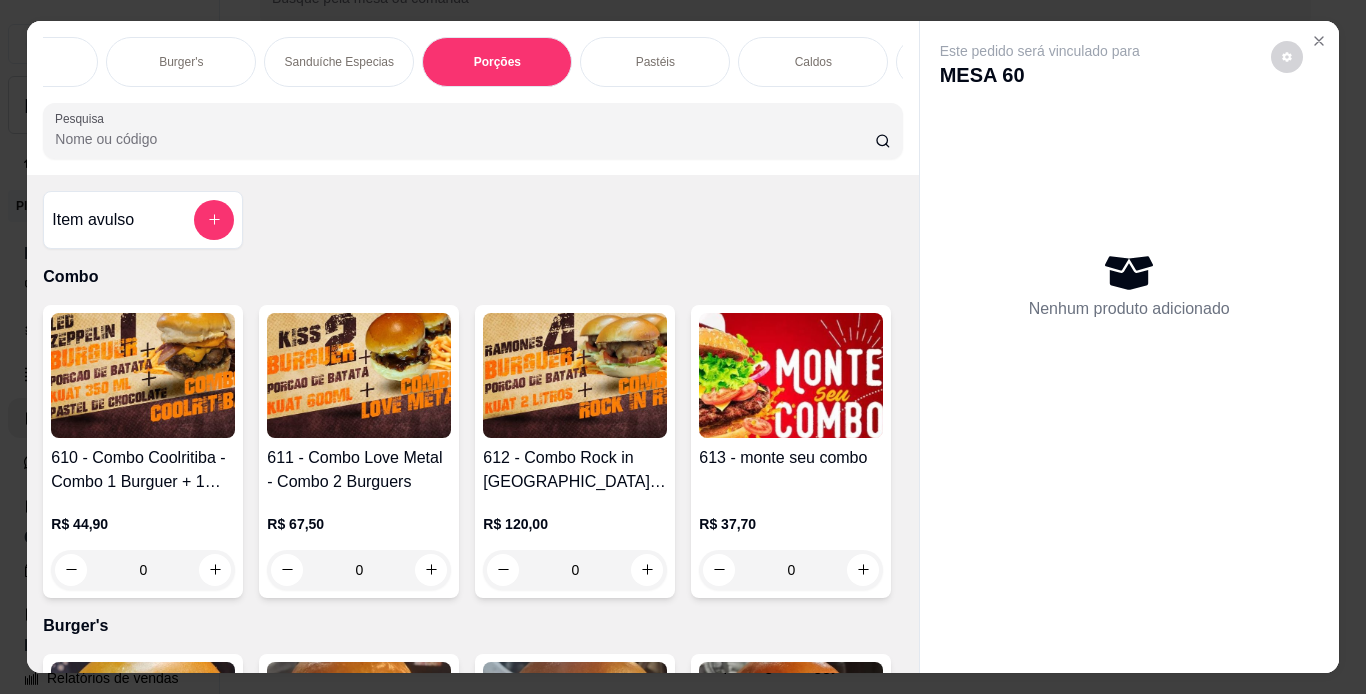 scroll, scrollTop: 3441, scrollLeft: 0, axis: vertical 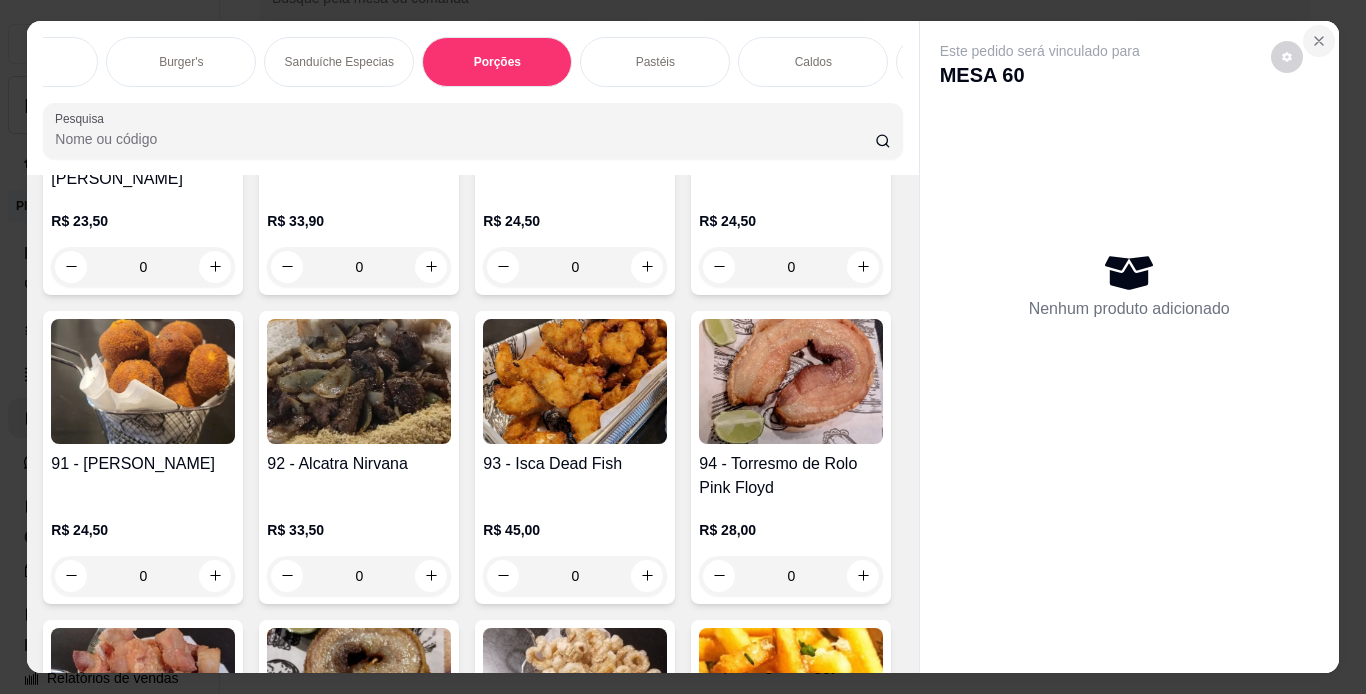 click 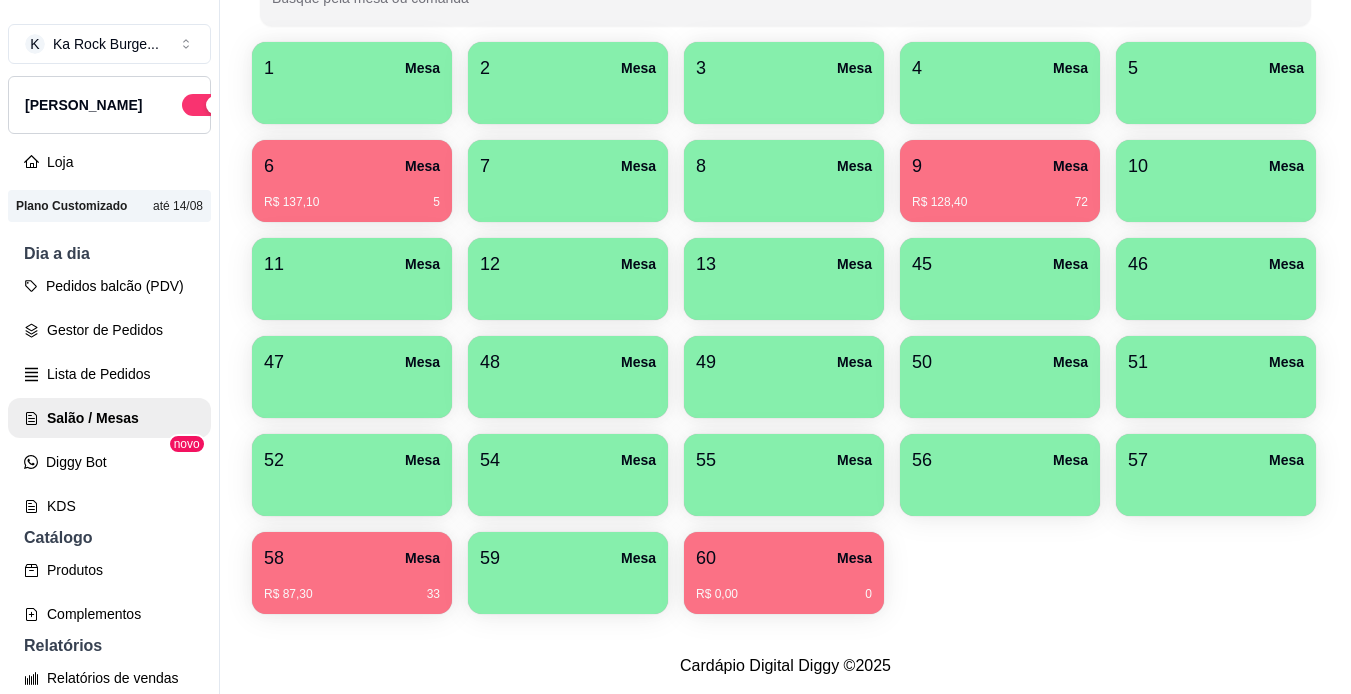 click on "58 Mesa" at bounding box center (352, 558) 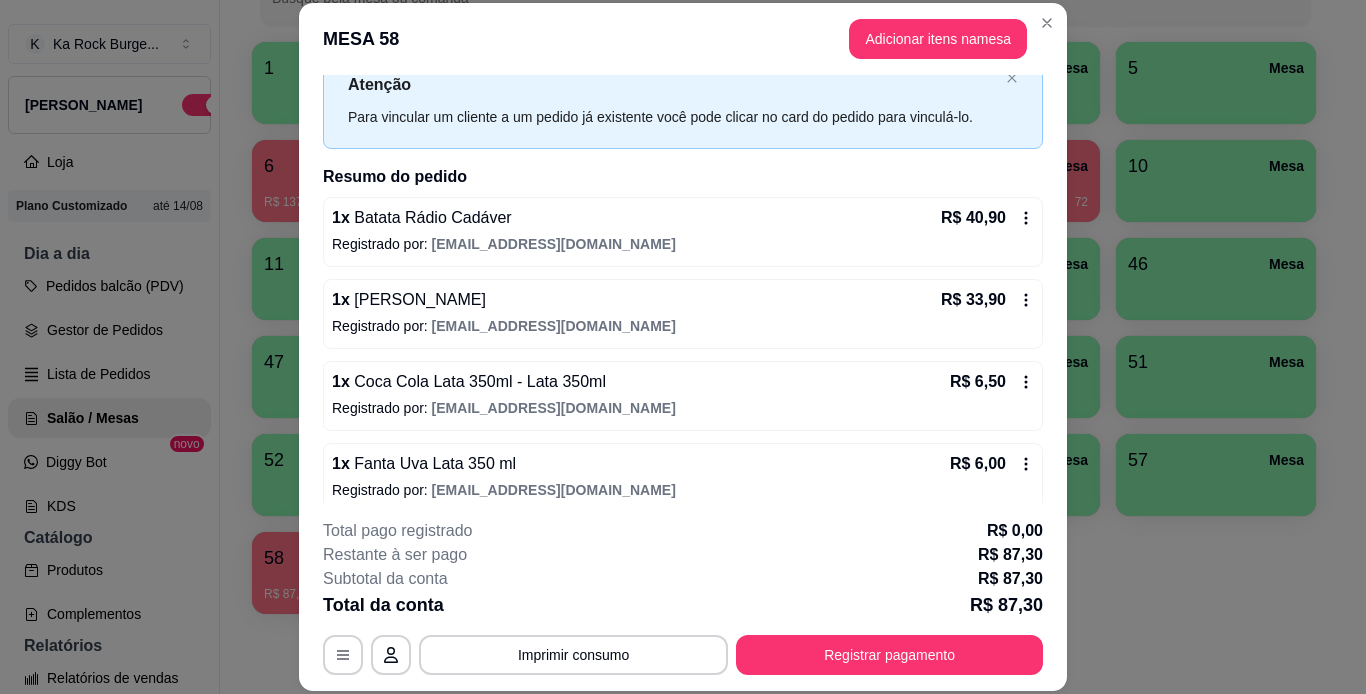 scroll, scrollTop: 86, scrollLeft: 0, axis: vertical 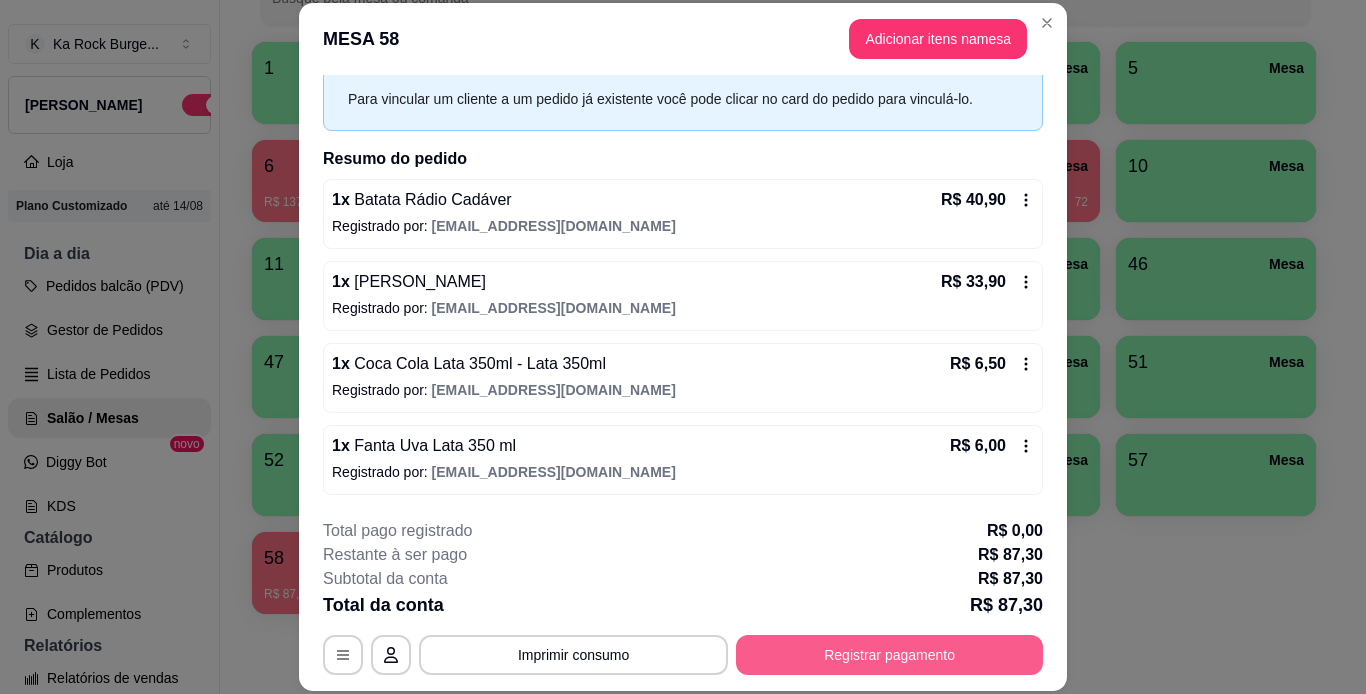 click on "Registrar pagamento" at bounding box center [889, 655] 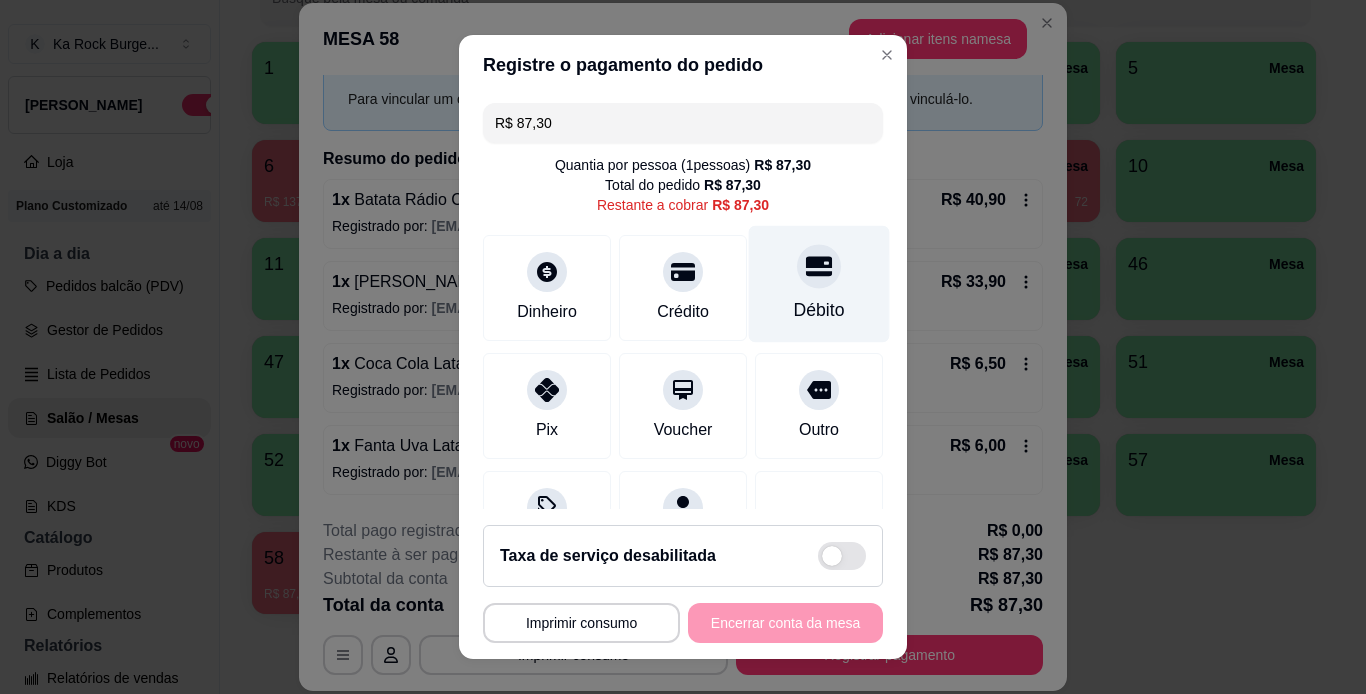 click on "Débito" at bounding box center [819, 310] 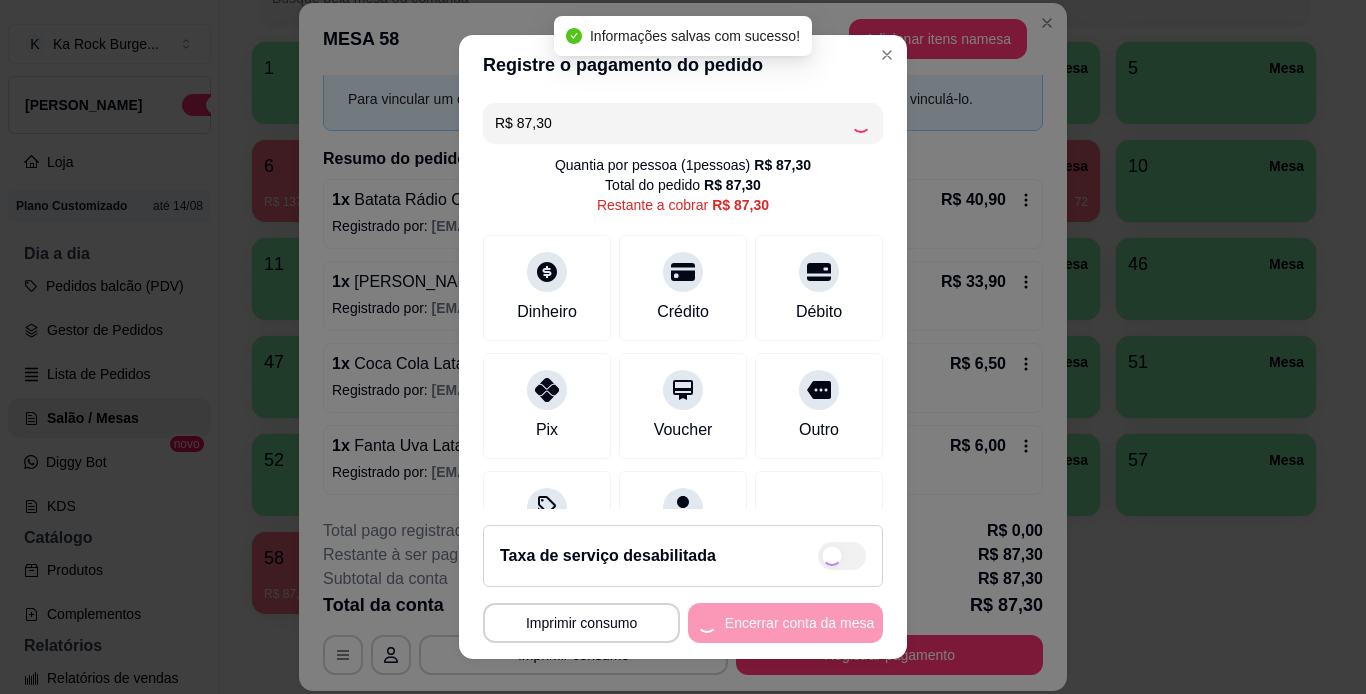 type on "R$ 0,00" 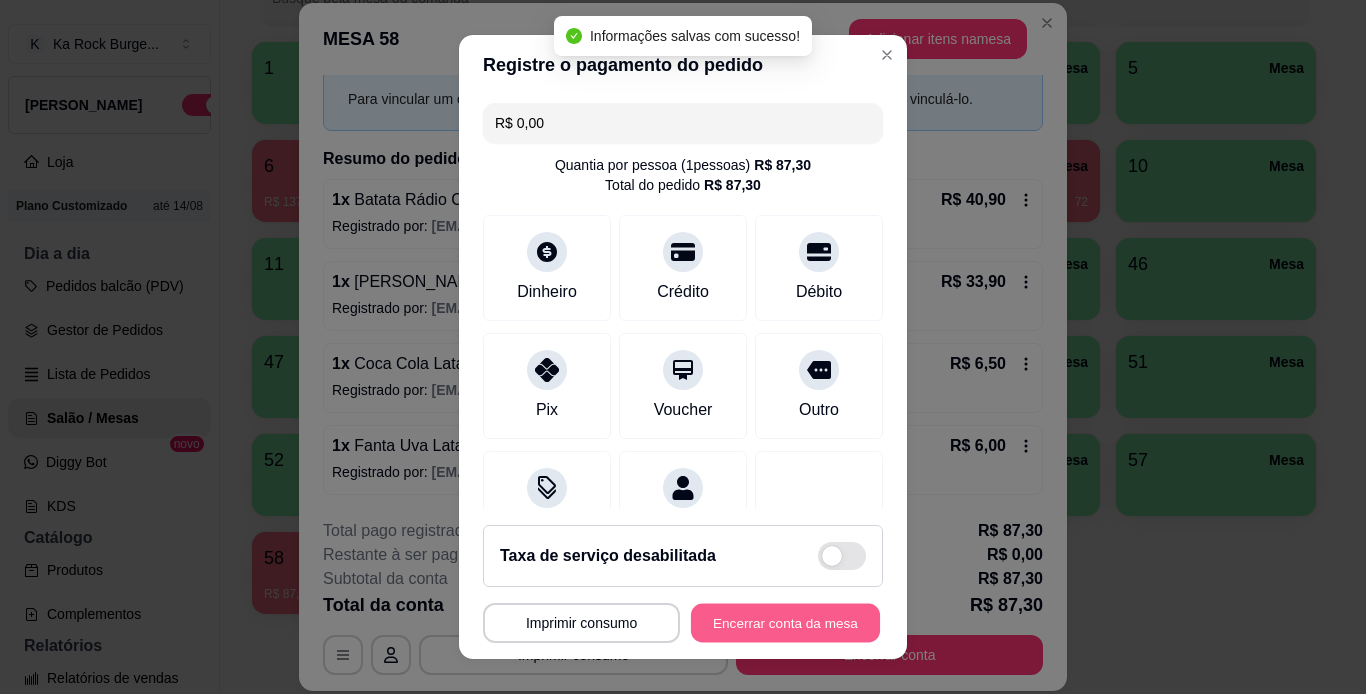 click on "Encerrar conta da mesa" at bounding box center [785, 623] 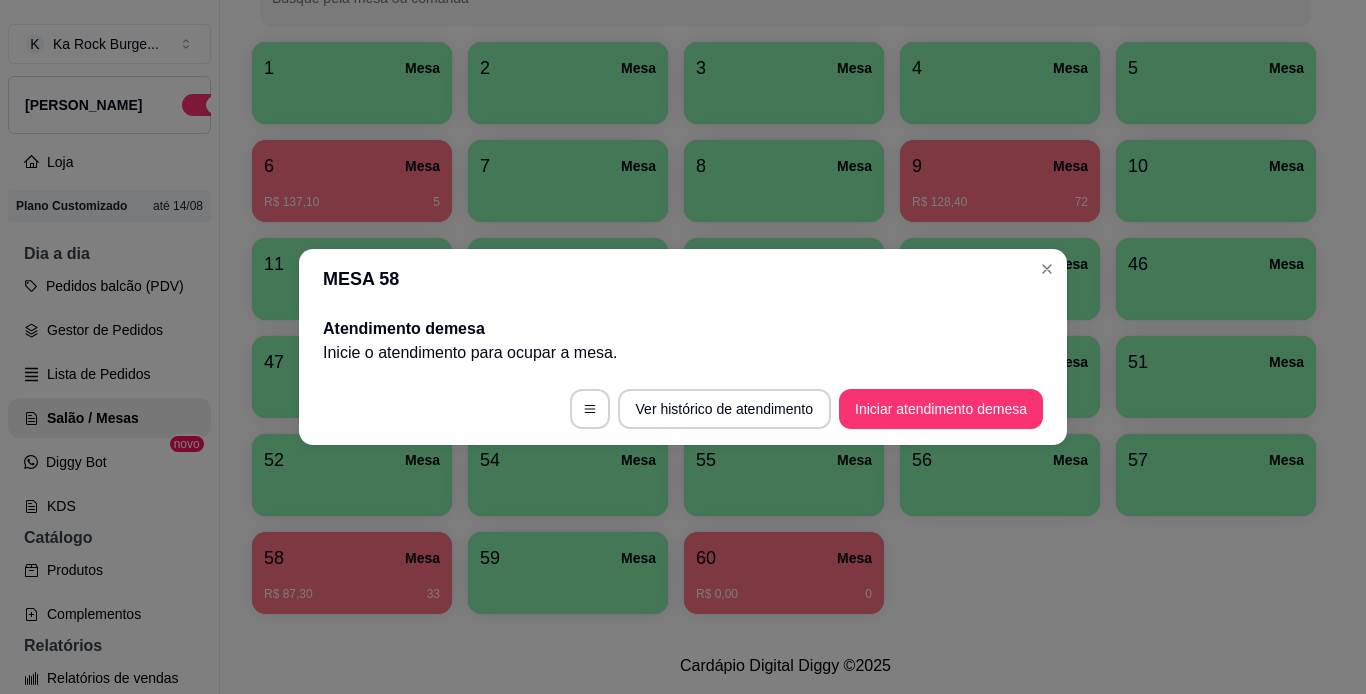 scroll, scrollTop: 0, scrollLeft: 0, axis: both 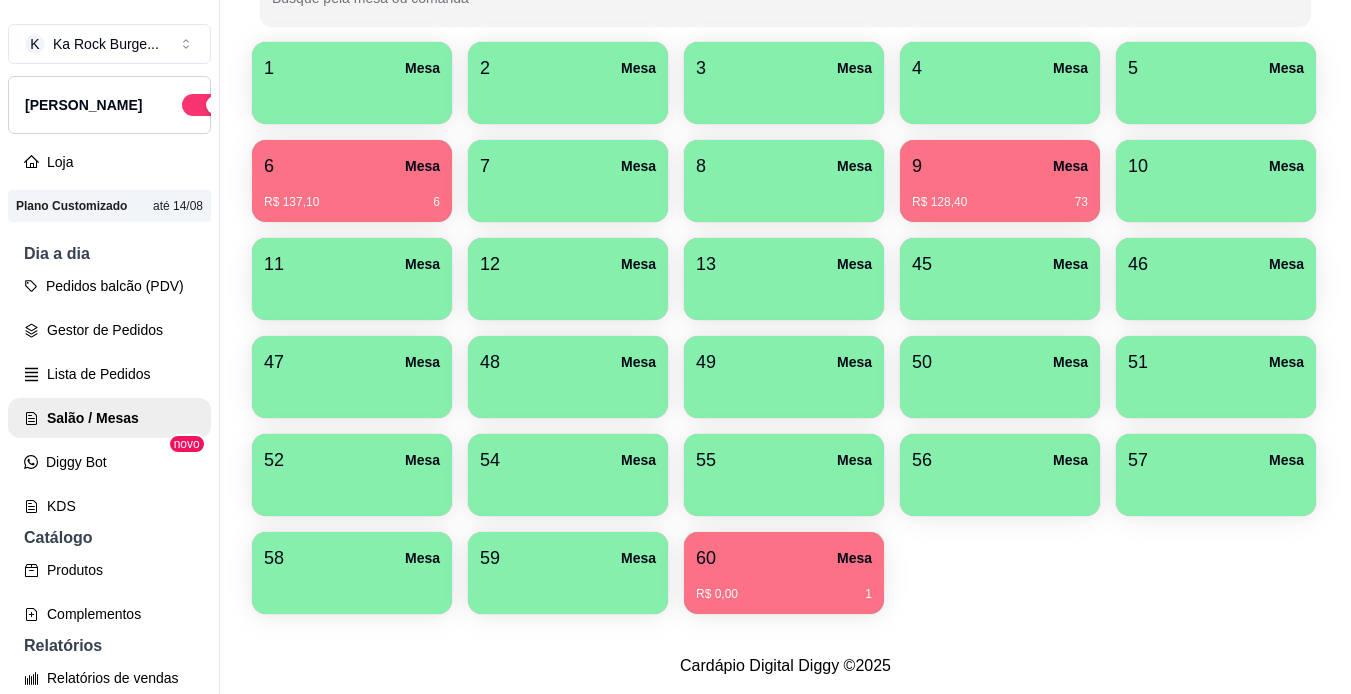 click on "R$ 0,00" at bounding box center (717, 594) 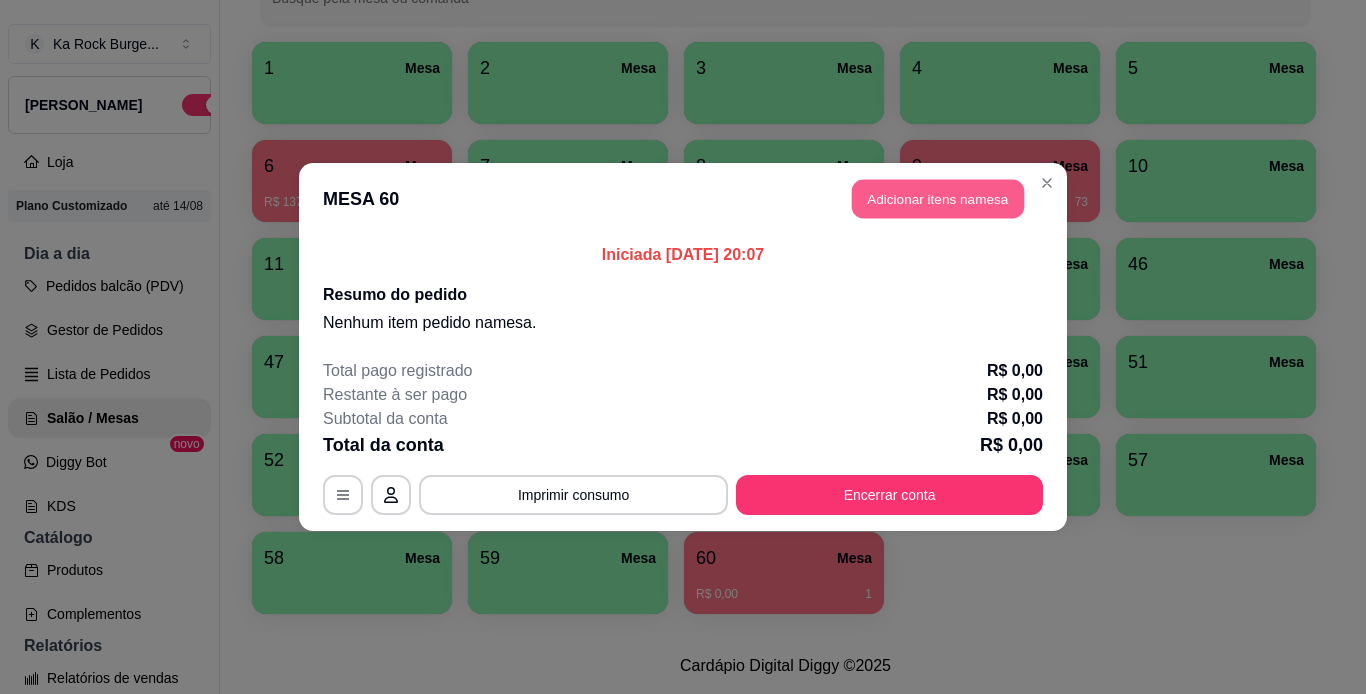 click on "Adicionar itens na  mesa" at bounding box center (938, 199) 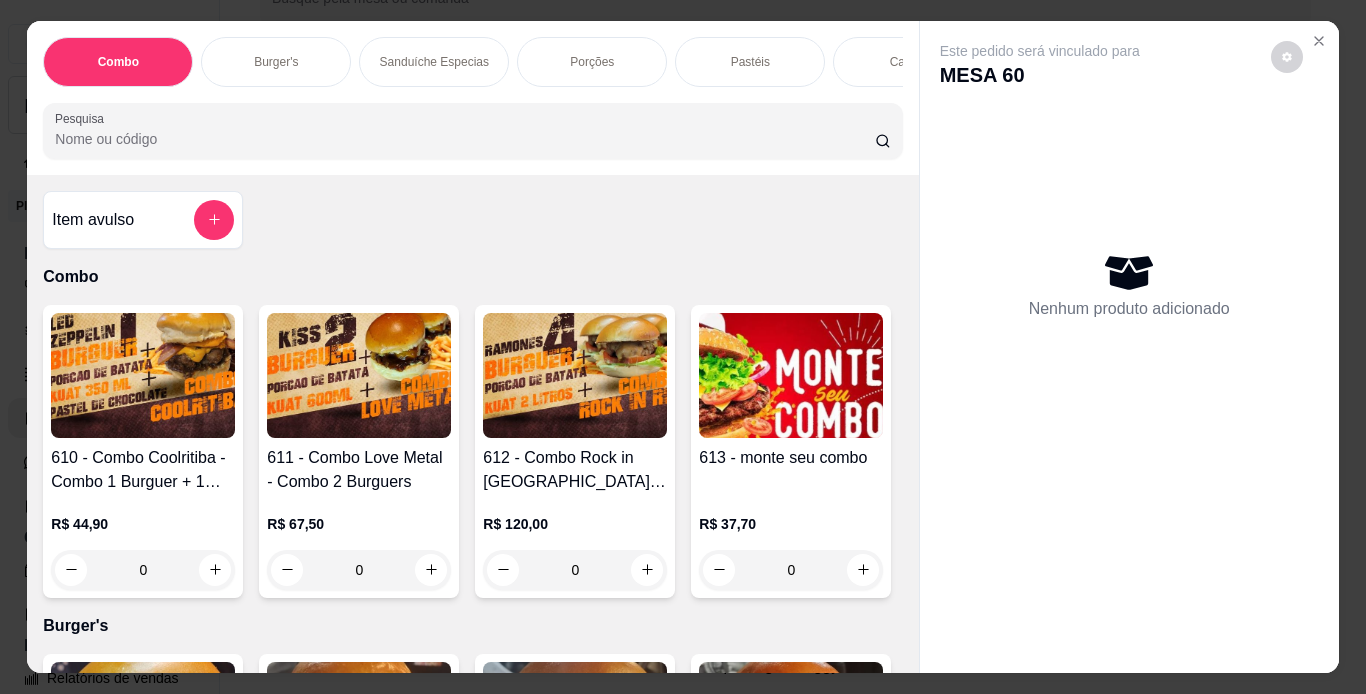 click on "Porções" at bounding box center [592, 62] 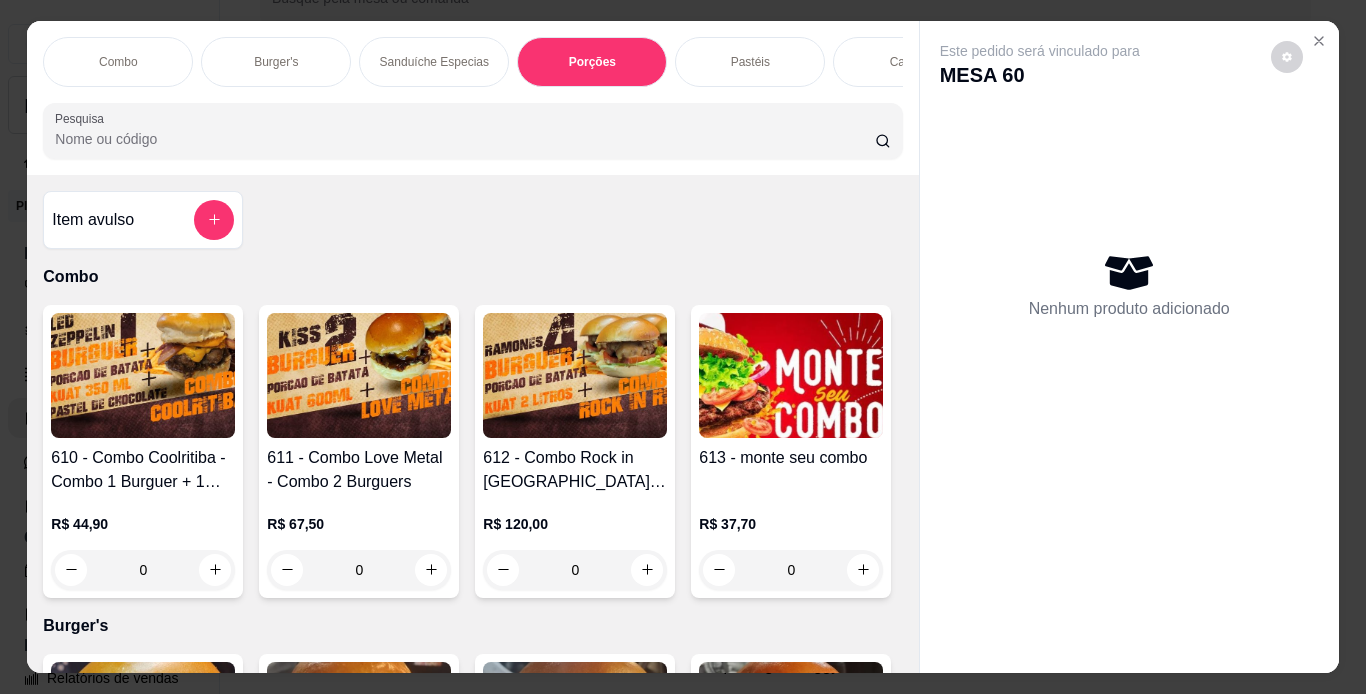 scroll, scrollTop: 3441, scrollLeft: 0, axis: vertical 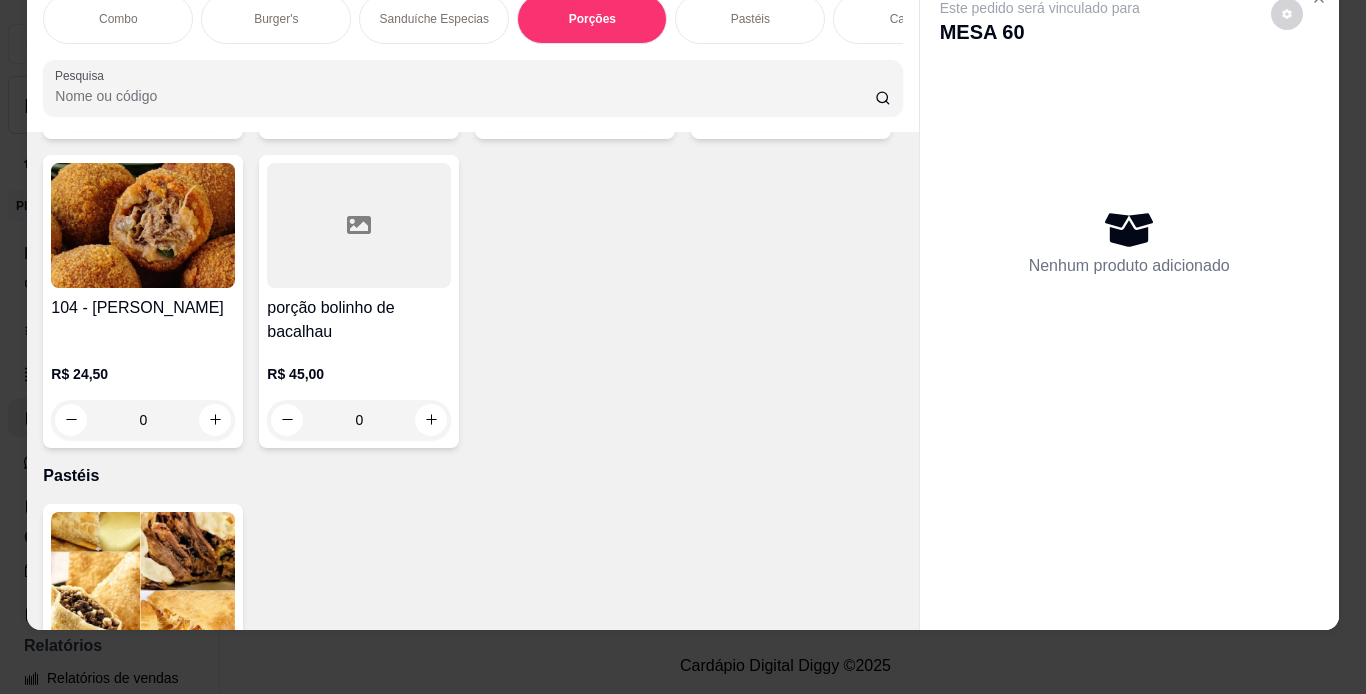 click at bounding box center [359, -702] 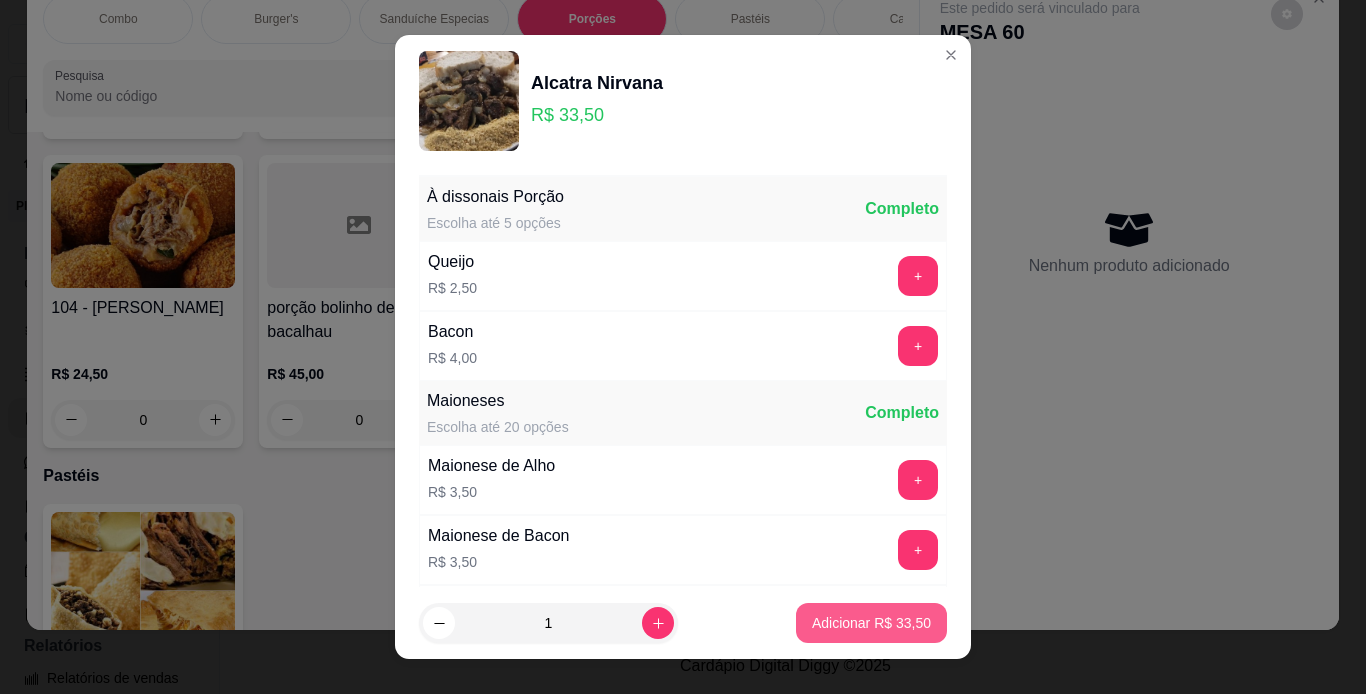 click on "Adicionar   R$ 33,50" at bounding box center (871, 623) 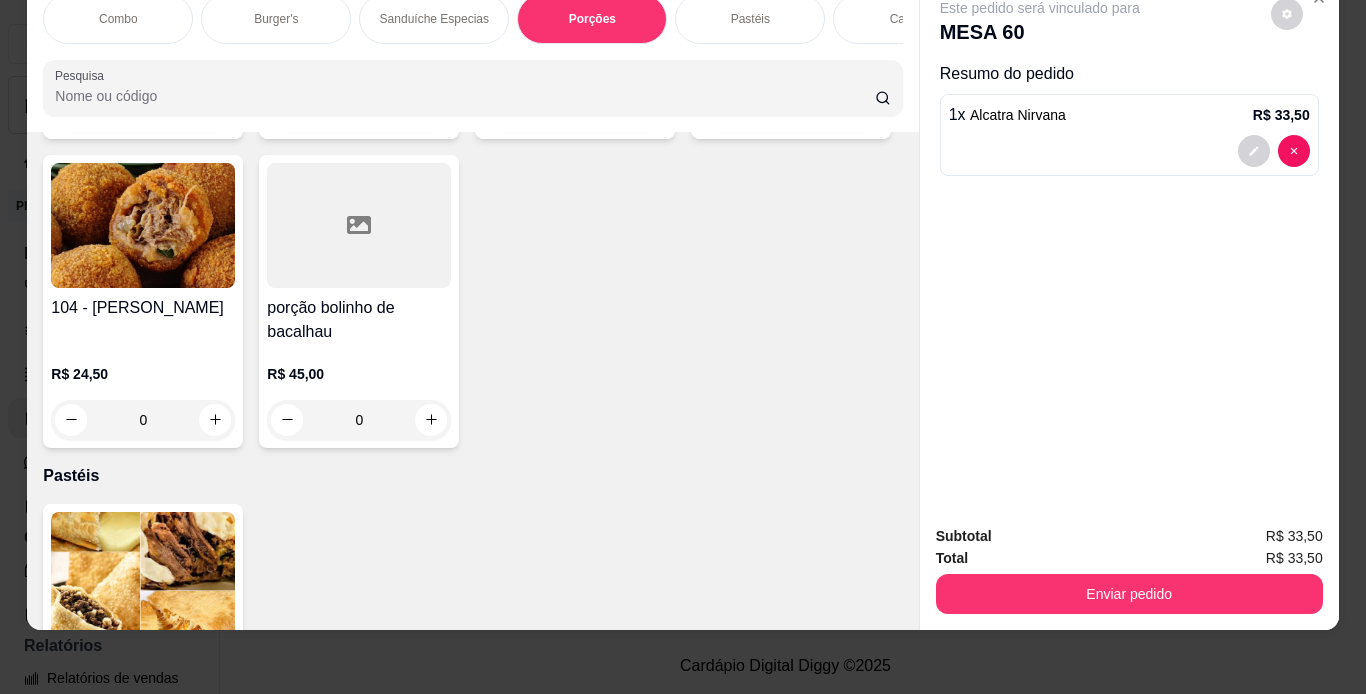 type on "1" 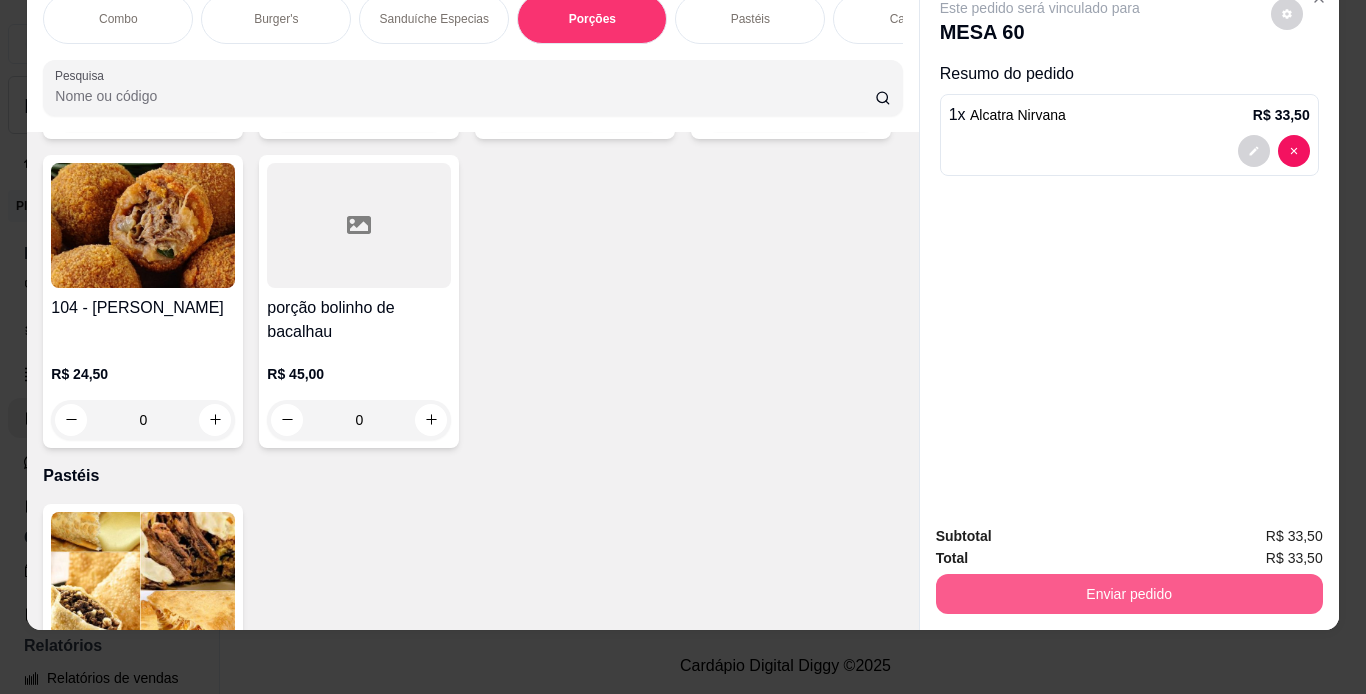 click on "Enviar pedido" at bounding box center (1129, 594) 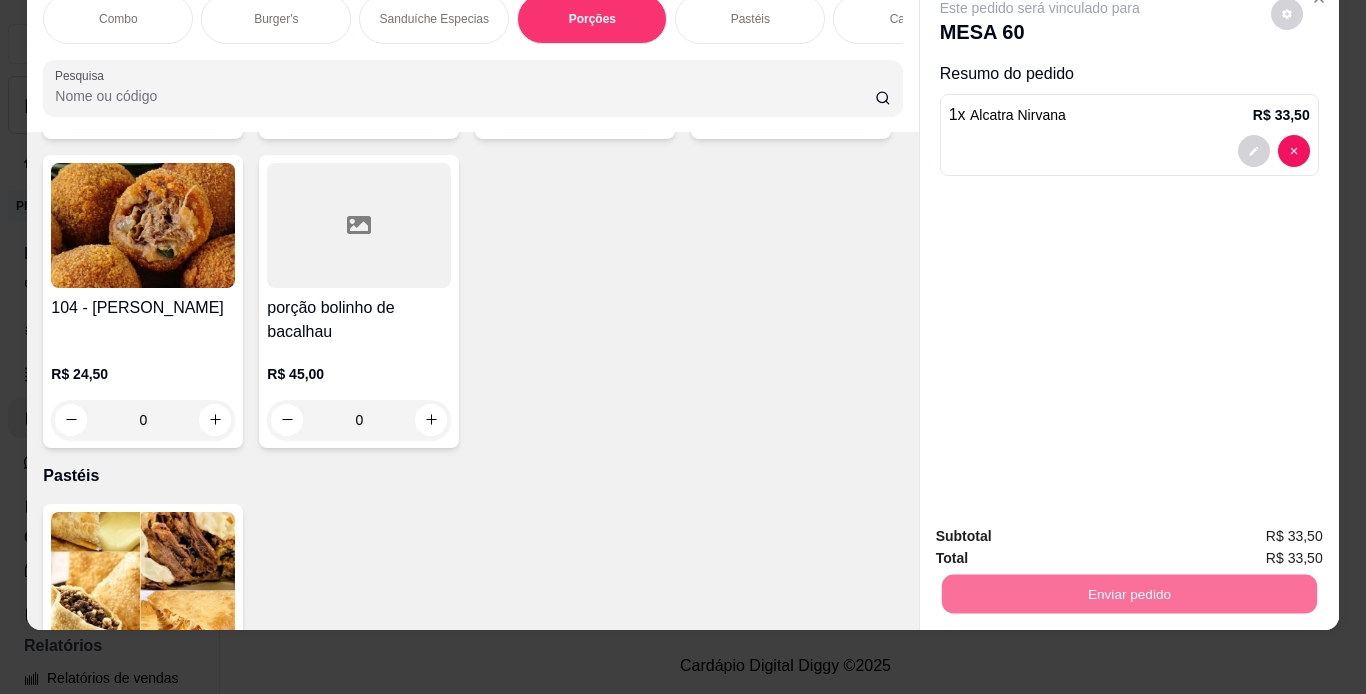 click on "Não registrar e enviar pedido" at bounding box center (1063, 529) 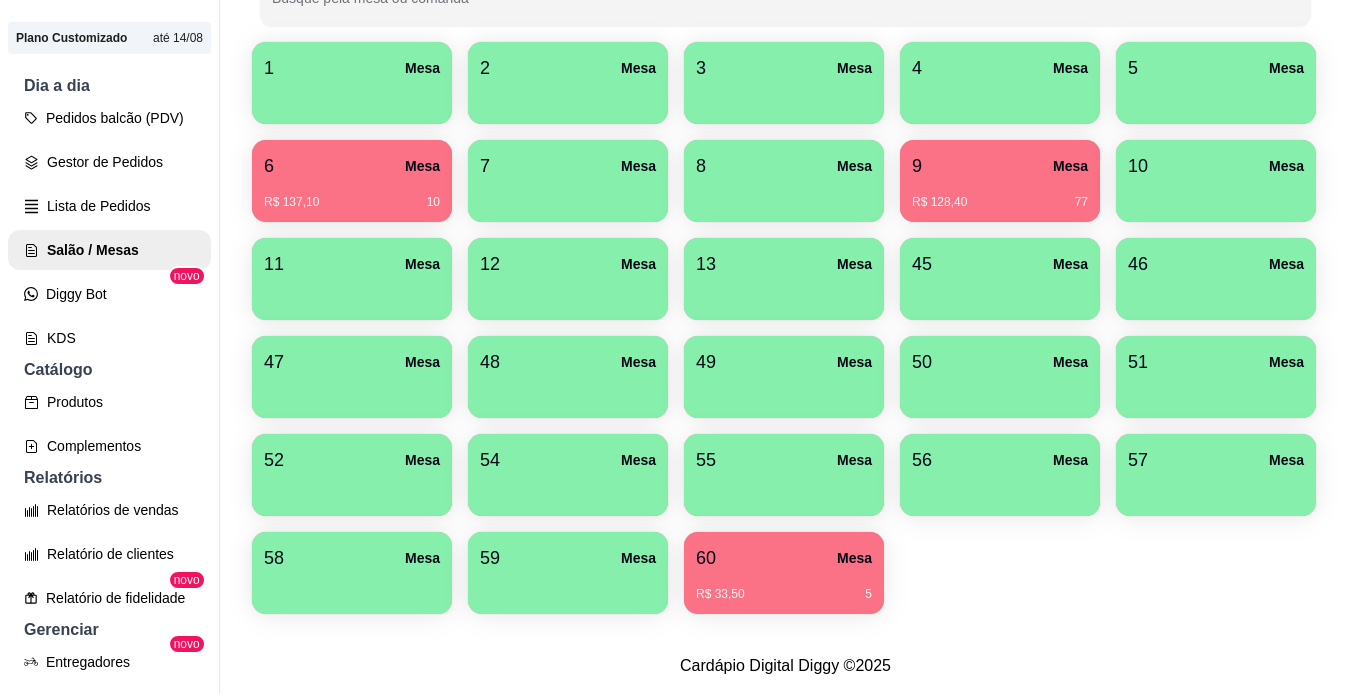 scroll, scrollTop: 173, scrollLeft: 0, axis: vertical 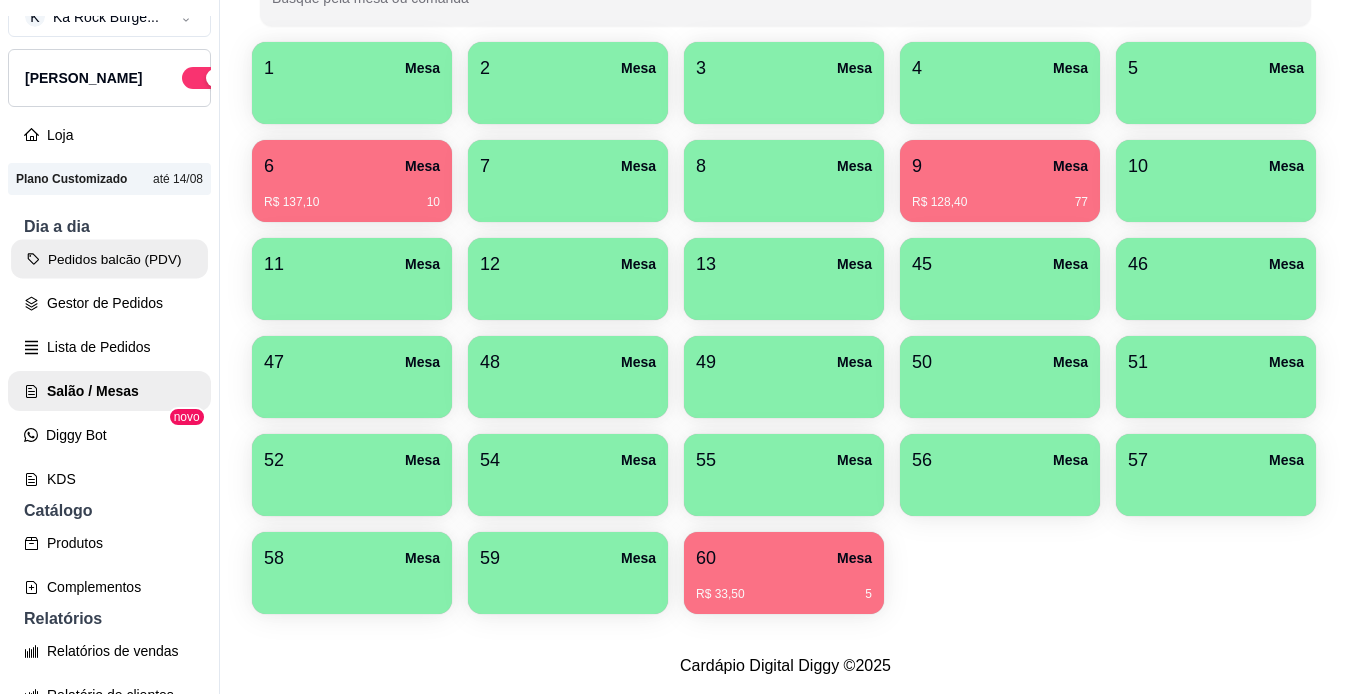 click on "Pedidos balcão (PDV)" at bounding box center (109, 259) 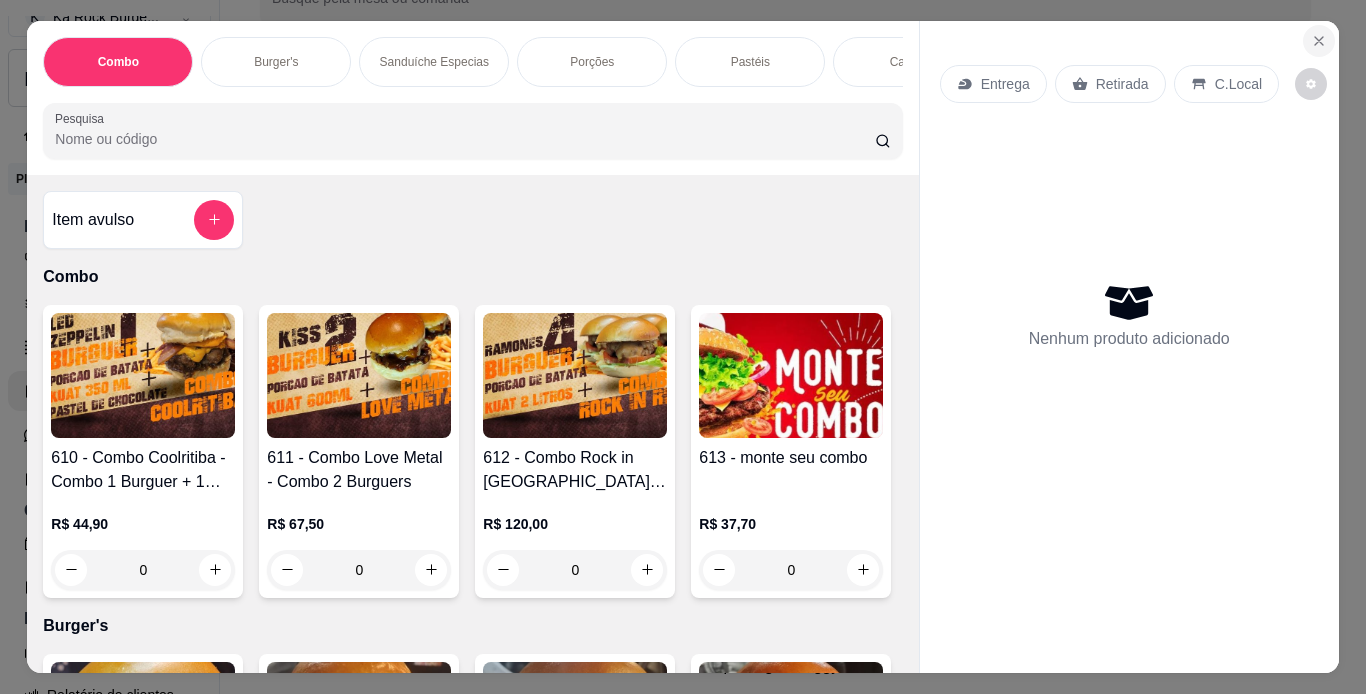 click 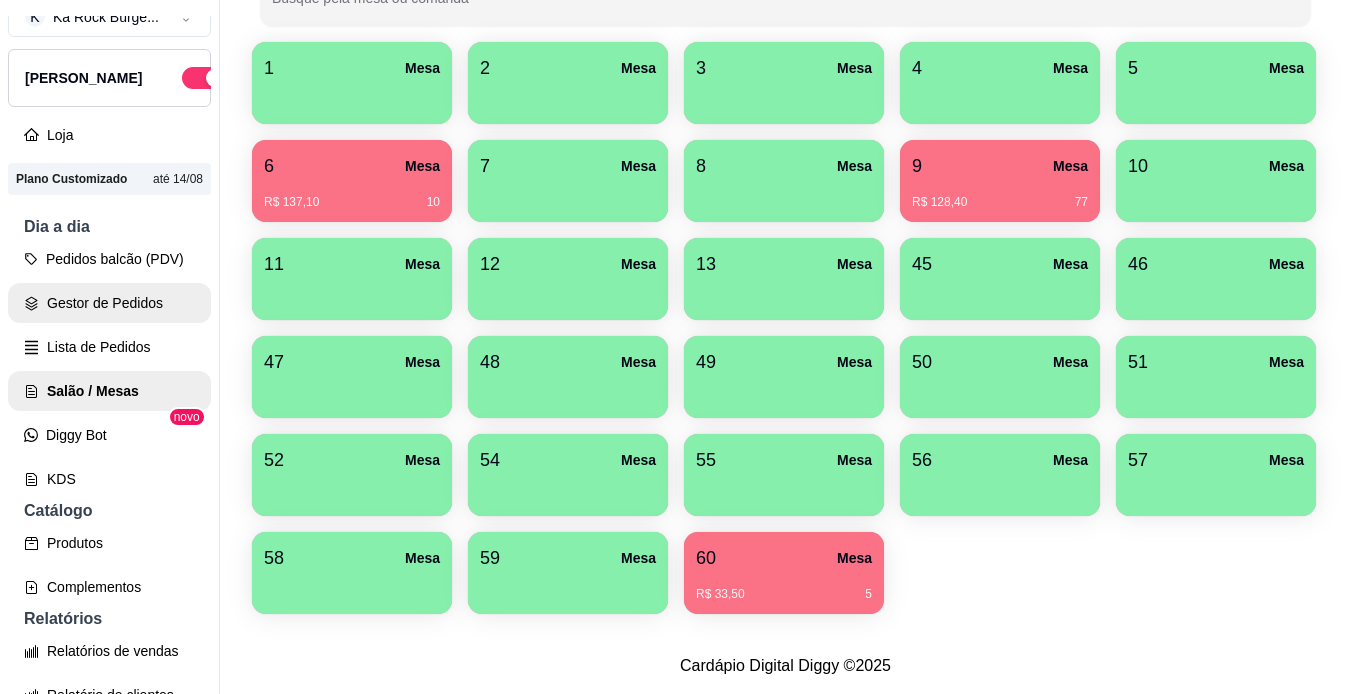 click on "Gestor de Pedidos" at bounding box center (109, 303) 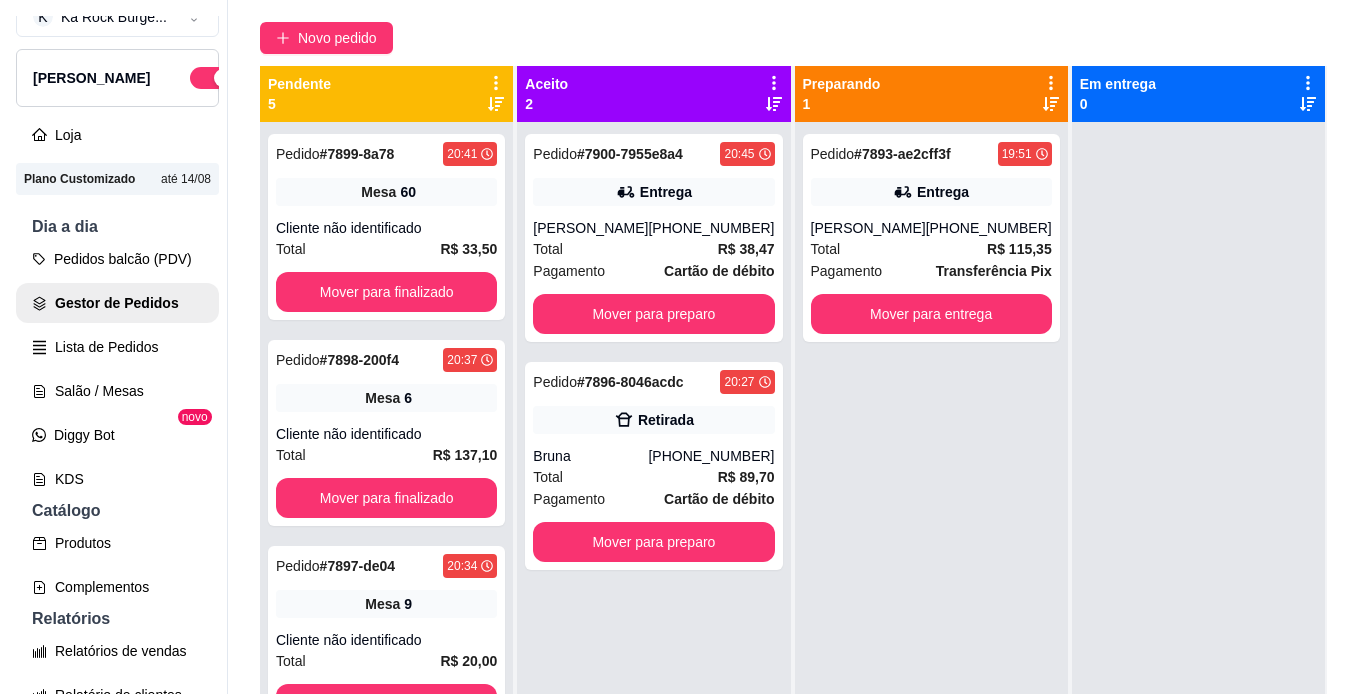 scroll, scrollTop: 187, scrollLeft: 0, axis: vertical 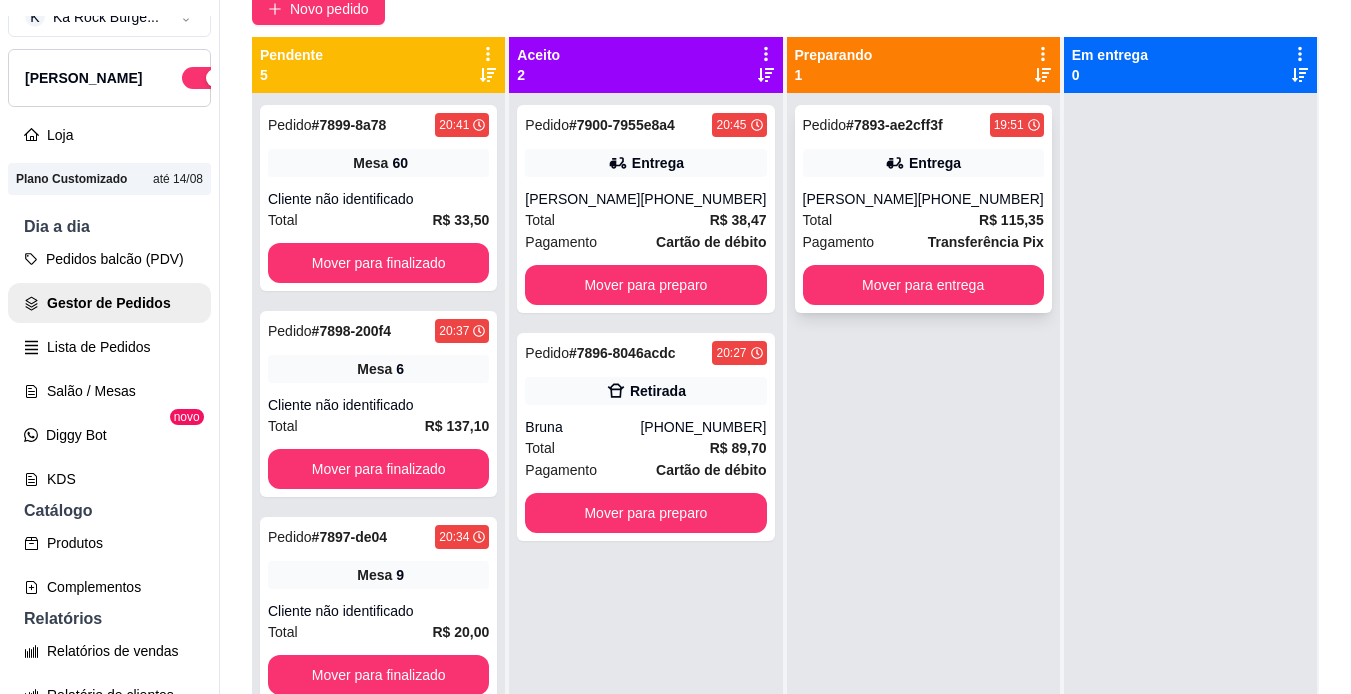 click on "Pedido  # 7893-ae2cff3f 19:51 Entrega [PERSON_NAME]  [PHONE_NUMBER] Total R$ 115,35 Pagamento Transferência Pix Mover para entrega" at bounding box center [923, 209] 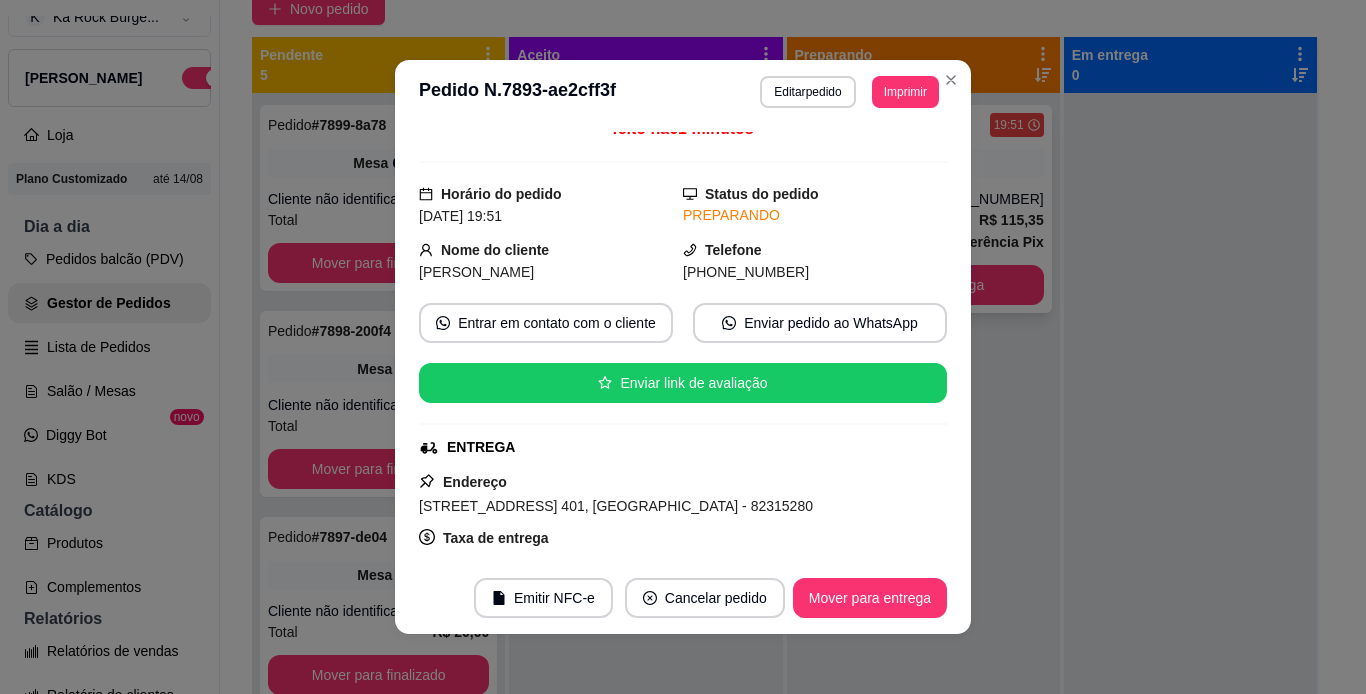 scroll, scrollTop: 0, scrollLeft: 0, axis: both 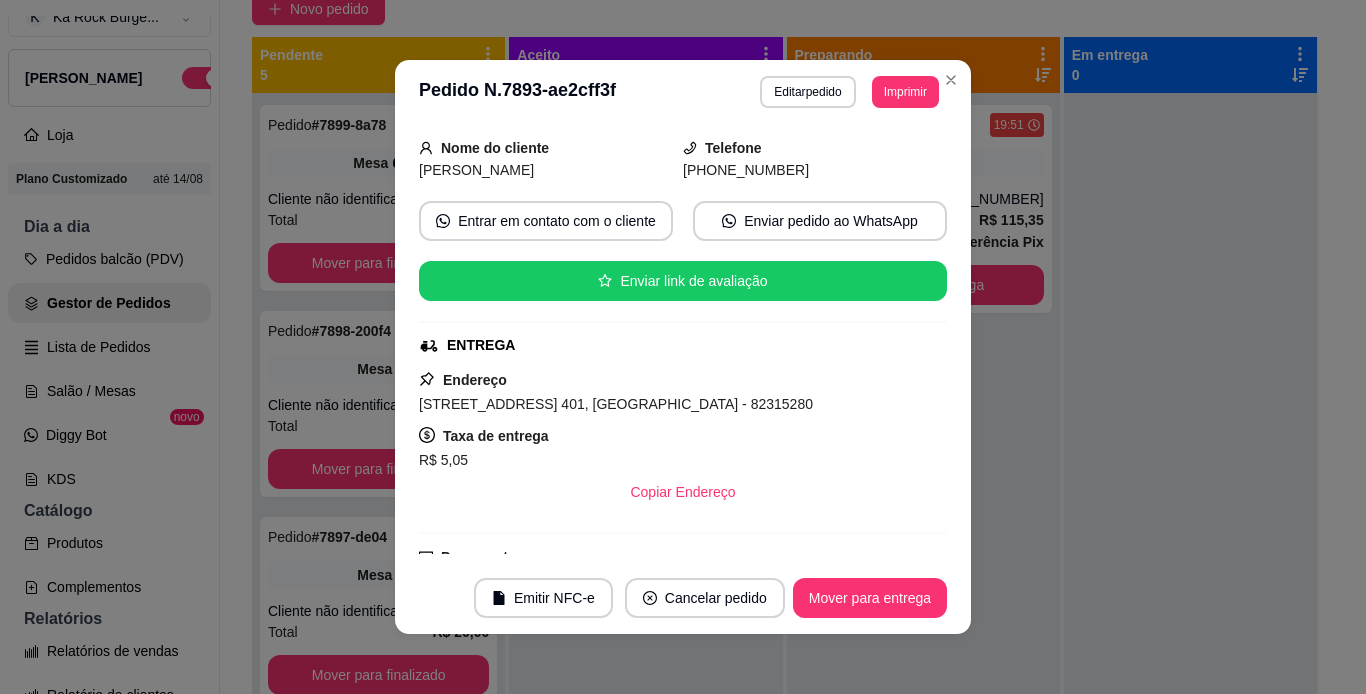 click on "Emitir NFC-e Cancelar pedido Mover para entrega" at bounding box center (683, 598) 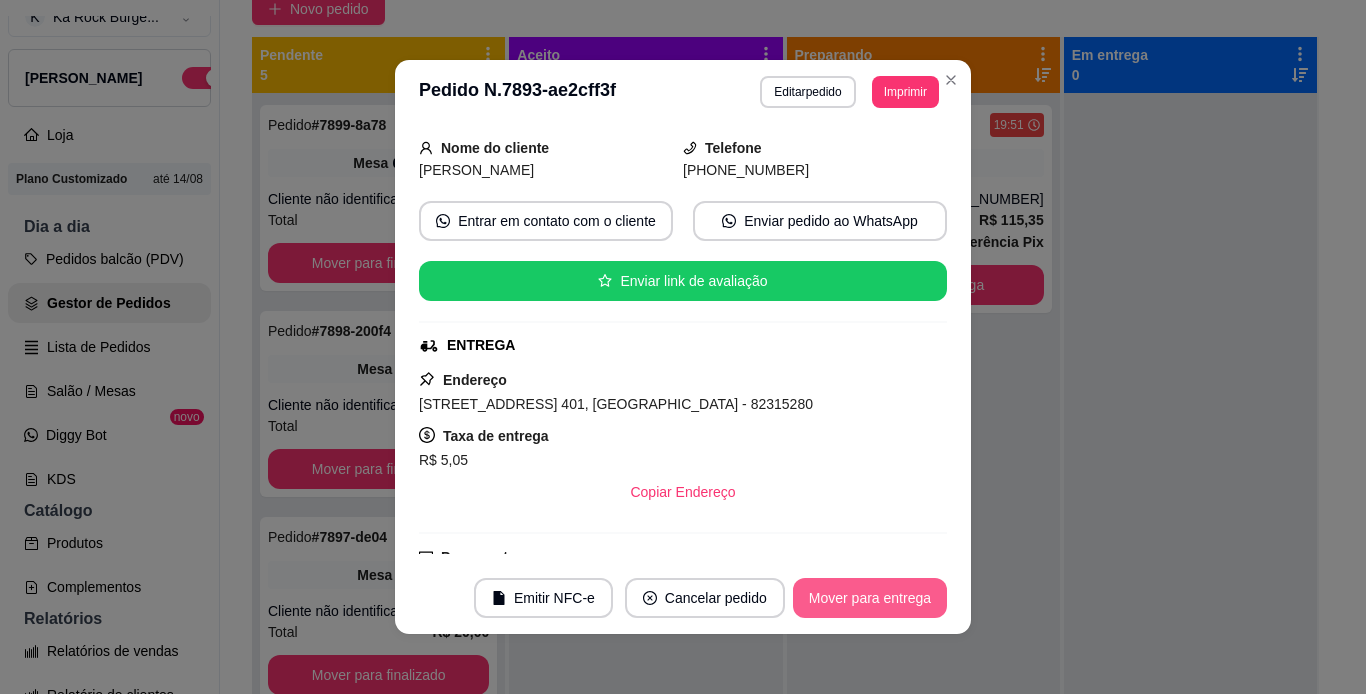 click on "Mover para entrega" at bounding box center (870, 598) 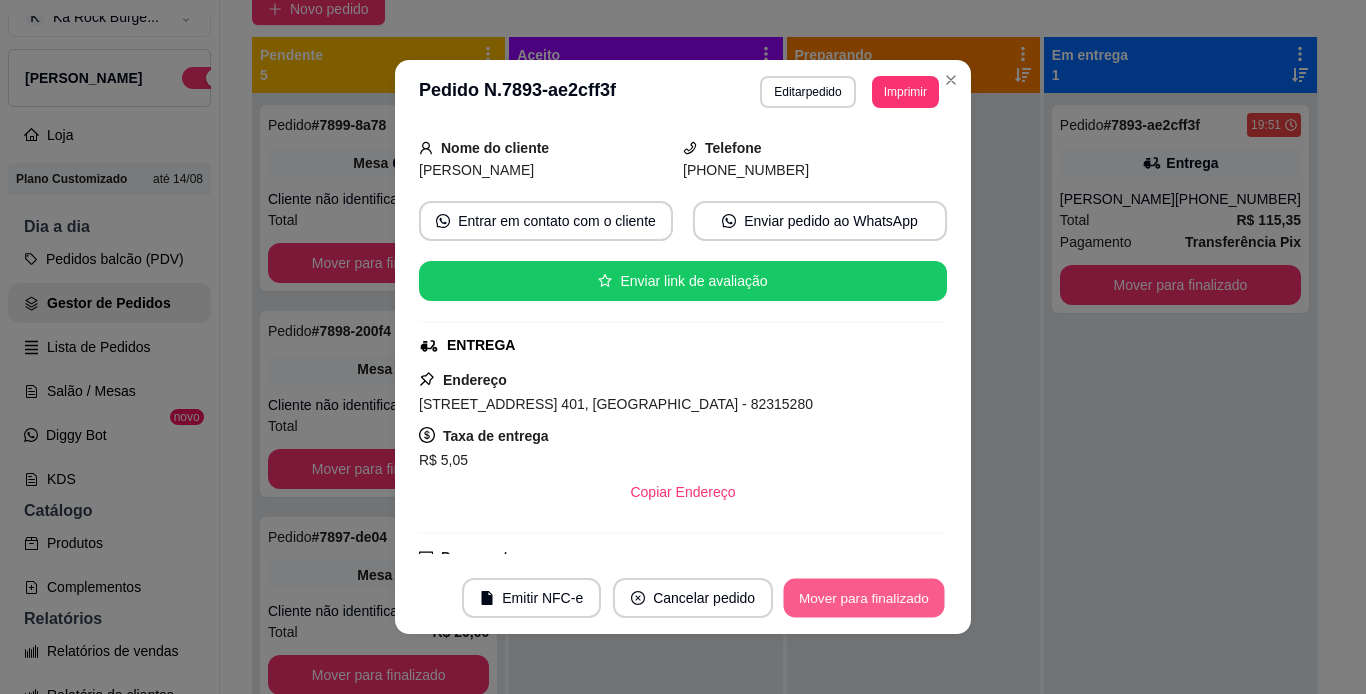 click on "Mover para finalizado" at bounding box center [864, 598] 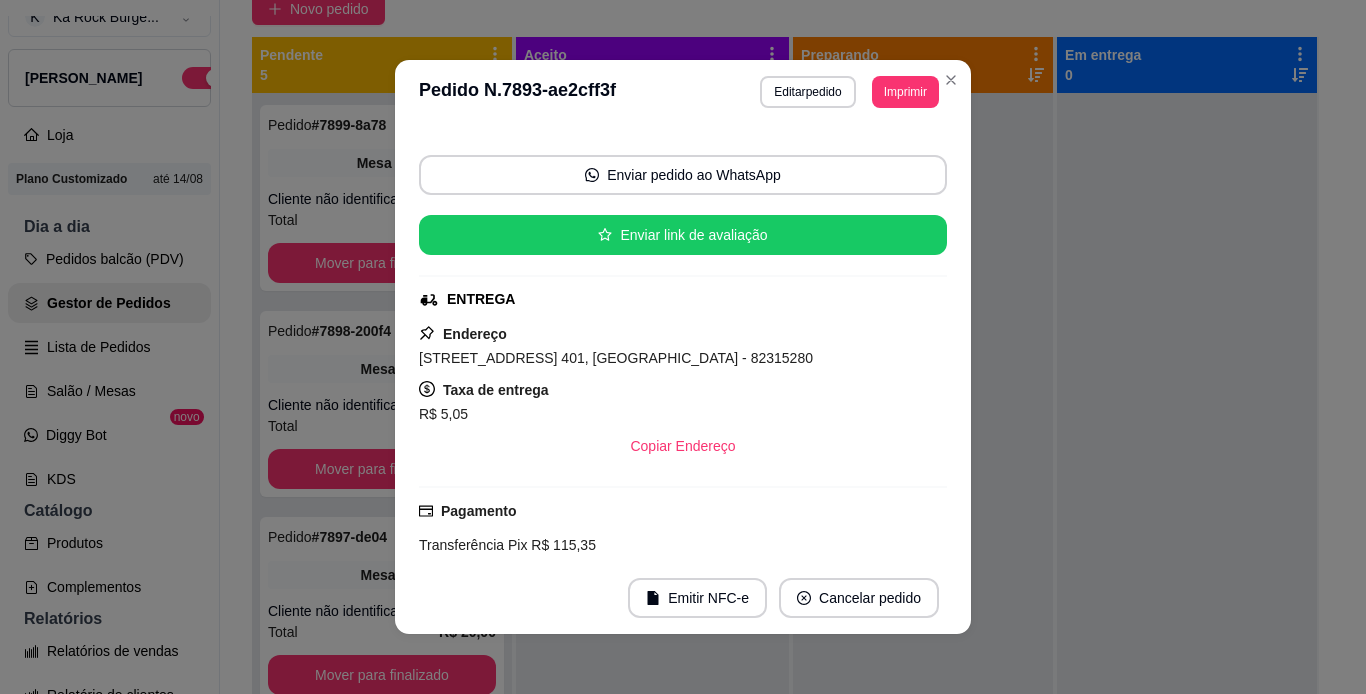 scroll, scrollTop: 71, scrollLeft: 0, axis: vertical 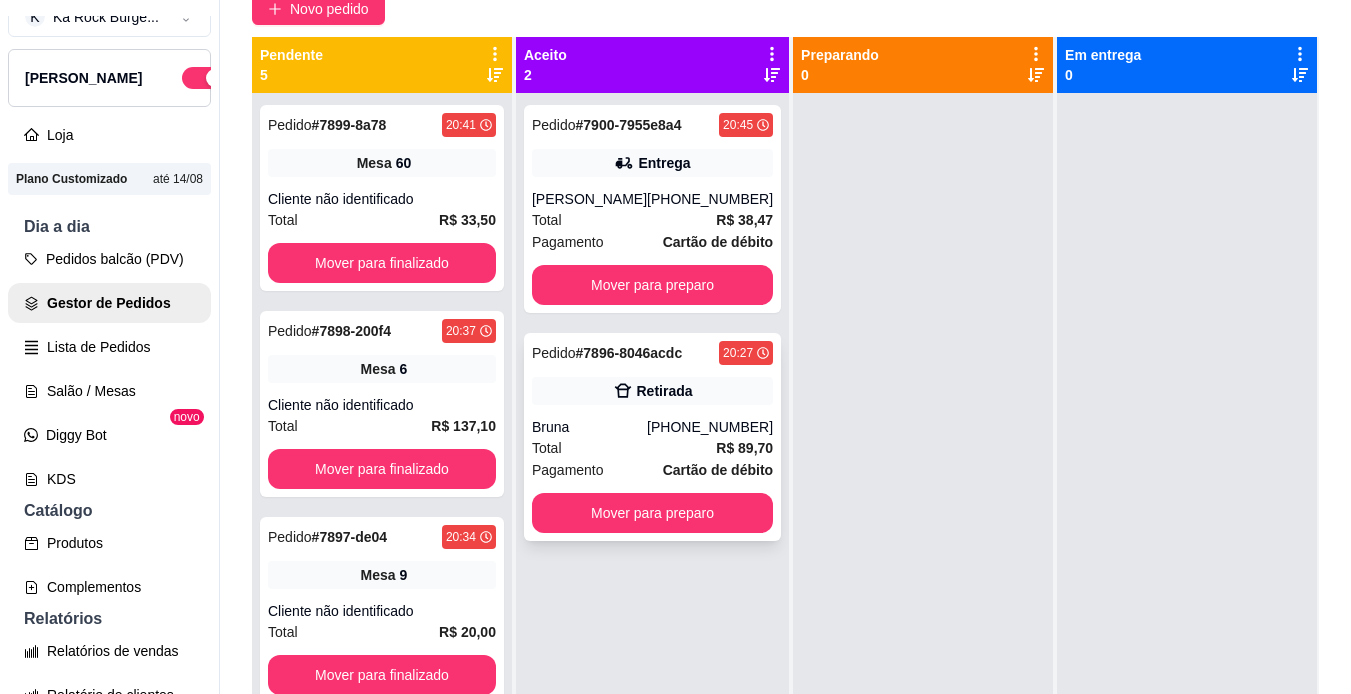 click on "Pedido  # 7896-8046acdc 20:27 Retirada Bruna  [PHONE_NUMBER] Total R$ 89,70 Pagamento Cartão de débito Mover para preparo" at bounding box center [652, 437] 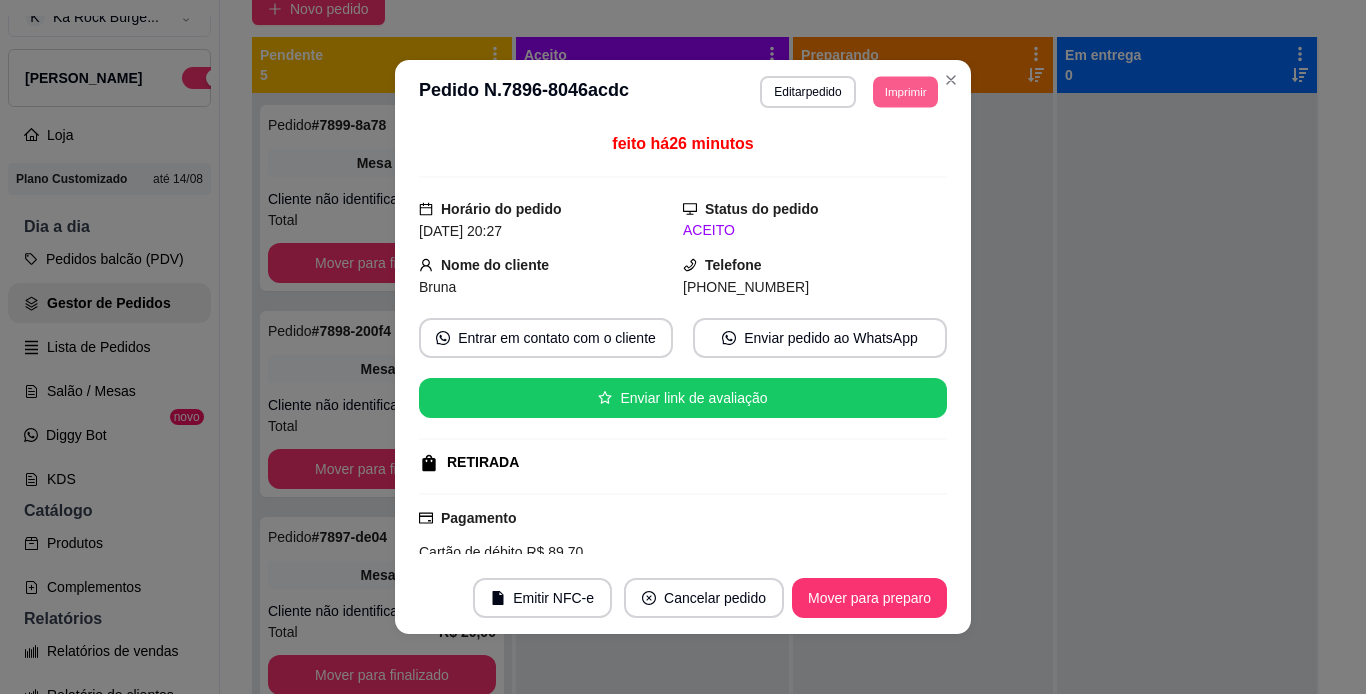click on "Imprimir" at bounding box center [905, 91] 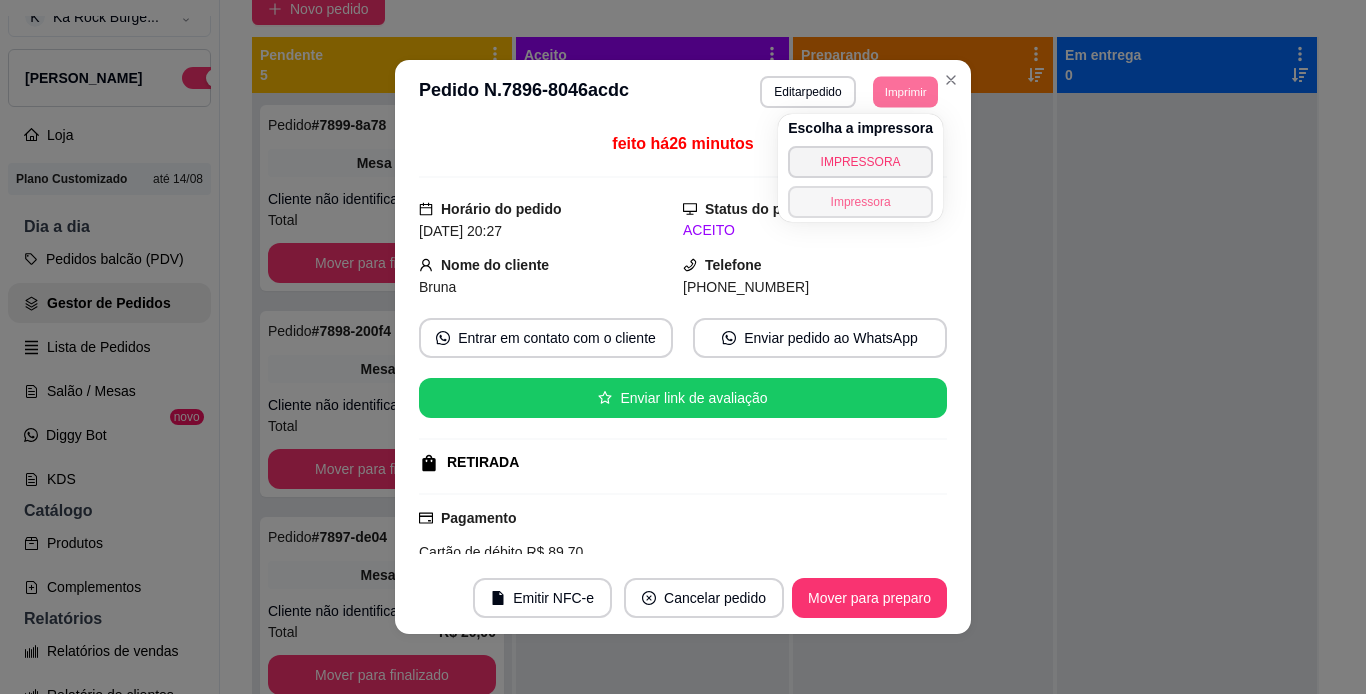 click on "Impressora" at bounding box center [860, 202] 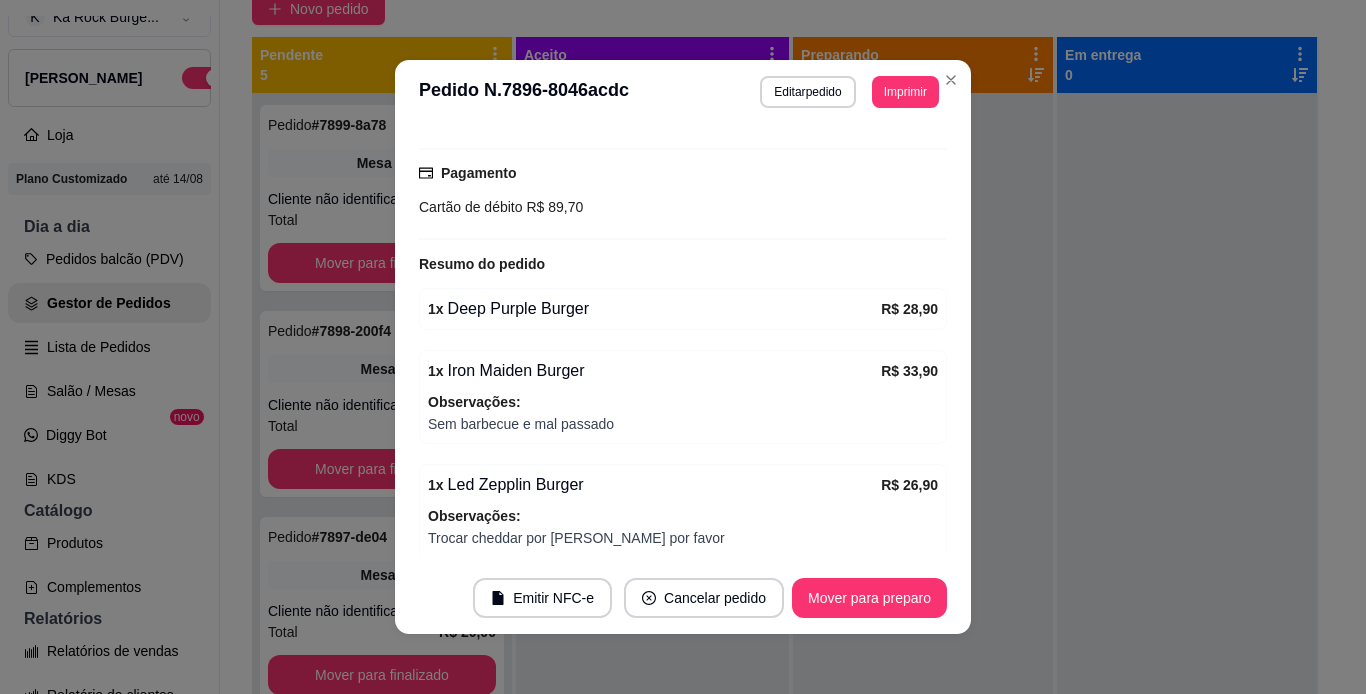 scroll, scrollTop: 427, scrollLeft: 0, axis: vertical 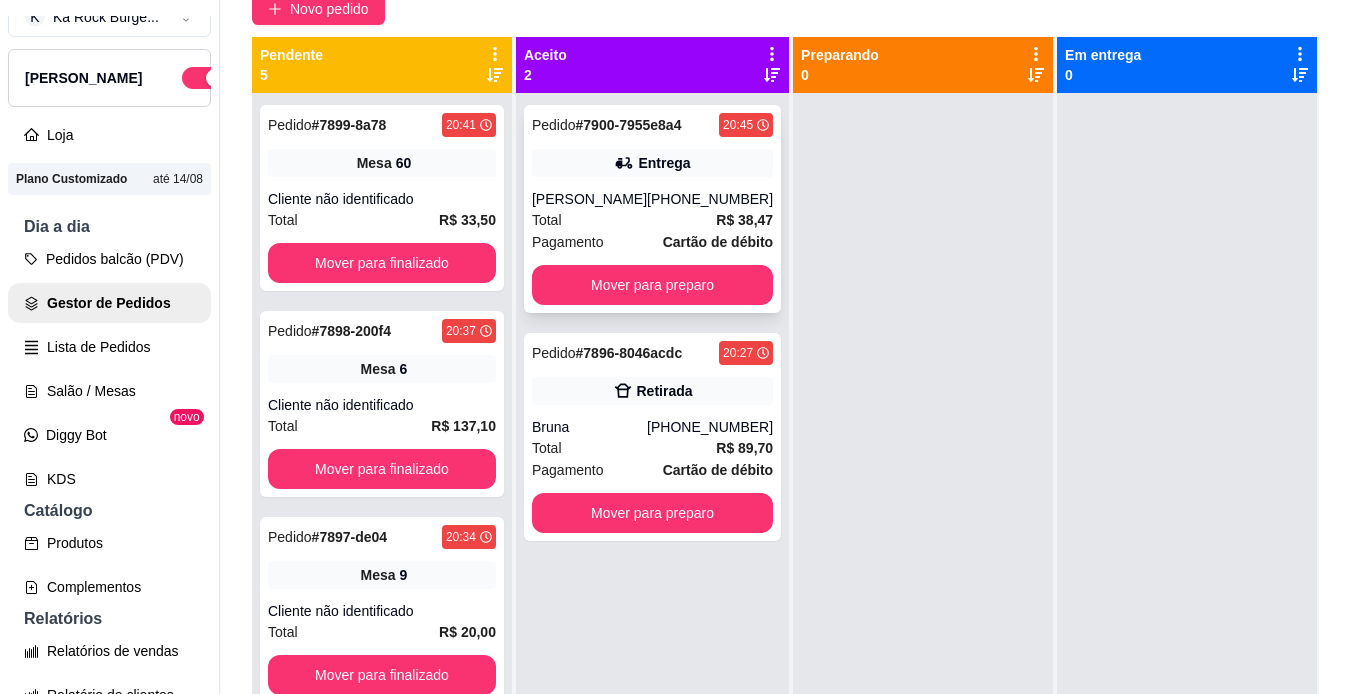 click on "Pedido  # 7900-7955e8a4 20:45 Entrega [PERSON_NAME] [PHONE_NUMBER] Total R$ 38,47 Pagamento Cartão de débito Mover para preparo" at bounding box center [652, 209] 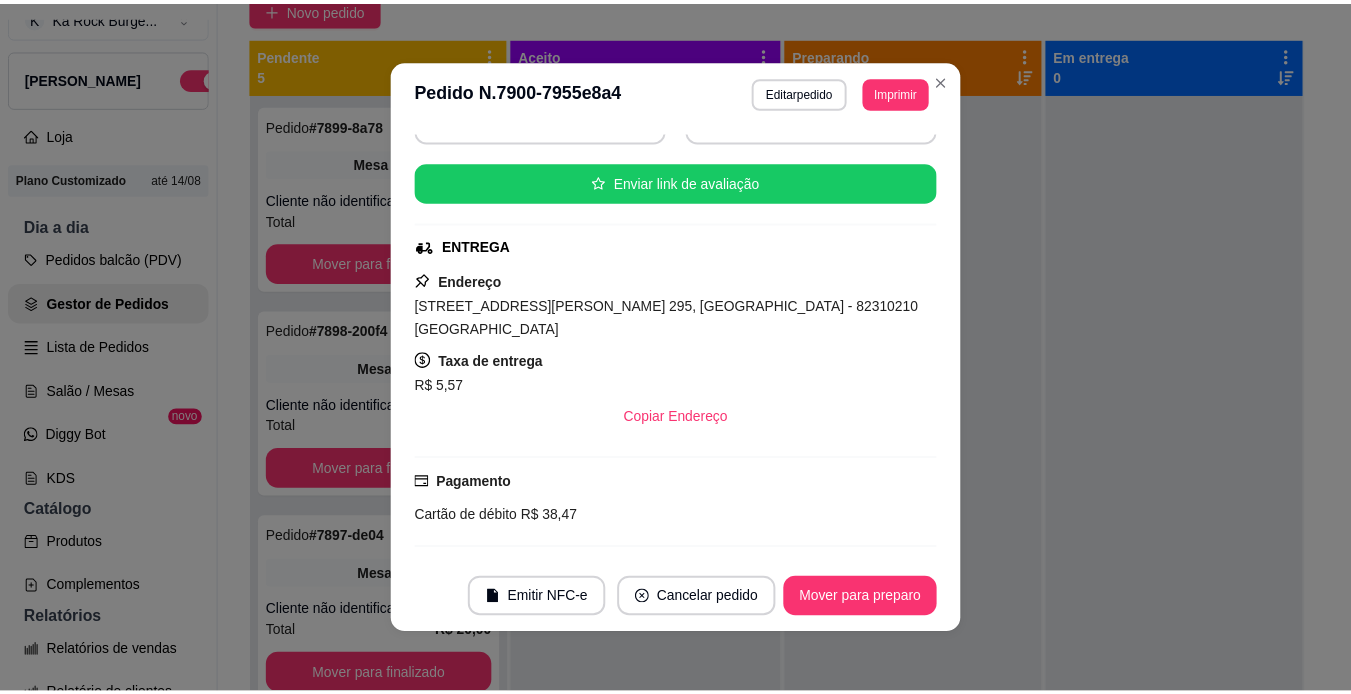 scroll, scrollTop: 355, scrollLeft: 0, axis: vertical 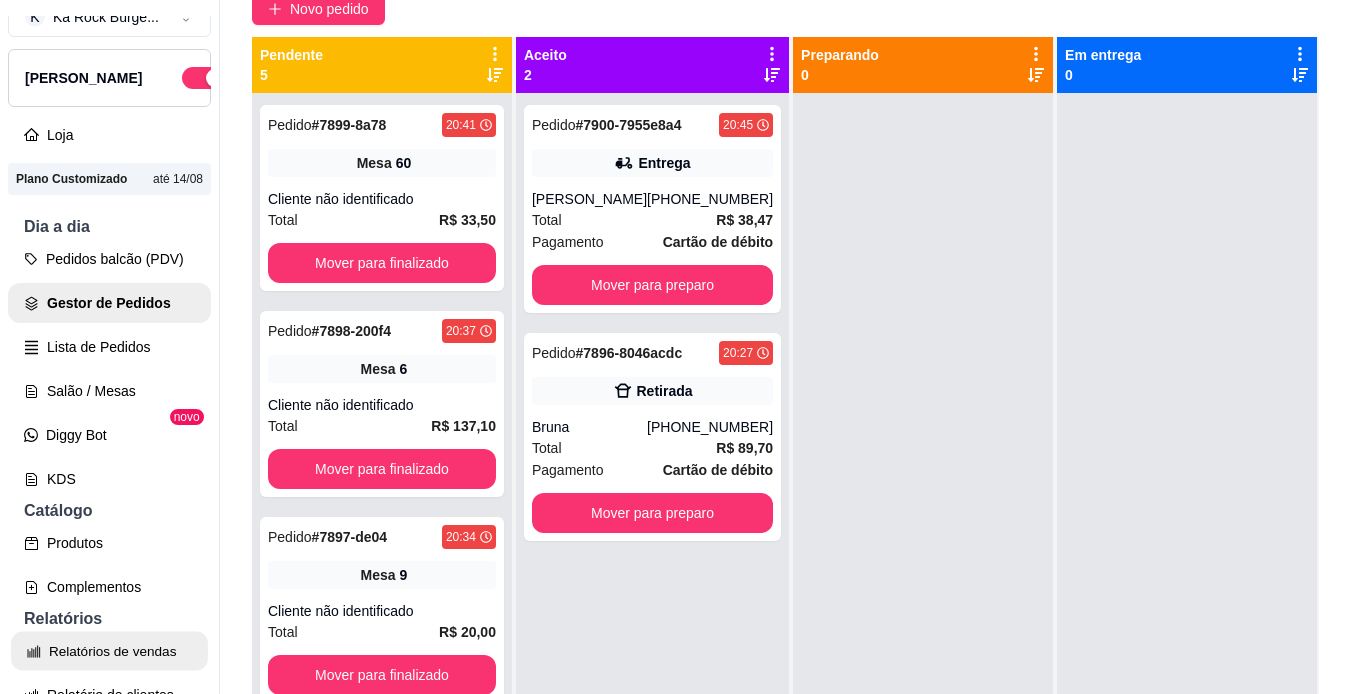 click on "Relatórios de vendas" at bounding box center [109, 651] 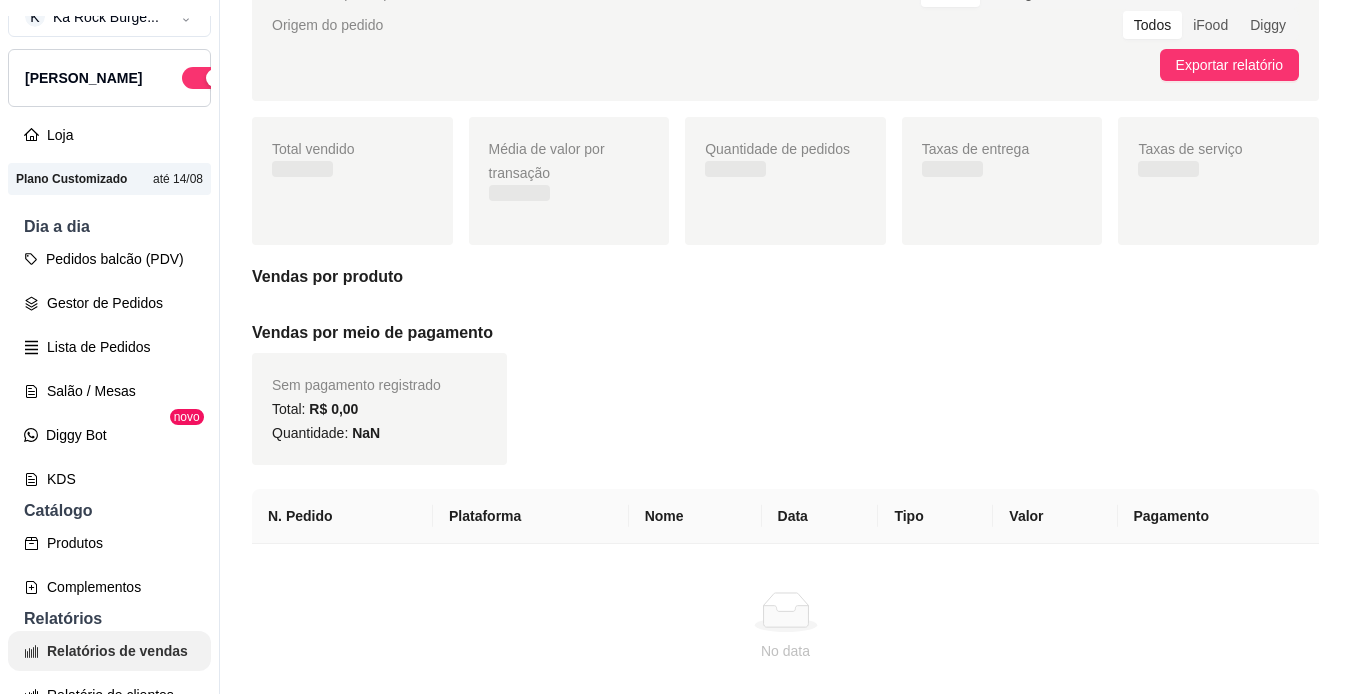 scroll, scrollTop: 0, scrollLeft: 0, axis: both 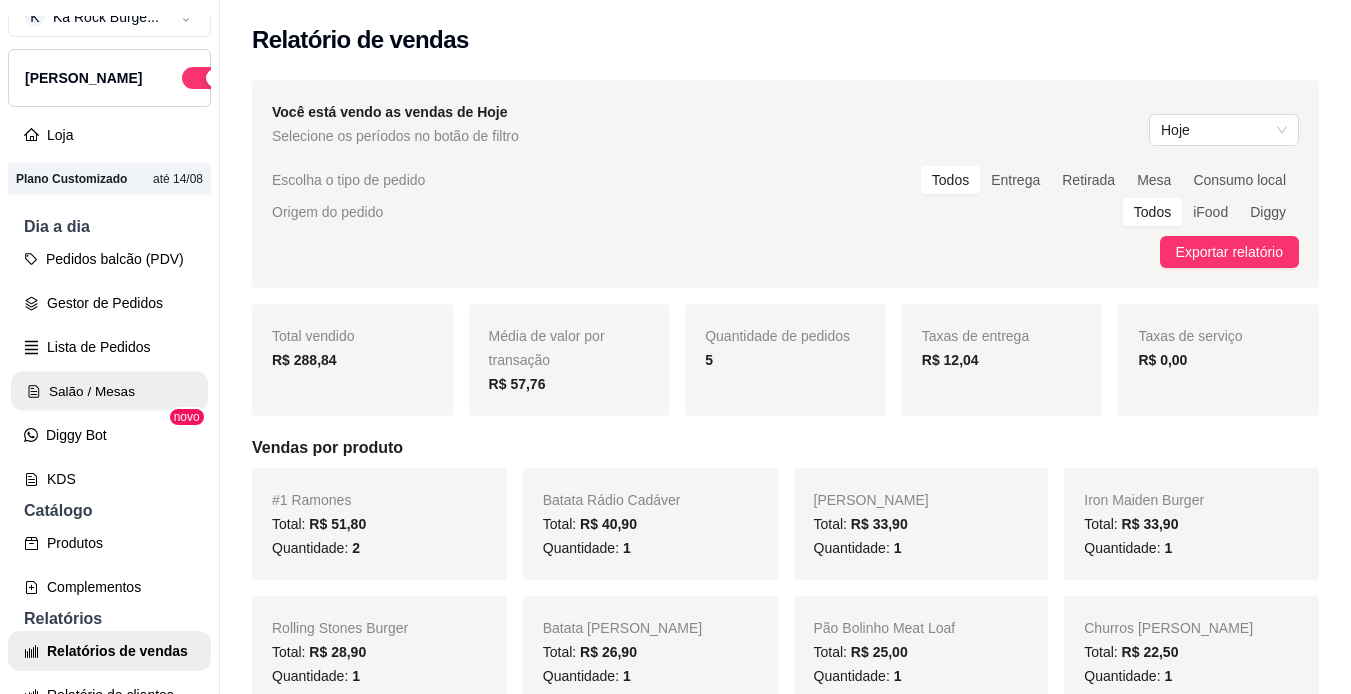 click on "Salão / Mesas" at bounding box center [109, 391] 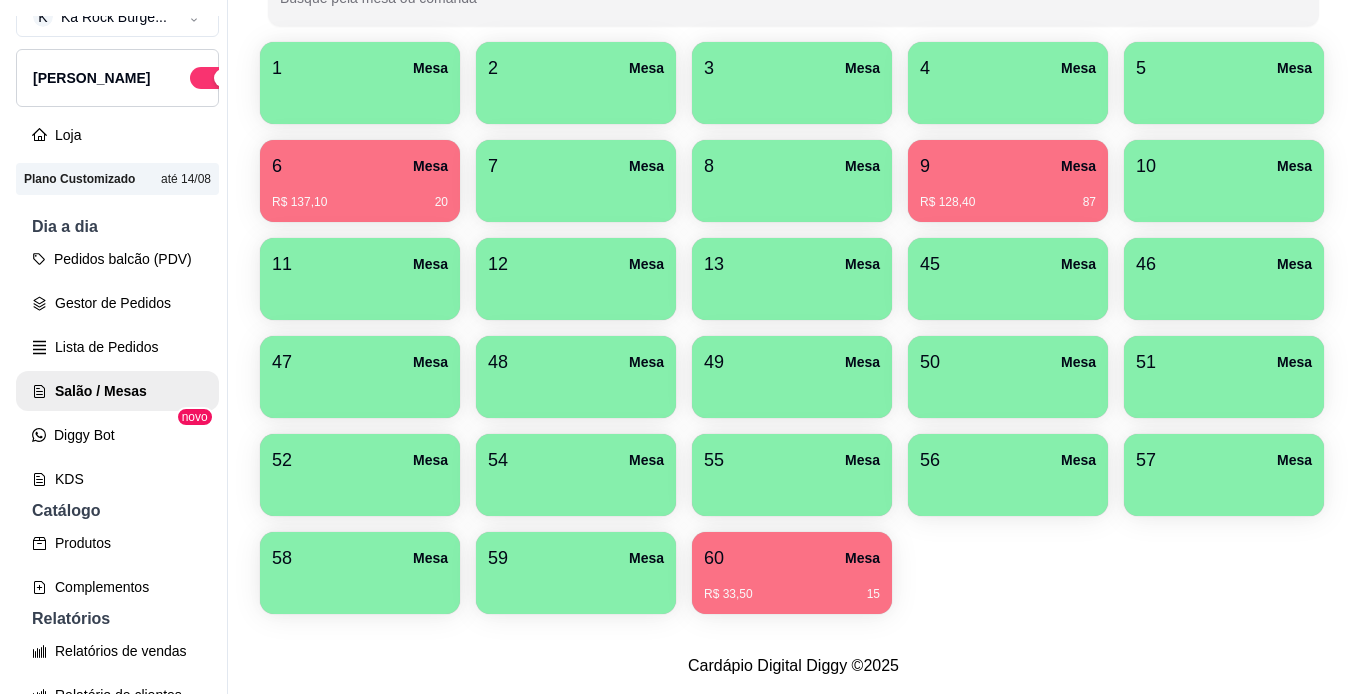 scroll, scrollTop: 429, scrollLeft: 0, axis: vertical 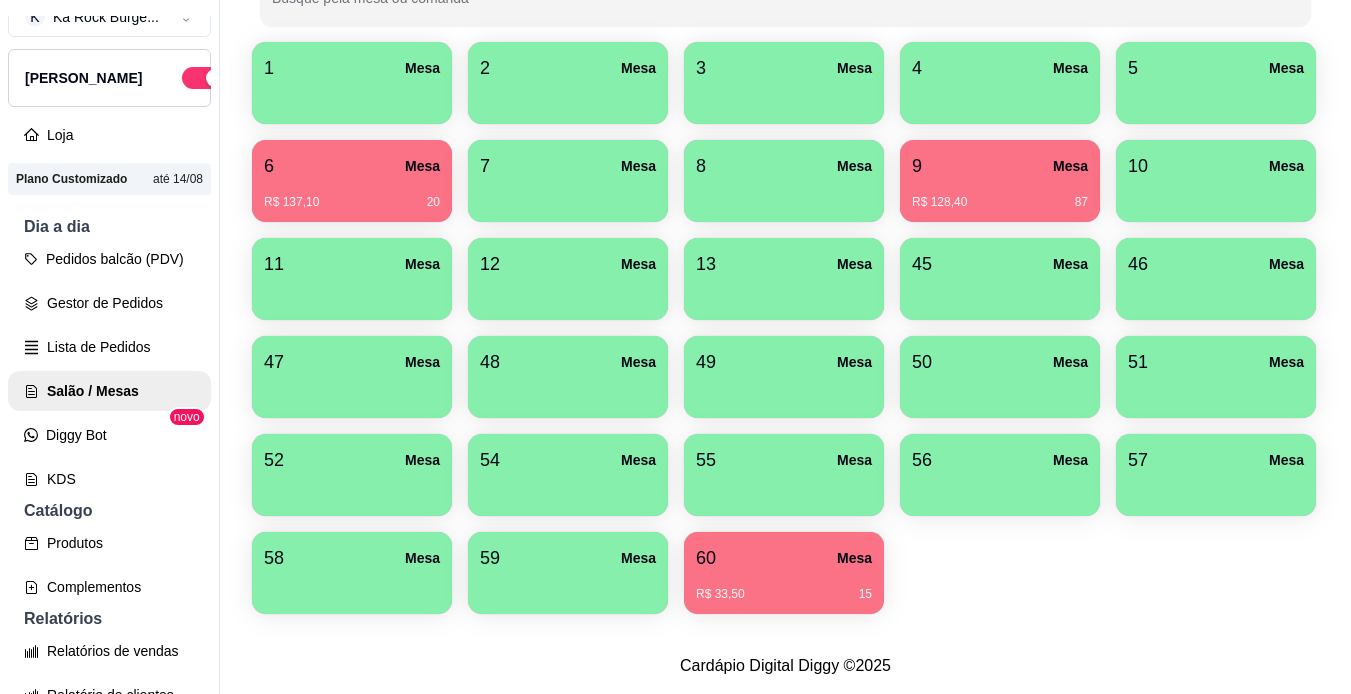 click on "R$ 33,50" at bounding box center (720, 594) 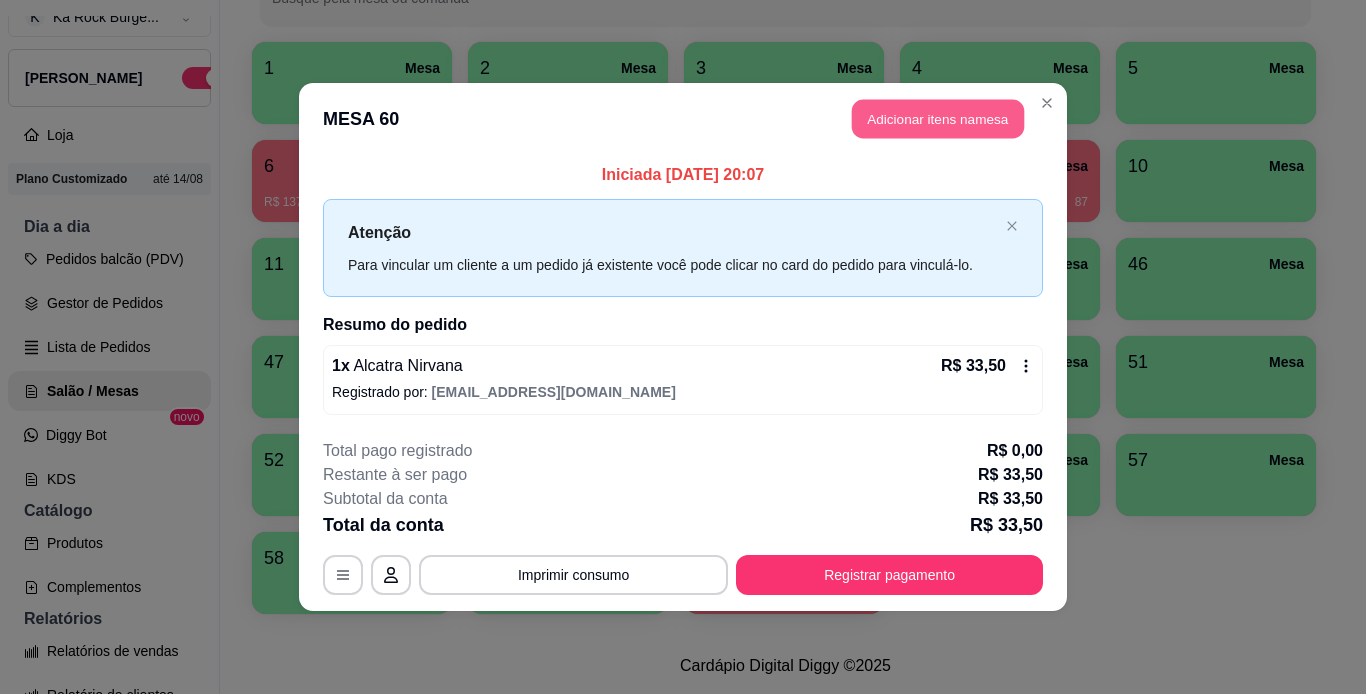 click on "Adicionar itens na  mesa" at bounding box center [938, 119] 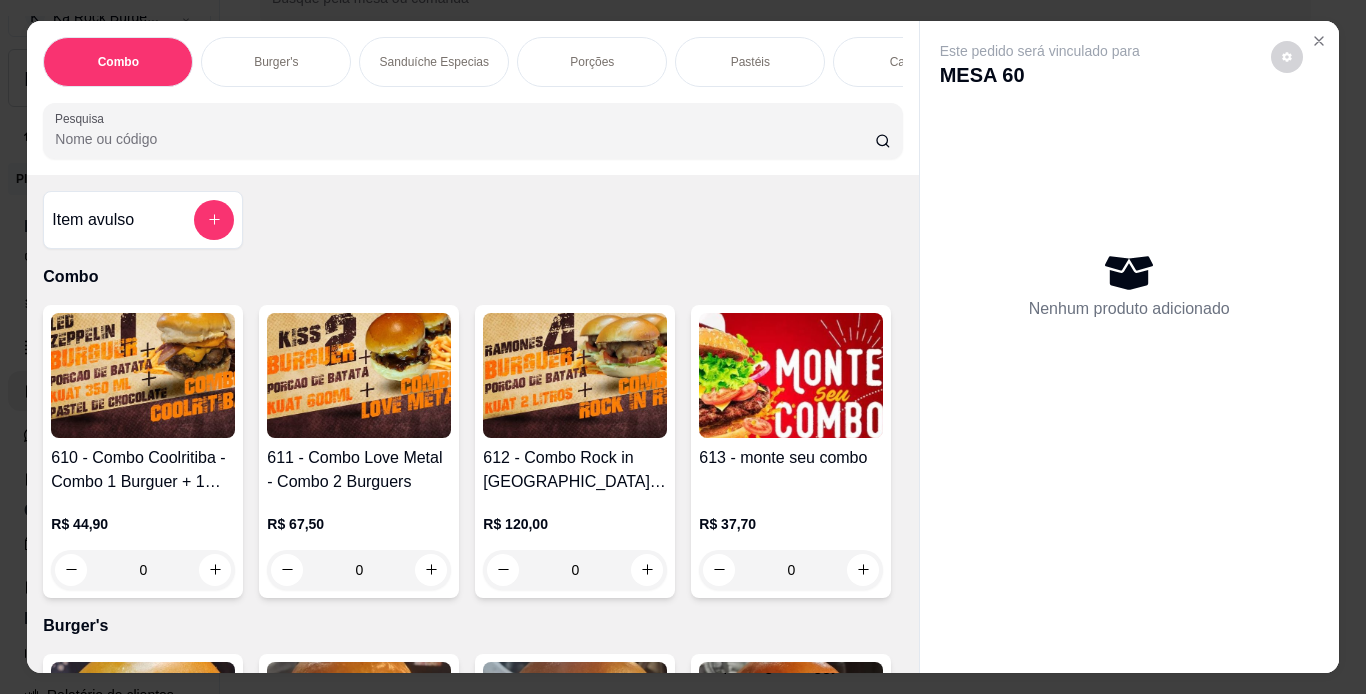 scroll, scrollTop: 0, scrollLeft: 752, axis: horizontal 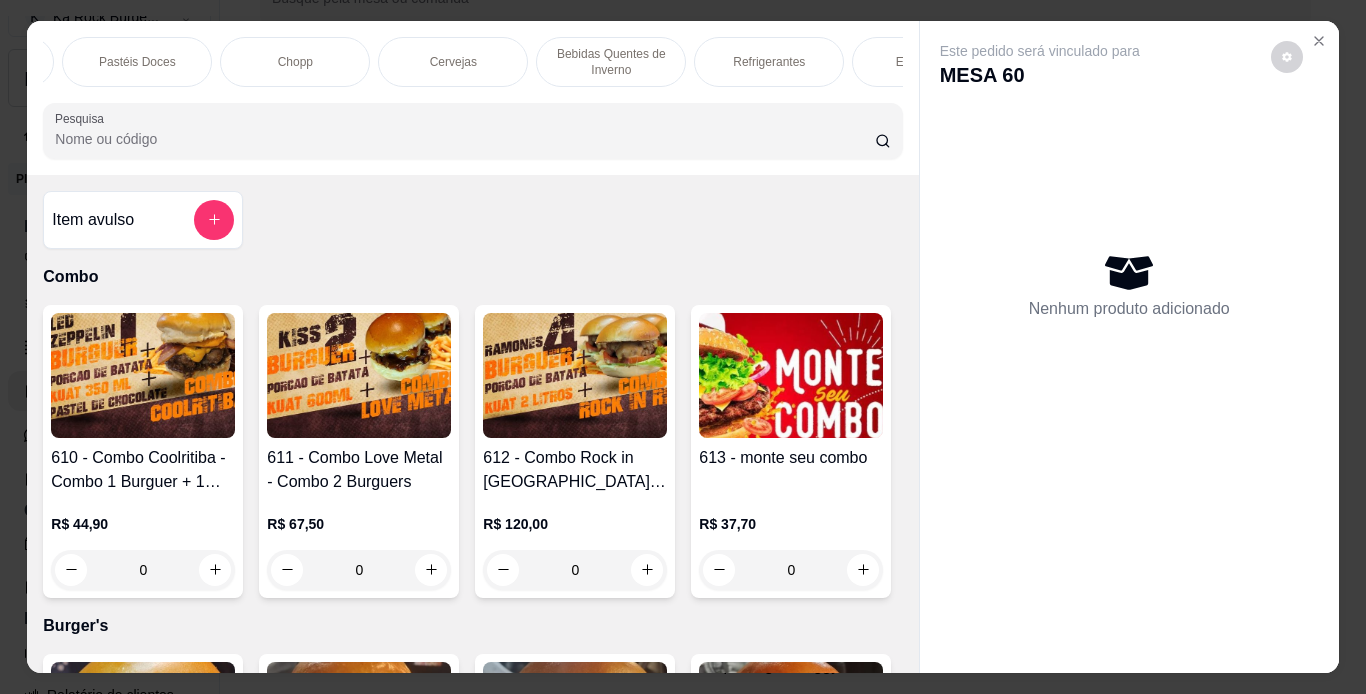click on "Combo  Burger's  Sanduíche Especias Porções  Pastéis  Caldos  Sobremesas  Burger's Doces Pastéis Doces Chopp  Cervejas  Bebidas Quentes de Inverno  Refrigerantes Energéticos Águas/ Chás/Sucos Drinks Clássicos Drinks da Casa Doces Diversos  Cachaças Bitter's Licores  Gin Whisky  vodka conhaque Steinhaeger" at bounding box center [472, 62] 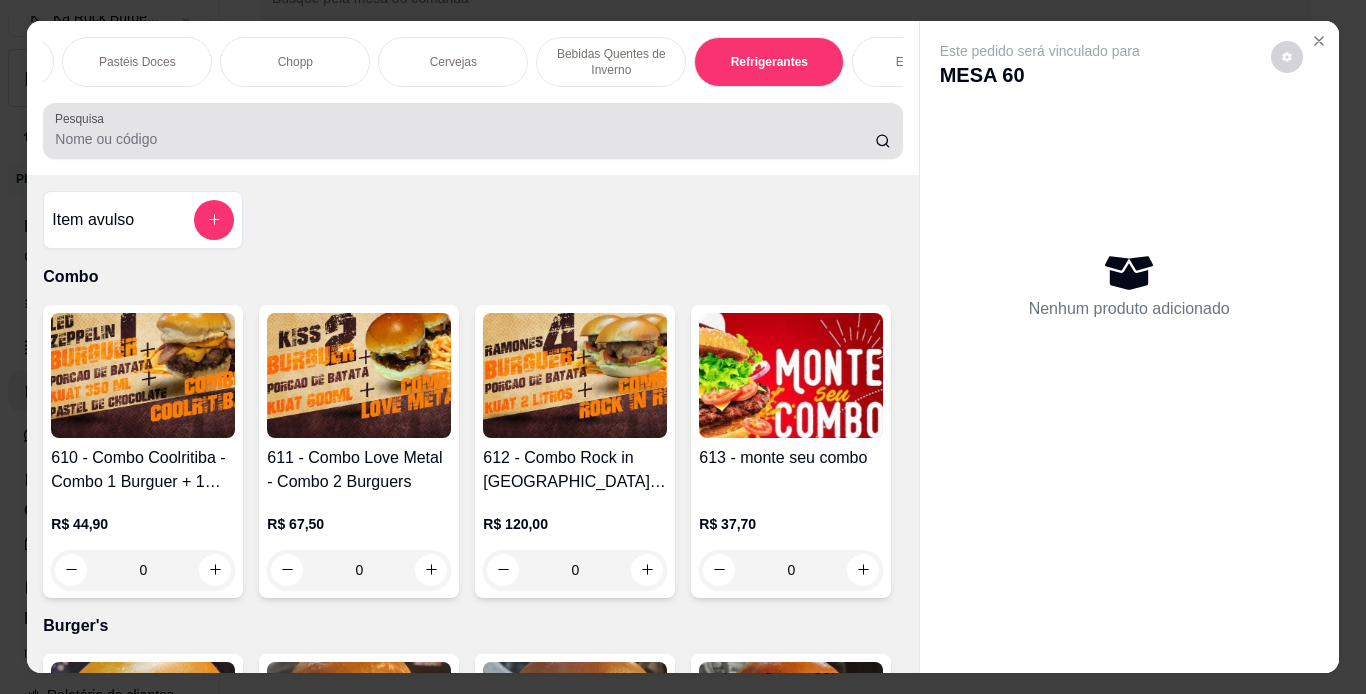 scroll, scrollTop: 9765, scrollLeft: 0, axis: vertical 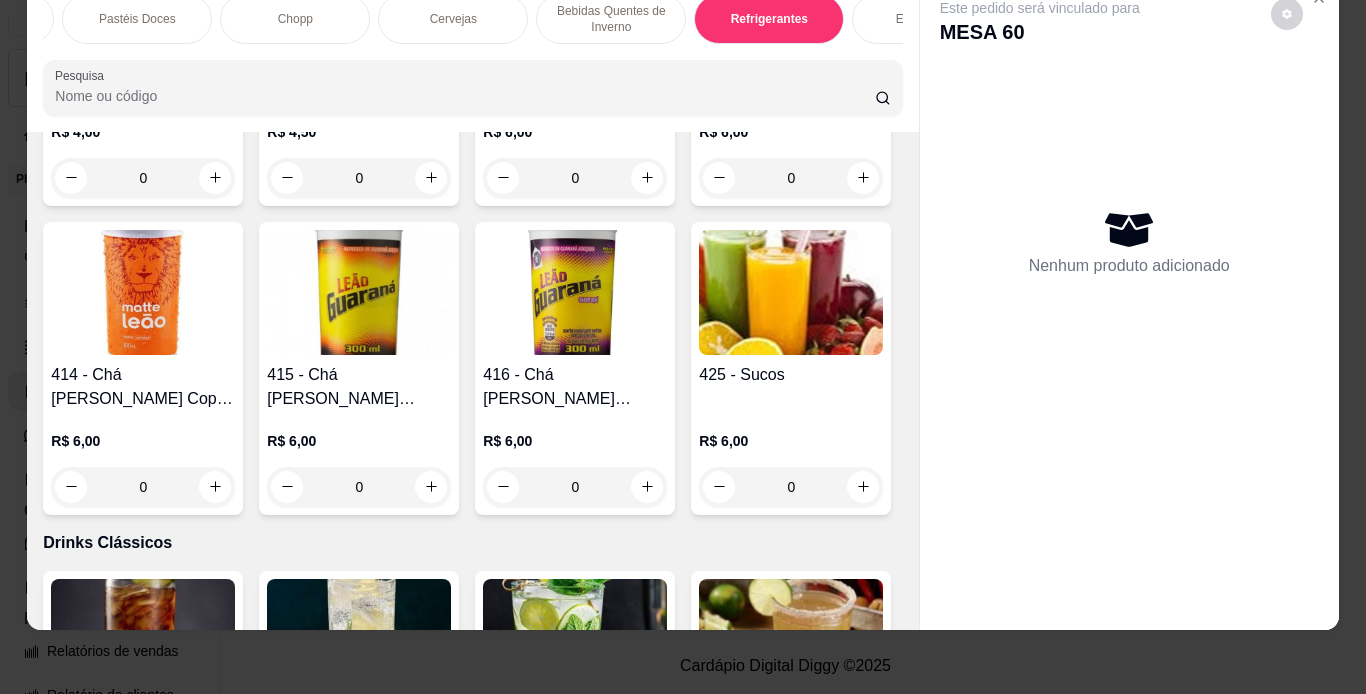 click at bounding box center [575, -1618] 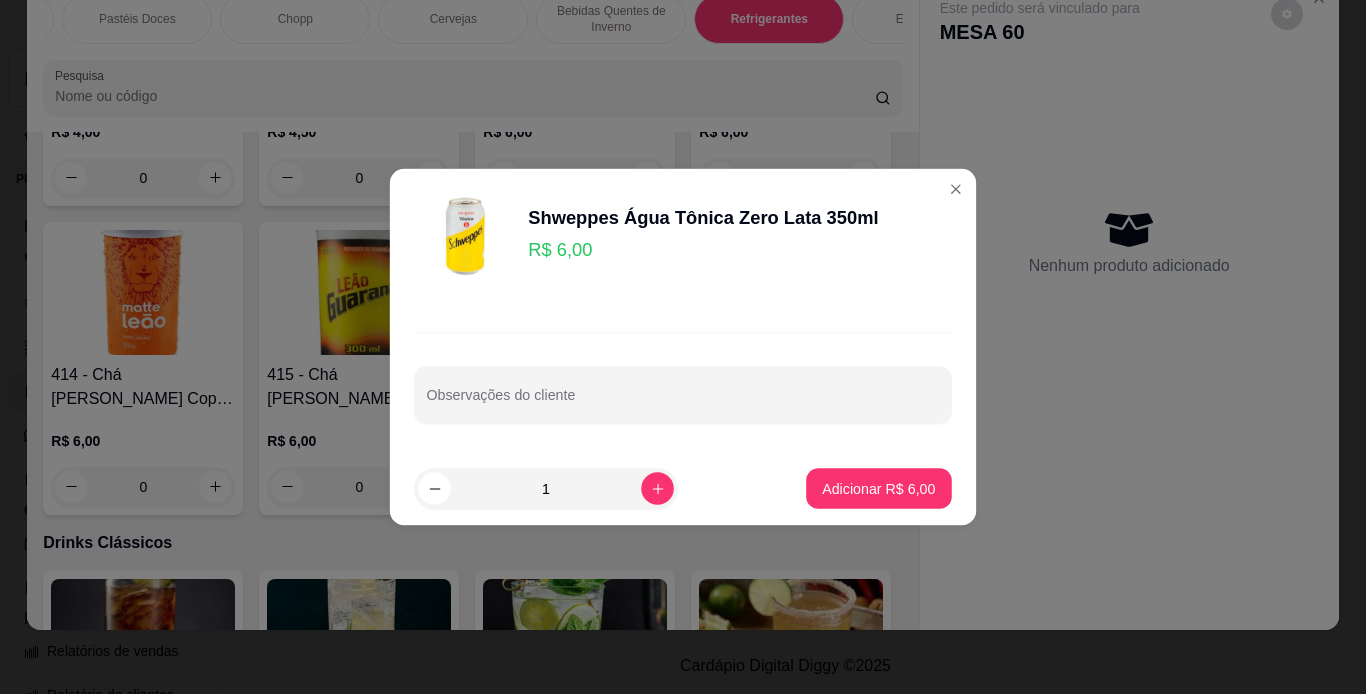 click on "Shweppes Água Tônica Zero Lata 350ml R$ 6,00 Observações do cliente 1 Adicionar   R$ 6,00" at bounding box center [683, 347] 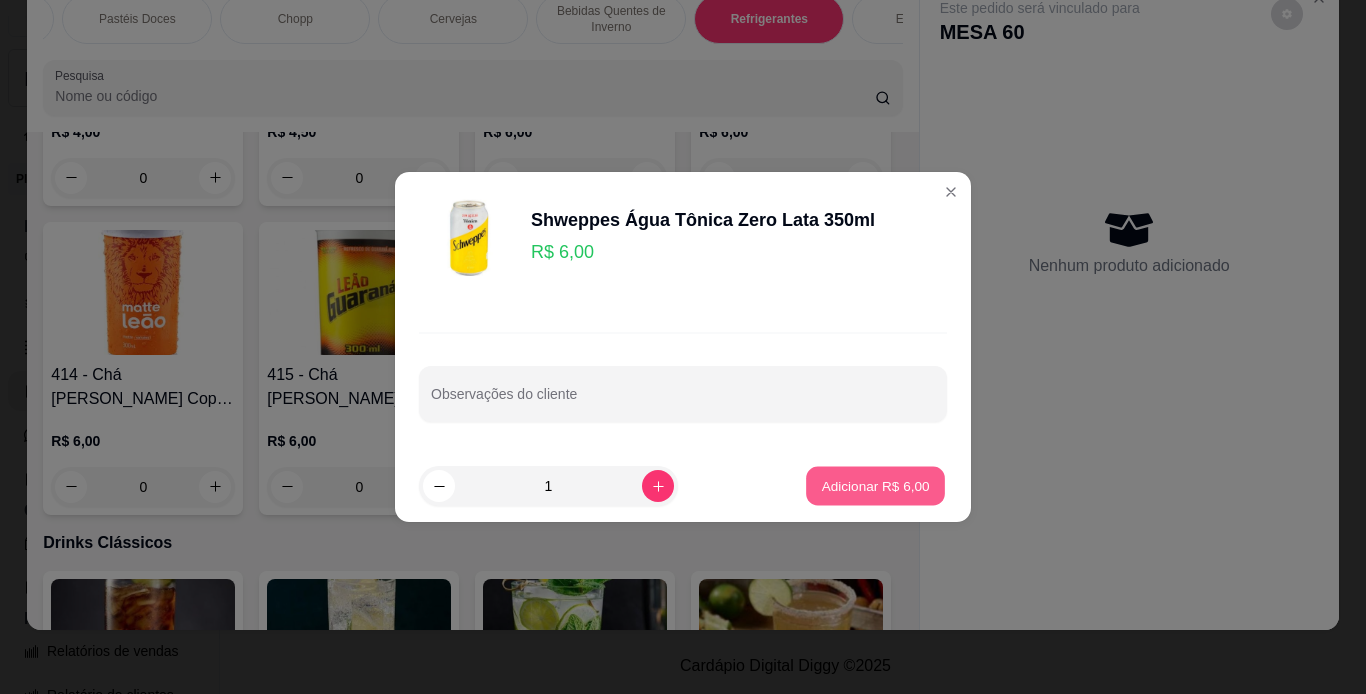 click on "Adicionar   R$ 6,00" at bounding box center (875, 486) 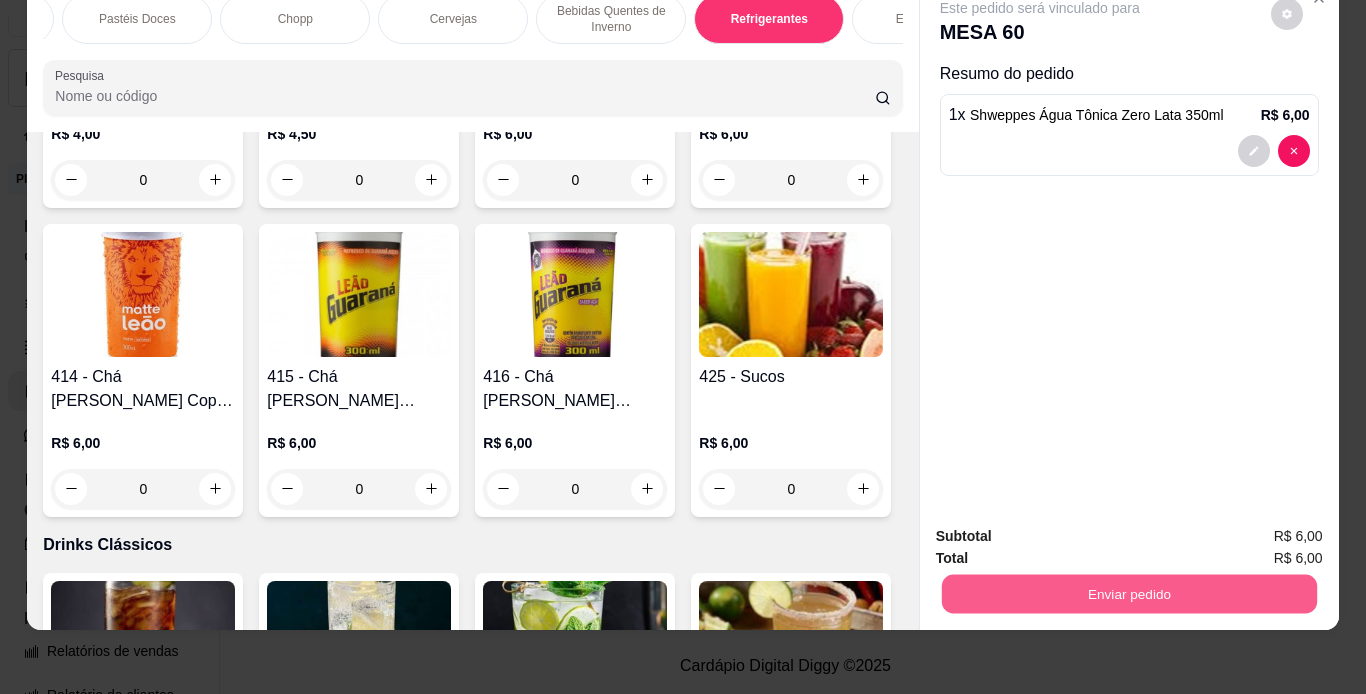 click on "Enviar pedido" at bounding box center (1128, 594) 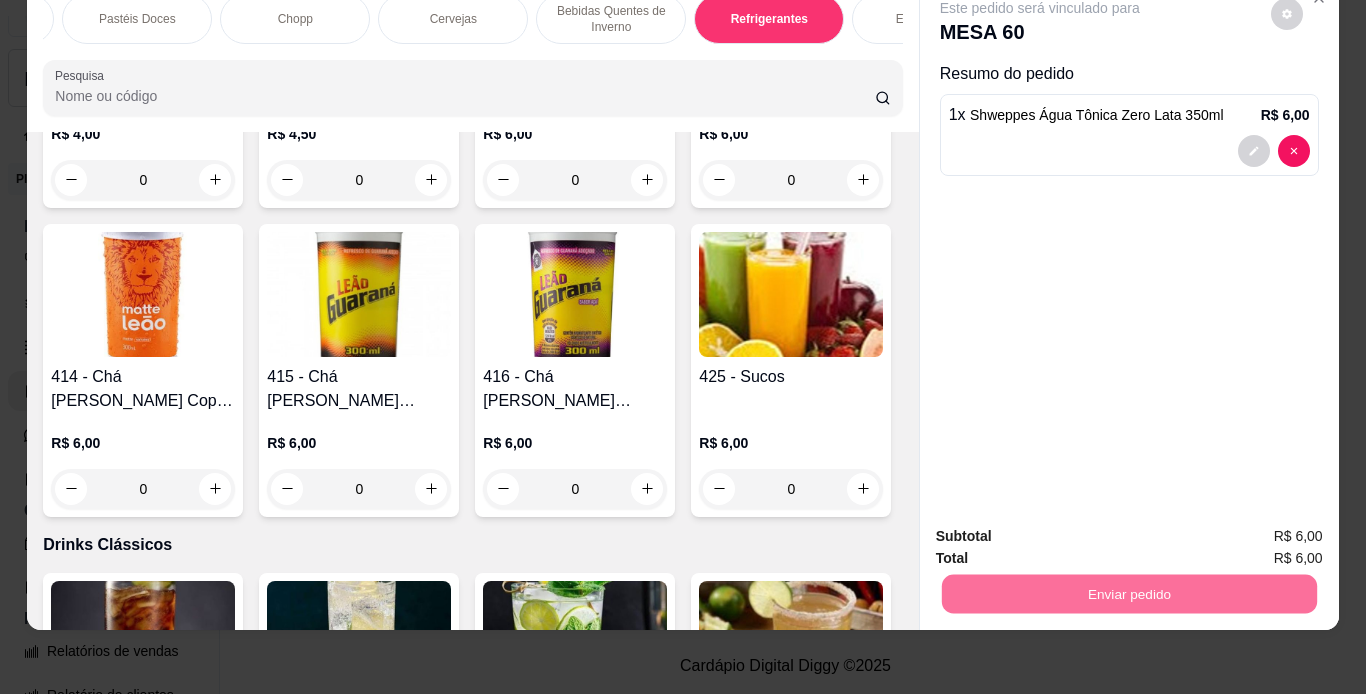 click on "Não registrar e enviar pedido" at bounding box center [1063, 529] 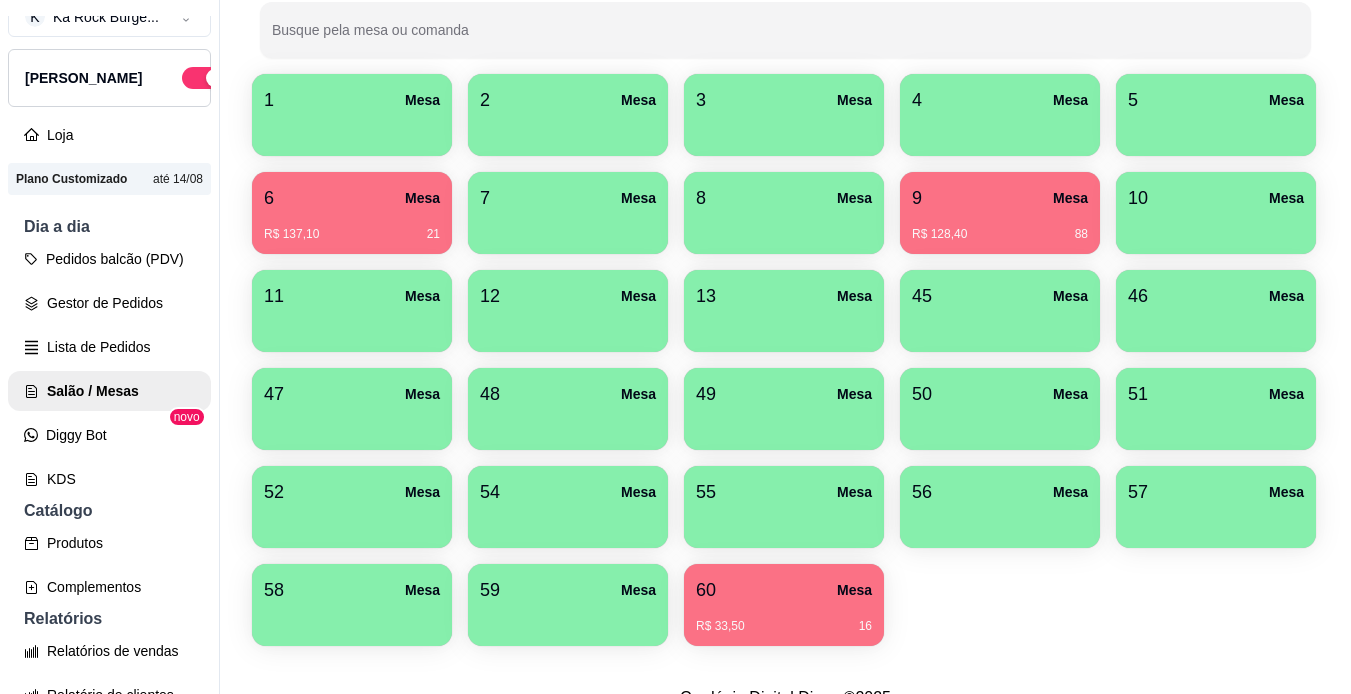 scroll, scrollTop: 265, scrollLeft: 0, axis: vertical 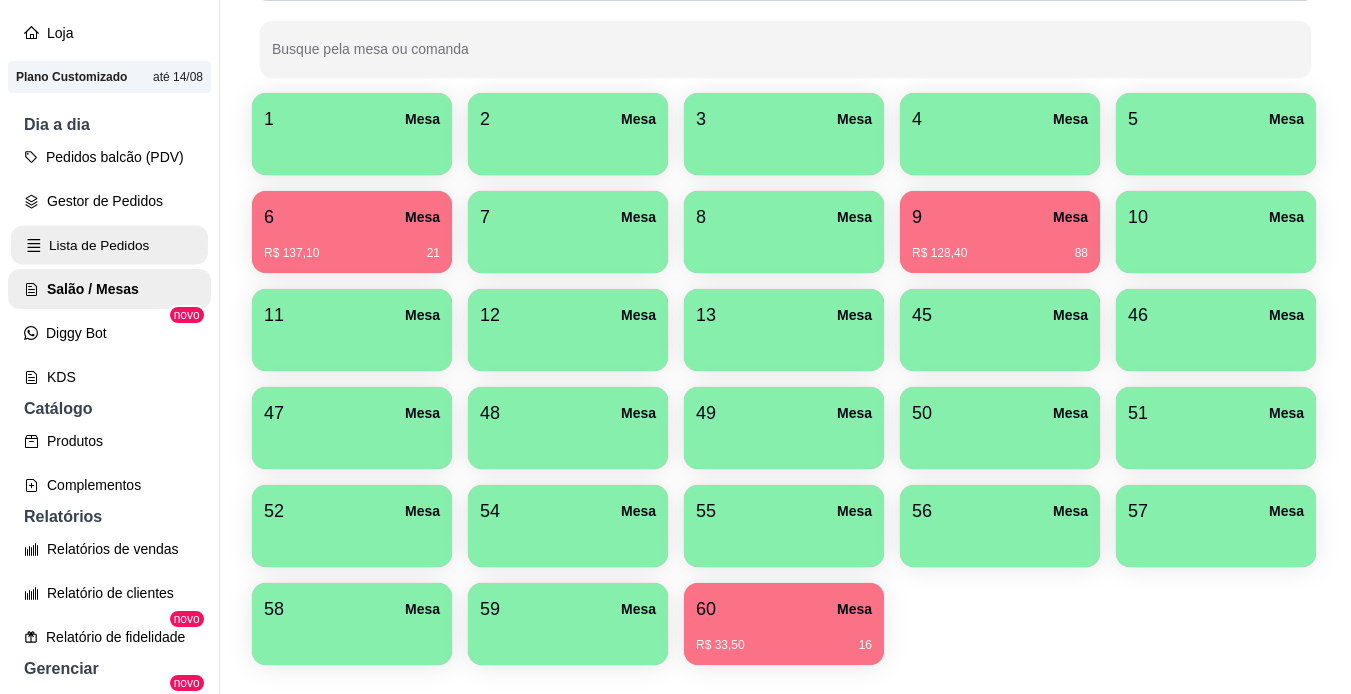 click on "Lista de Pedidos" at bounding box center [109, 245] 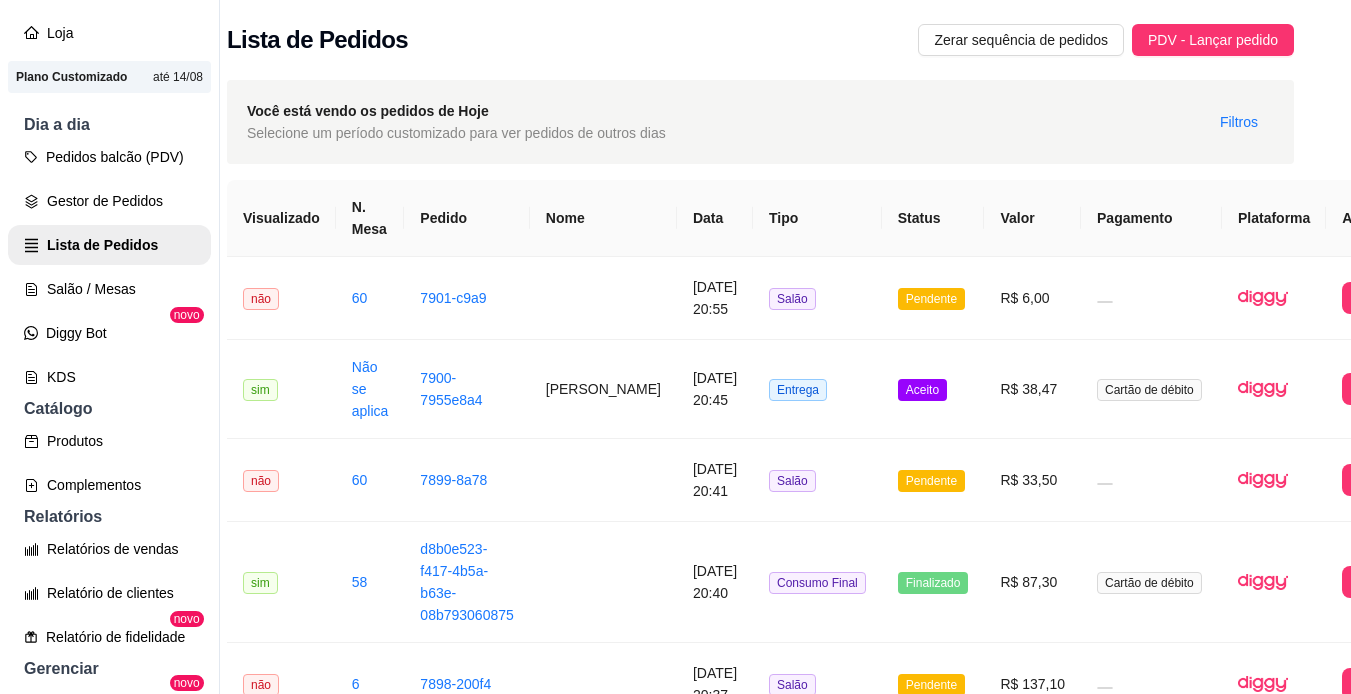 scroll, scrollTop: 0, scrollLeft: 23, axis: horizontal 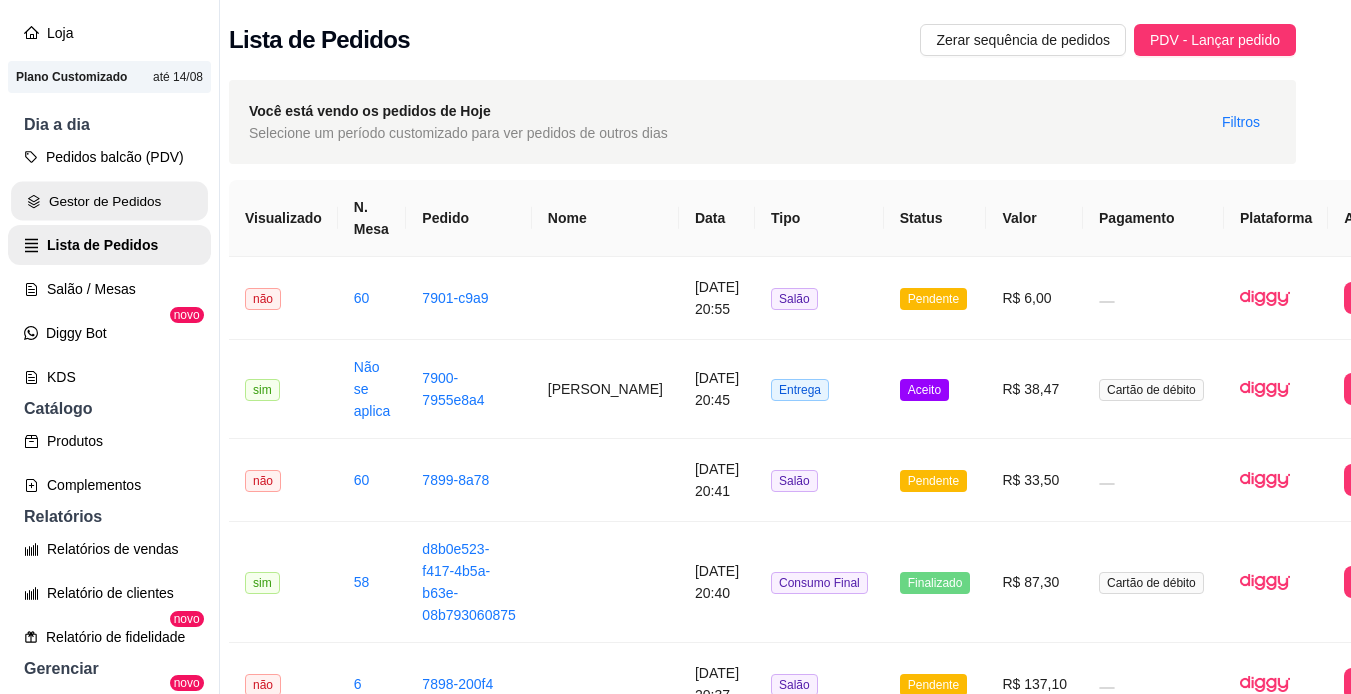 click on "Gestor de Pedidos" at bounding box center (109, 201) 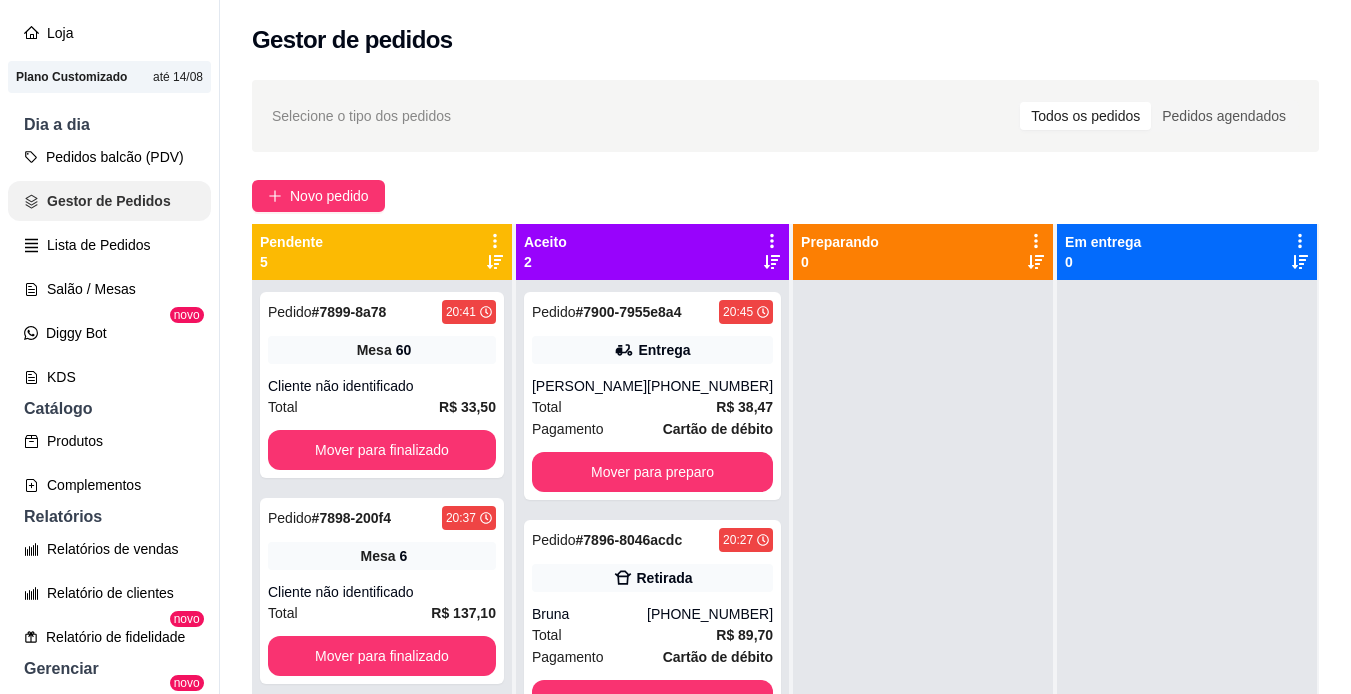 scroll, scrollTop: 0, scrollLeft: 0, axis: both 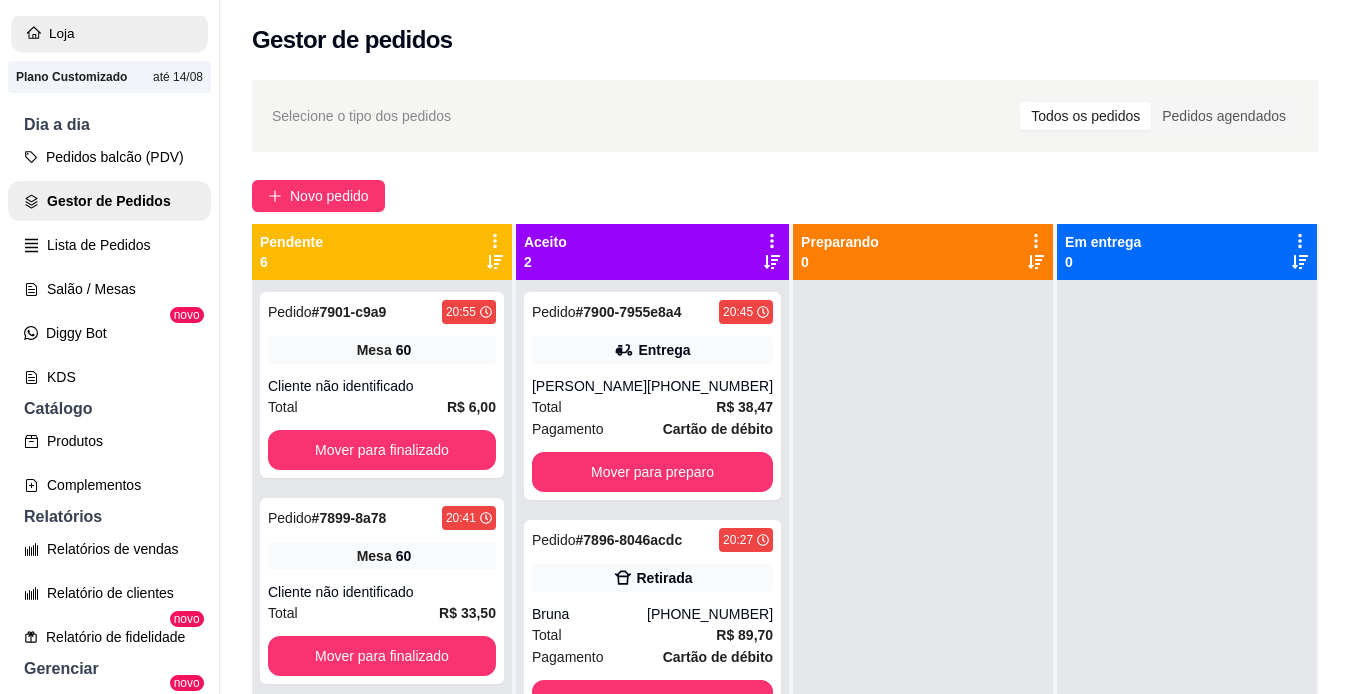 click on "Loja" at bounding box center [109, 33] 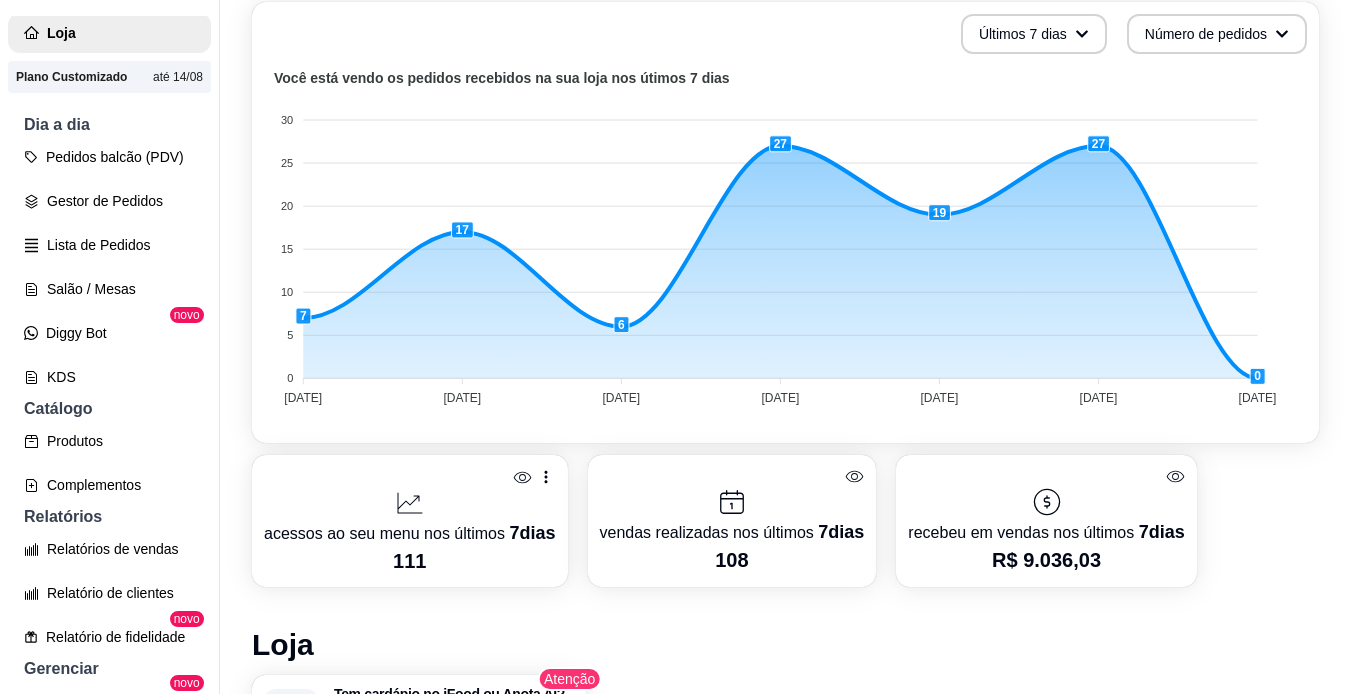 scroll, scrollTop: 0, scrollLeft: 0, axis: both 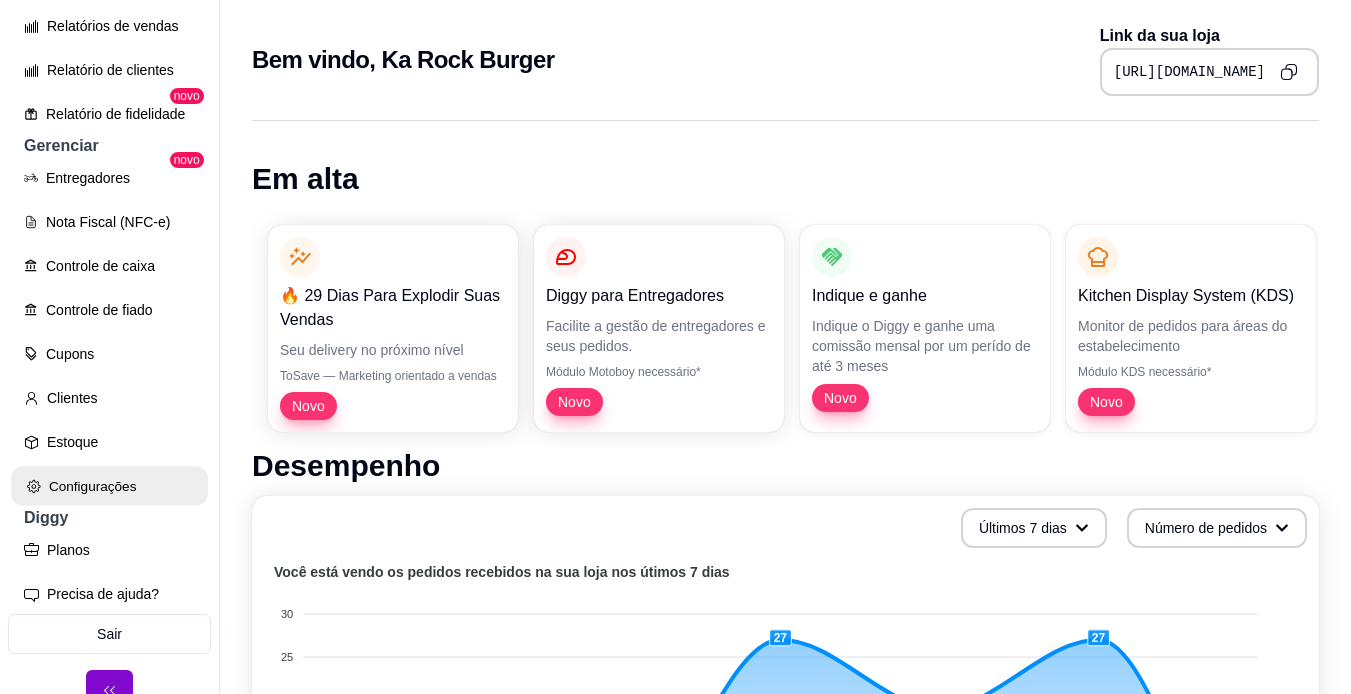 click on "Configurações" at bounding box center (109, 486) 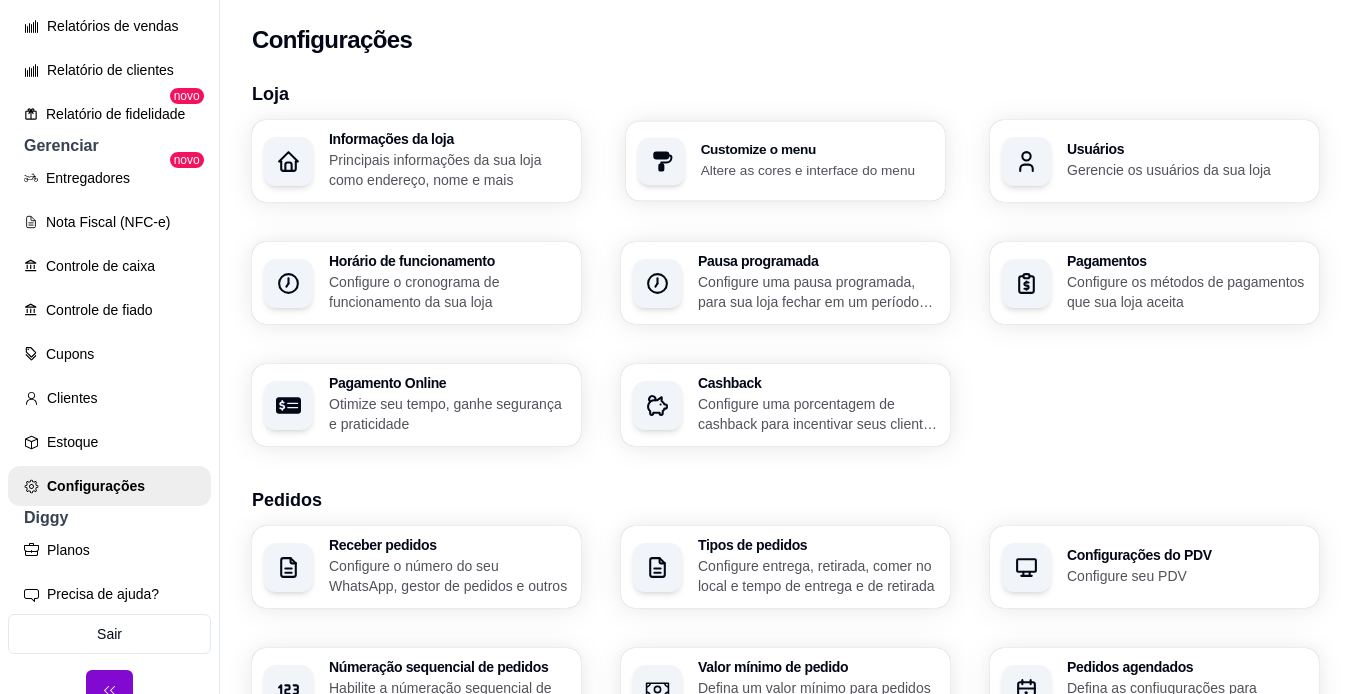 click on "Altere as cores e interface do menu" at bounding box center (817, 169) 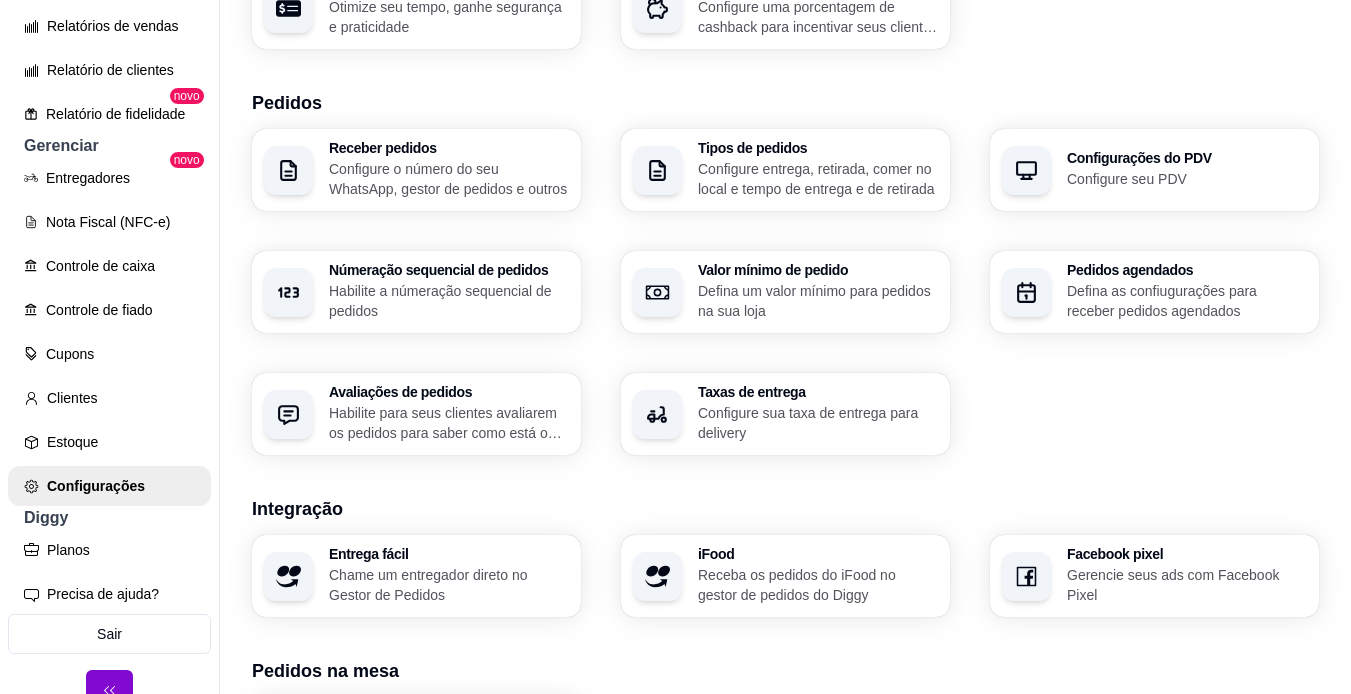scroll, scrollTop: 414, scrollLeft: 0, axis: vertical 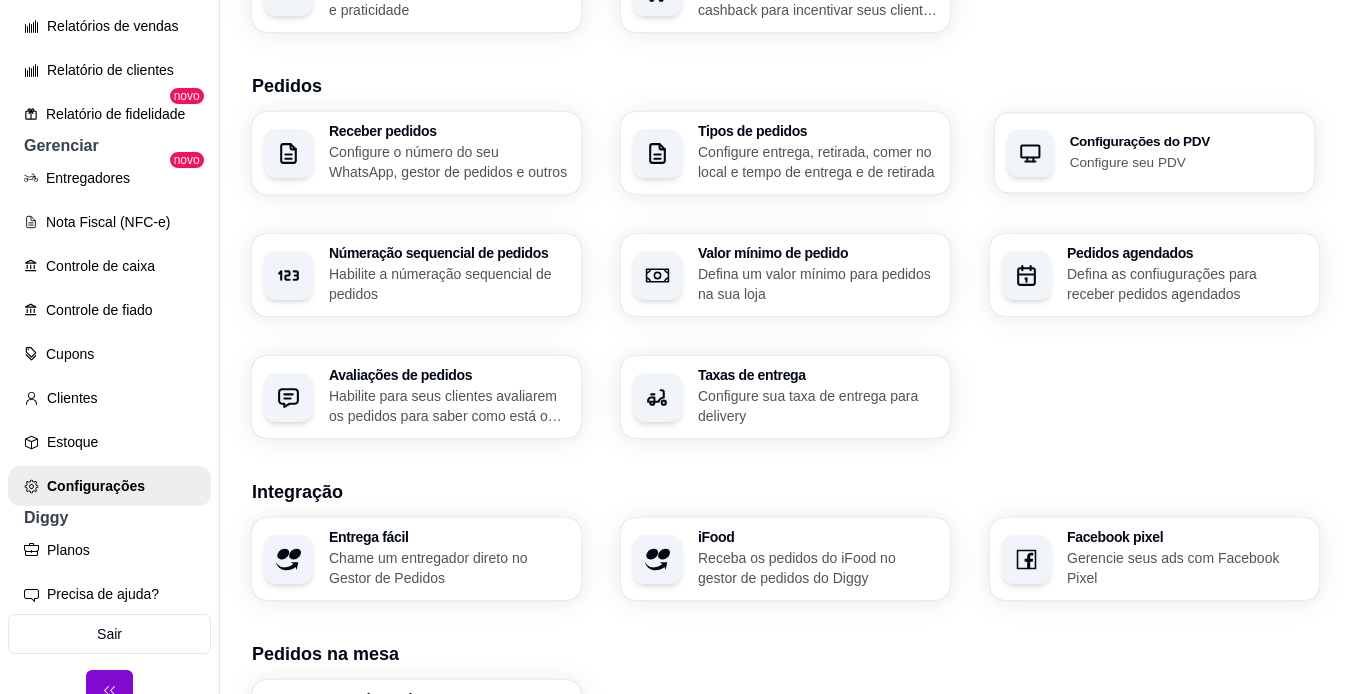 click on "Configure seu PDV" at bounding box center (1186, 161) 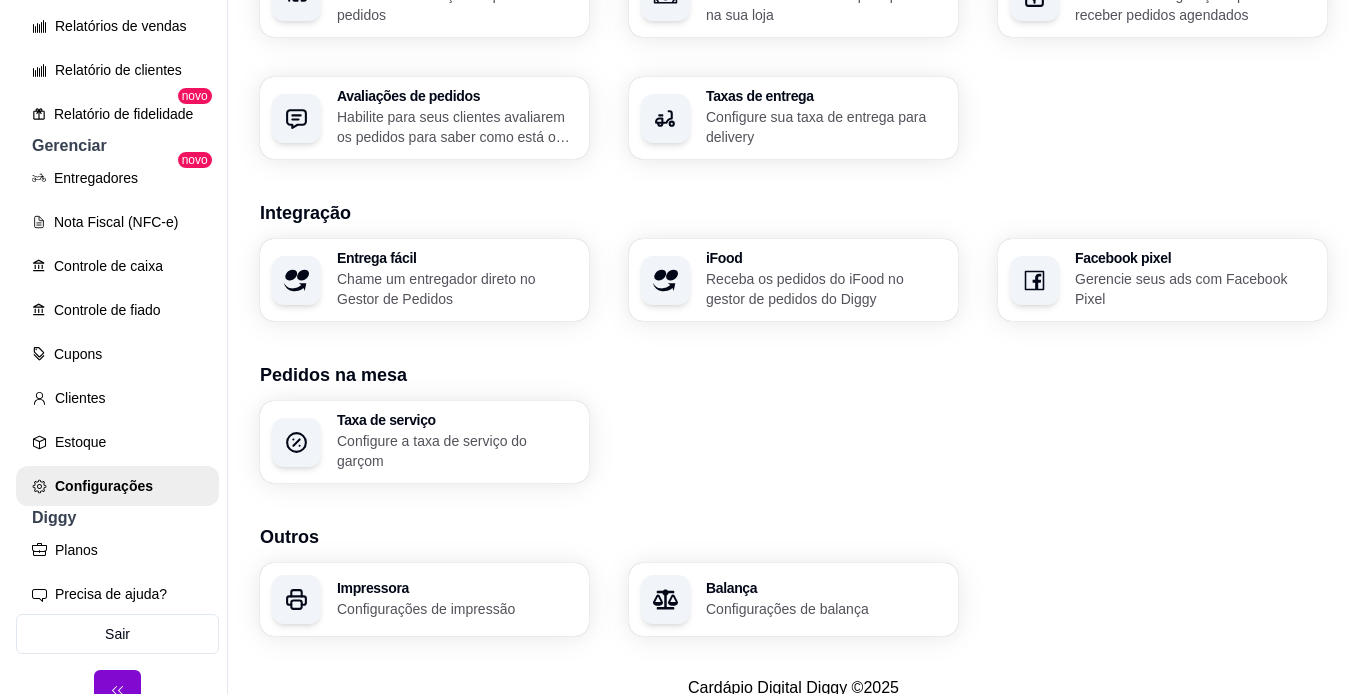 scroll, scrollTop: 730, scrollLeft: 0, axis: vertical 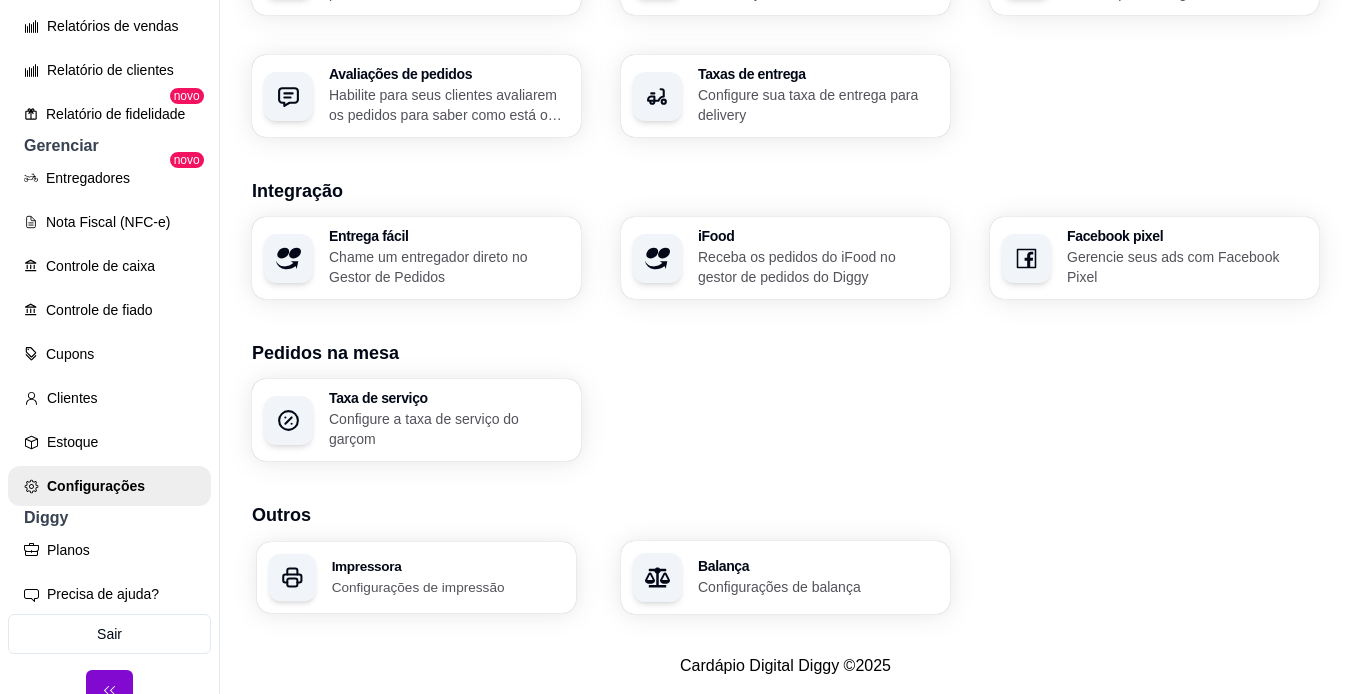 click on "Impressora Configurações de impressão" at bounding box center (416, 577) 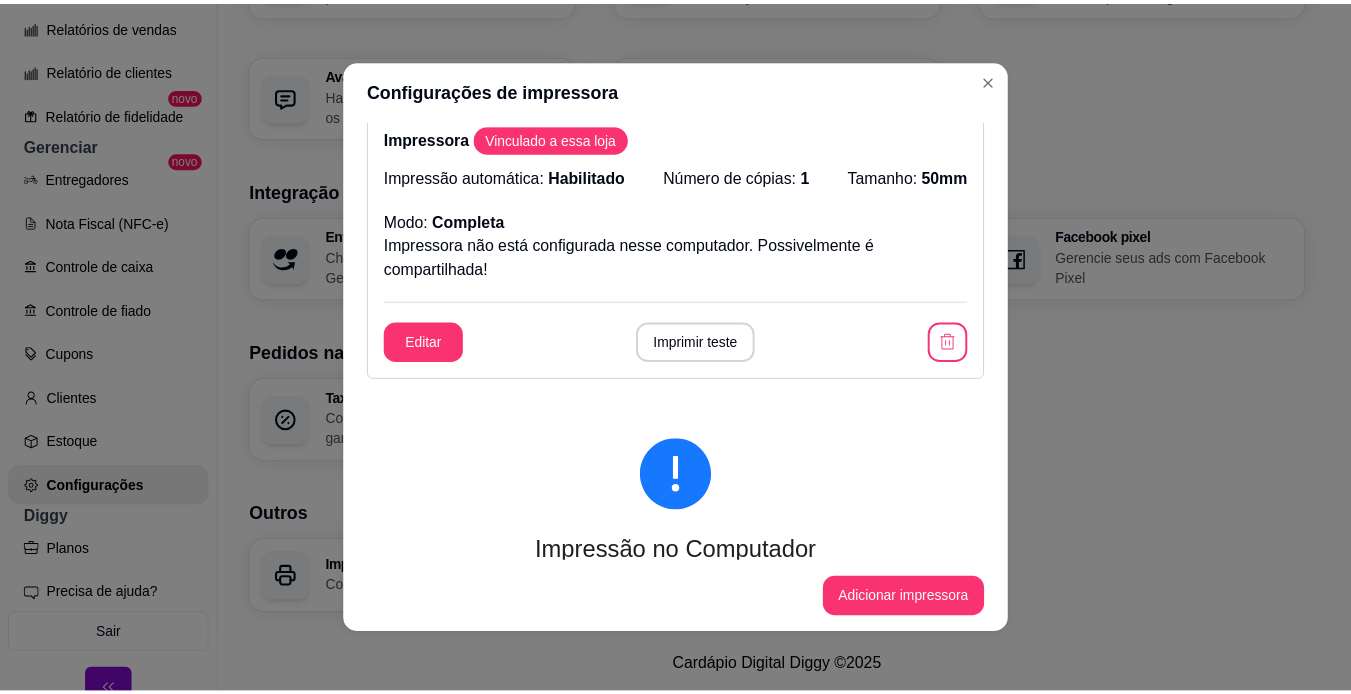 scroll, scrollTop: 248, scrollLeft: 0, axis: vertical 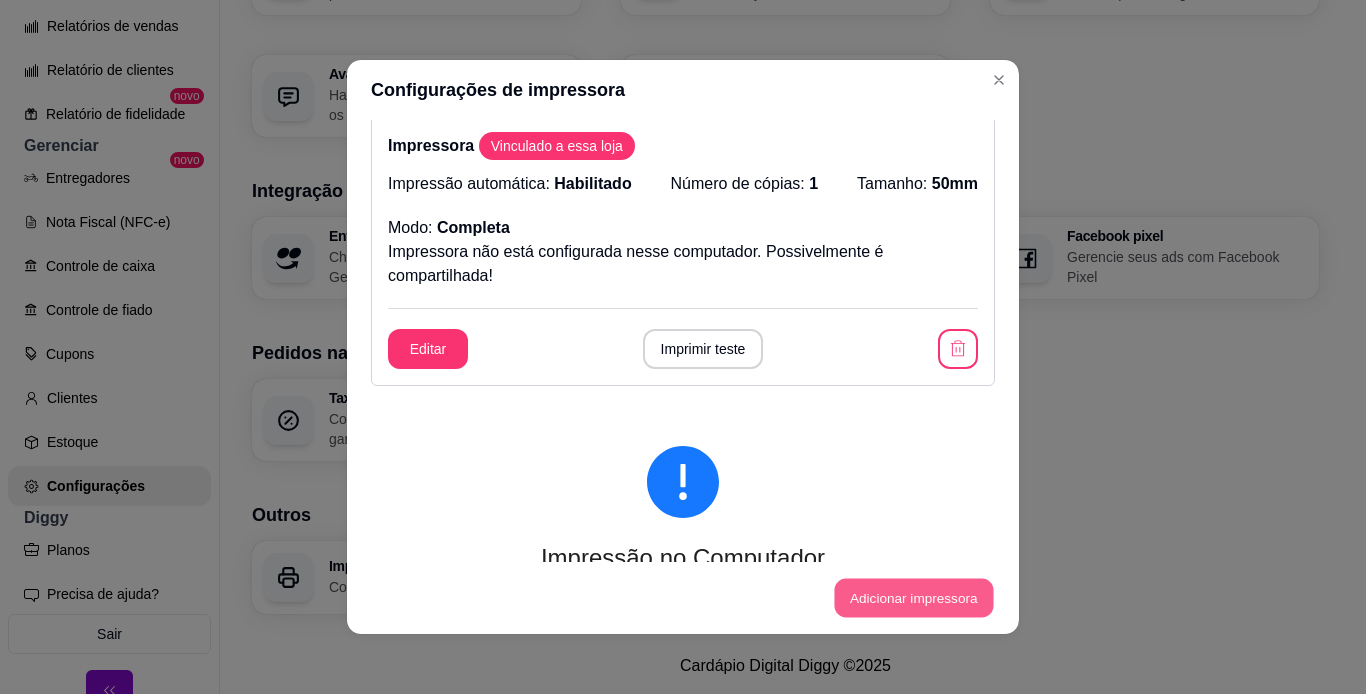 click on "Adicionar impressora" at bounding box center [913, 598] 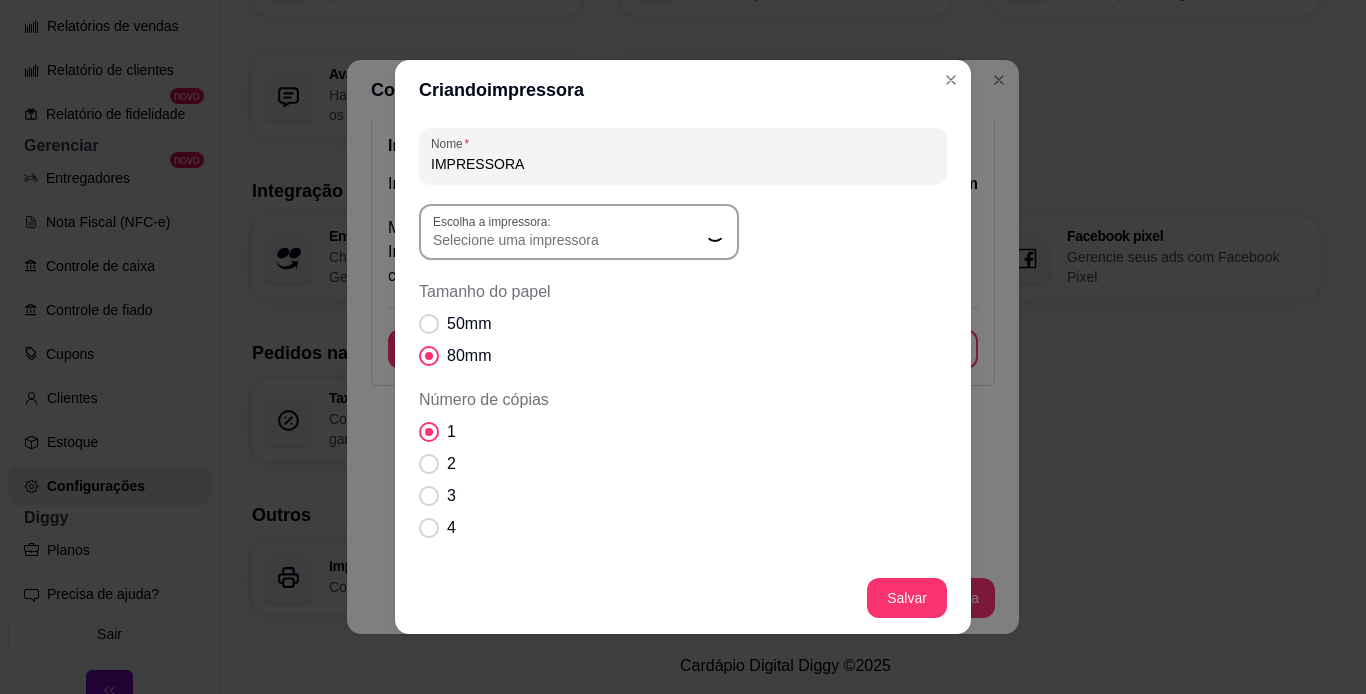 click on "Selecione uma impressora" at bounding box center [567, 240] 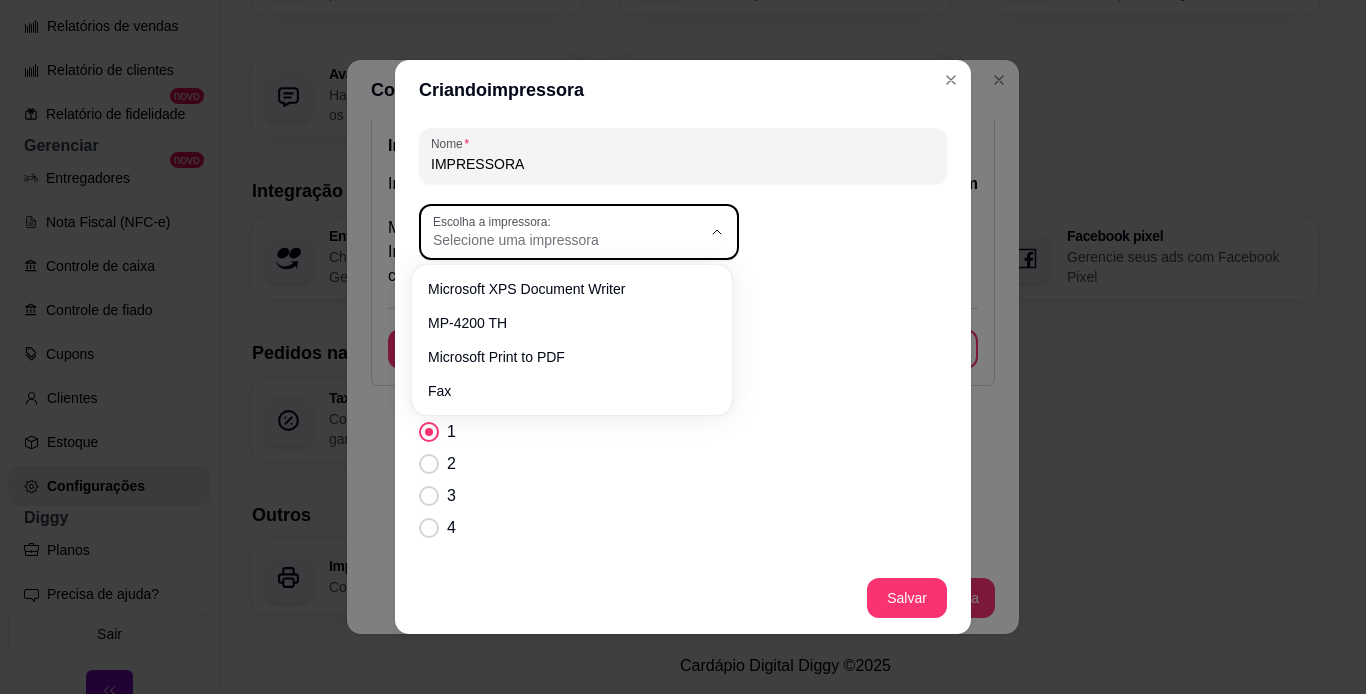 click on "Selecione uma impressora" at bounding box center [567, 240] 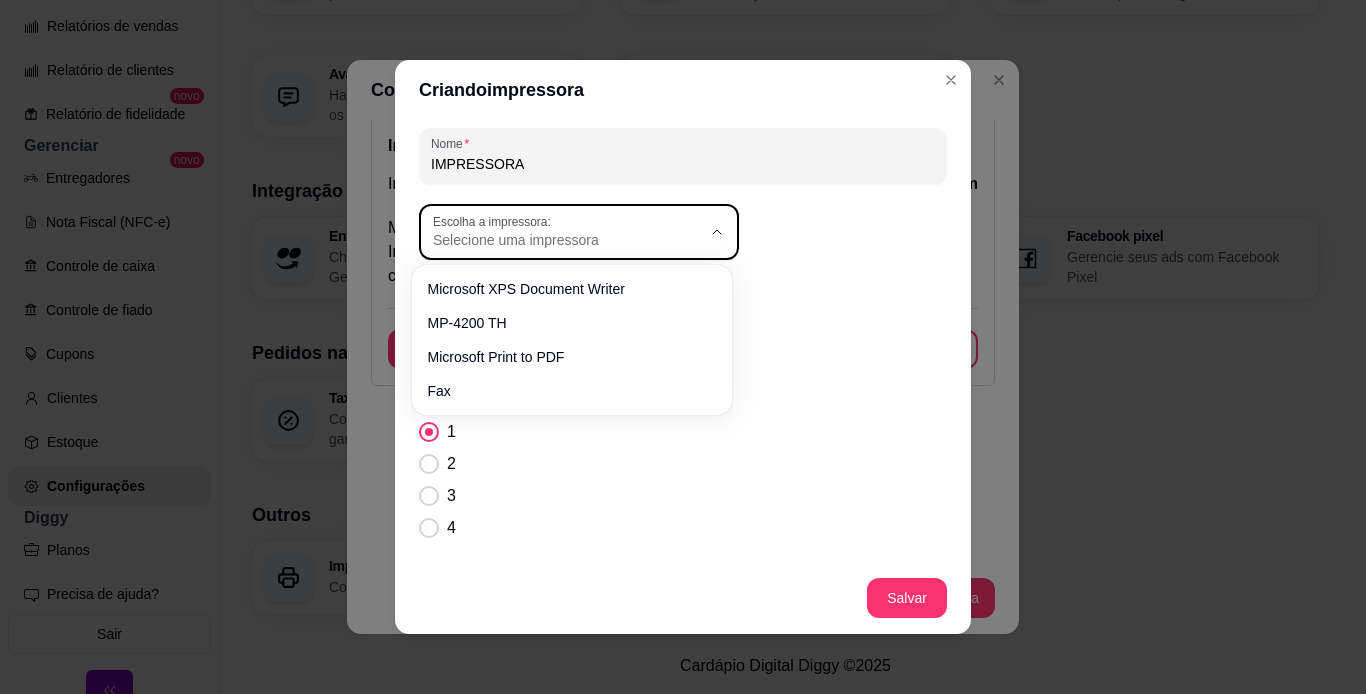 click 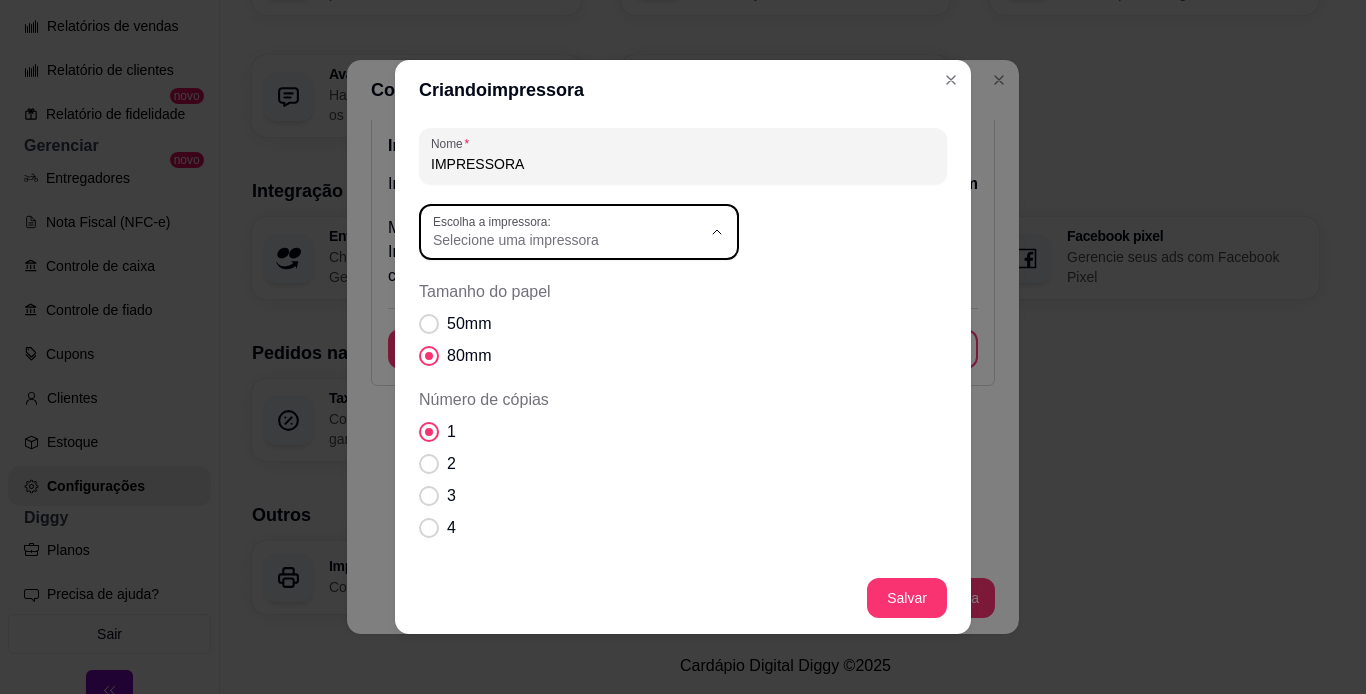 click on "Escolha a impressora: Microsoft XPS Document Writer MP-4200 TH Microsoft Print to PDF Fax Escolha a impressora: Selecione uma impressora" at bounding box center (683, 232) 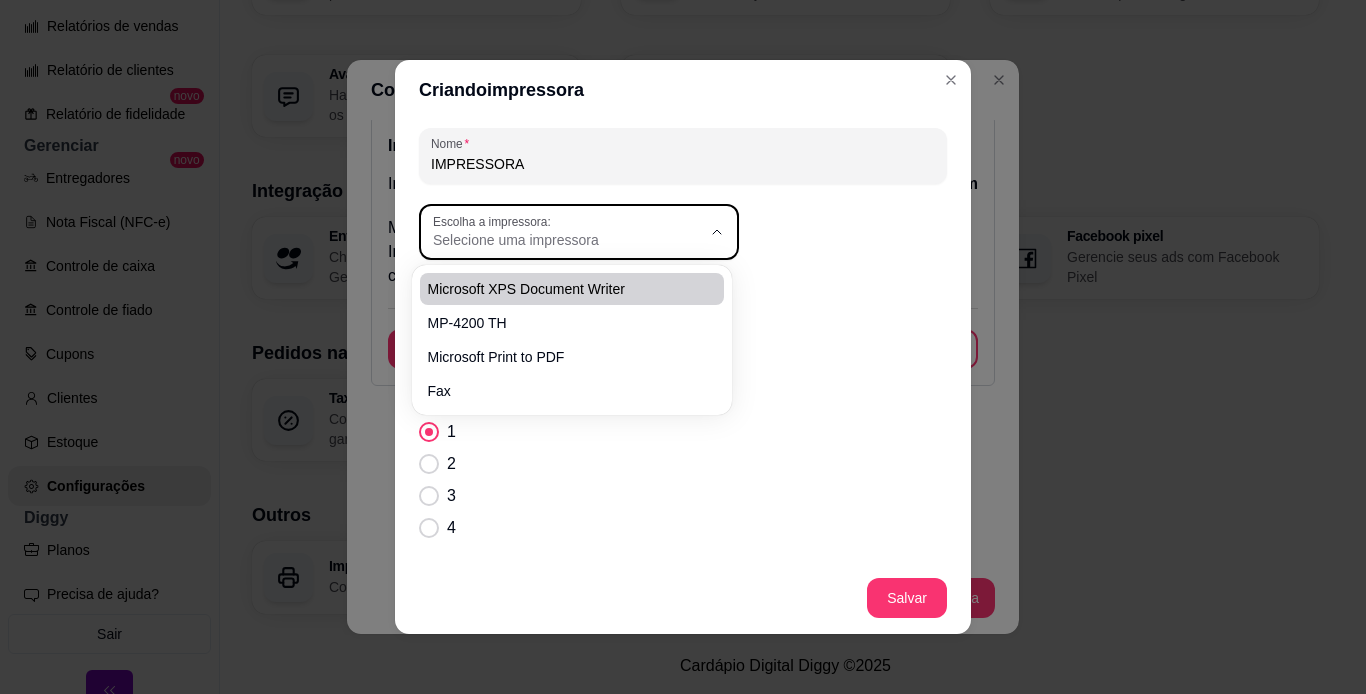 click on "Escolha a impressora: Microsoft XPS Document Writer MP-4200 TH Microsoft Print to PDF Fax Escolha a impressora: Selecione uma impressora" at bounding box center (683, 232) 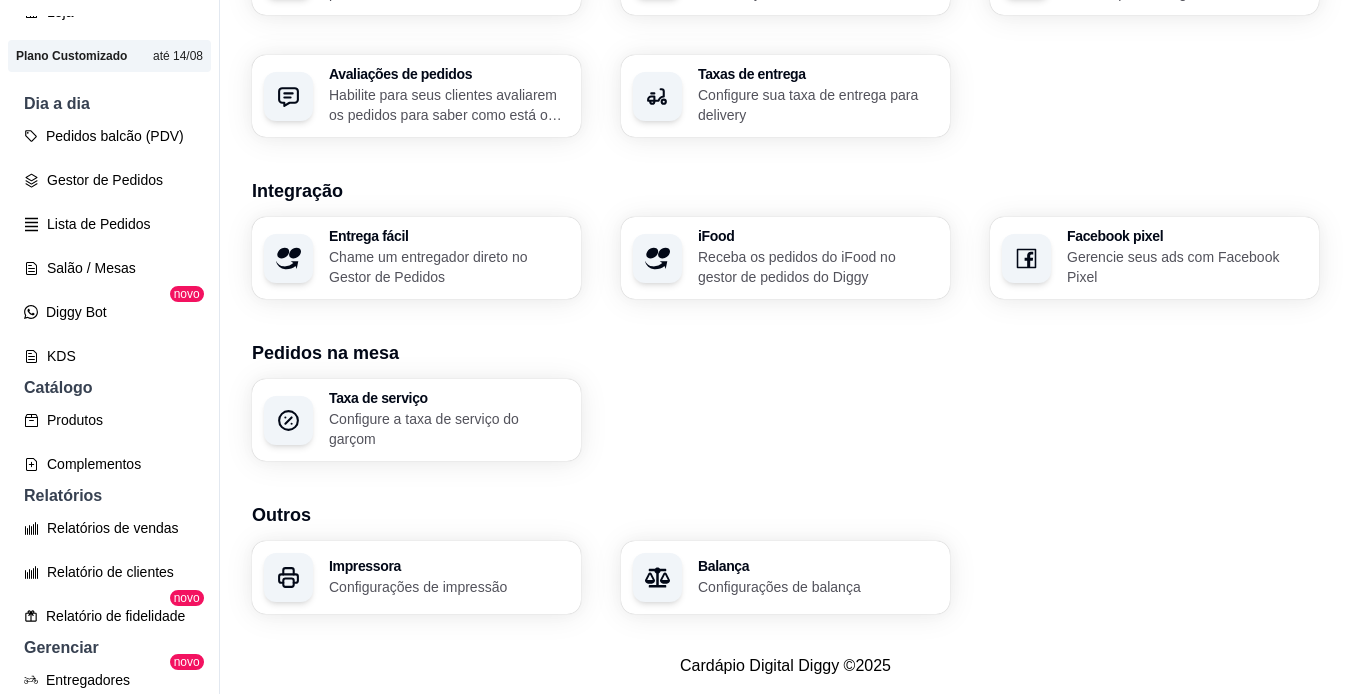 scroll, scrollTop: 123, scrollLeft: 0, axis: vertical 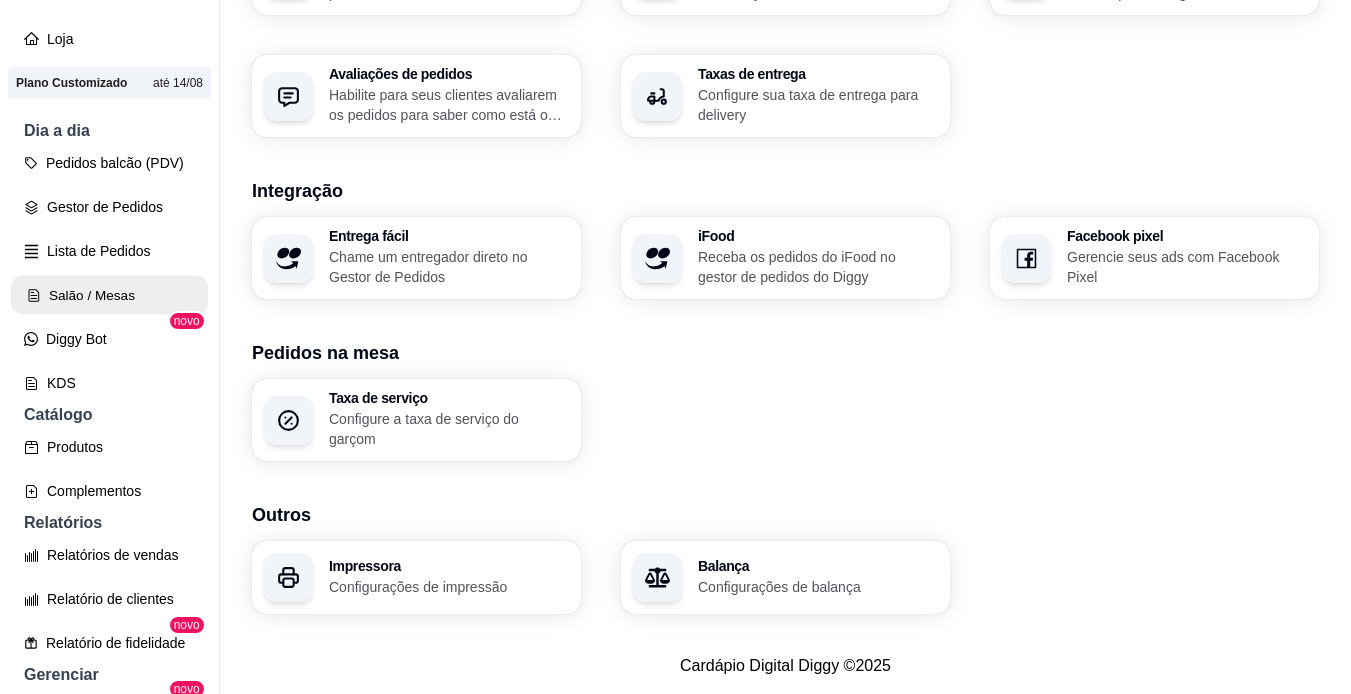 click on "Salão / Mesas" at bounding box center (109, 295) 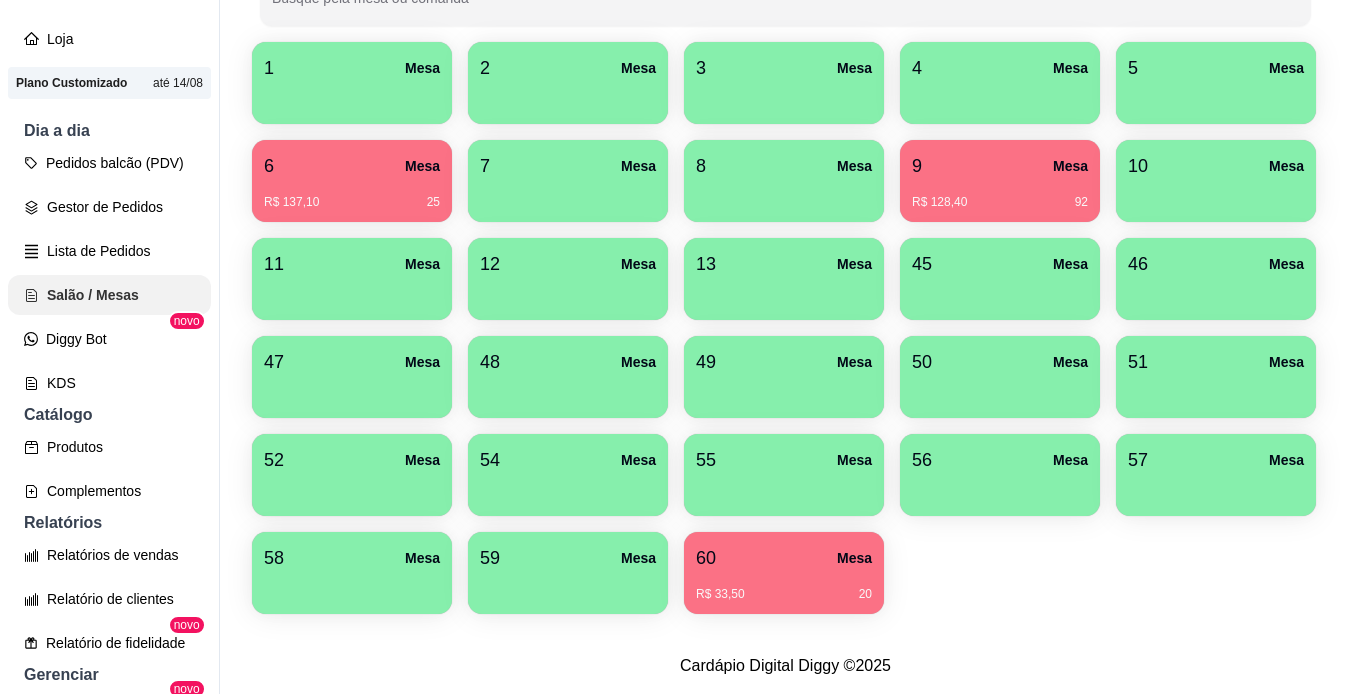 scroll, scrollTop: 0, scrollLeft: 0, axis: both 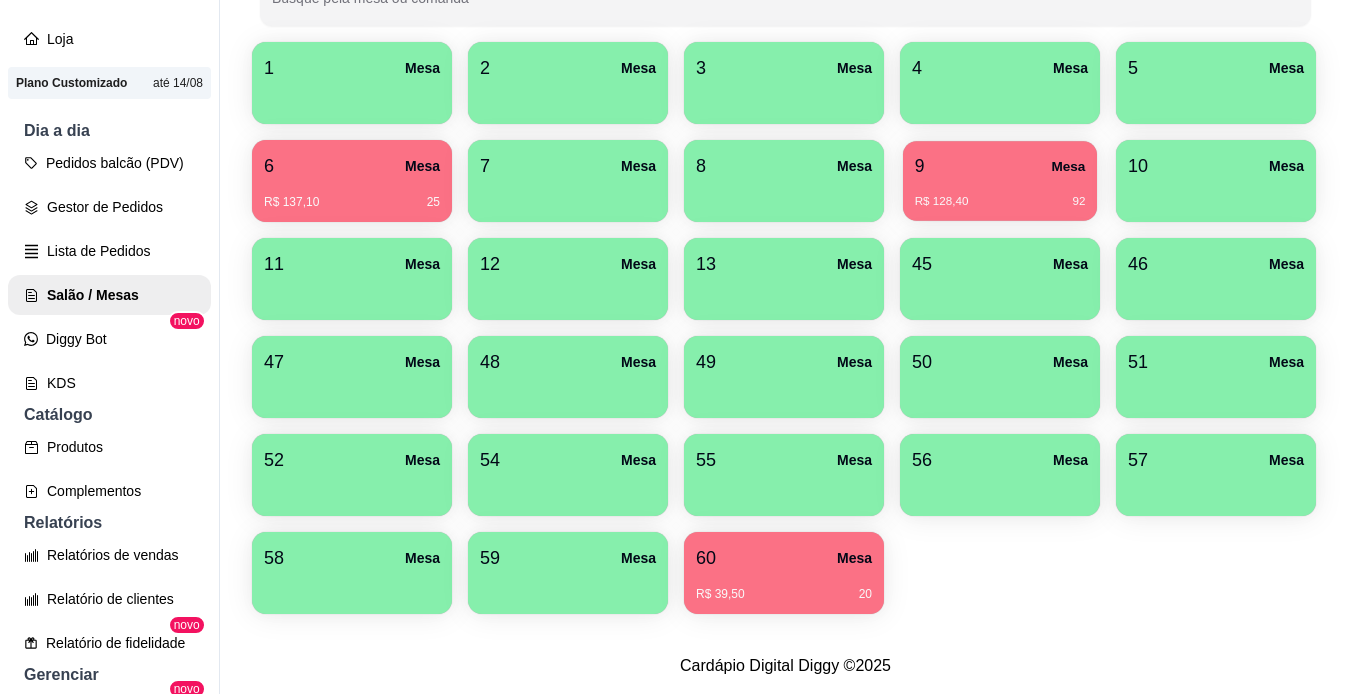 click on "R$ 128,40 92" at bounding box center [1000, 194] 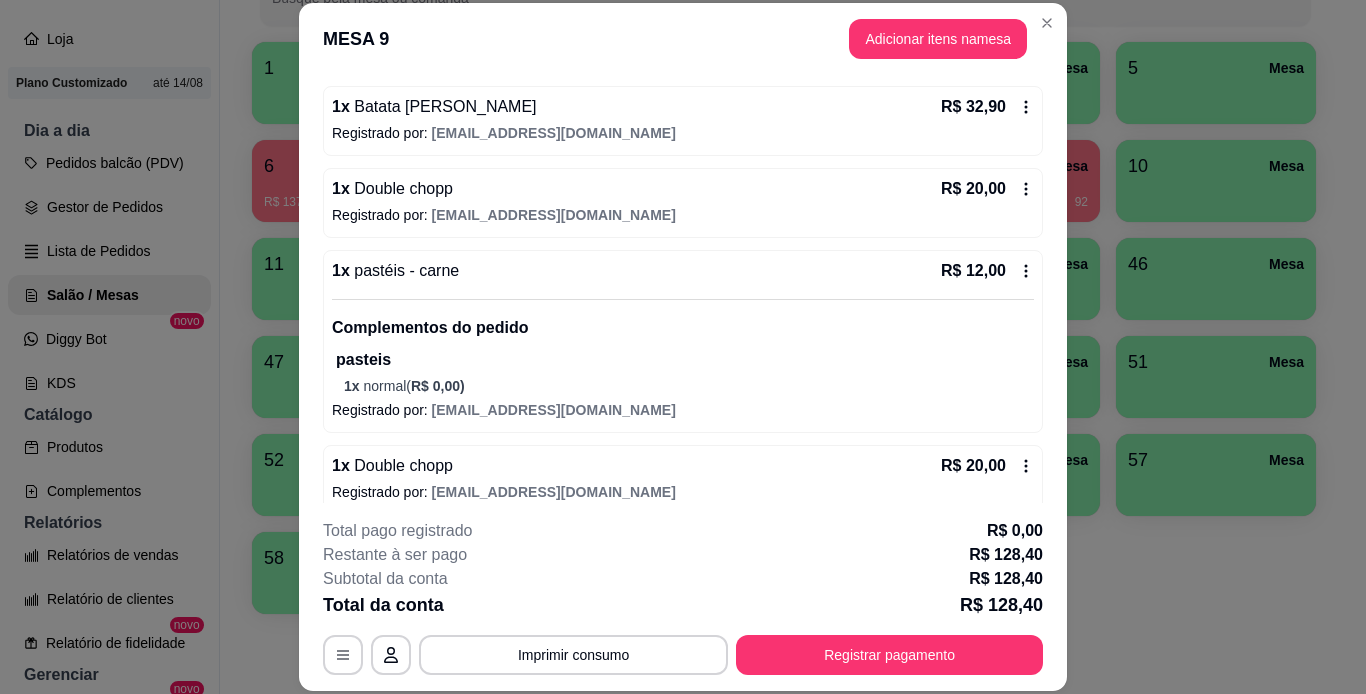 scroll, scrollTop: 363, scrollLeft: 0, axis: vertical 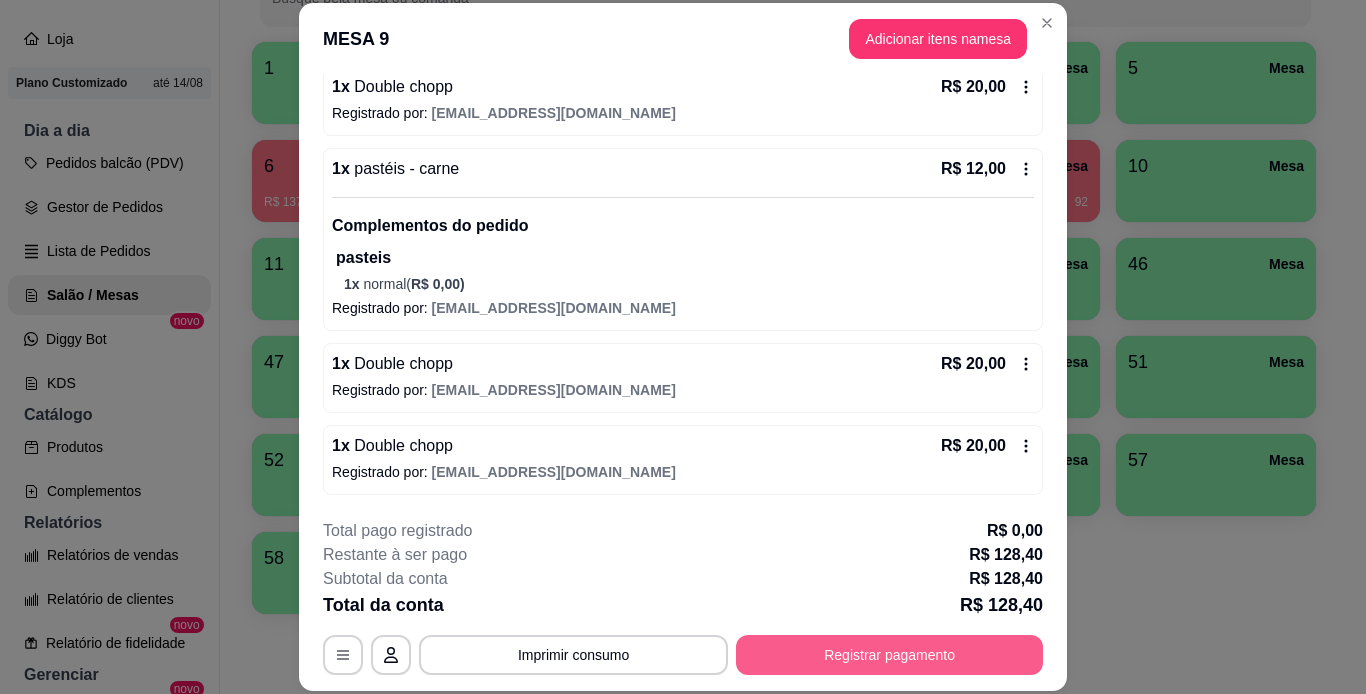 click on "Registrar pagamento" at bounding box center (889, 655) 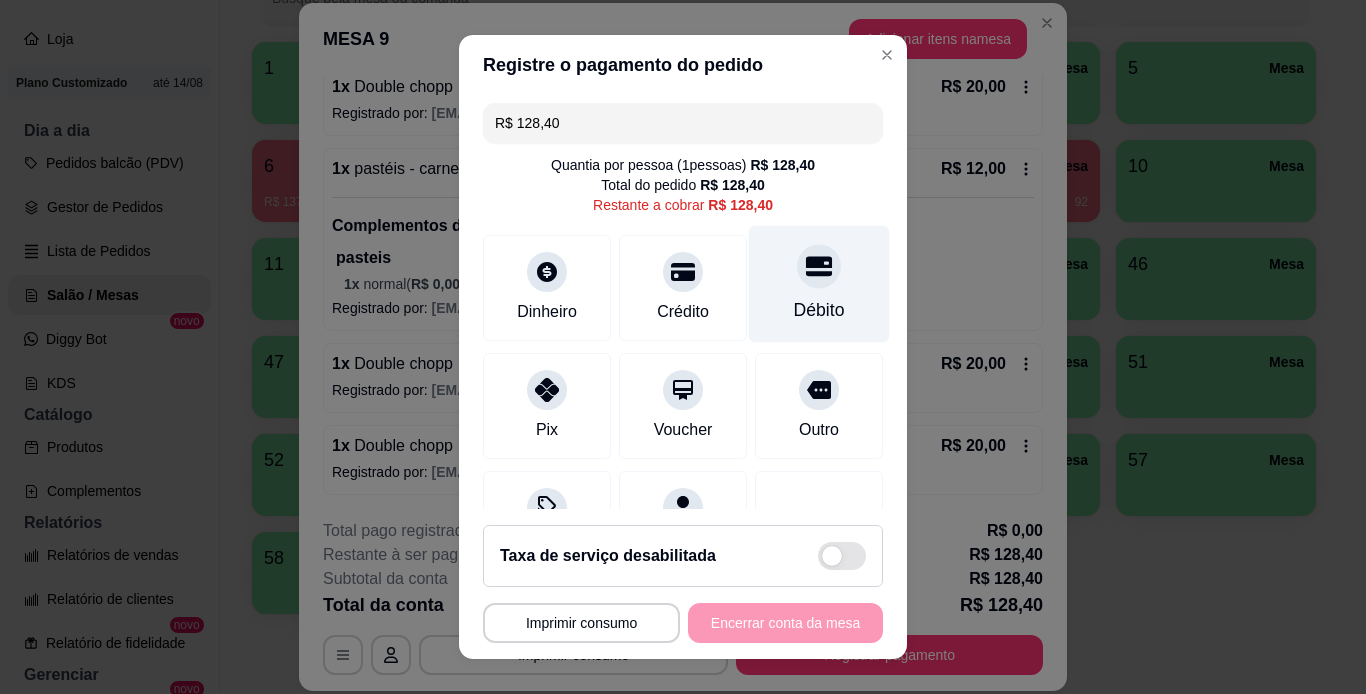 click at bounding box center [819, 266] 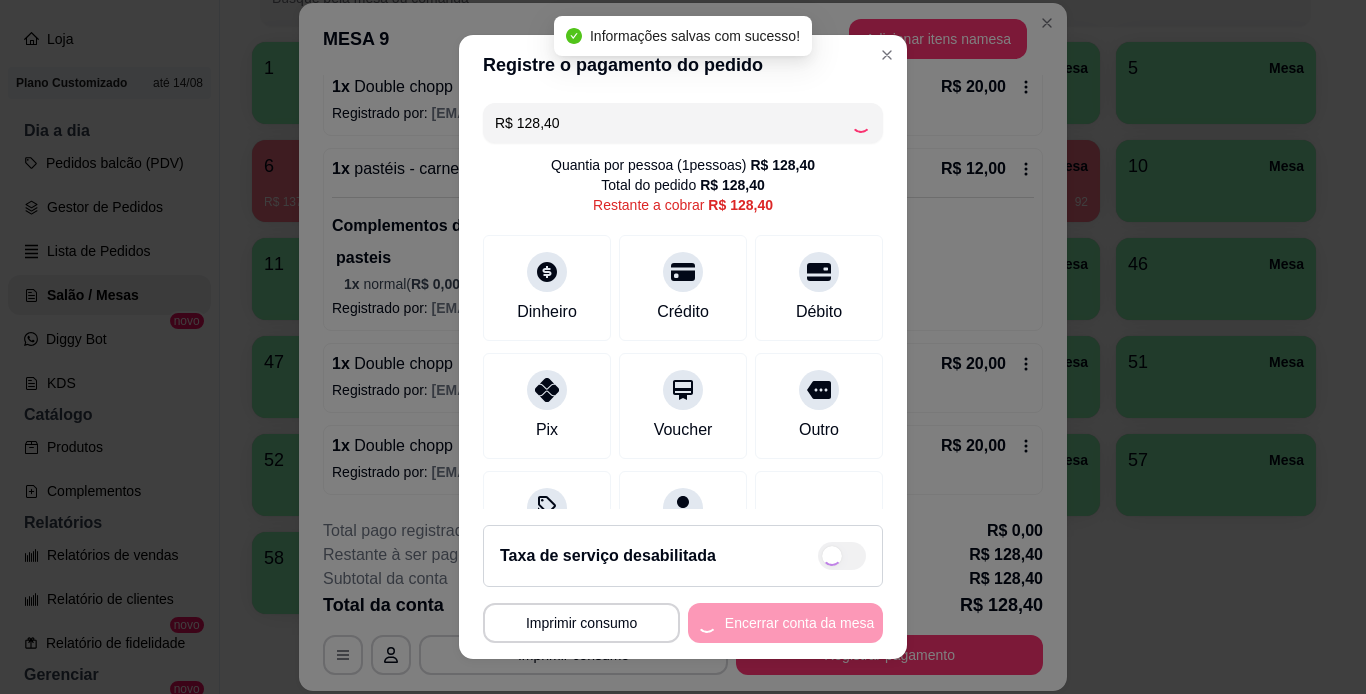 type on "R$ 0,00" 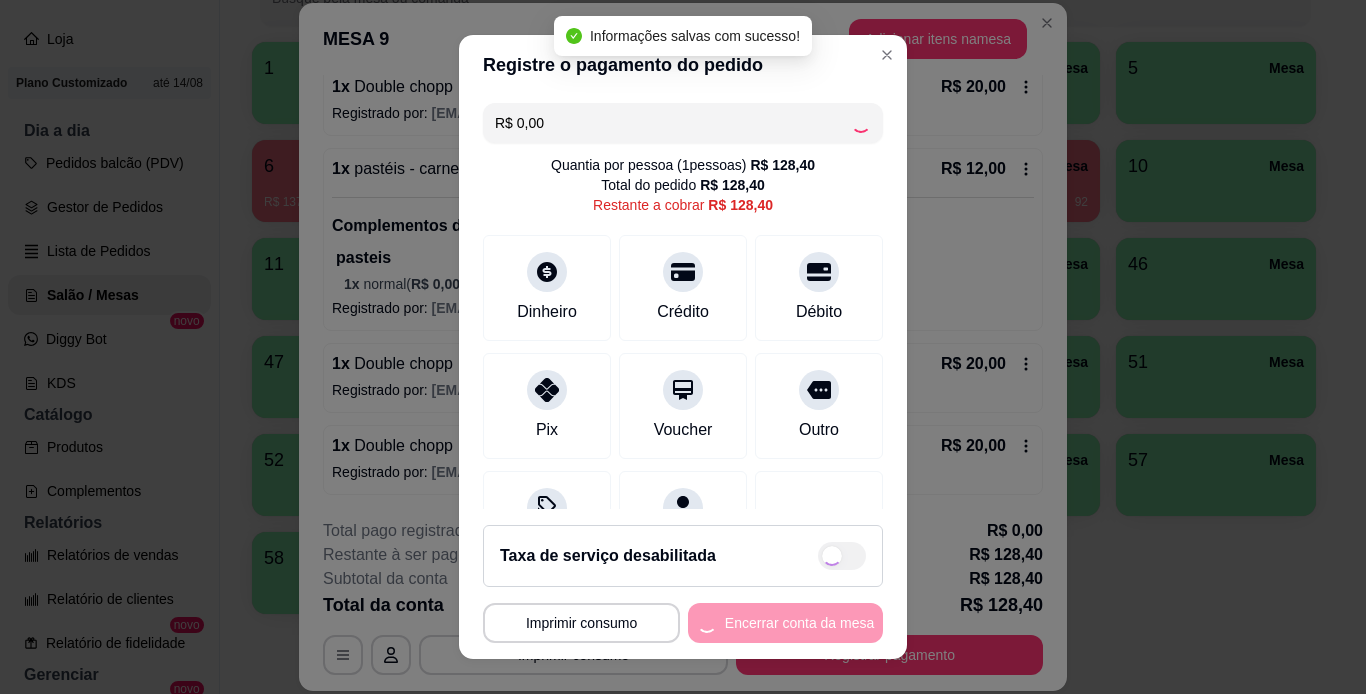click on "Encerrar conta da mesa" at bounding box center [785, 623] 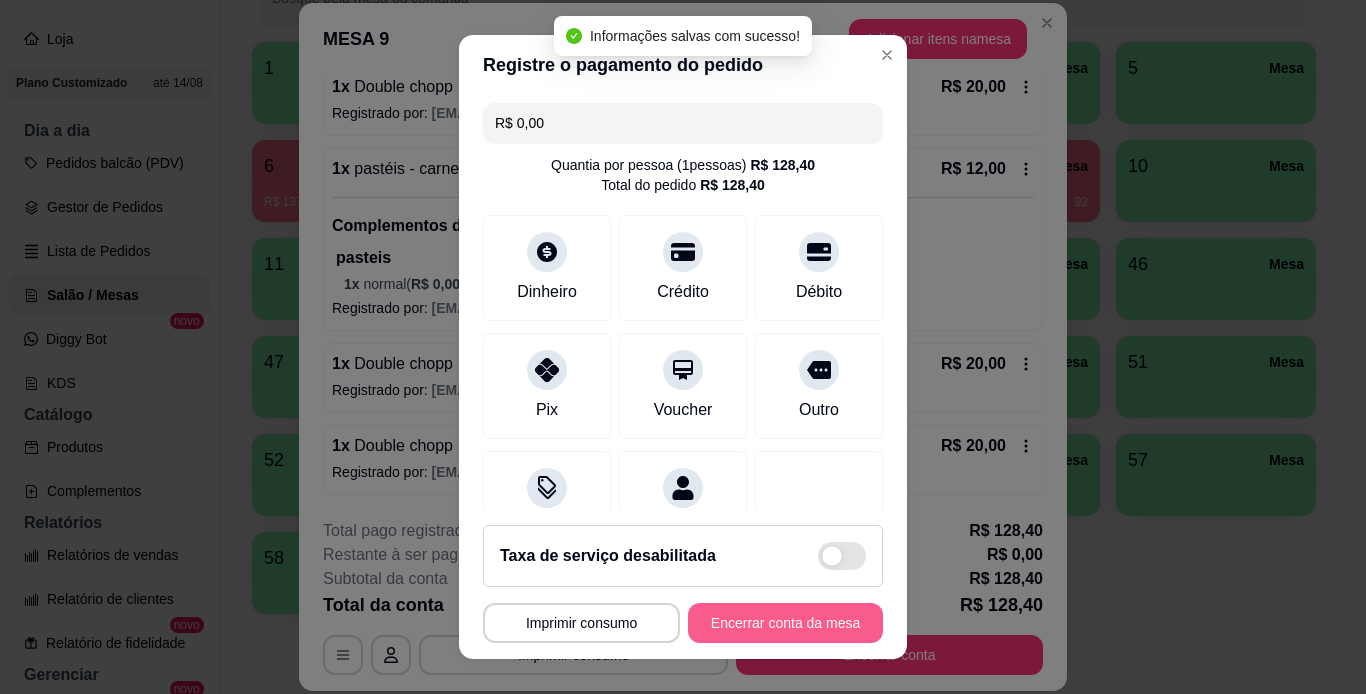 click on "**********" at bounding box center (683, 623) 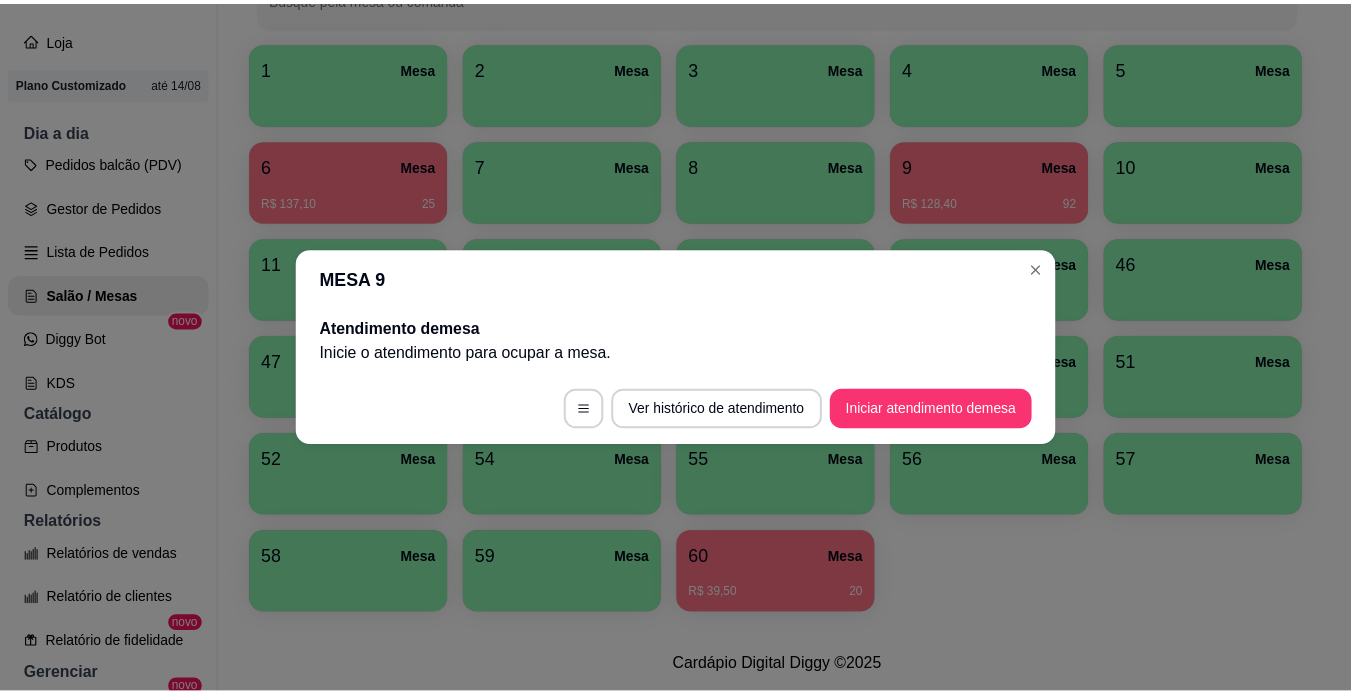 scroll, scrollTop: 0, scrollLeft: 0, axis: both 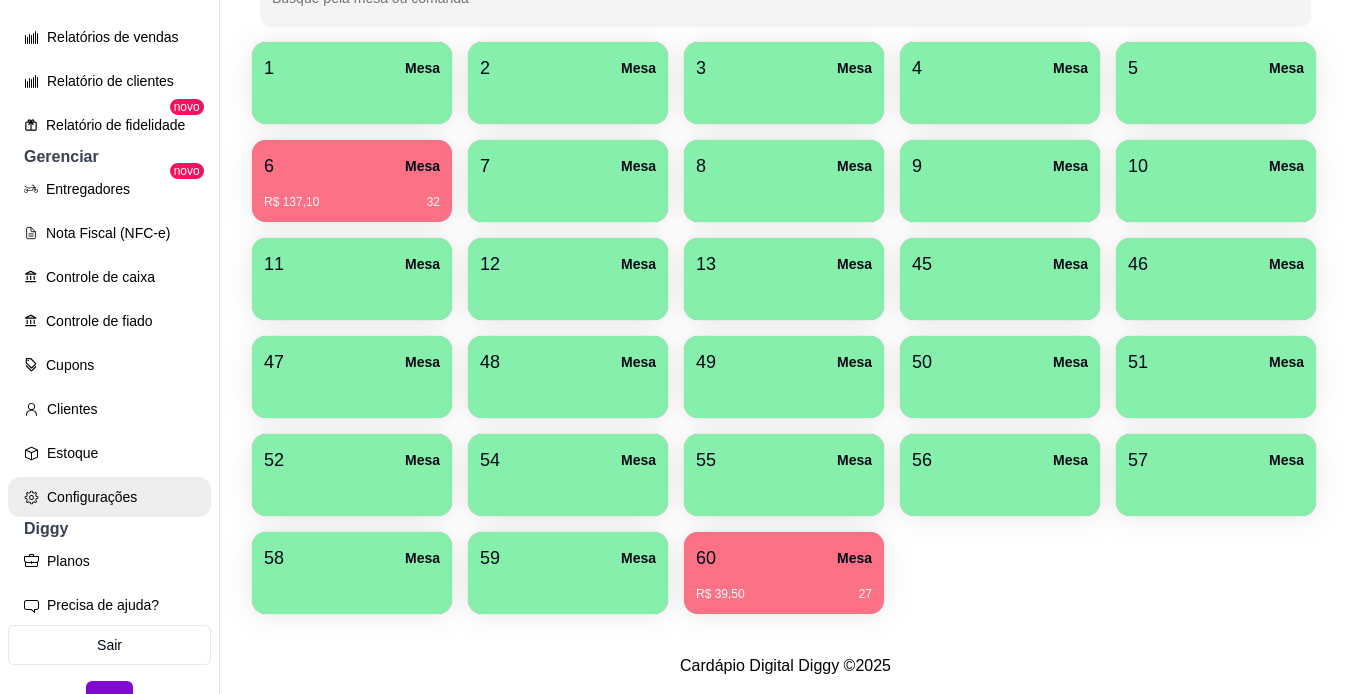 click on "Configurações" at bounding box center [109, 497] 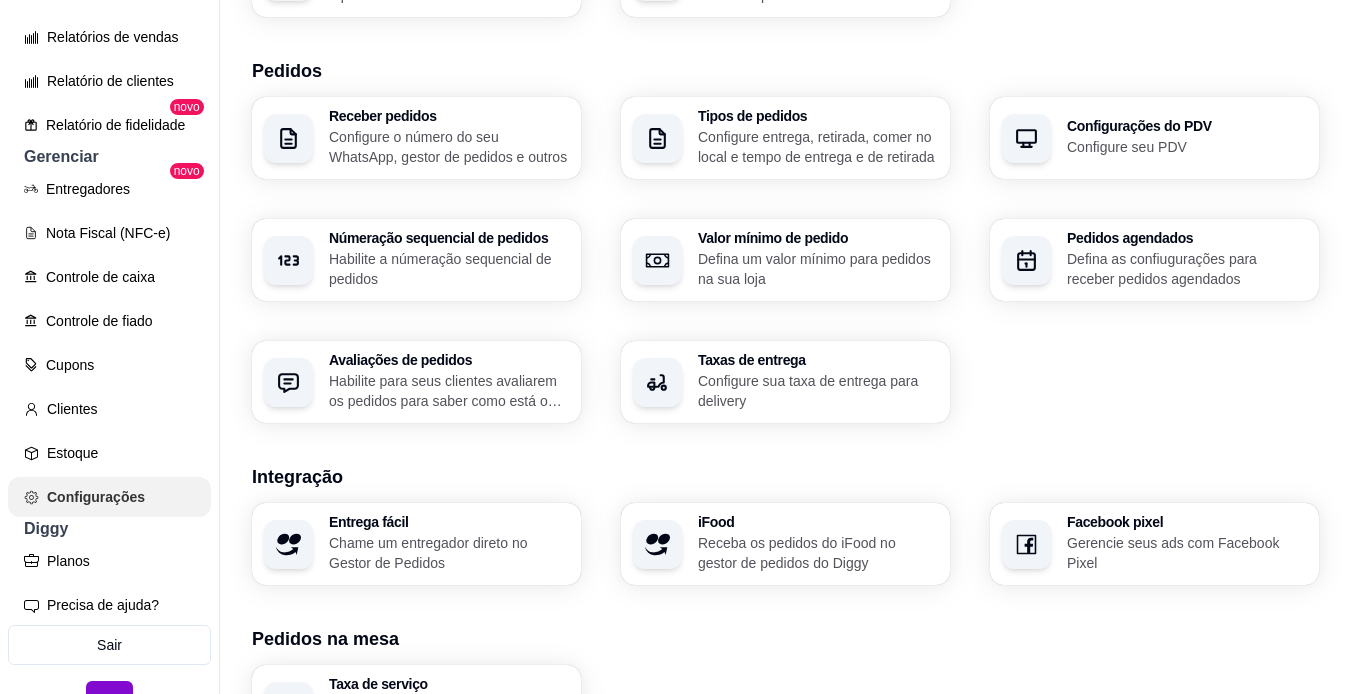 scroll, scrollTop: 0, scrollLeft: 0, axis: both 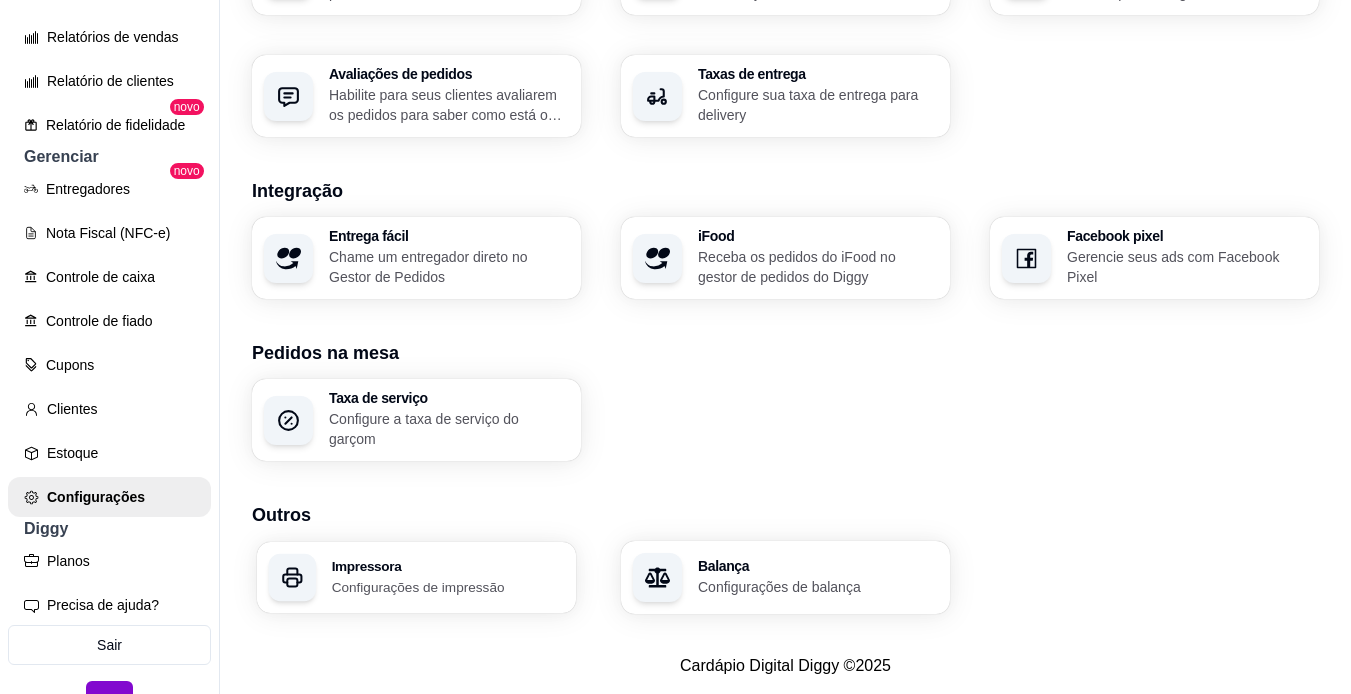 click on "Impressora" at bounding box center [448, 566] 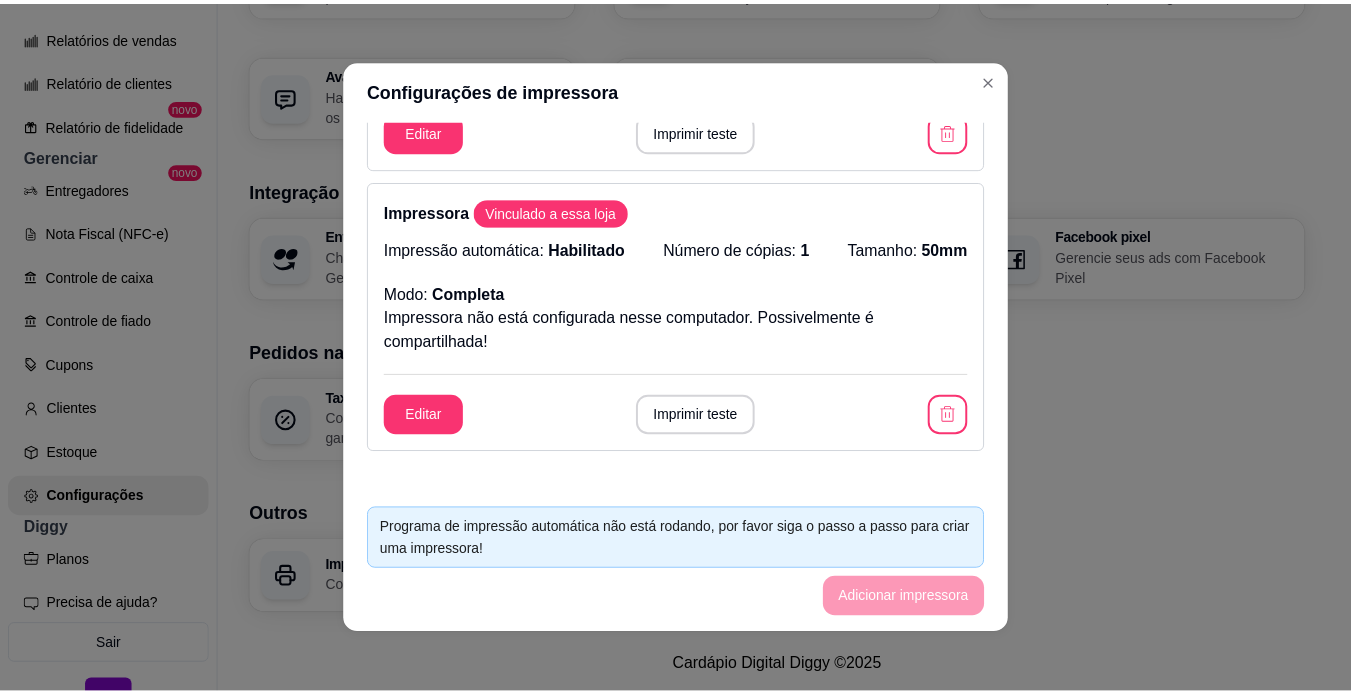 scroll, scrollTop: 194, scrollLeft: 0, axis: vertical 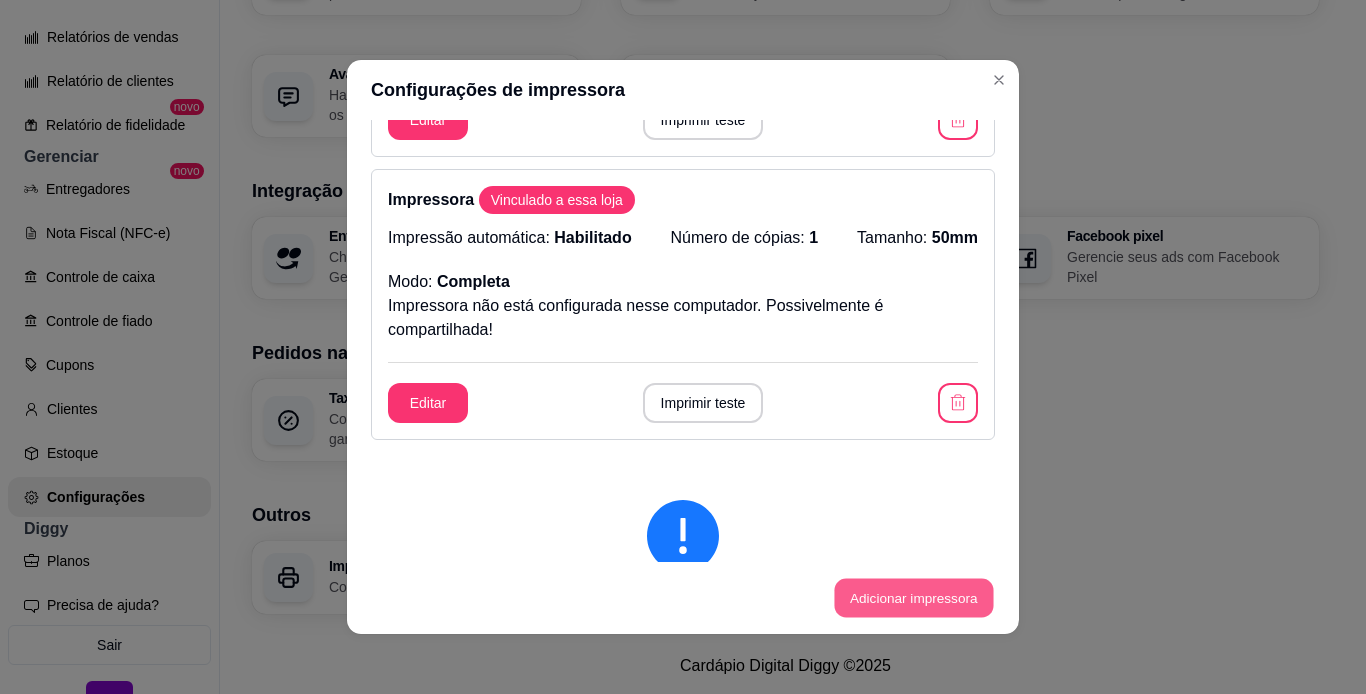 click on "Adicionar impressora" at bounding box center [913, 598] 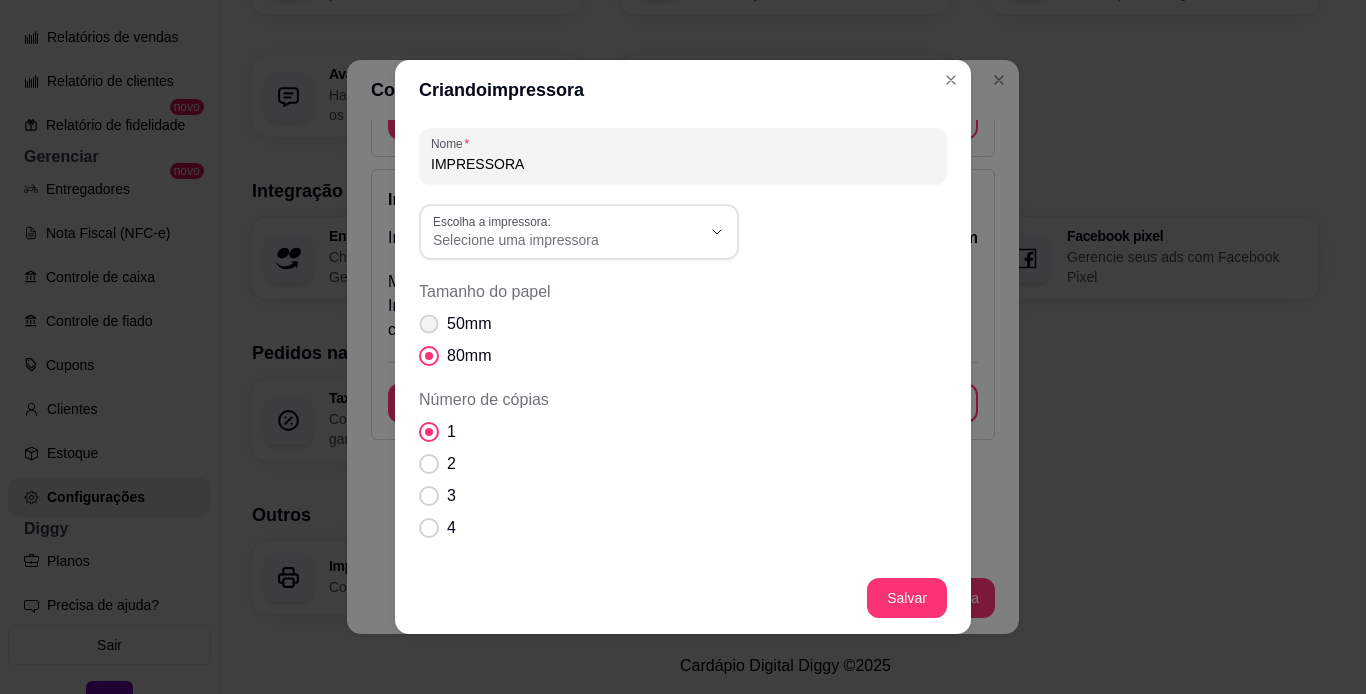 click on "50mm" at bounding box center [469, 324] 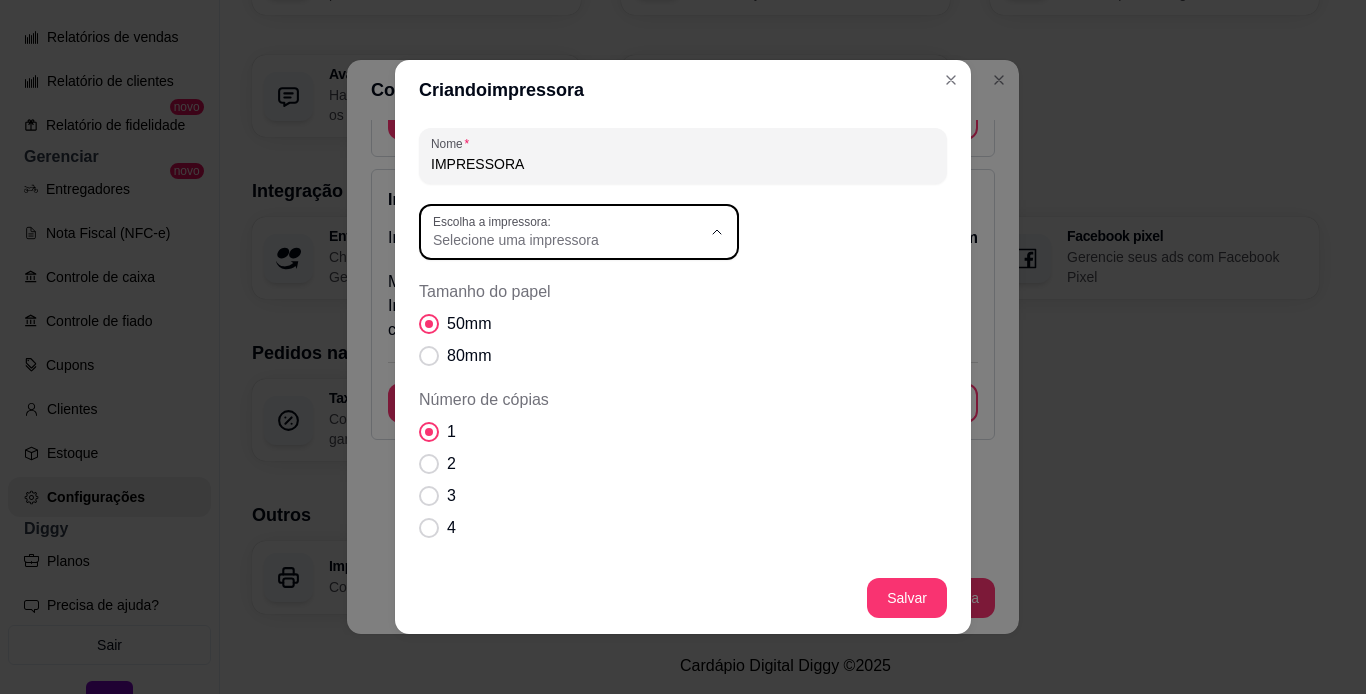 click on "Escolha a impressora: Selecione uma impressora" at bounding box center (579, 232) 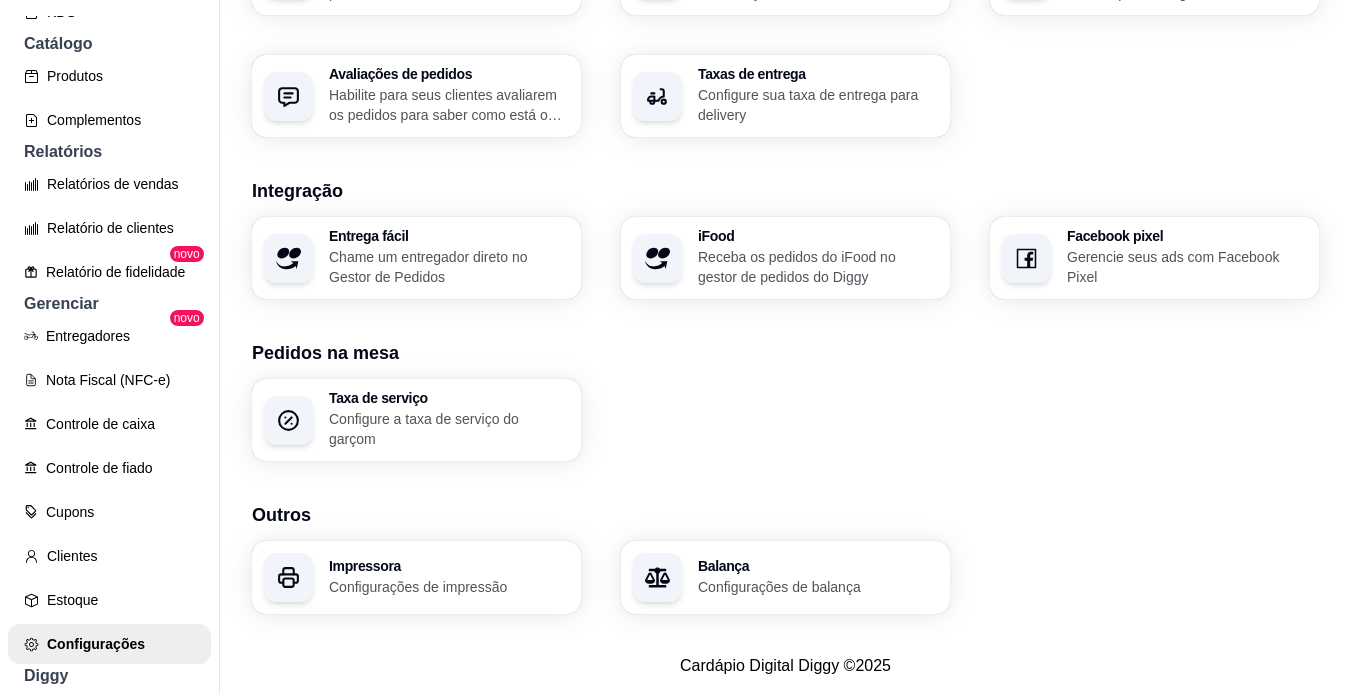 scroll, scrollTop: 401, scrollLeft: 0, axis: vertical 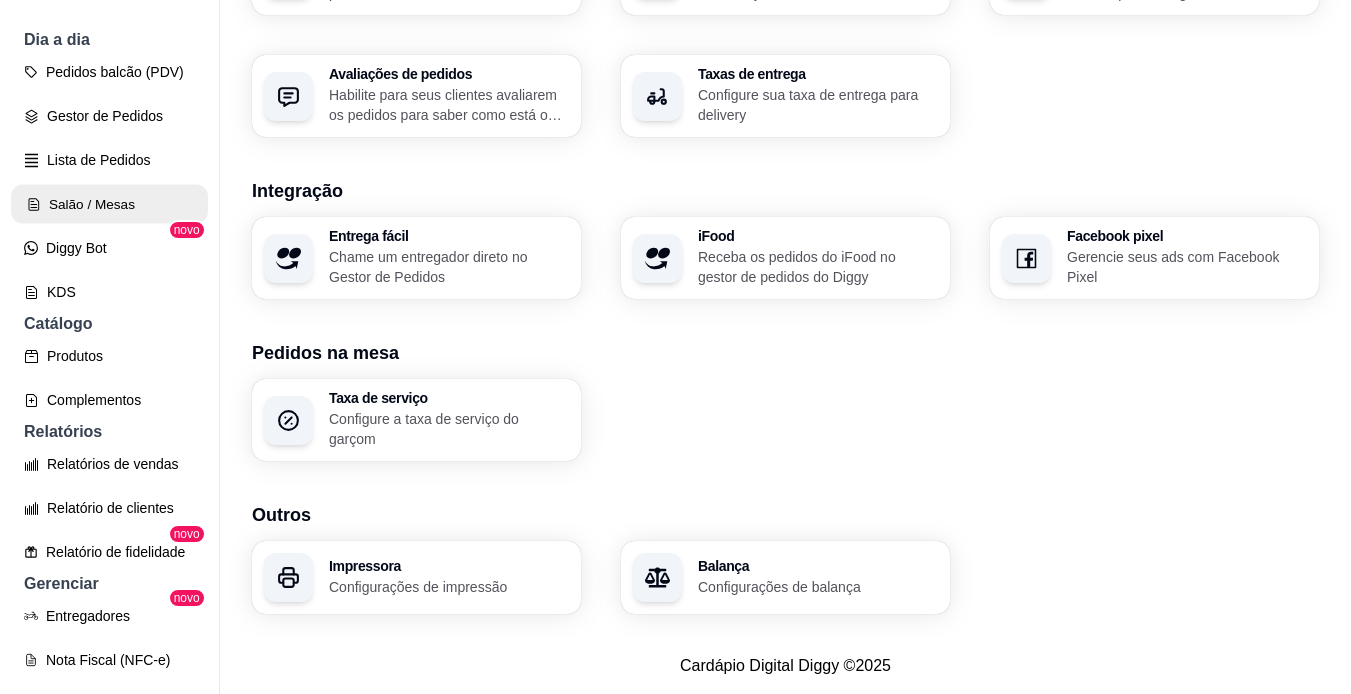 click on "Salão / Mesas" at bounding box center (109, 204) 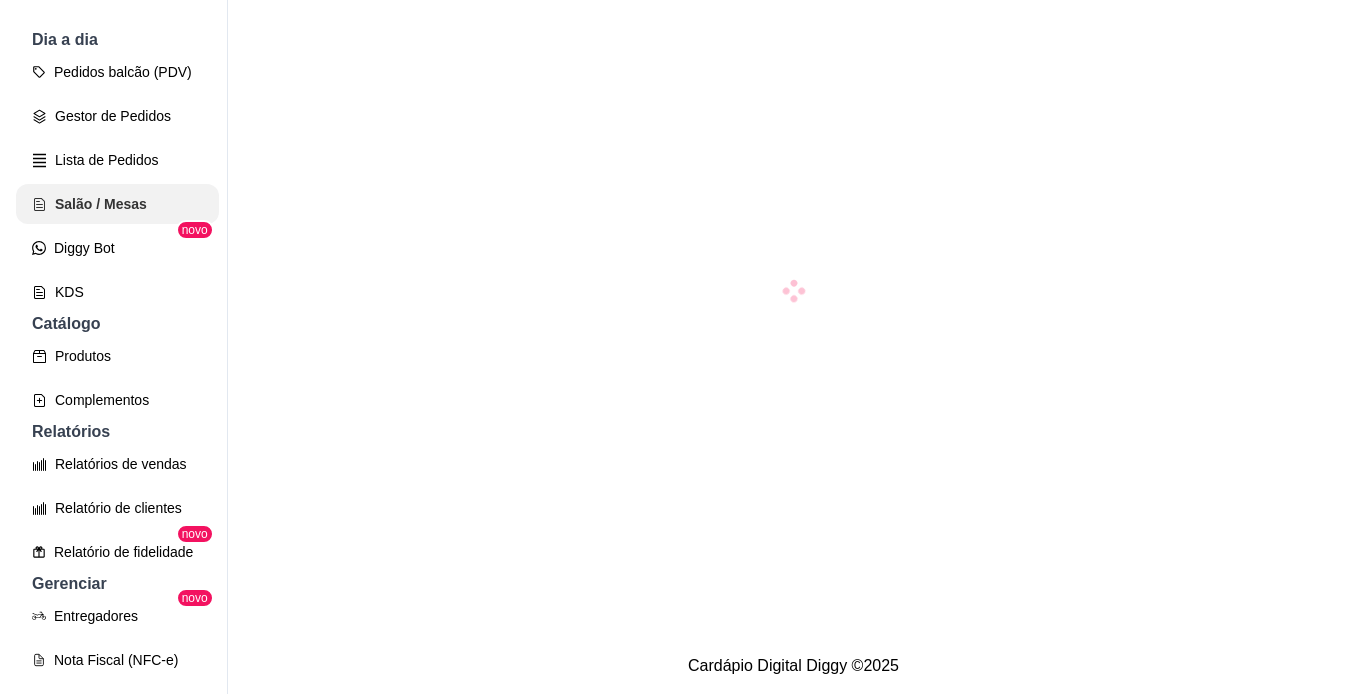 scroll, scrollTop: 0, scrollLeft: 0, axis: both 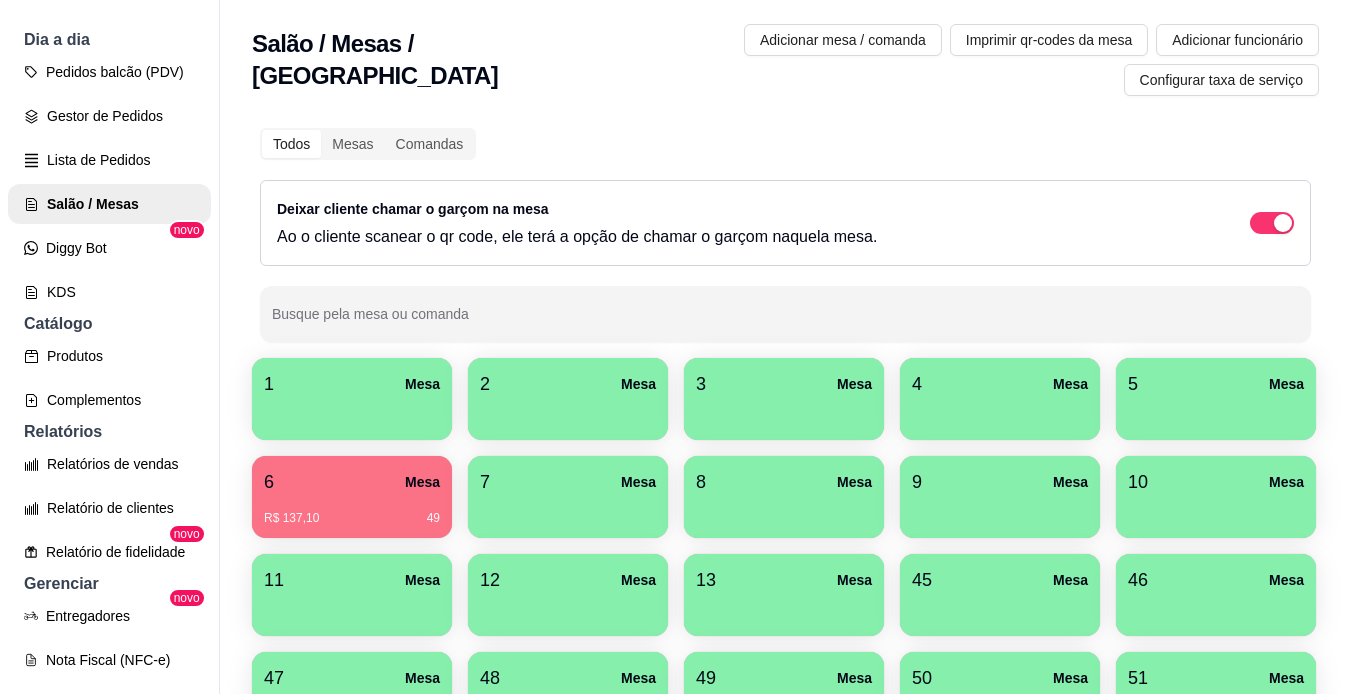 click on "1 Mesa 2 Mesa 3 Mesa 4 Mesa 5 [GEOGRAPHIC_DATA]$ 137,10 49 7 Mesa 8 Mesa 9 Mesa 10 Mesa 11 [GEOGRAPHIC_DATA] 46 [GEOGRAPHIC_DATA] [GEOGRAPHIC_DATA] 49 [GEOGRAPHIC_DATA] [GEOGRAPHIC_DATA] 54 [GEOGRAPHIC_DATA] 55 [GEOGRAPHIC_DATA] 56 [GEOGRAPHIC_DATA] [GEOGRAPHIC_DATA] 58 [GEOGRAPHIC_DATA] [GEOGRAPHIC_DATA]$ 39,50 44" at bounding box center (785, 644) 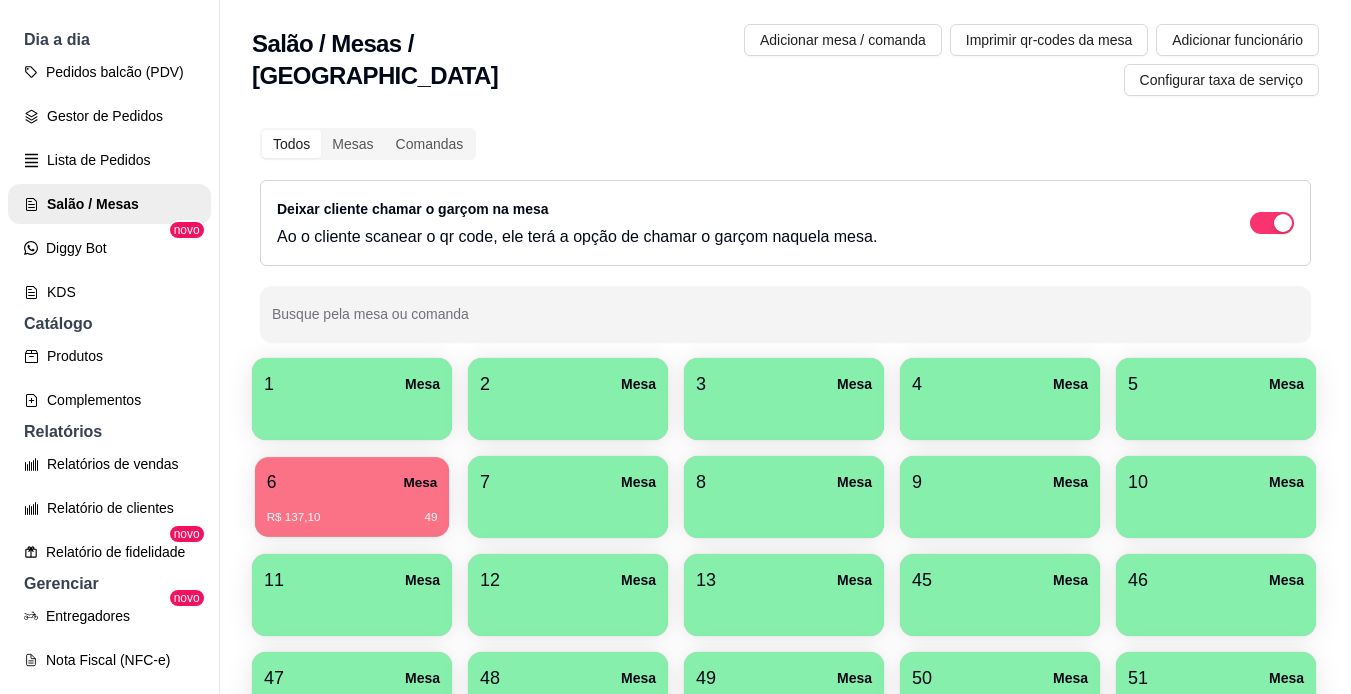 click on "6 Mesa" at bounding box center (352, 482) 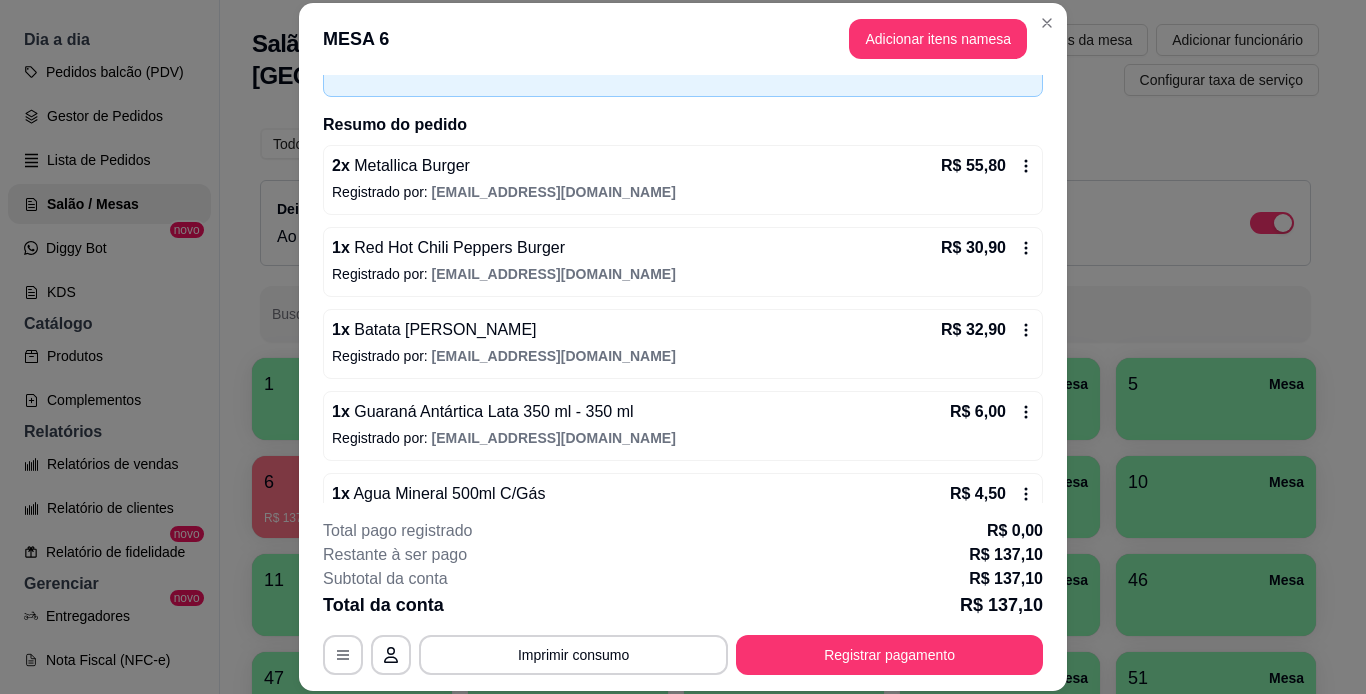 scroll, scrollTop: 160, scrollLeft: 0, axis: vertical 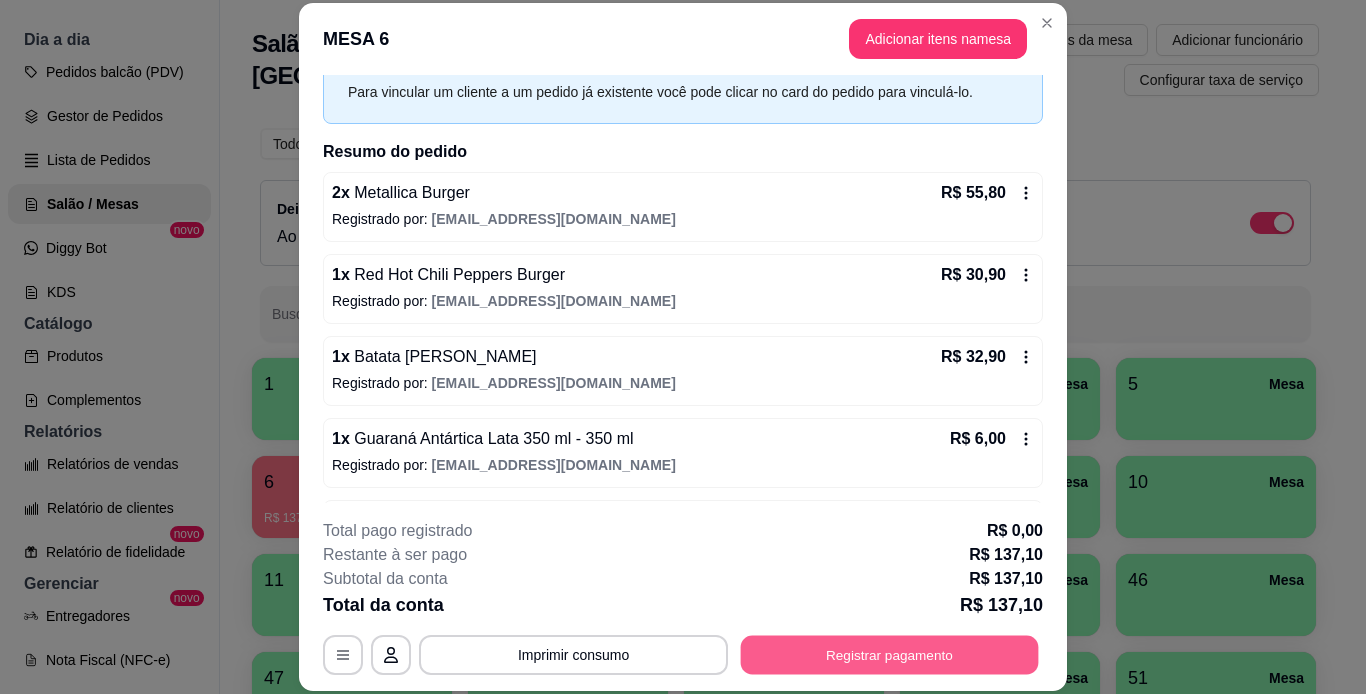 click on "Registrar pagamento" at bounding box center (890, 654) 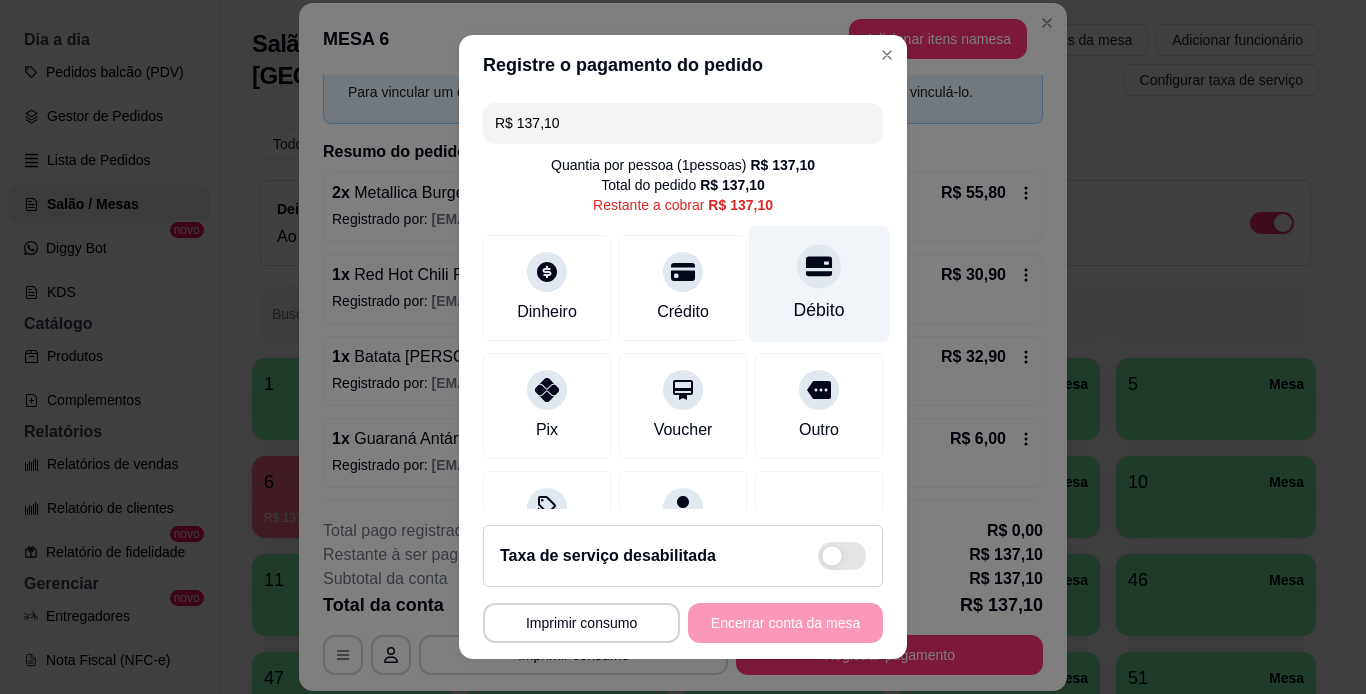 click on "Débito" at bounding box center [819, 283] 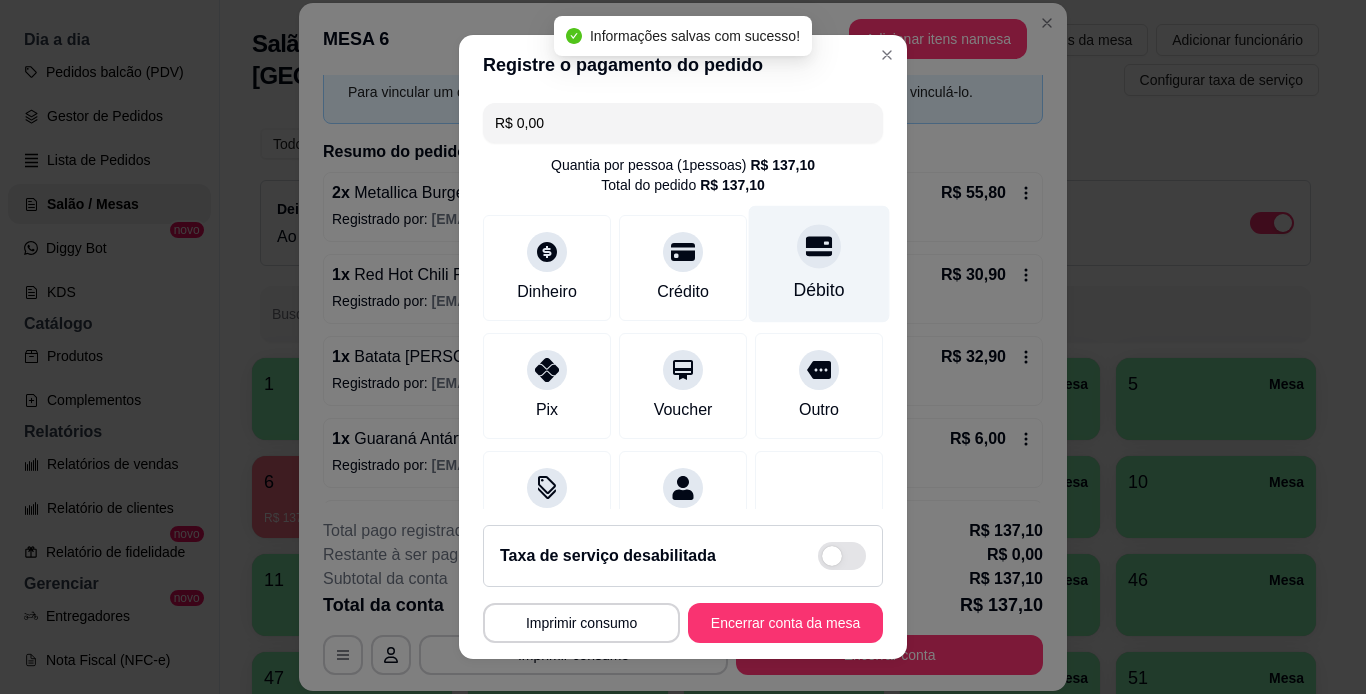 type on "R$ 0,00" 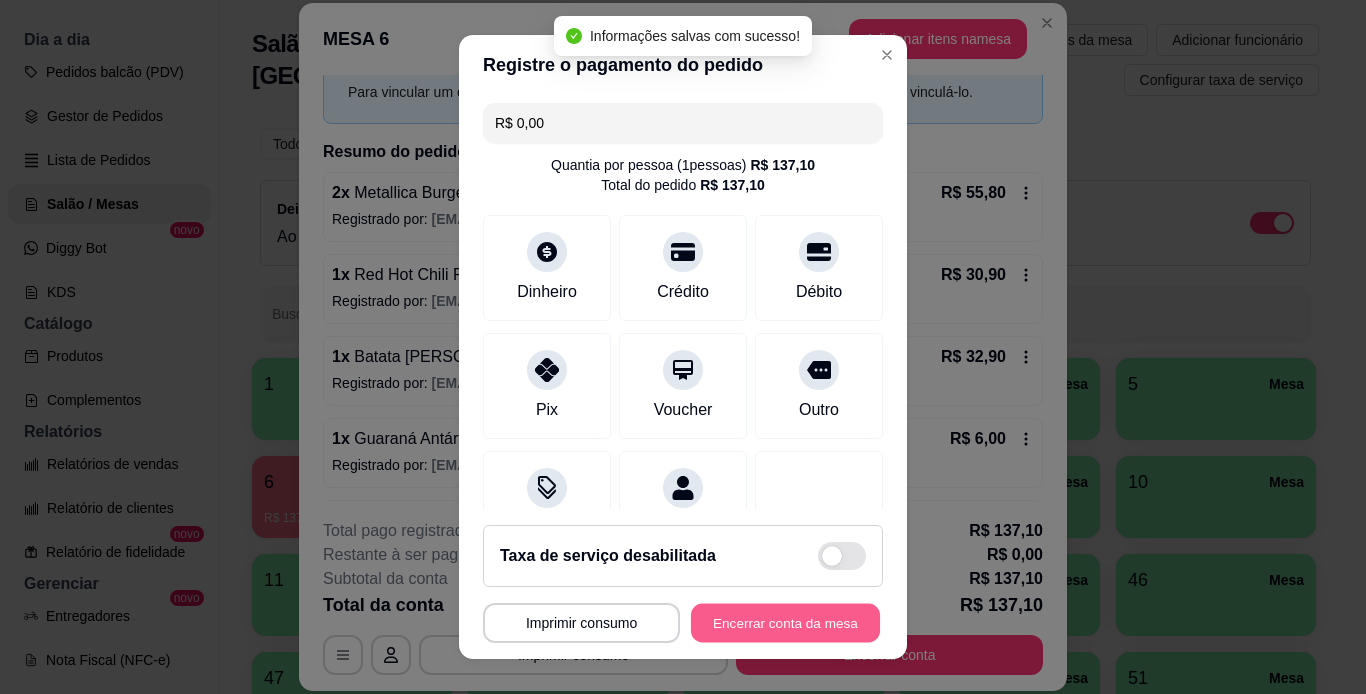 click on "Encerrar conta da mesa" at bounding box center (785, 623) 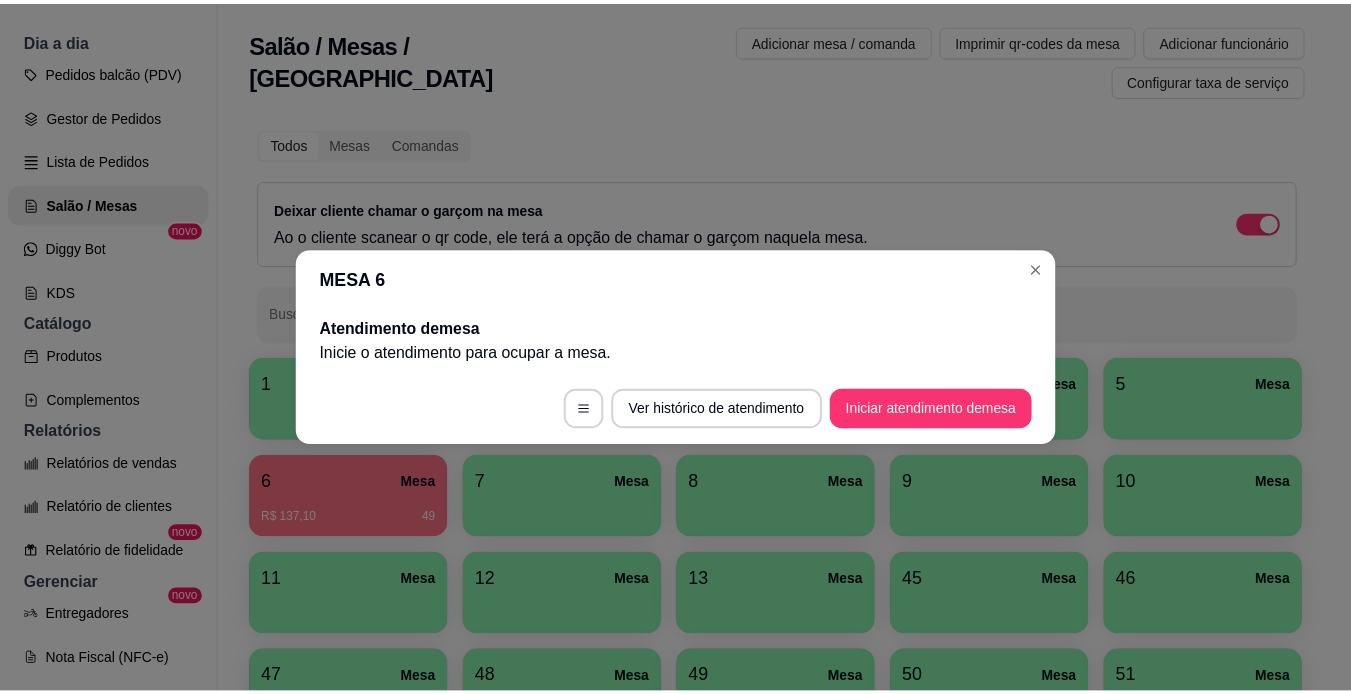 scroll, scrollTop: 0, scrollLeft: 0, axis: both 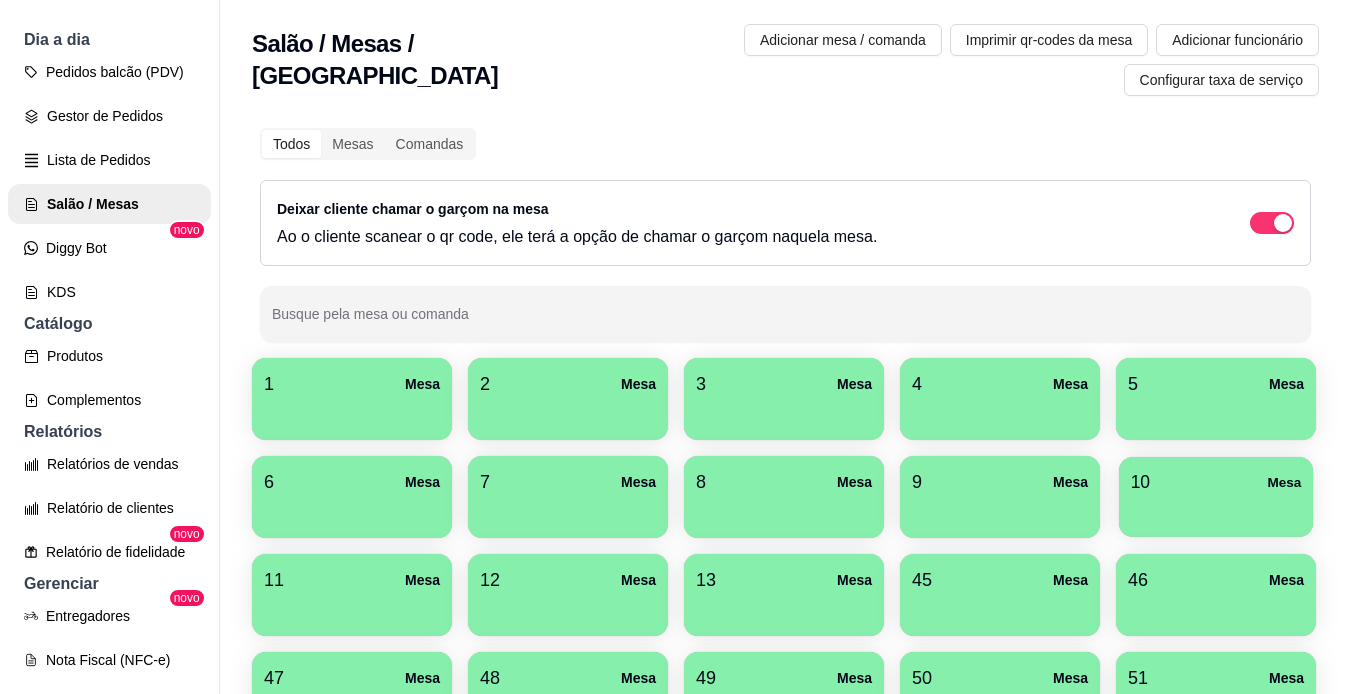 click at bounding box center [1216, 510] 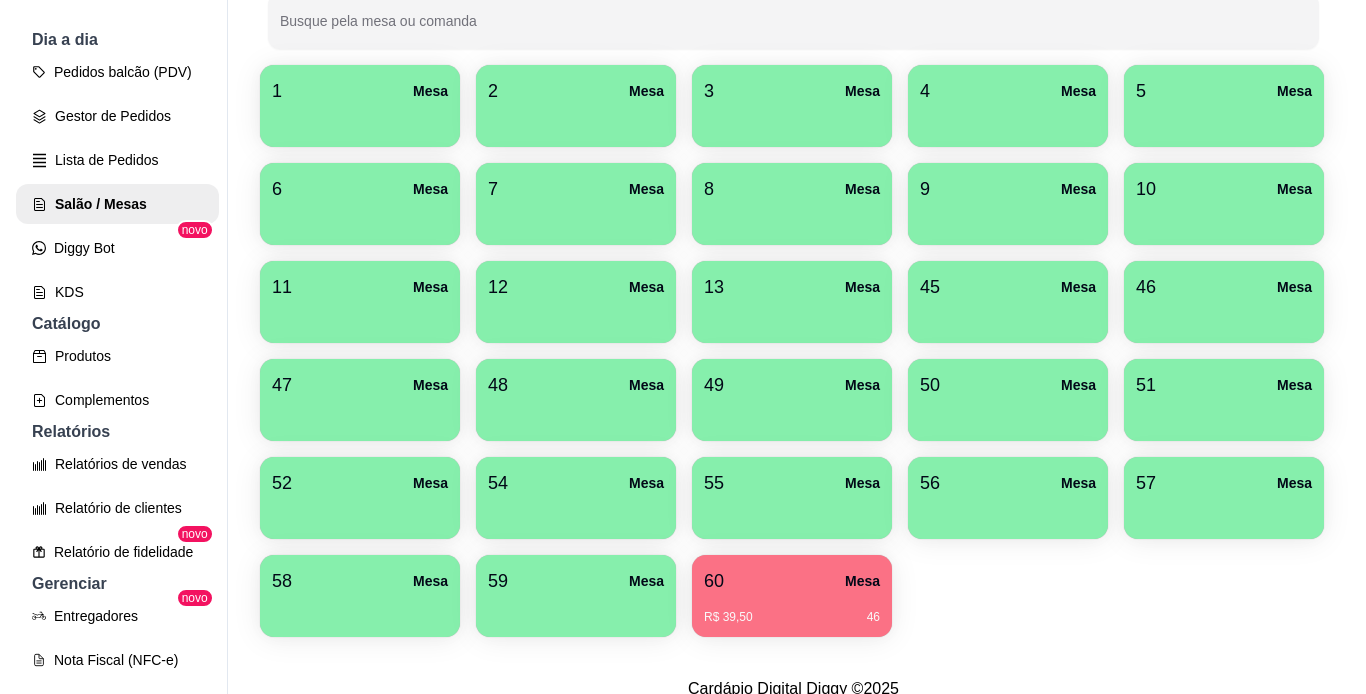 scroll, scrollTop: 400, scrollLeft: 0, axis: vertical 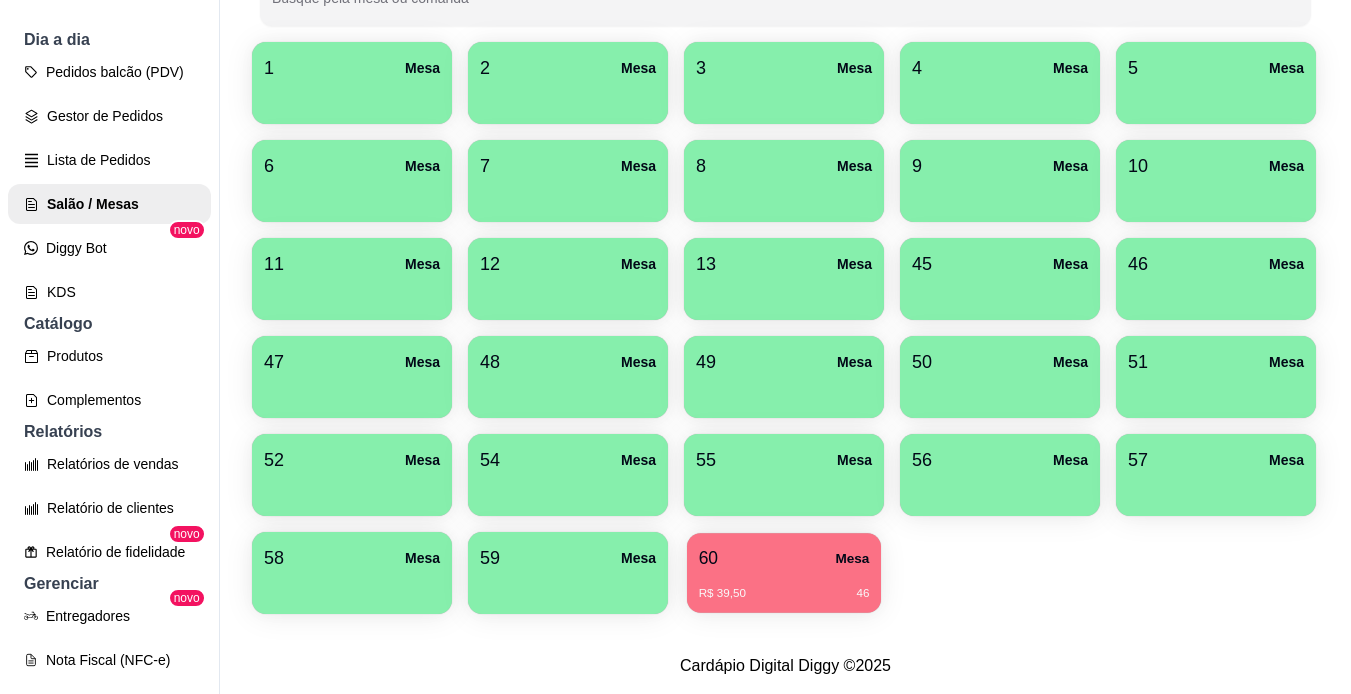 click on "R$ 39,50 46" at bounding box center [784, 594] 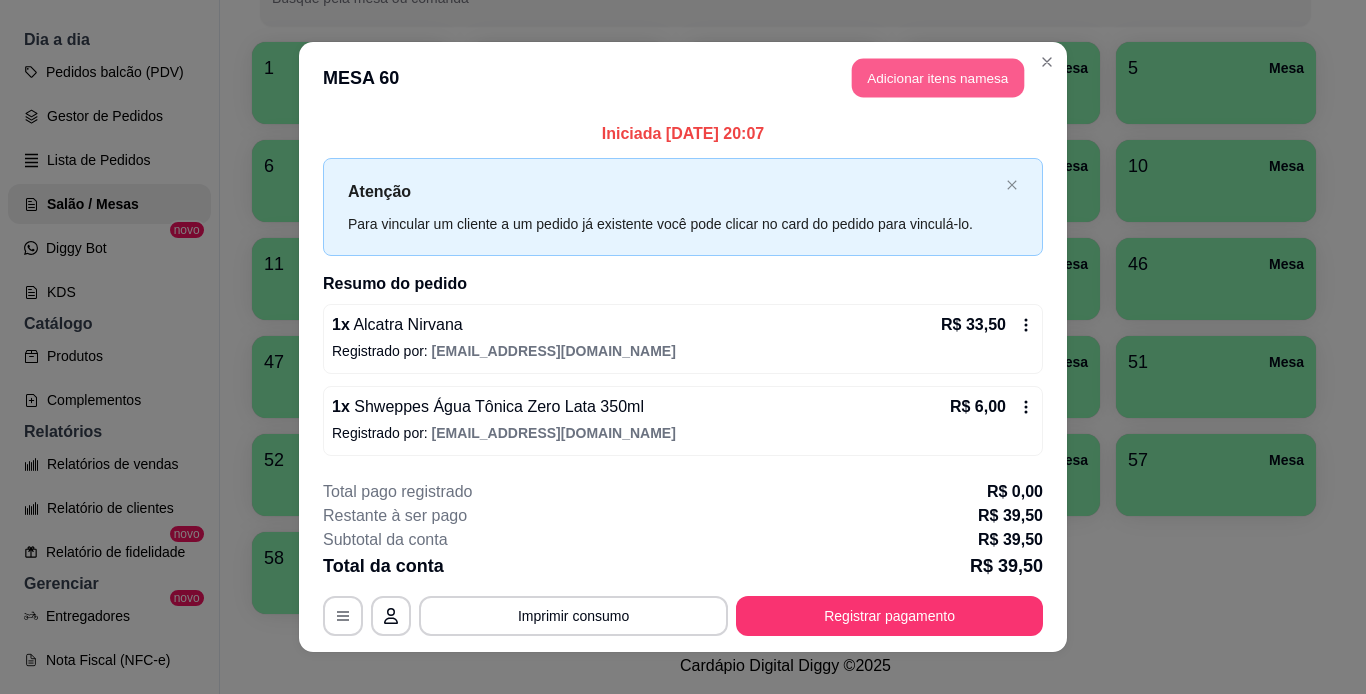 click on "Adicionar itens na  mesa" at bounding box center (938, 78) 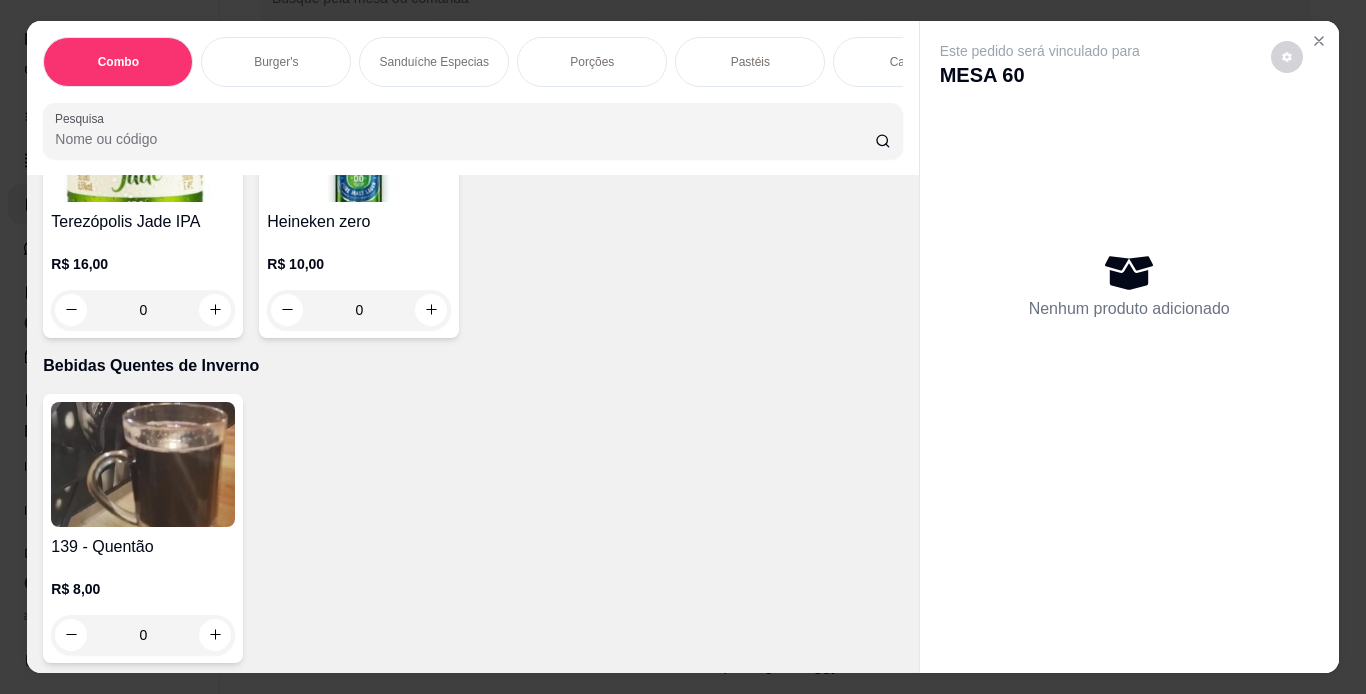 scroll, scrollTop: 8047, scrollLeft: 0, axis: vertical 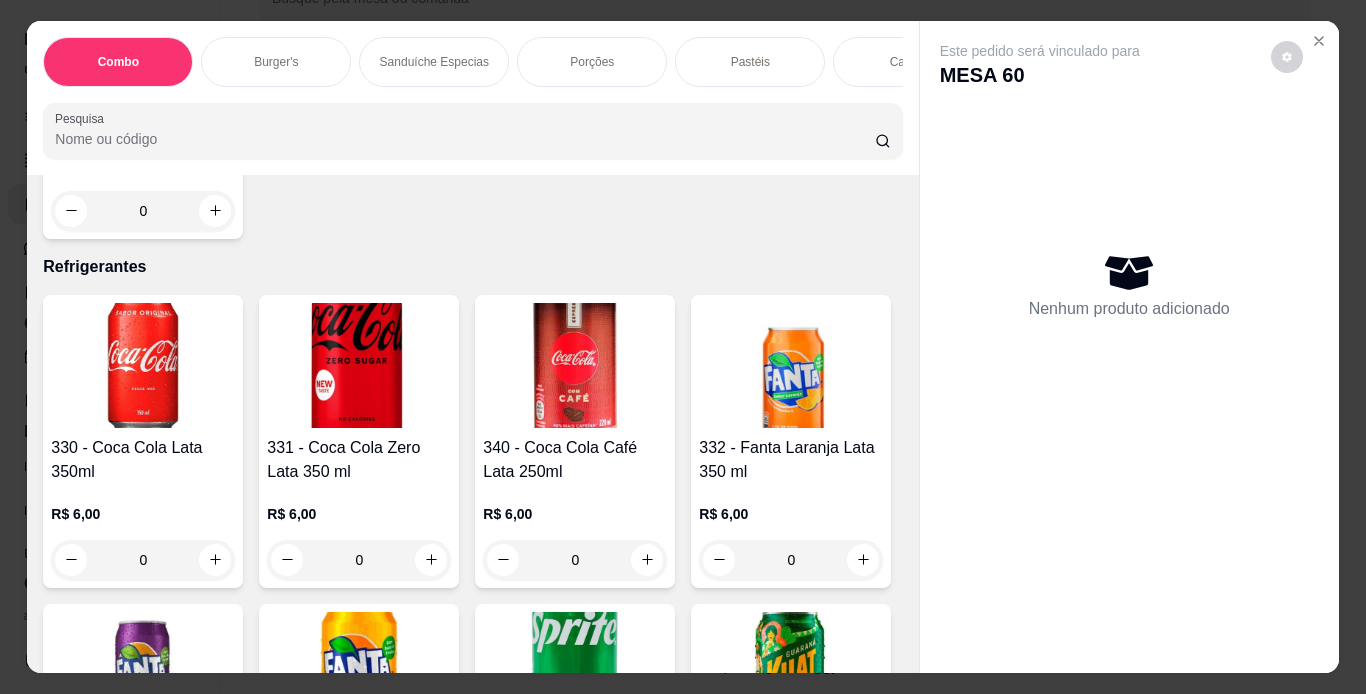 click 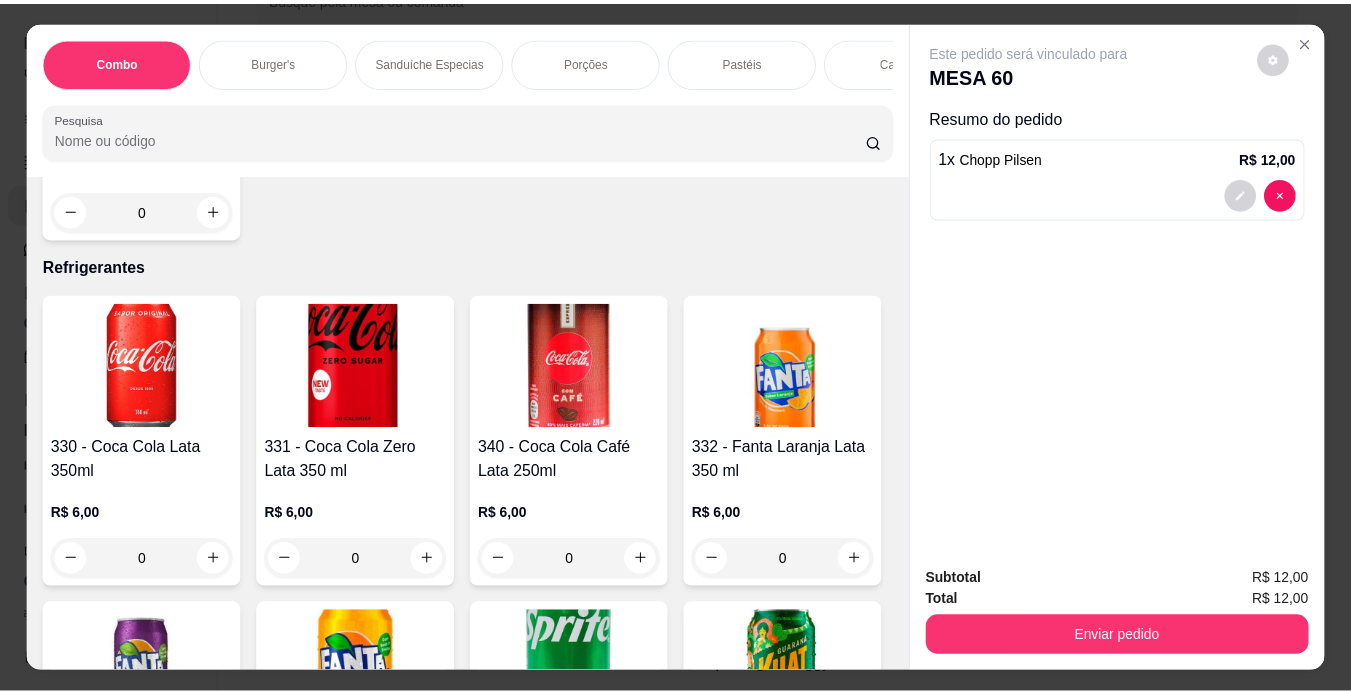scroll, scrollTop: 8048, scrollLeft: 0, axis: vertical 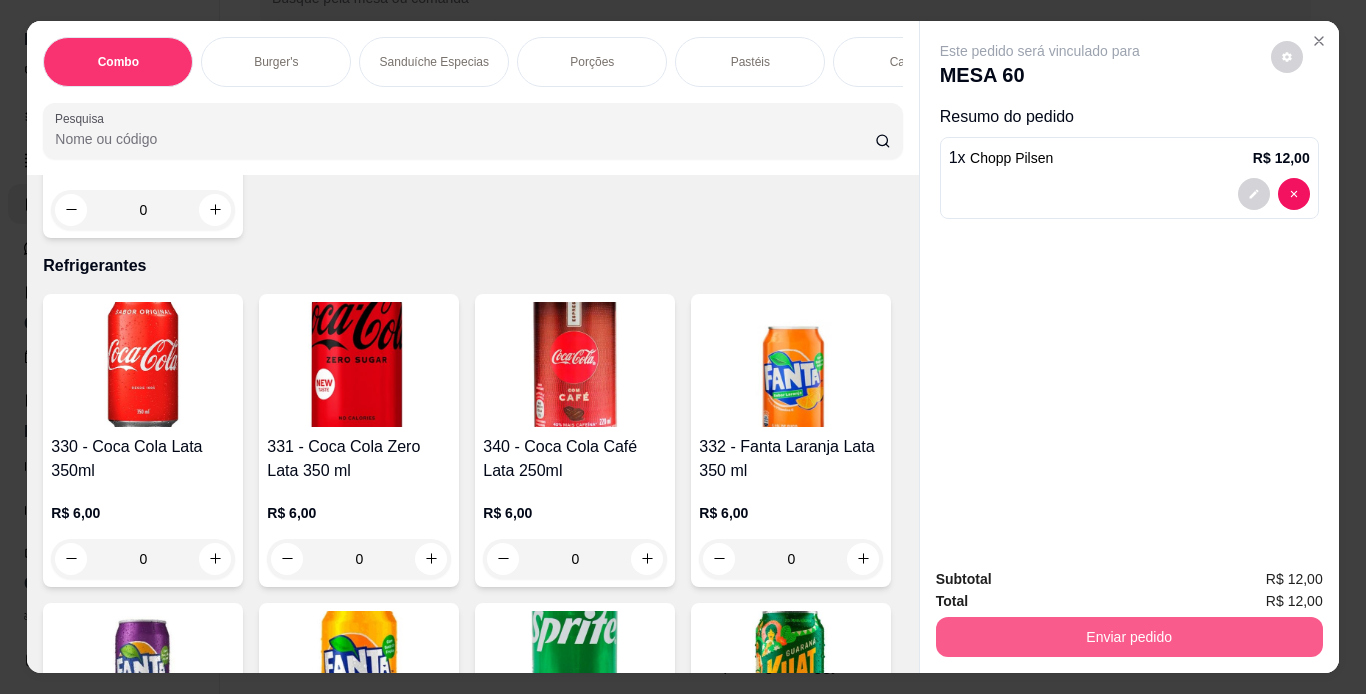 click on "Enviar pedido" at bounding box center (1129, 637) 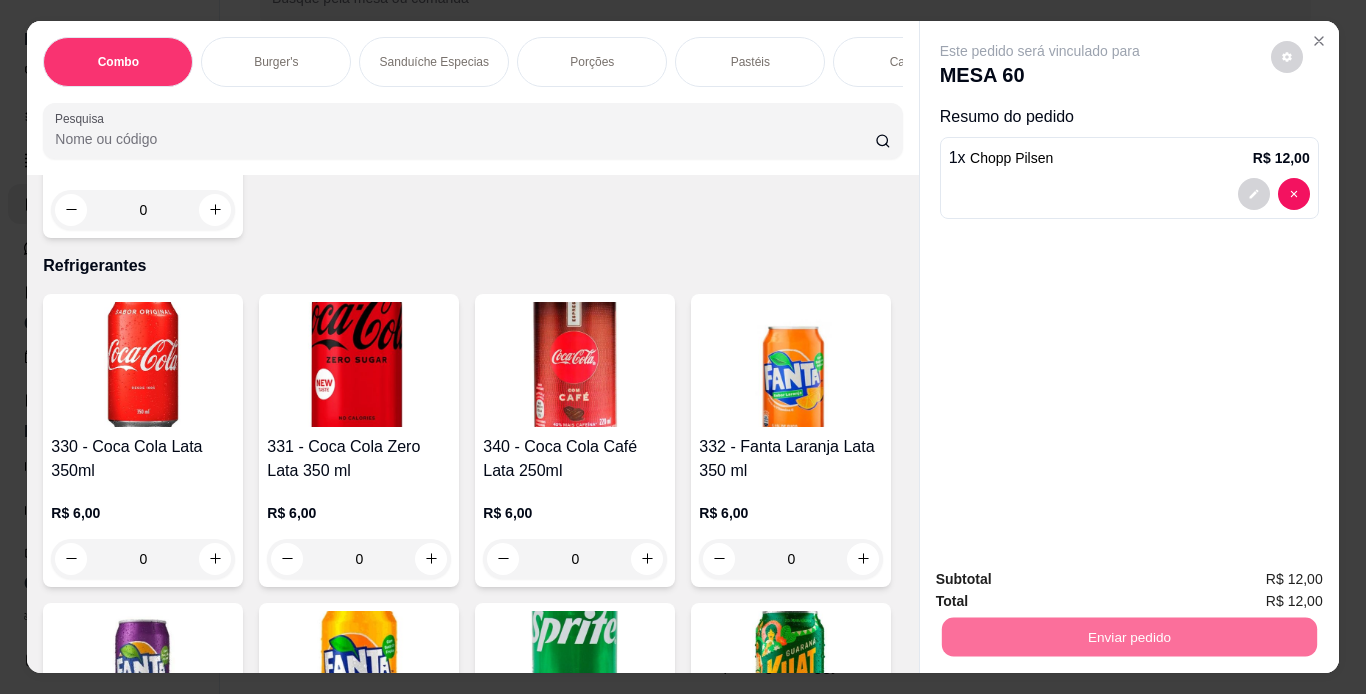 click on "Não registrar e enviar pedido" at bounding box center (1063, 580) 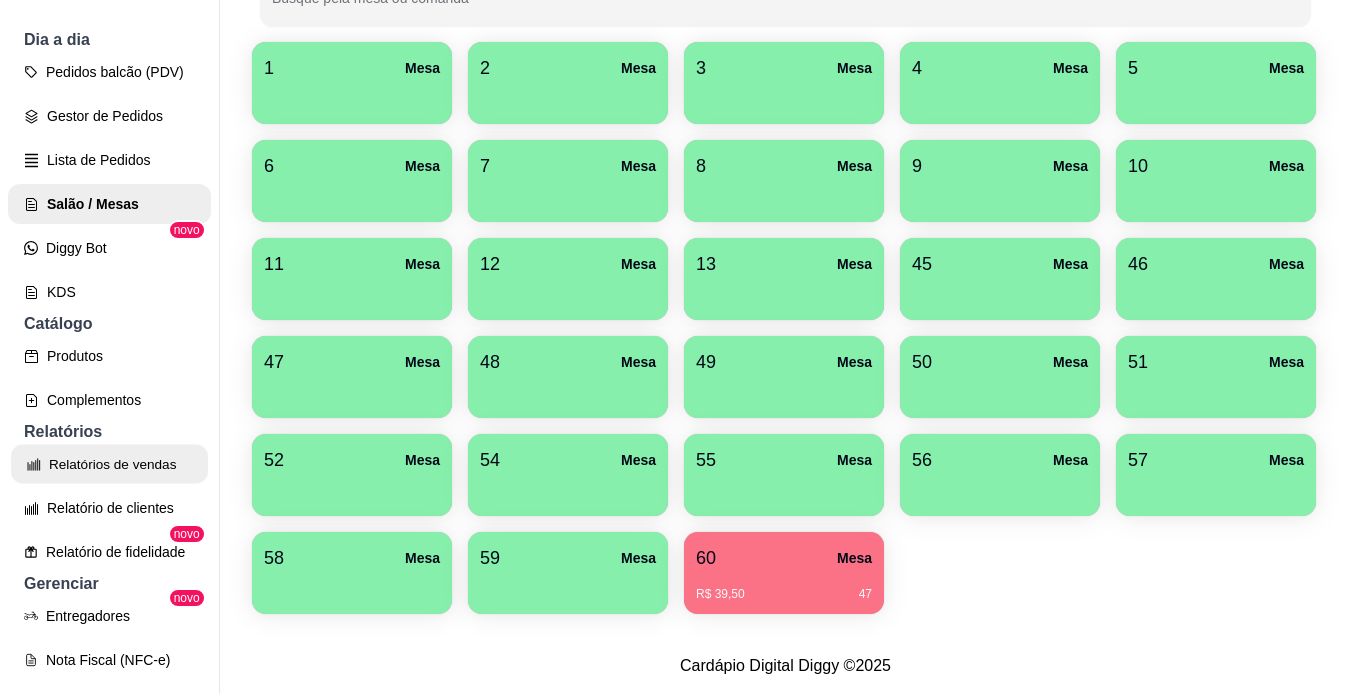 click on "Relatórios de vendas" at bounding box center [109, 464] 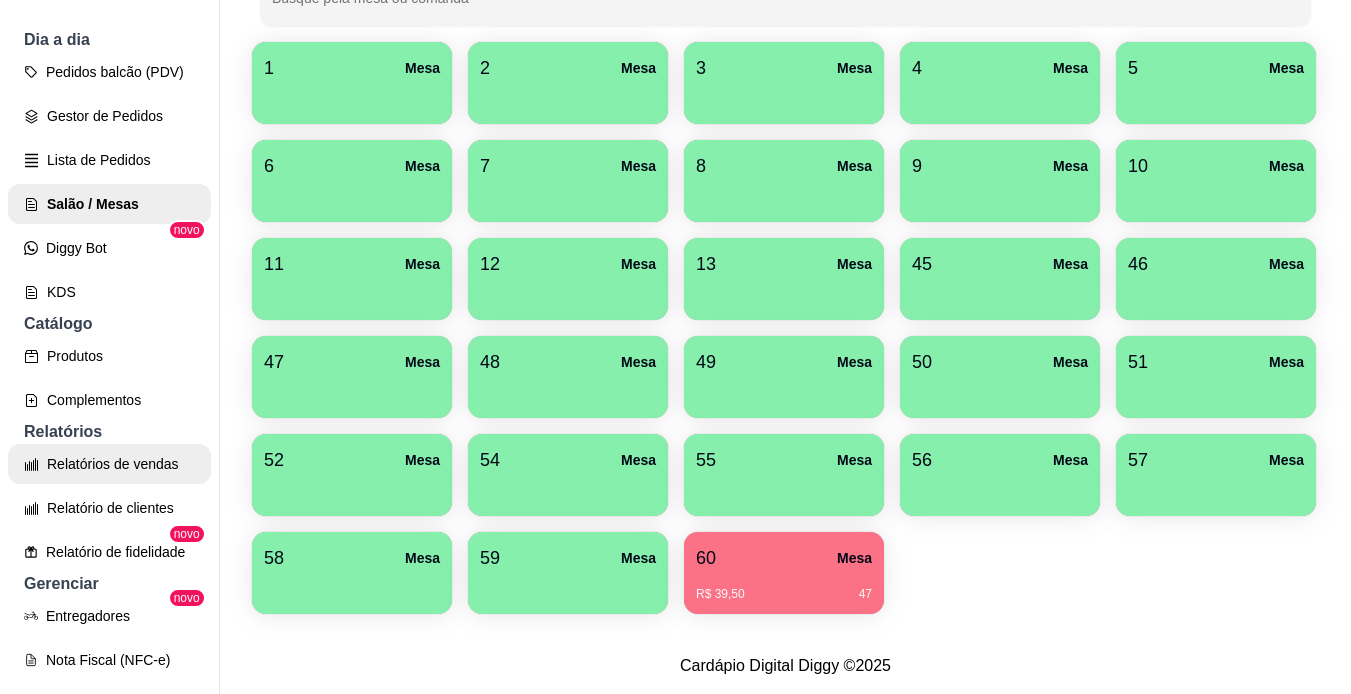 scroll, scrollTop: 0, scrollLeft: 0, axis: both 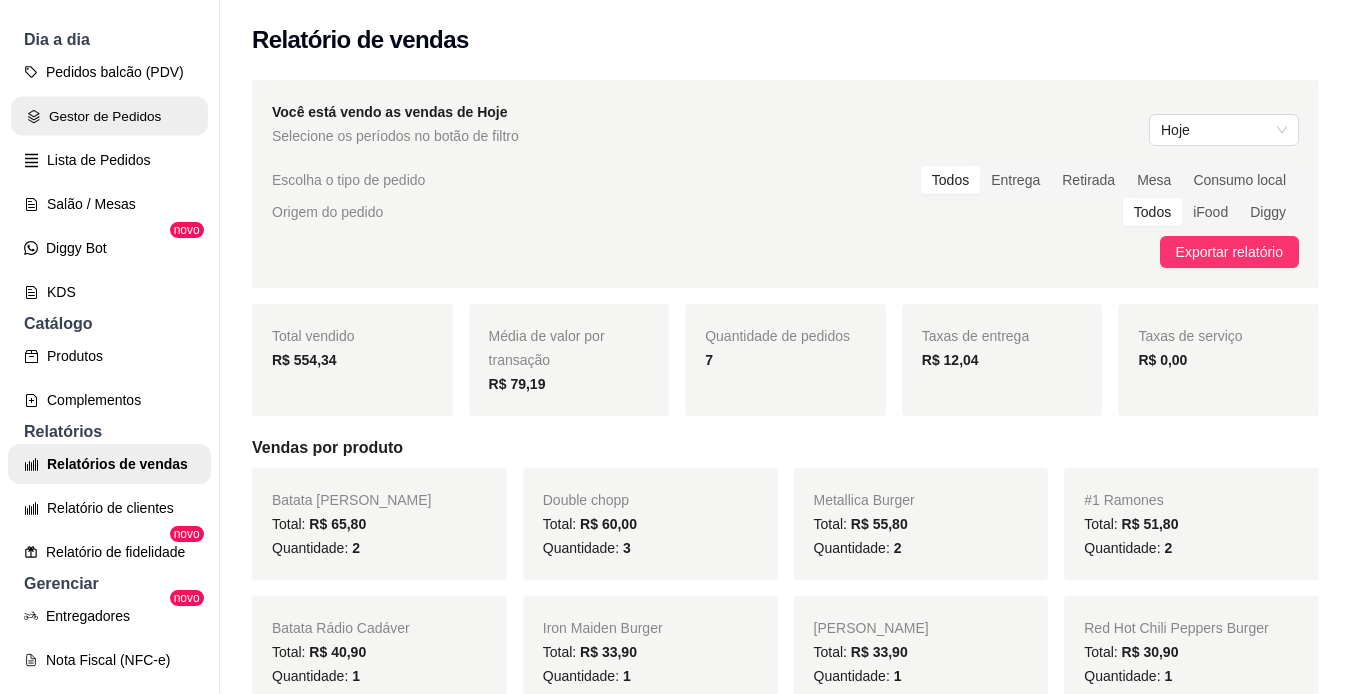 click on "Gestor de Pedidos" at bounding box center (109, 116) 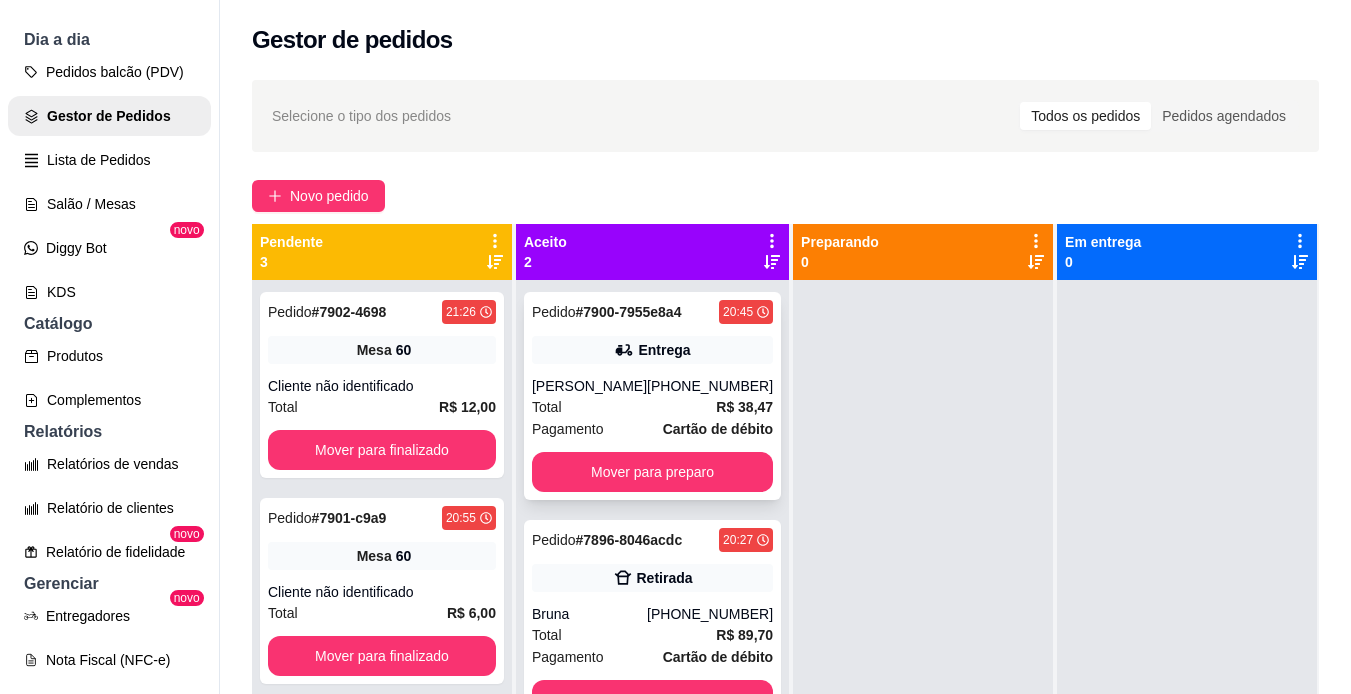 click on "Pedido  # 7900-7955e8a4 20:45 Entrega [PERSON_NAME] [PHONE_NUMBER] Total R$ 38,47 Pagamento Cartão de débito Mover para preparo" at bounding box center (652, 396) 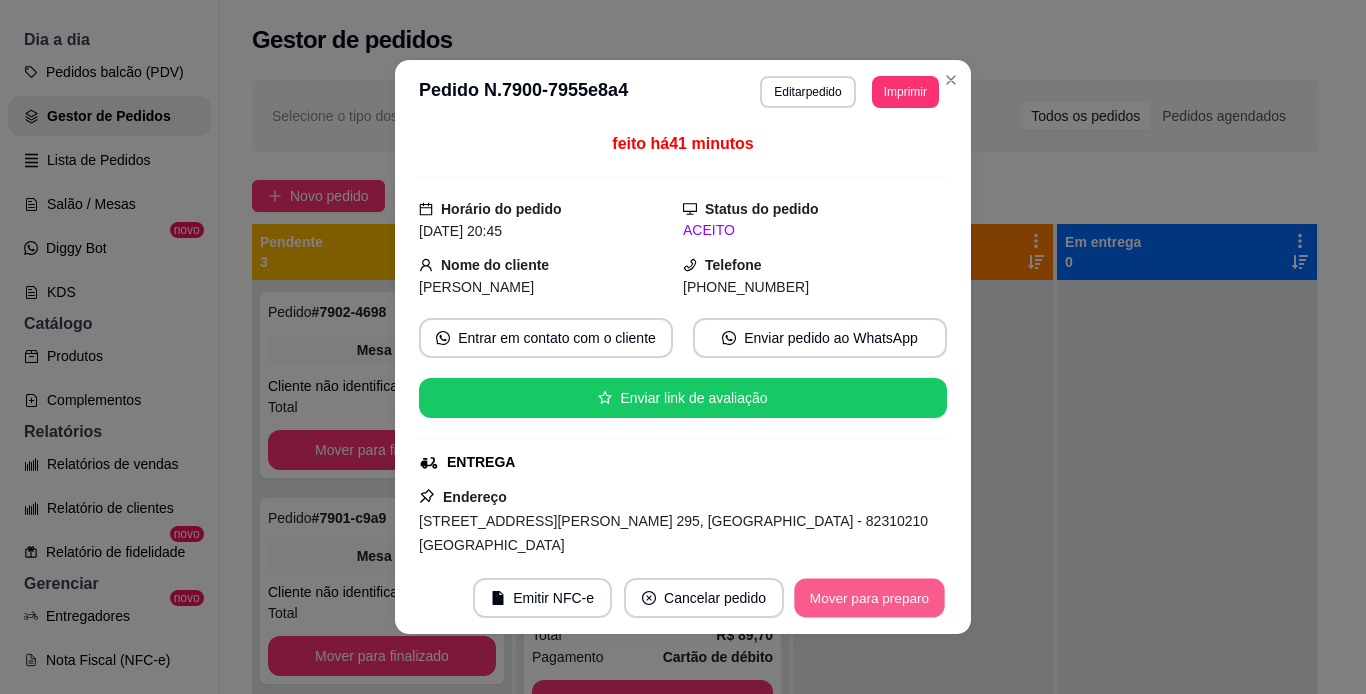click on "Mover para preparo" at bounding box center [869, 598] 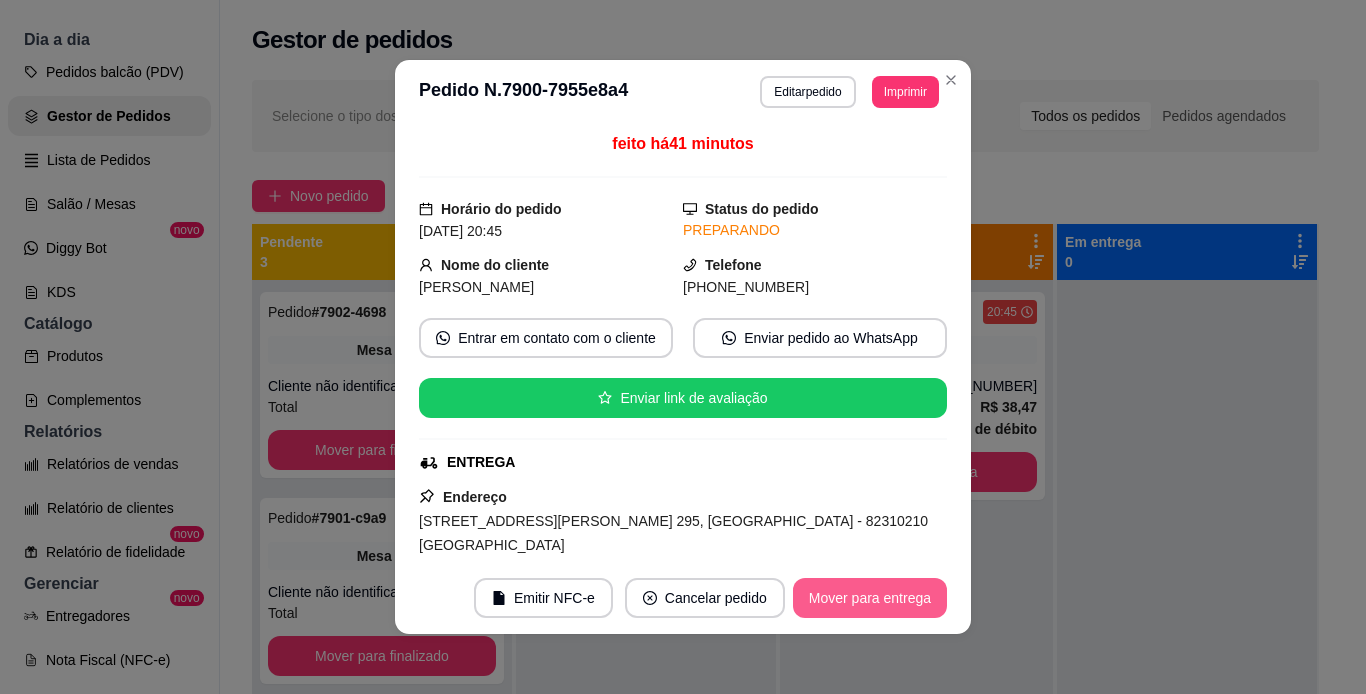 click on "Mover para entrega" at bounding box center (870, 598) 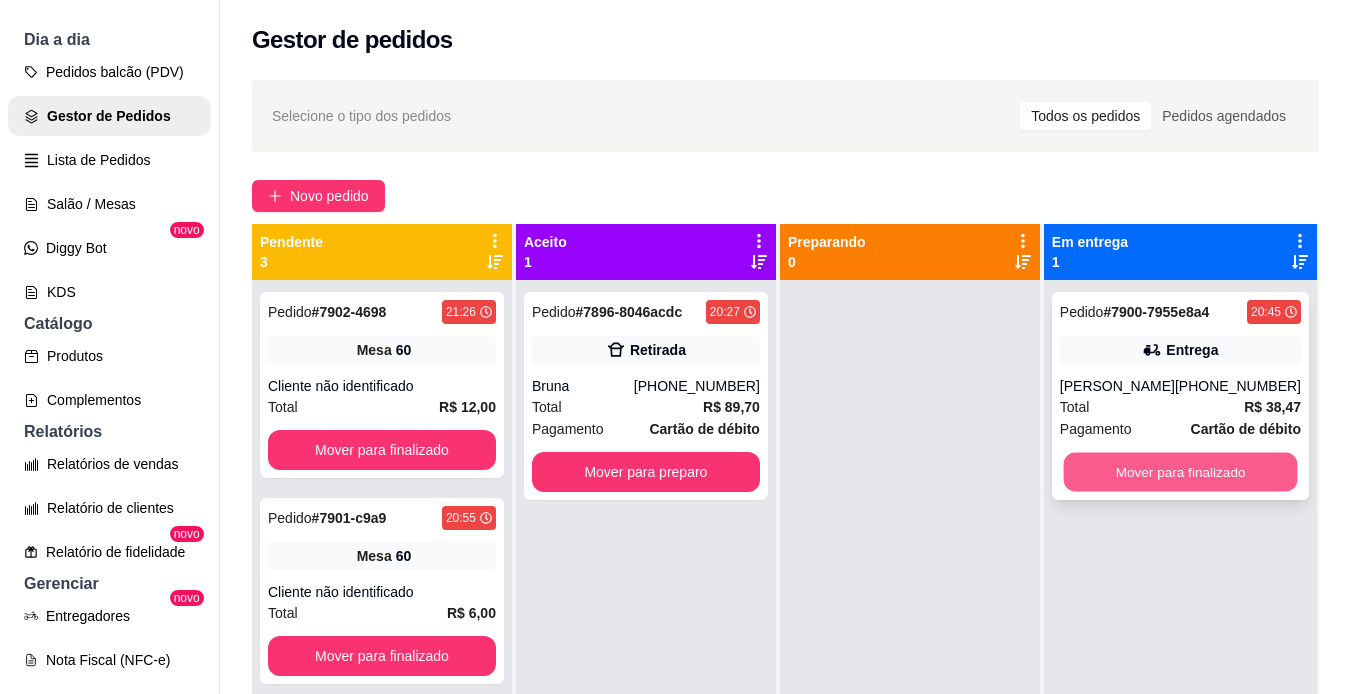 click on "Mover para finalizado" at bounding box center [1180, 472] 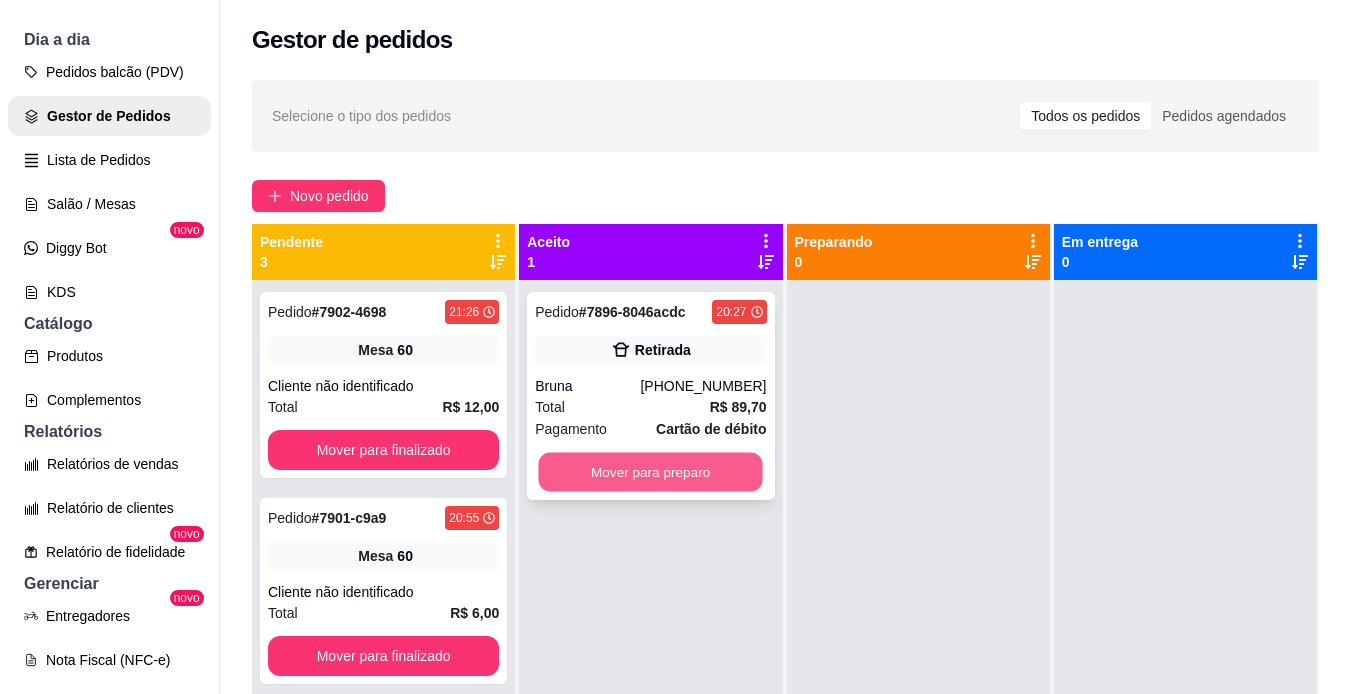 click on "Mover para preparo" at bounding box center [651, 472] 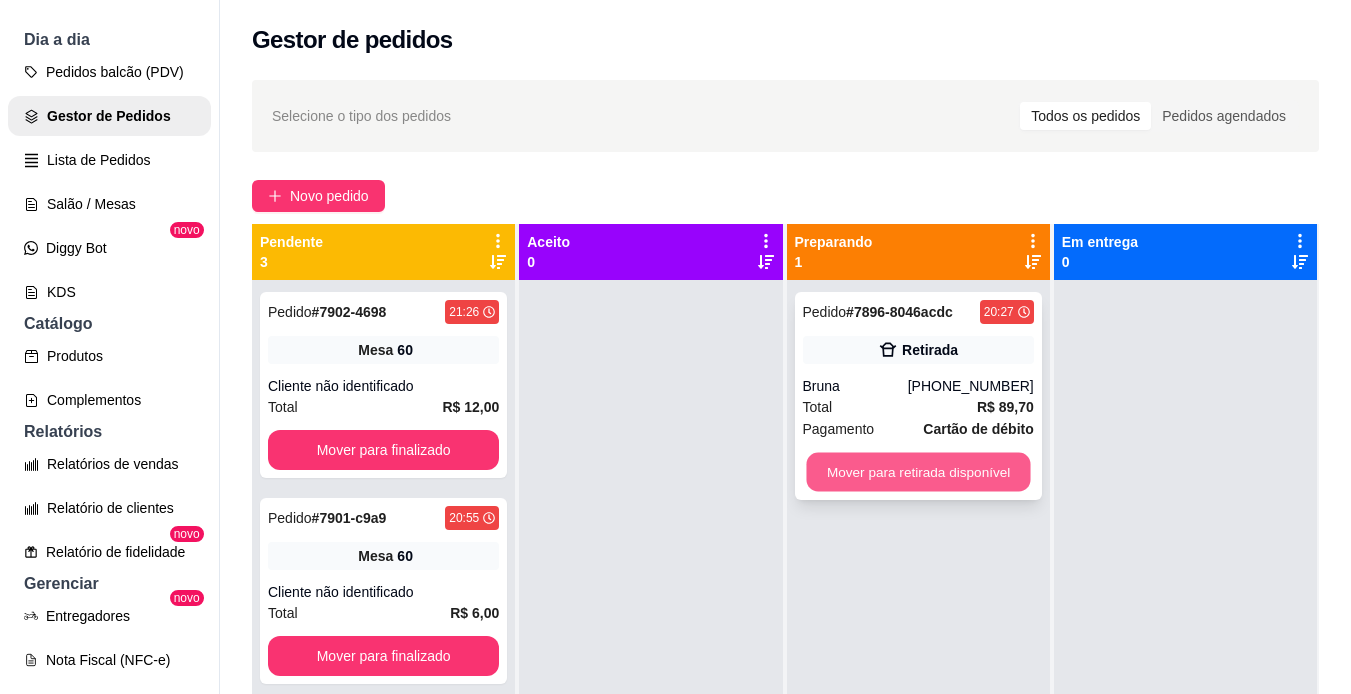 click on "Mover para retirada disponível" at bounding box center (918, 472) 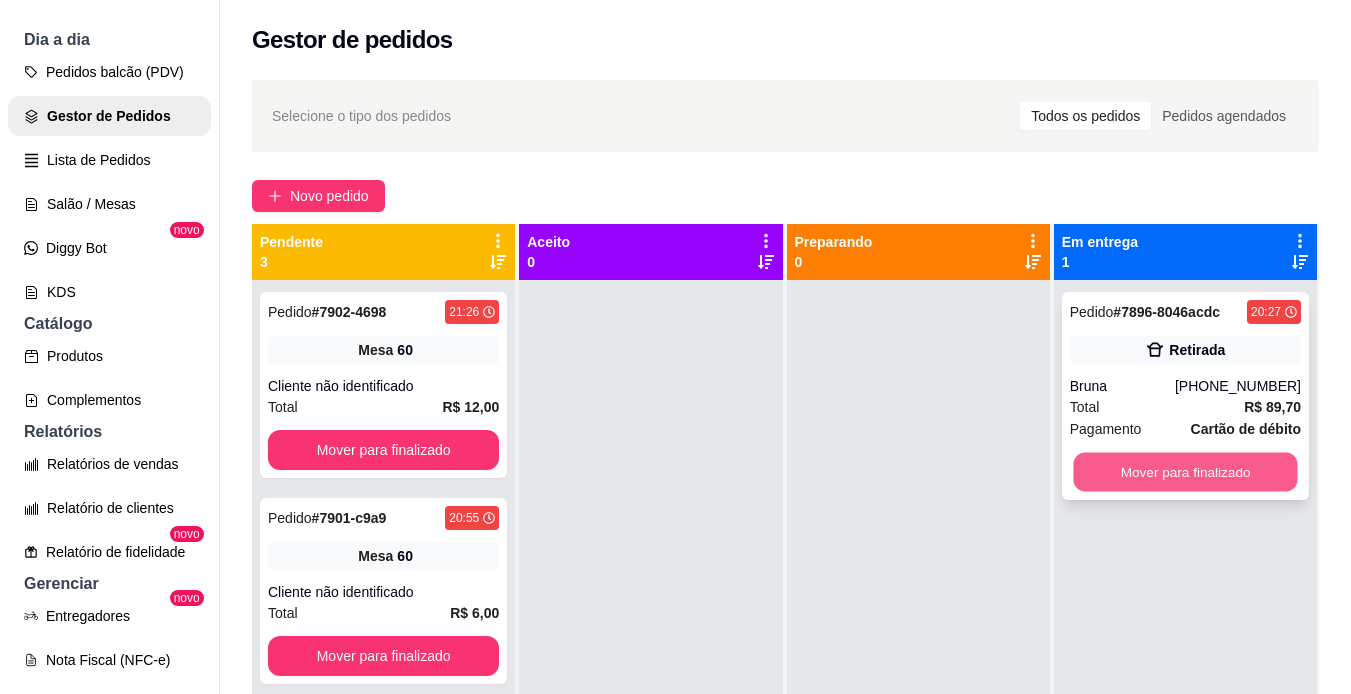 click on "Mover para finalizado" at bounding box center [1185, 472] 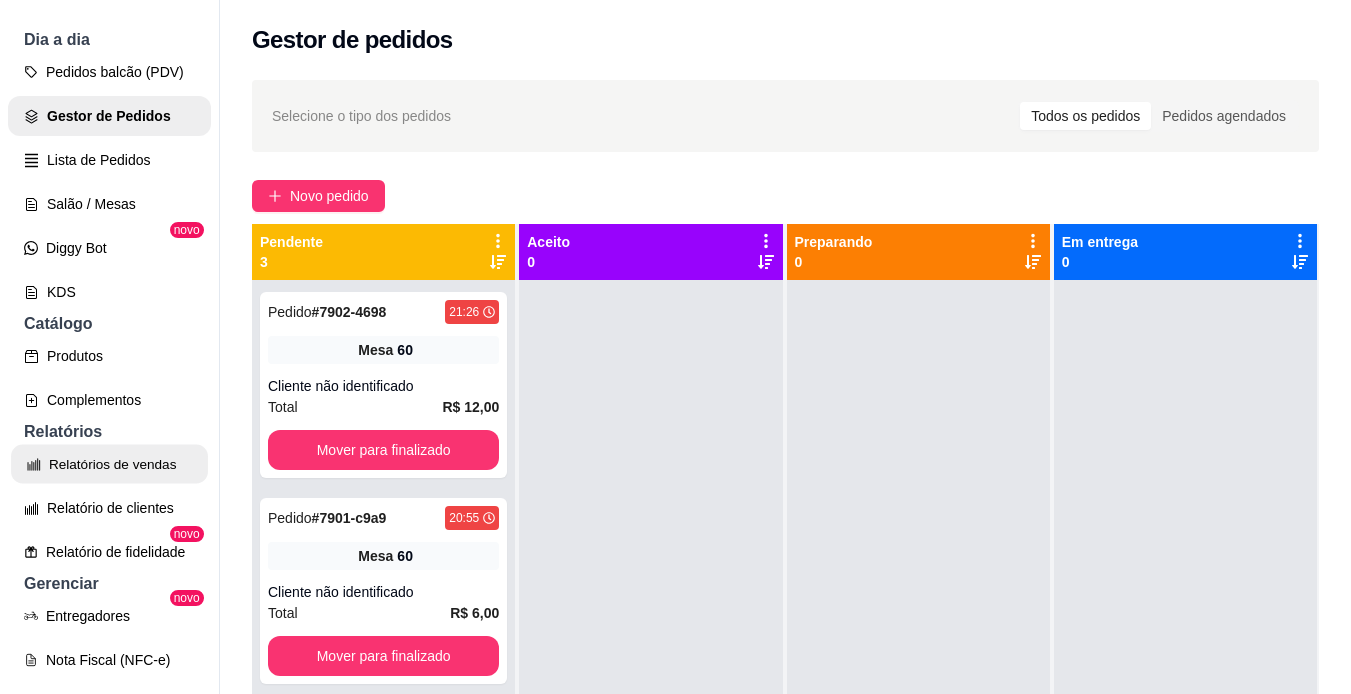 click on "Relatórios de vendas" at bounding box center [109, 464] 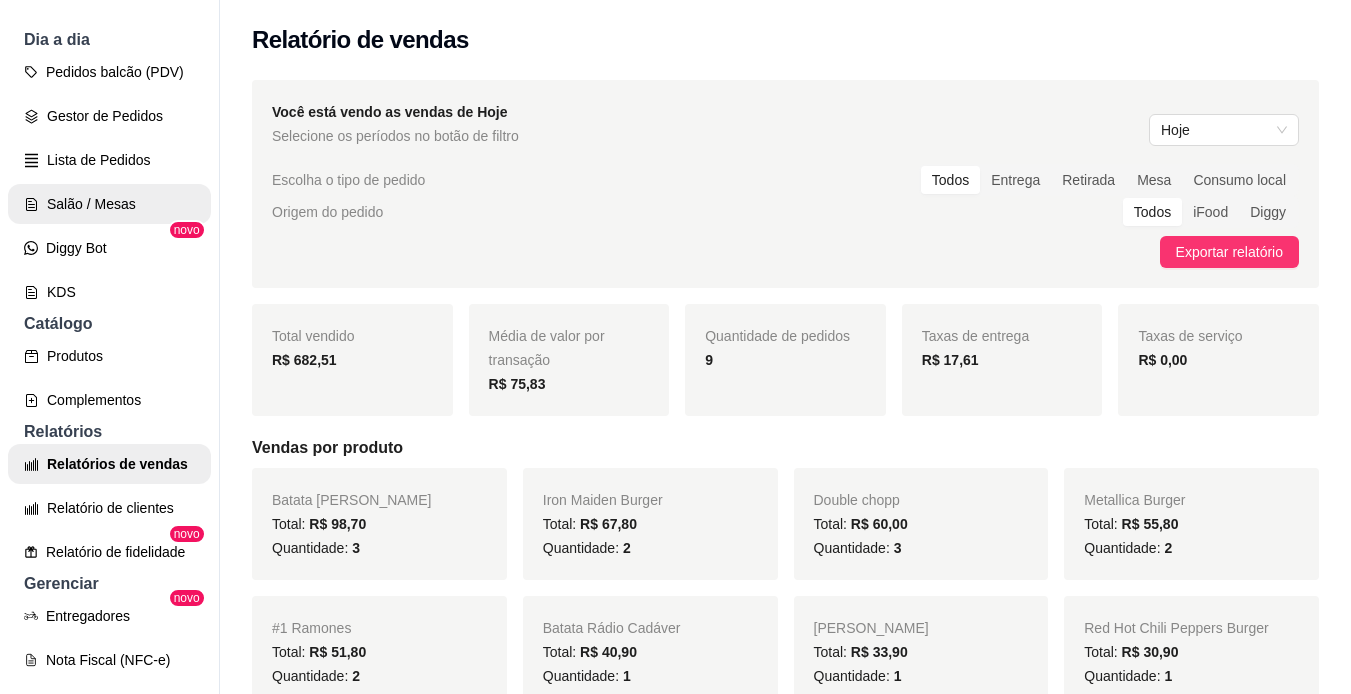 click on "Salão / Mesas" at bounding box center (109, 204) 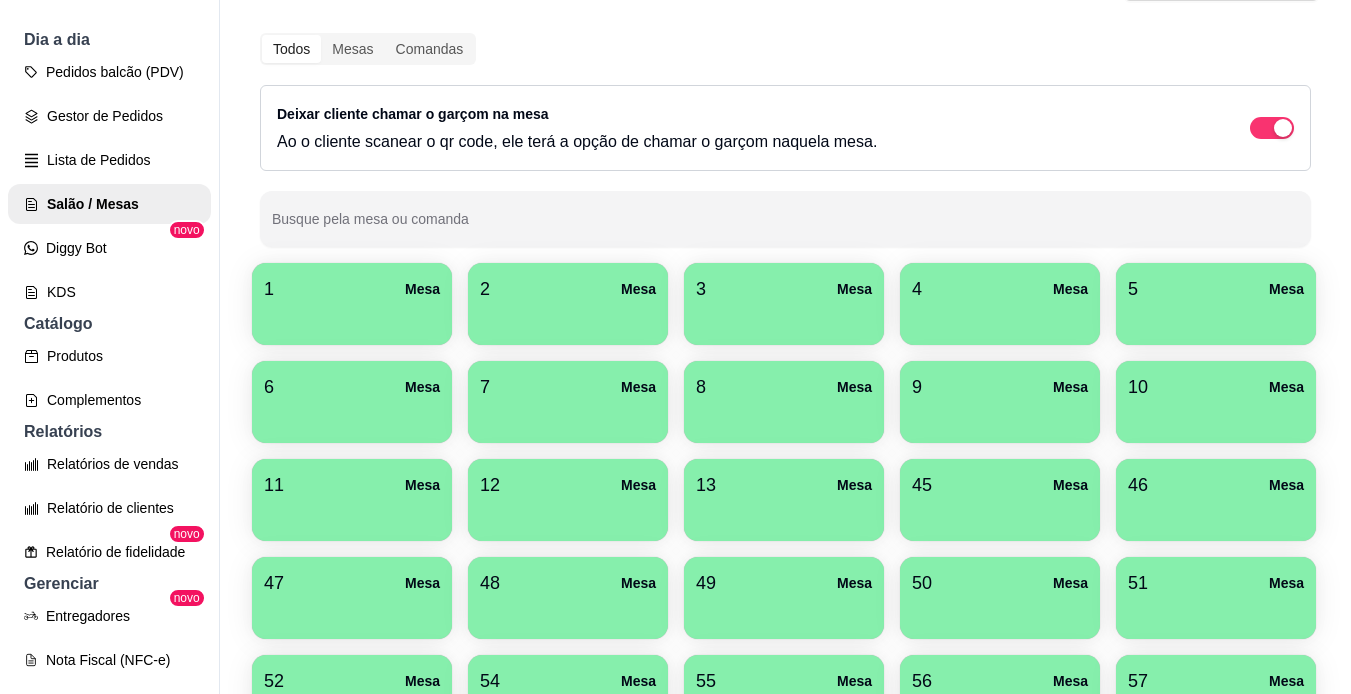 scroll, scrollTop: 109, scrollLeft: 0, axis: vertical 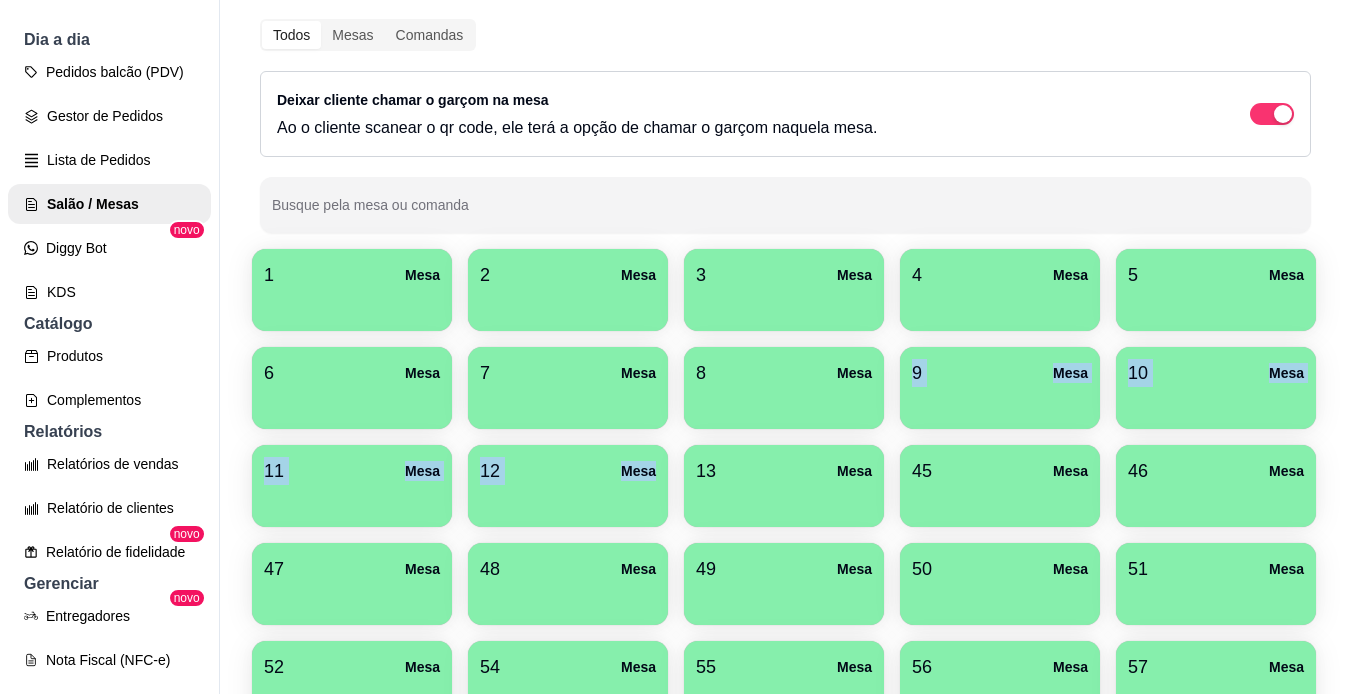 drag, startPoint x: 1333, startPoint y: 348, endPoint x: 1328, endPoint y: 465, distance: 117.10679 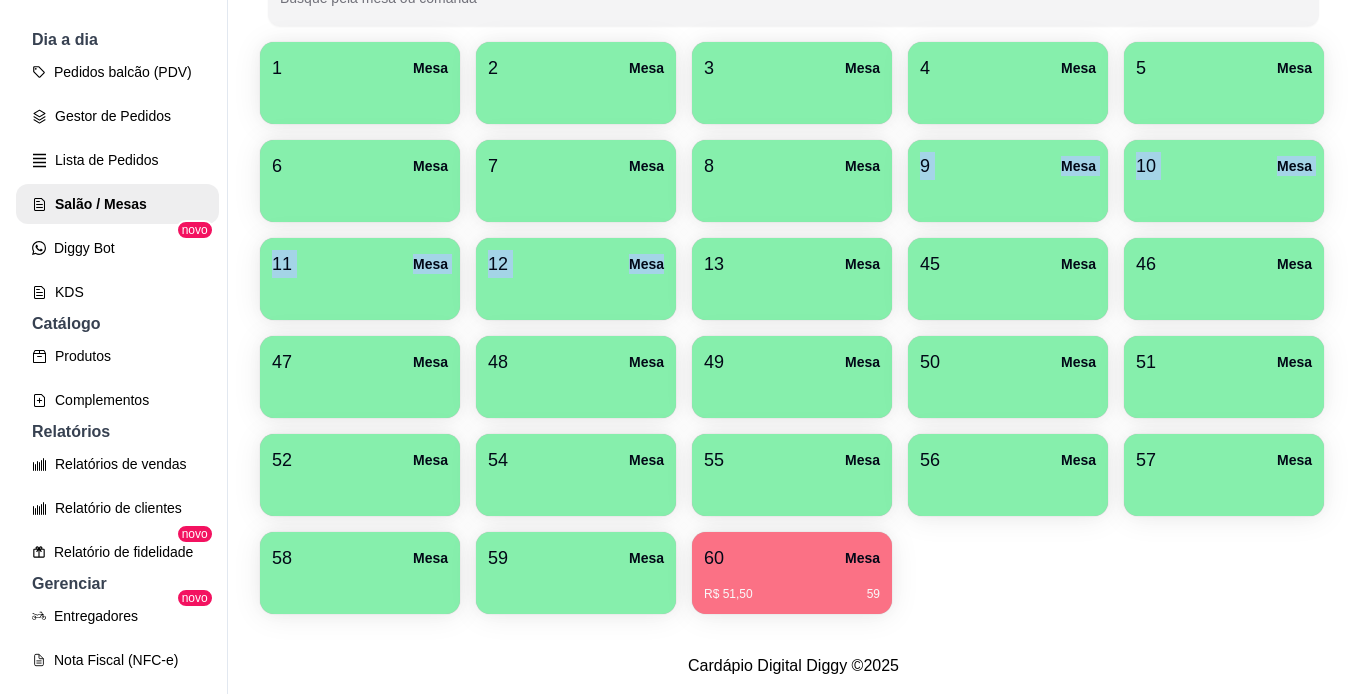 scroll, scrollTop: 429, scrollLeft: 0, axis: vertical 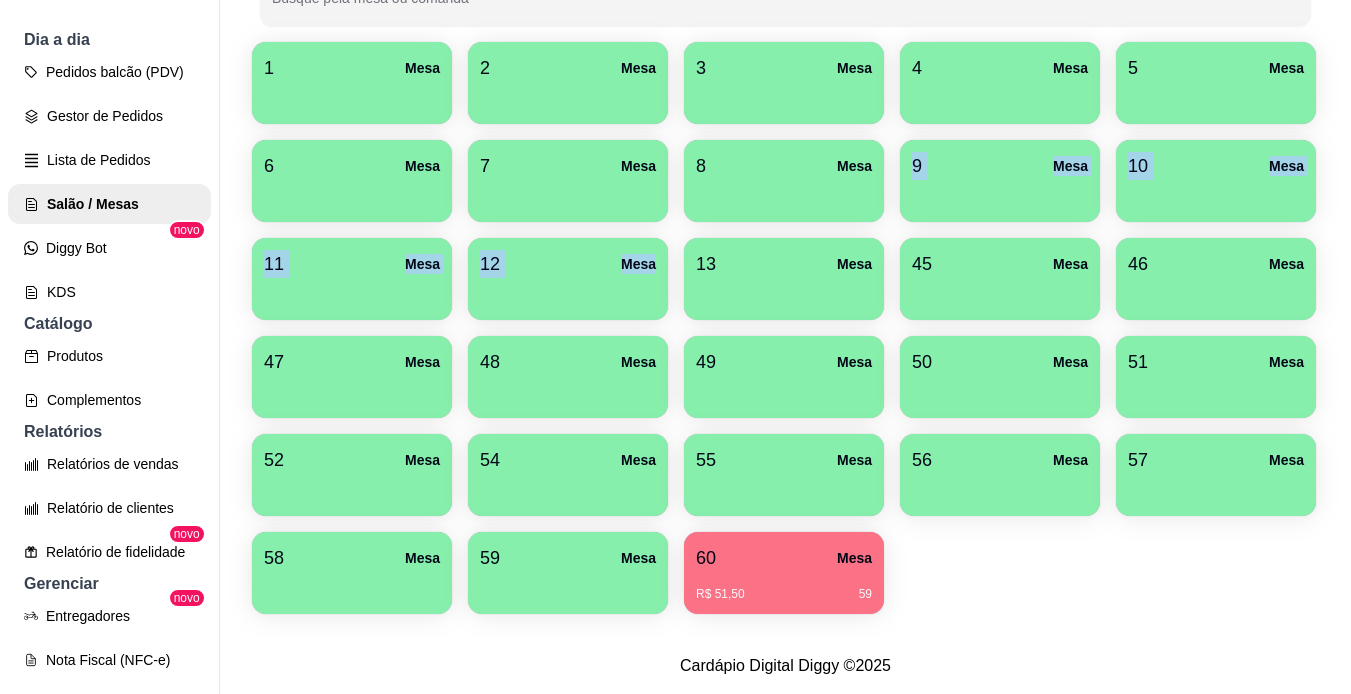 click on "R$ 51,50 59" at bounding box center (784, 594) 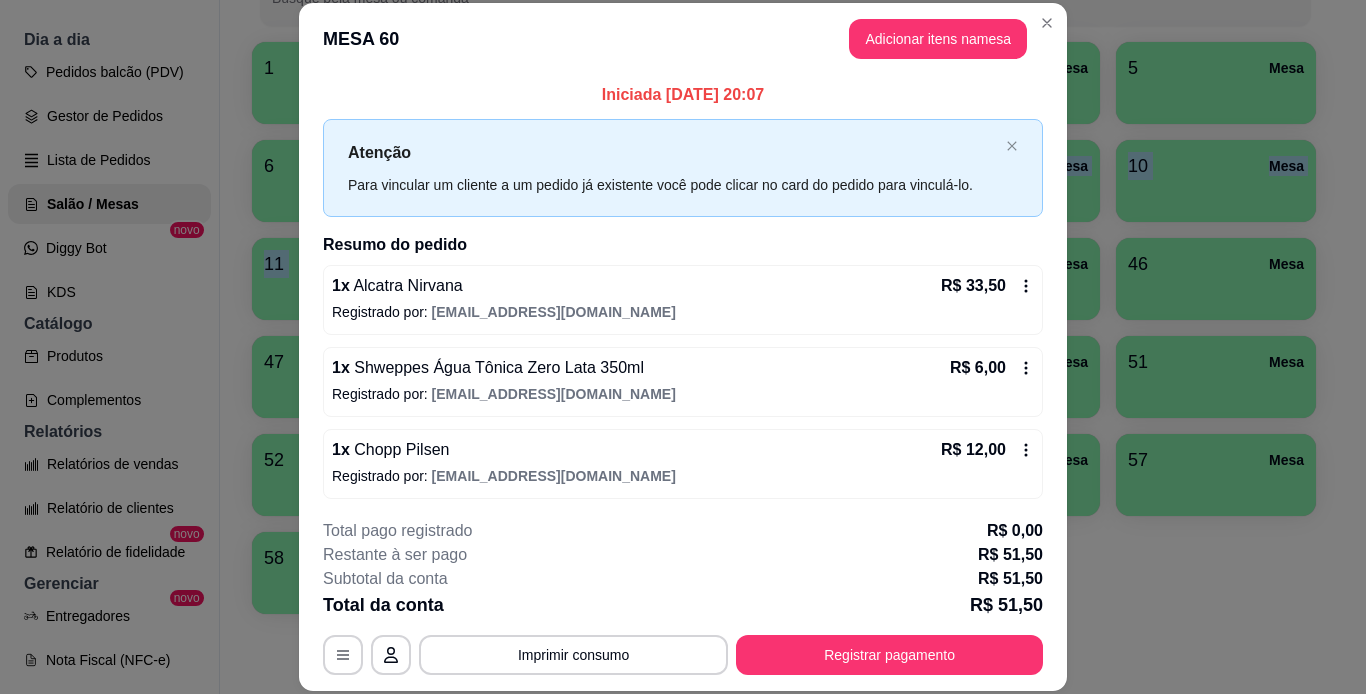 scroll, scrollTop: 4, scrollLeft: 0, axis: vertical 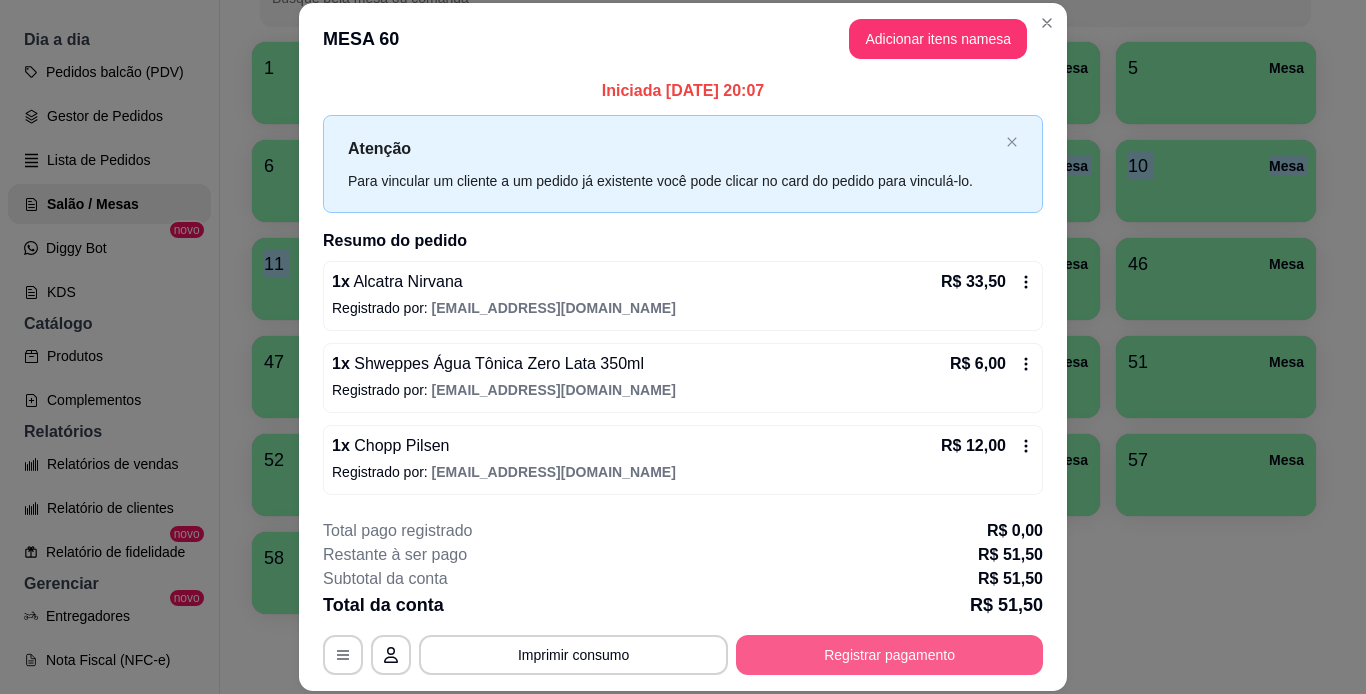 click on "Registrar pagamento" at bounding box center [889, 655] 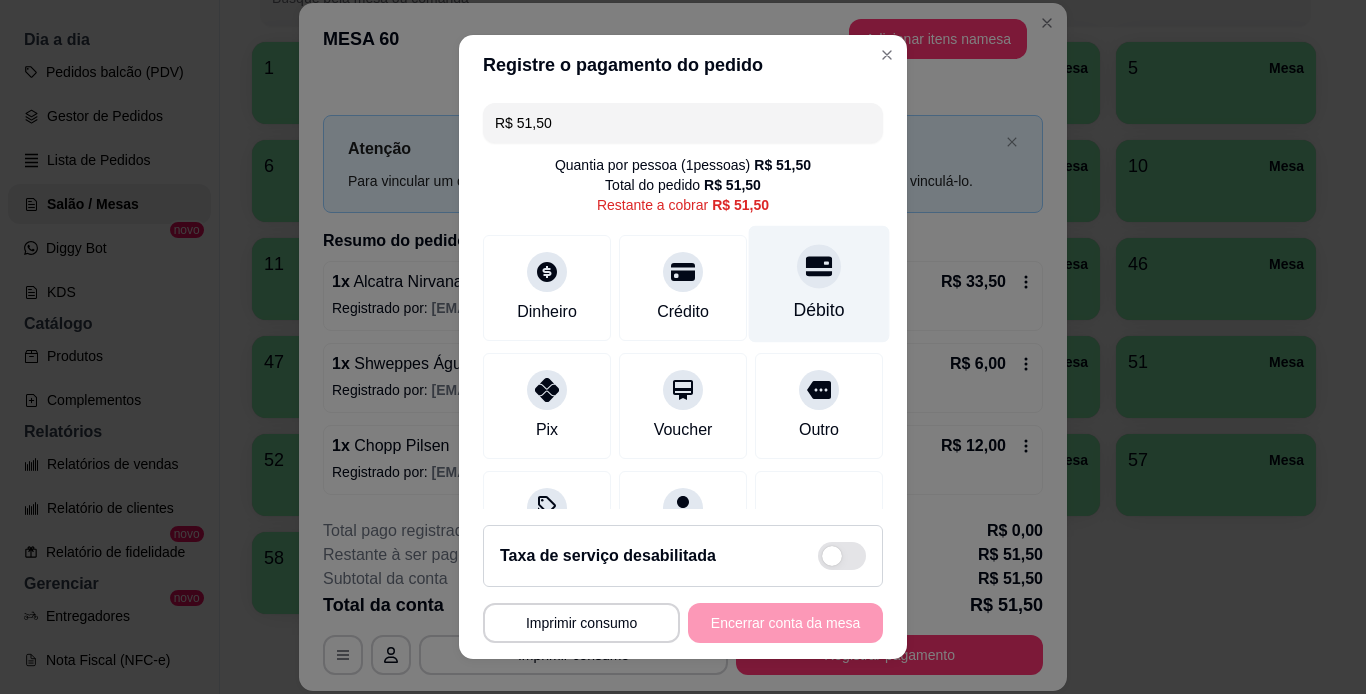 click on "Débito" at bounding box center (819, 283) 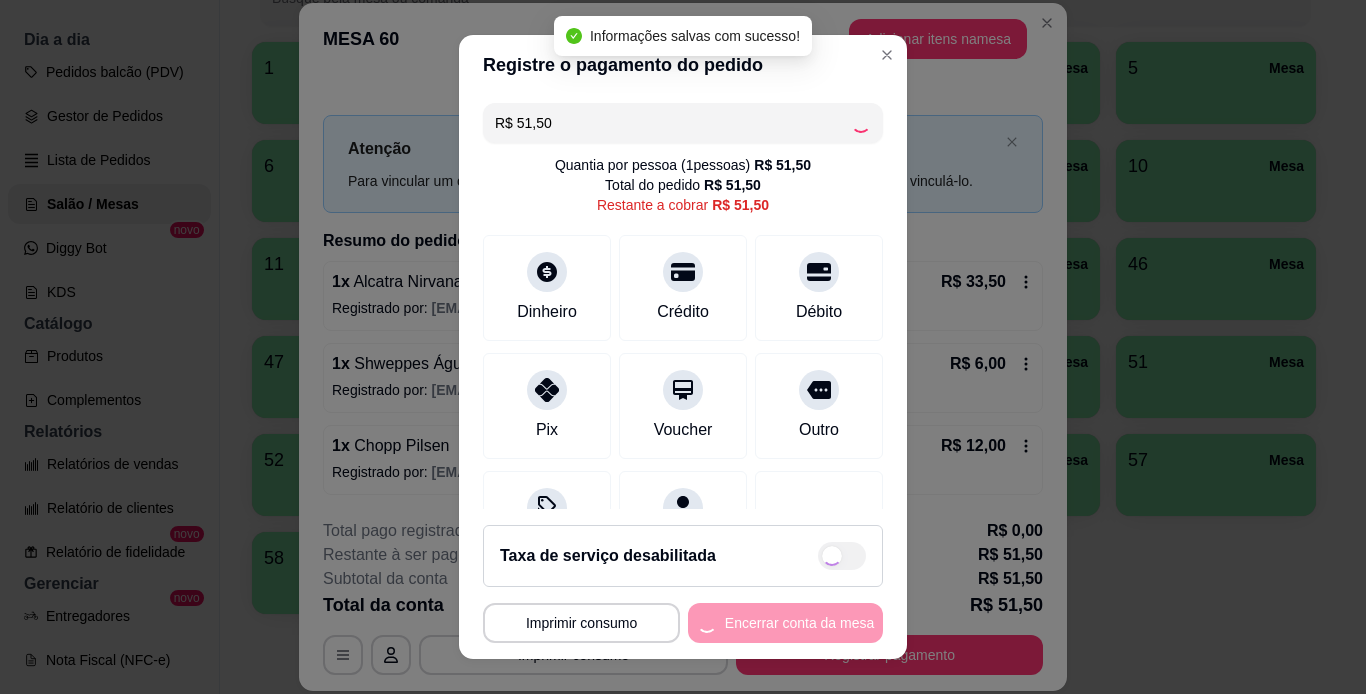type on "R$ 0,00" 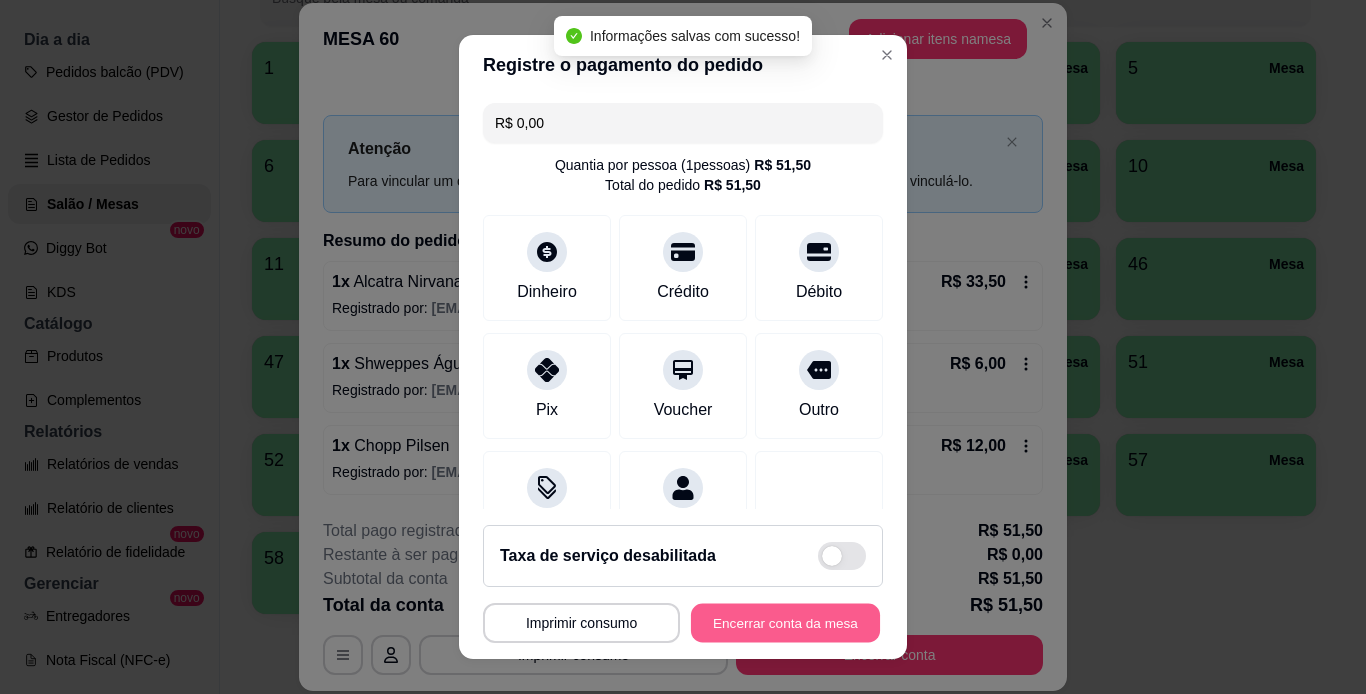 click on "Encerrar conta da mesa" at bounding box center (785, 623) 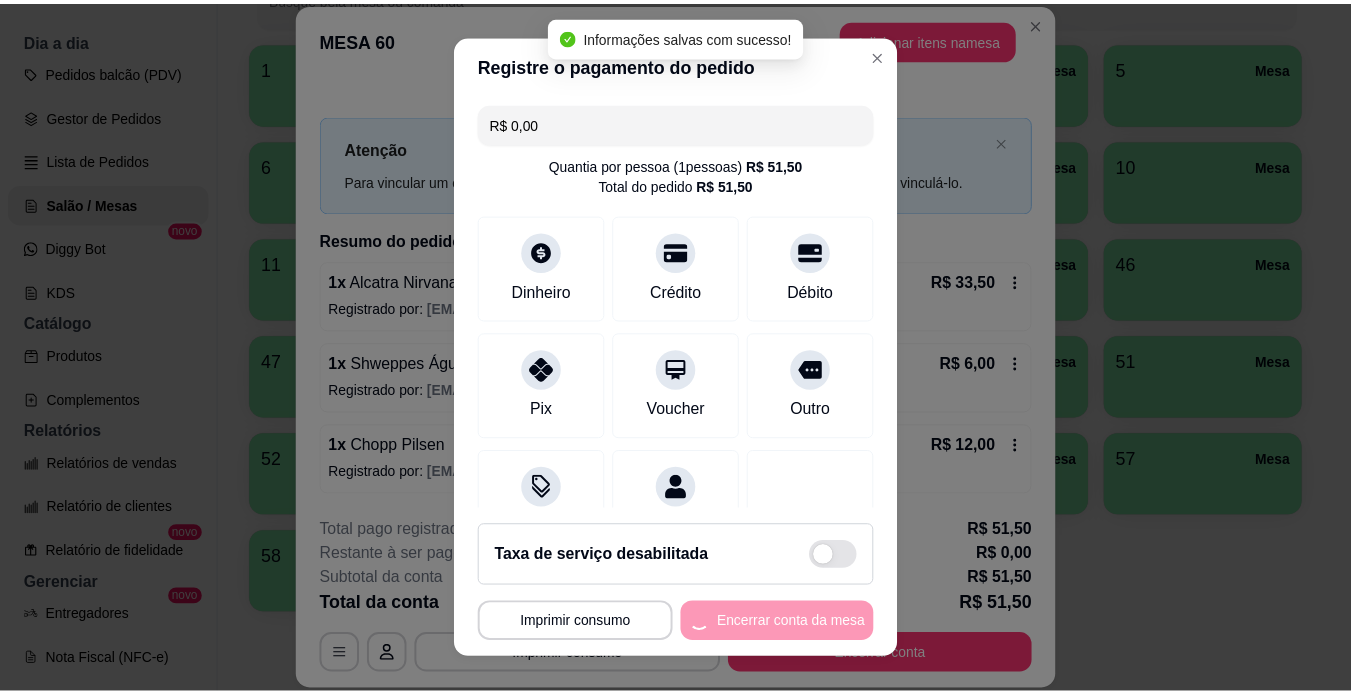 scroll, scrollTop: 0, scrollLeft: 0, axis: both 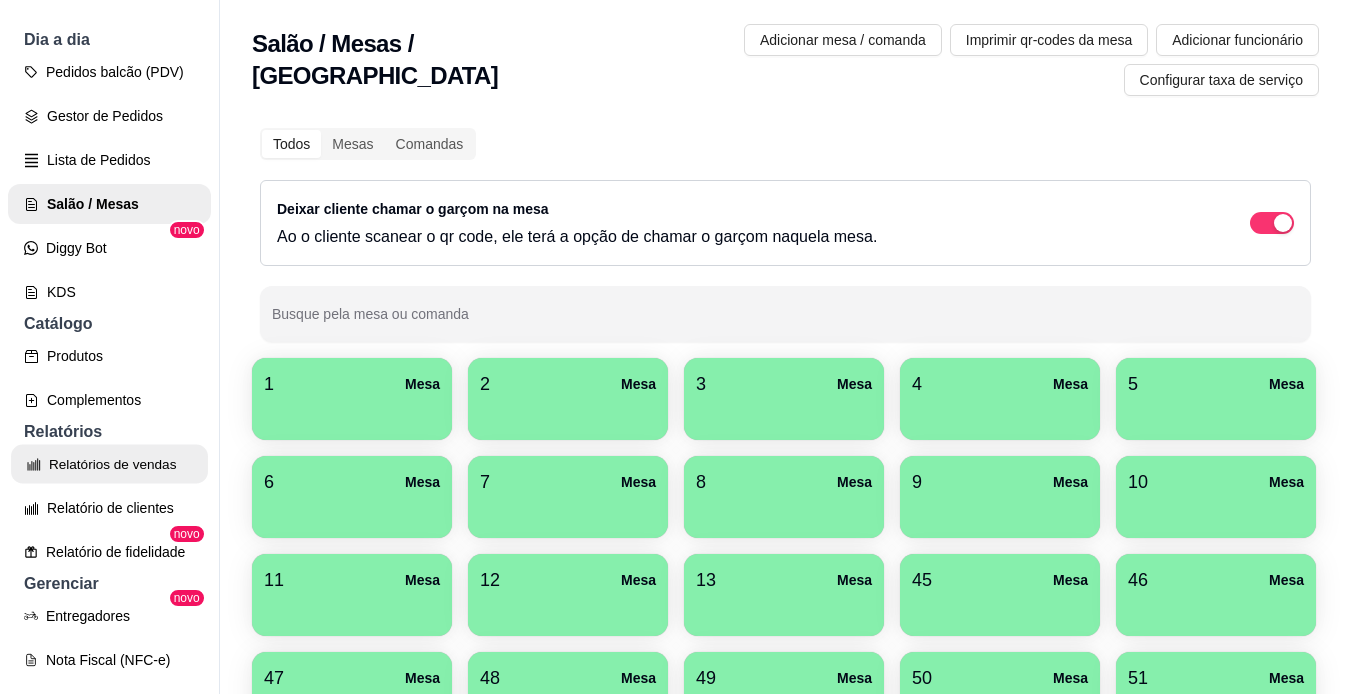 click on "Relatórios de vendas" at bounding box center (109, 464) 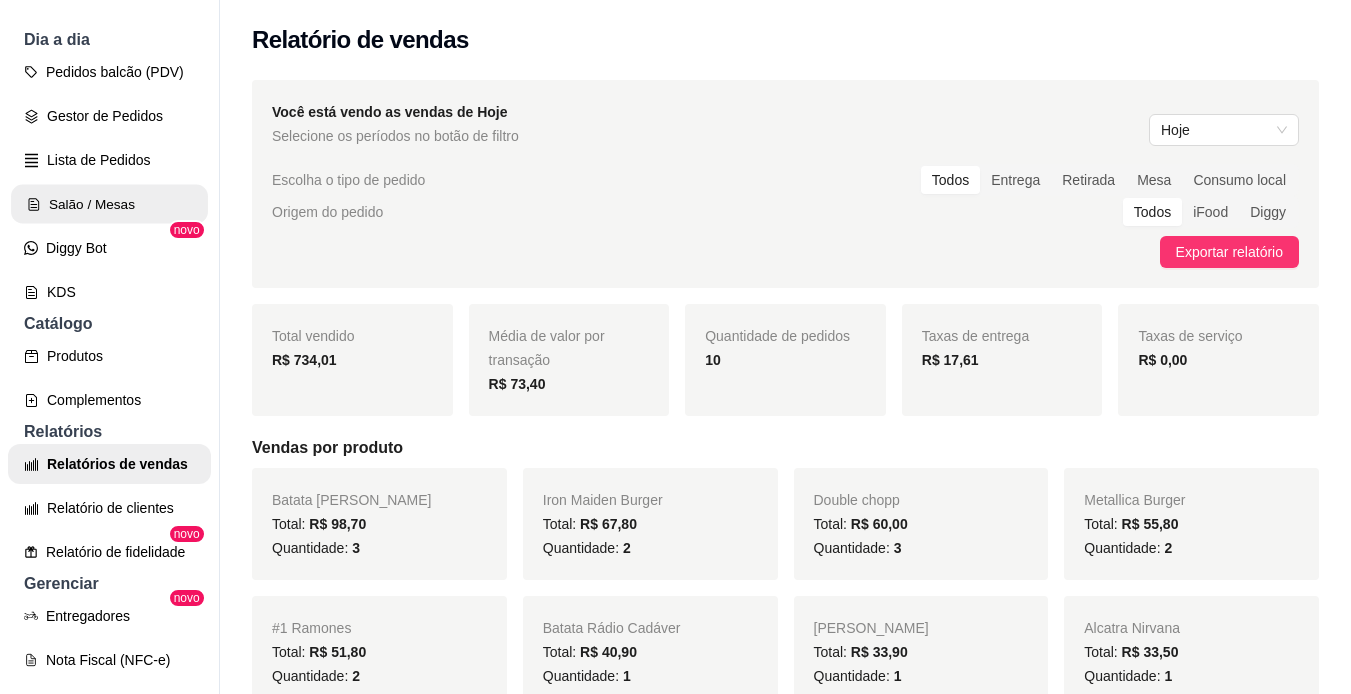 click on "Salão / Mesas" at bounding box center (109, 204) 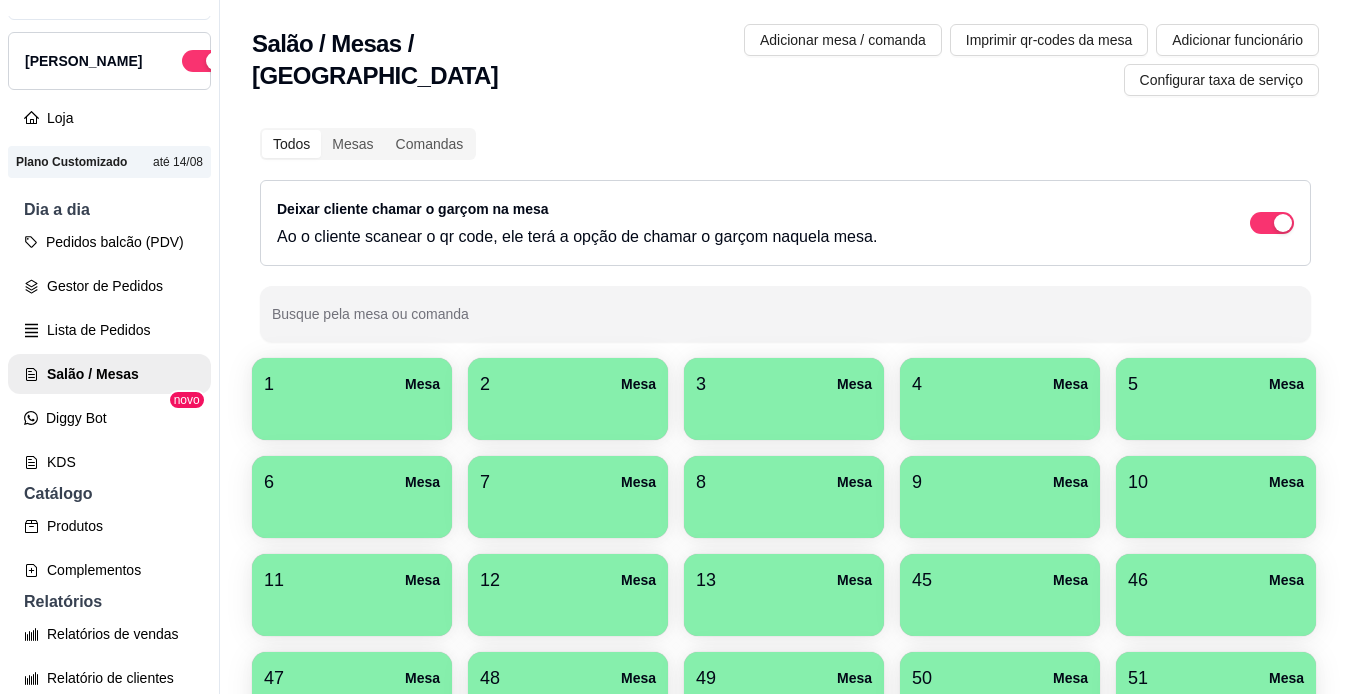 scroll, scrollTop: 0, scrollLeft: 0, axis: both 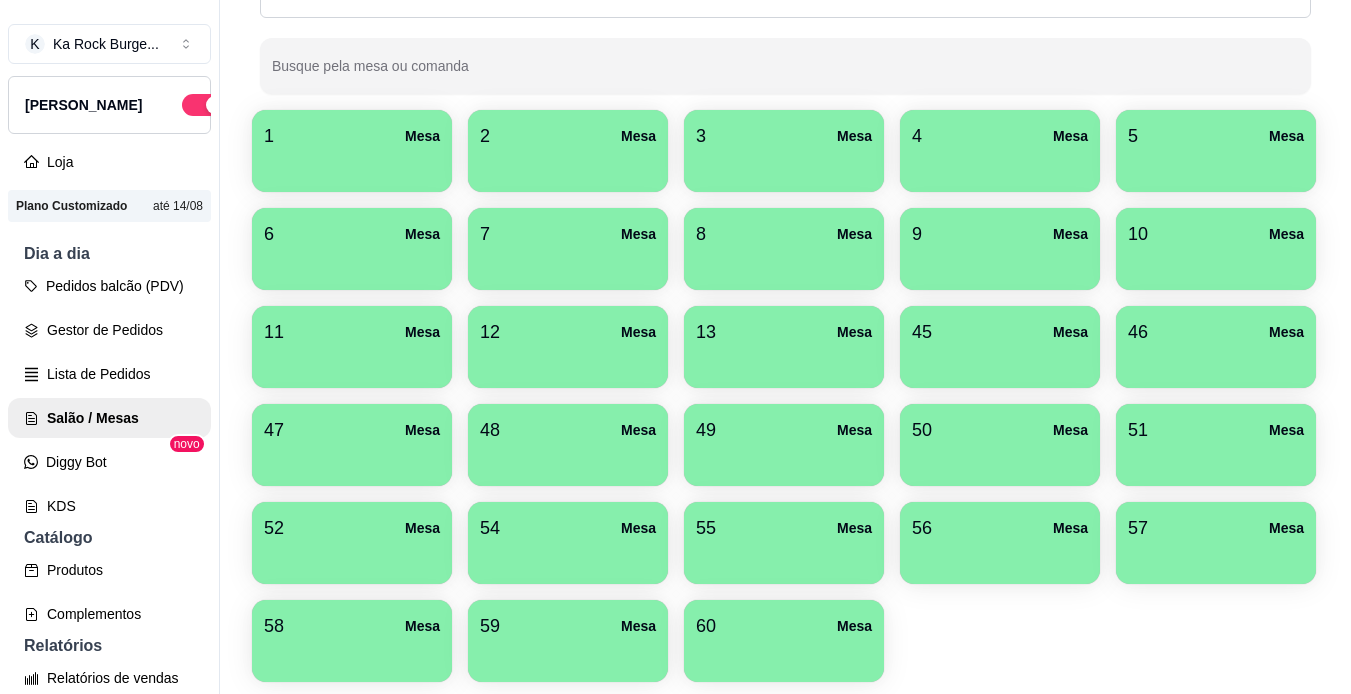 click at bounding box center (1000, 557) 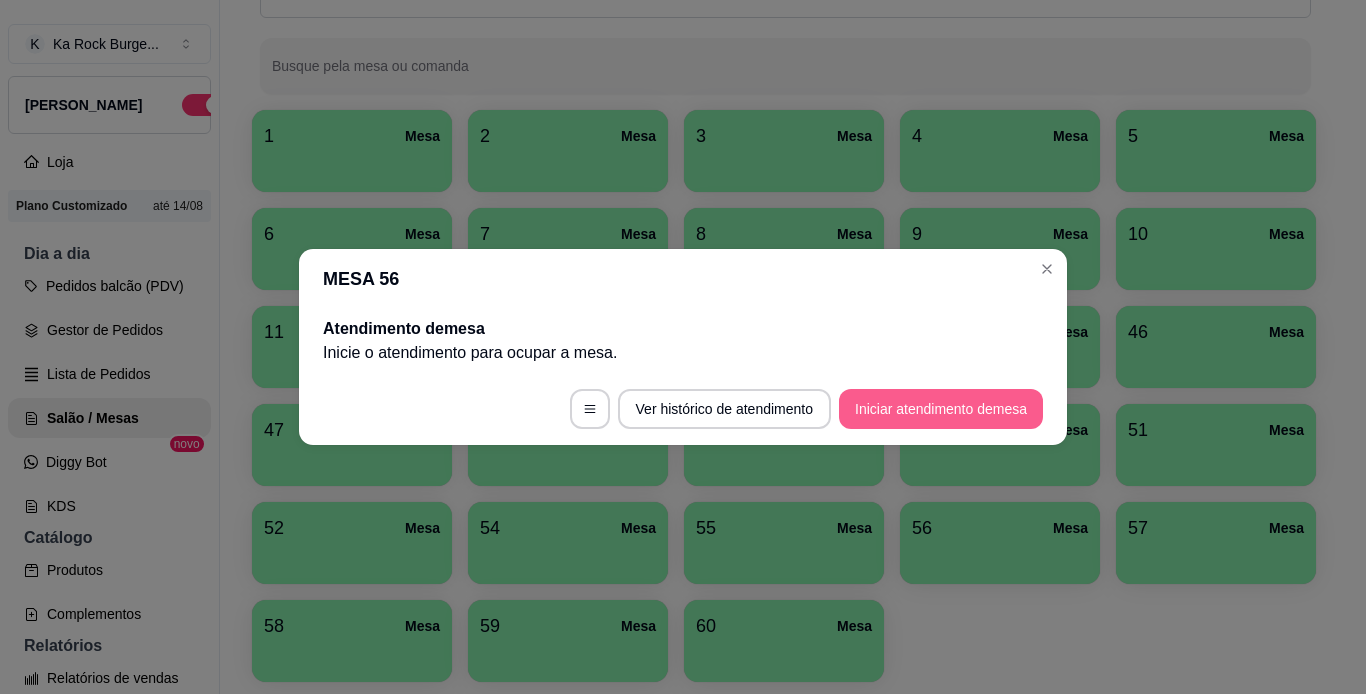 click on "Iniciar atendimento de  mesa" at bounding box center (941, 409) 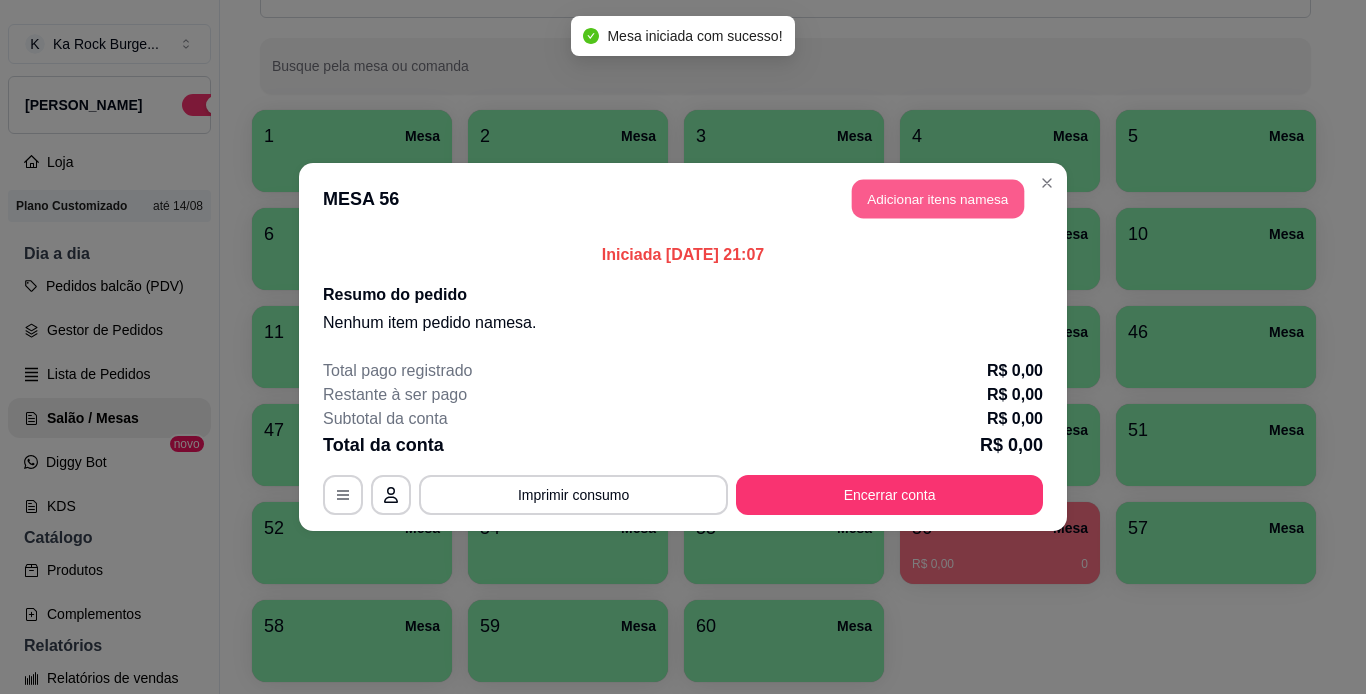 click on "Adicionar itens na  mesa" at bounding box center (938, 199) 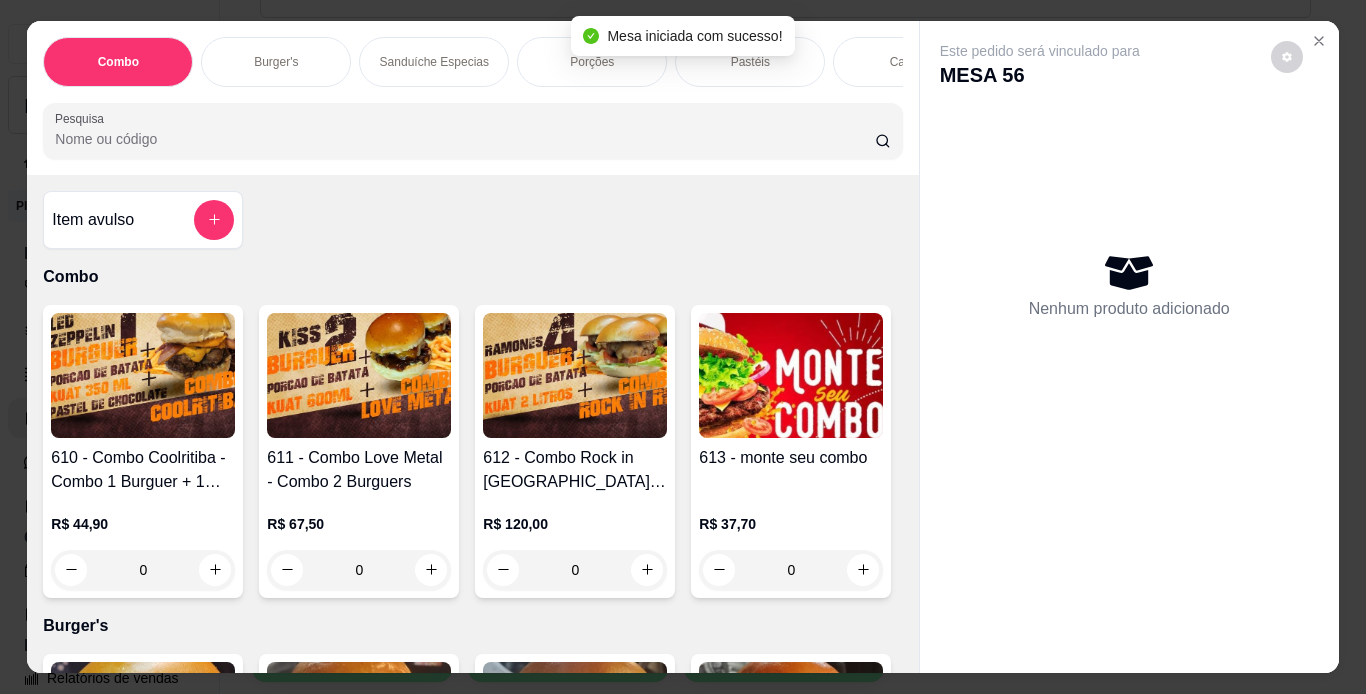 click on "Burger's" at bounding box center (276, 62) 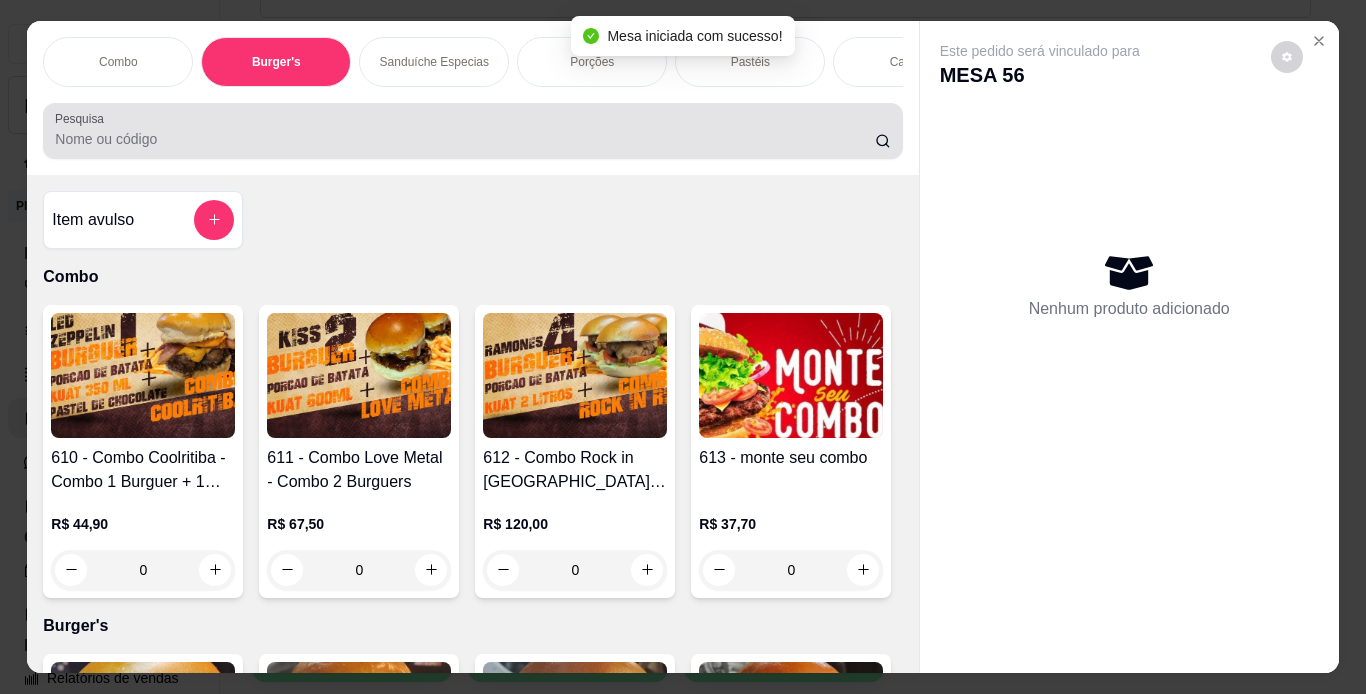 scroll, scrollTop: 724, scrollLeft: 0, axis: vertical 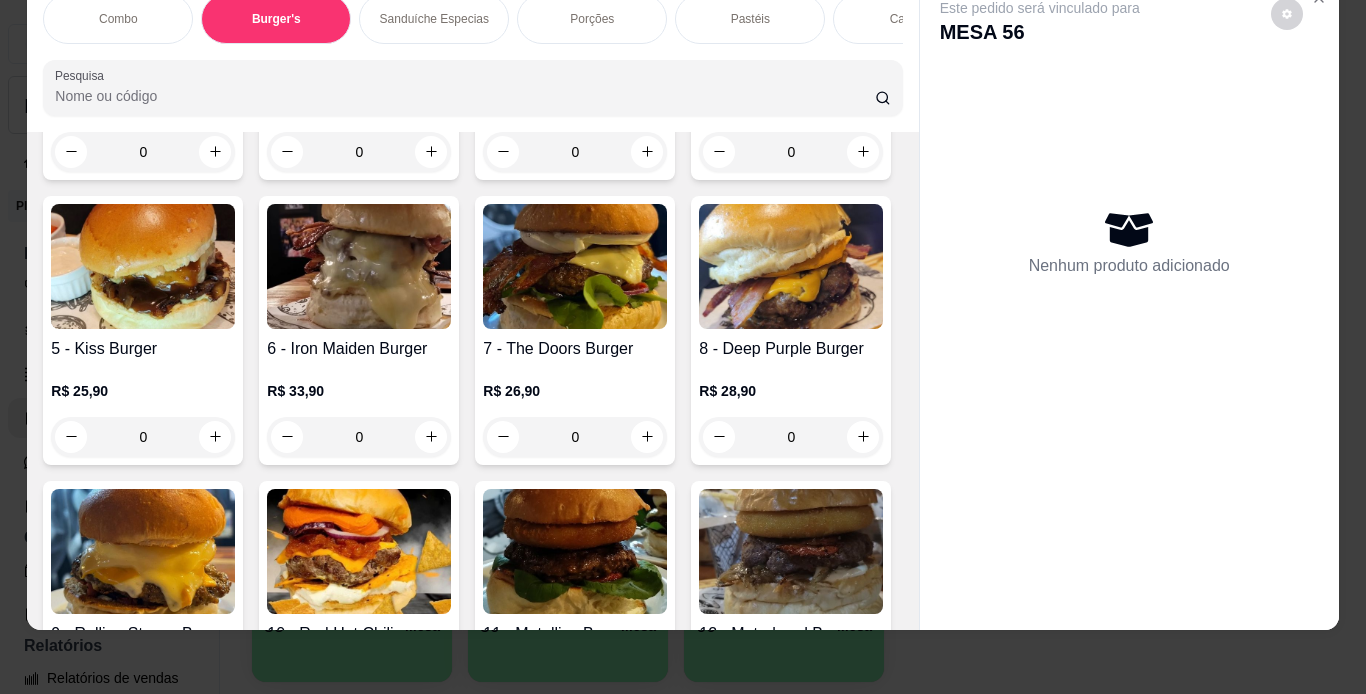 click at bounding box center (143, -43) 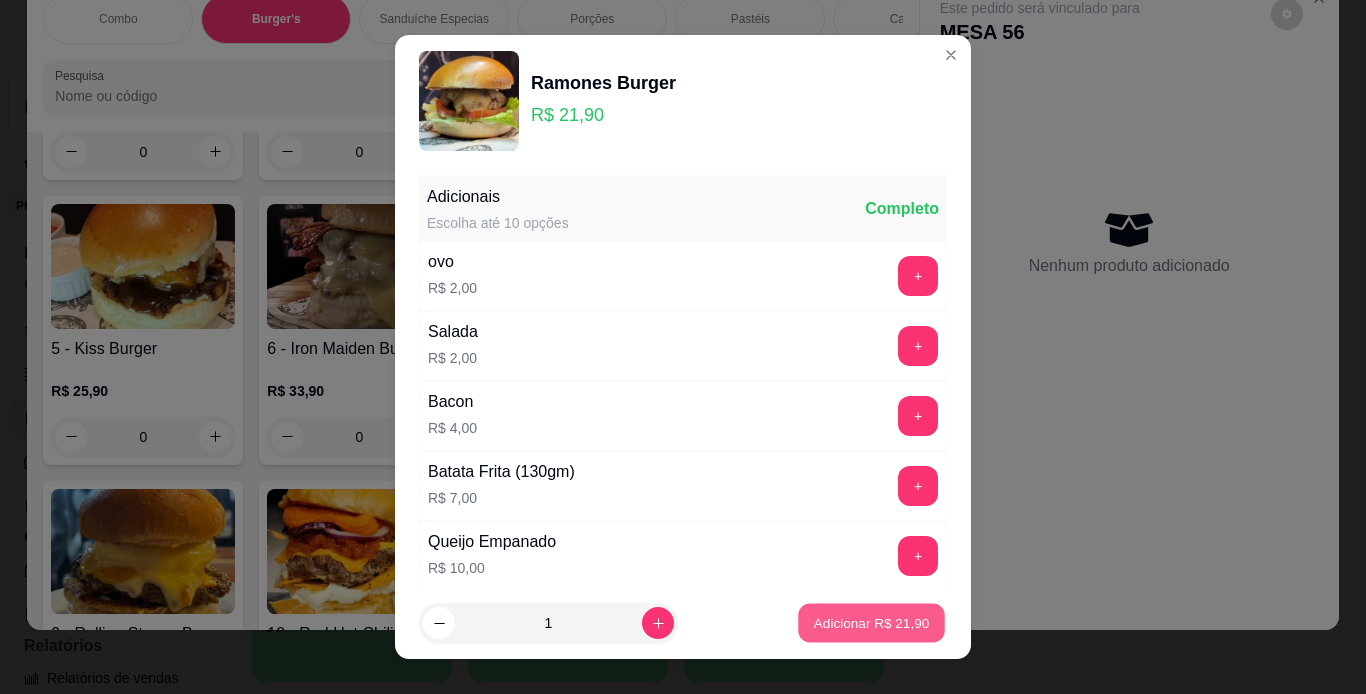 click on "Adicionar   R$ 21,90" at bounding box center [872, 623] 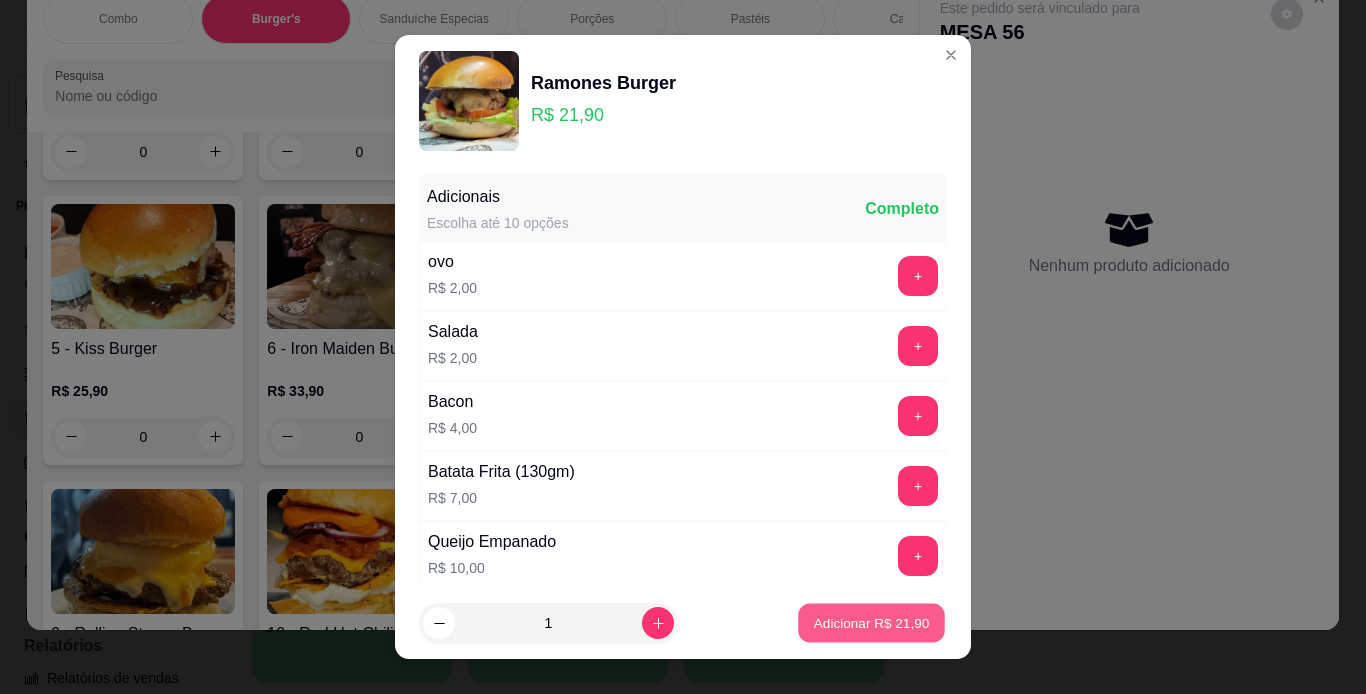 type on "1" 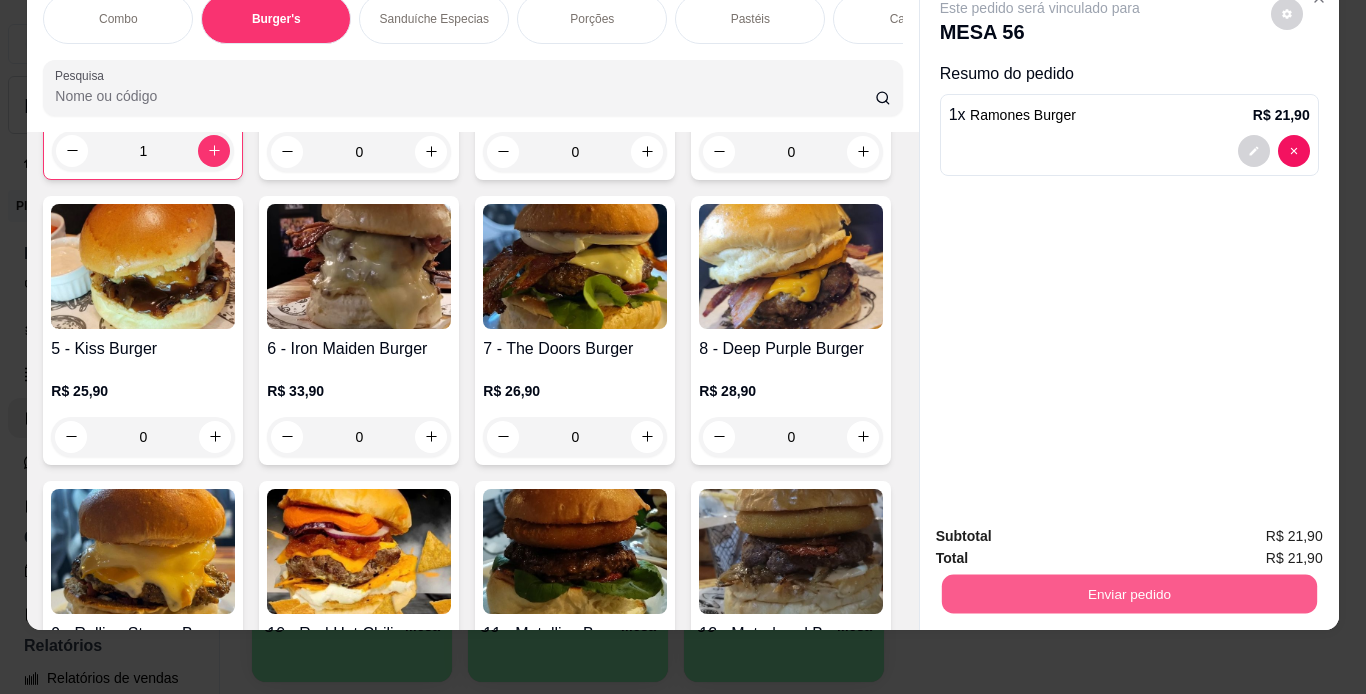 click on "Enviar pedido" at bounding box center (1128, 594) 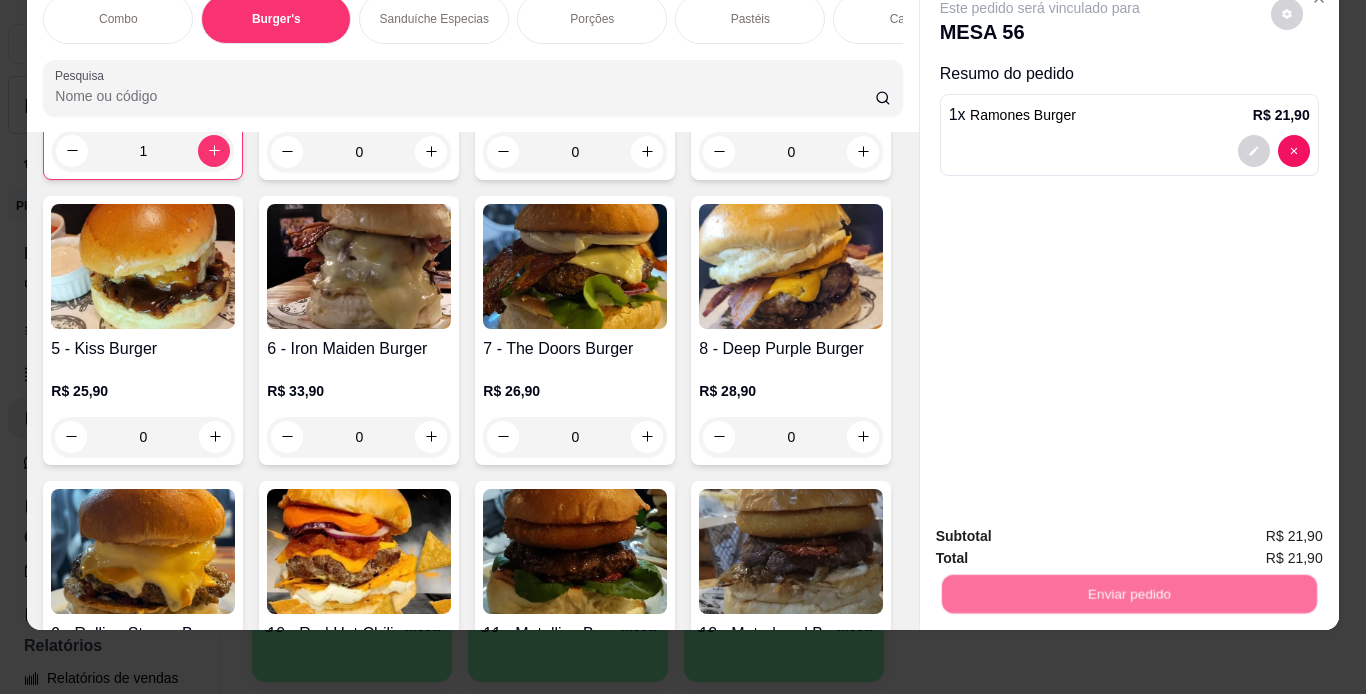 click on "Não registrar e enviar pedido" at bounding box center [1063, 529] 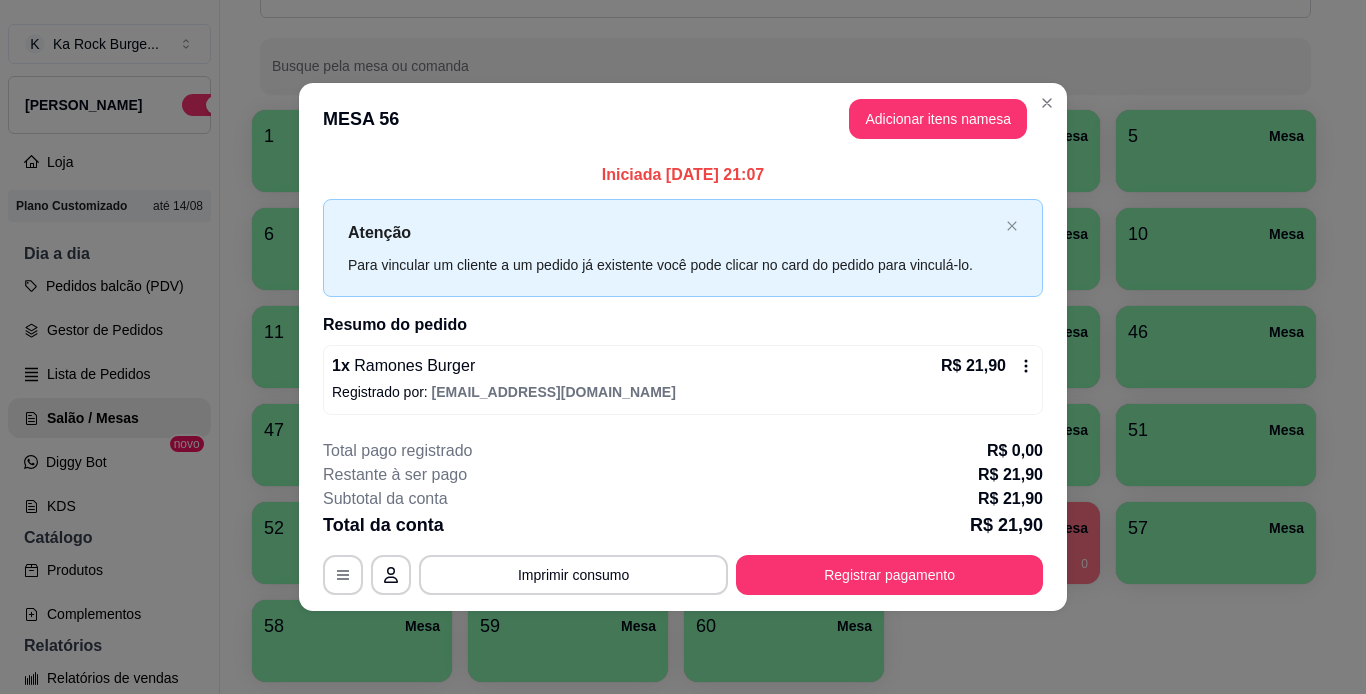 click 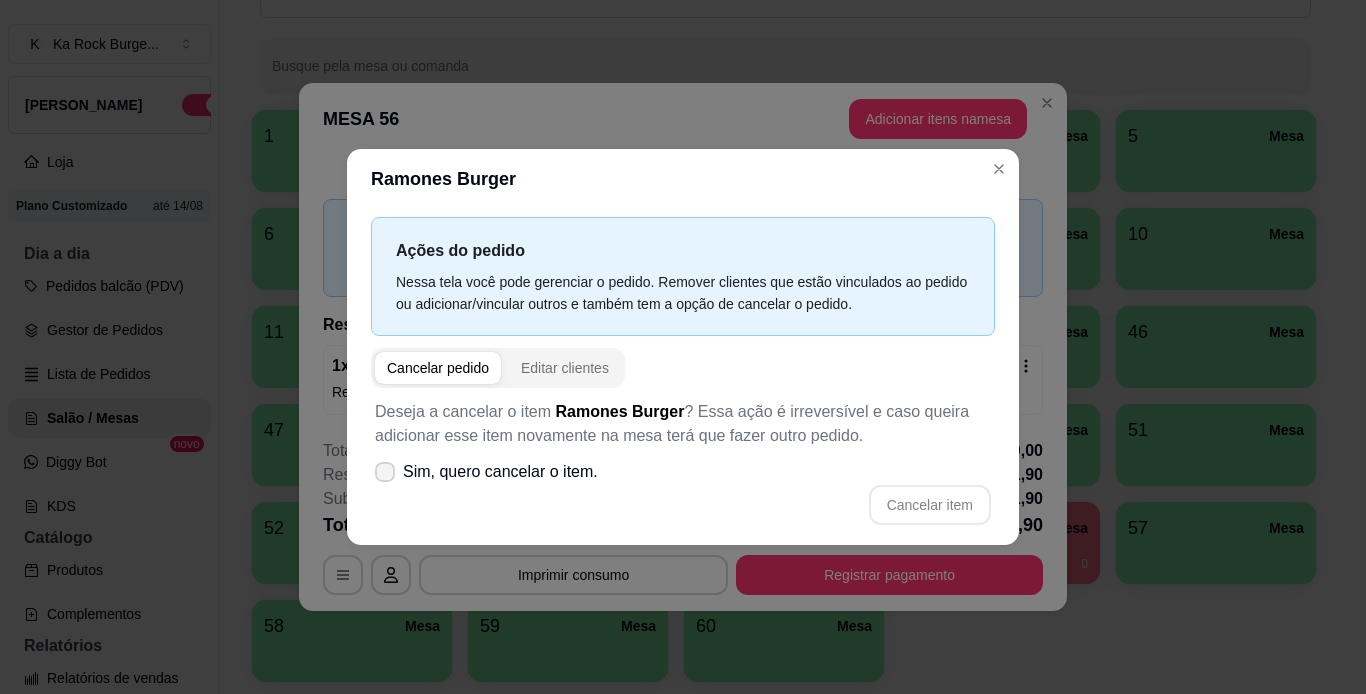 click on "Sim, quero cancelar o item." at bounding box center (500, 472) 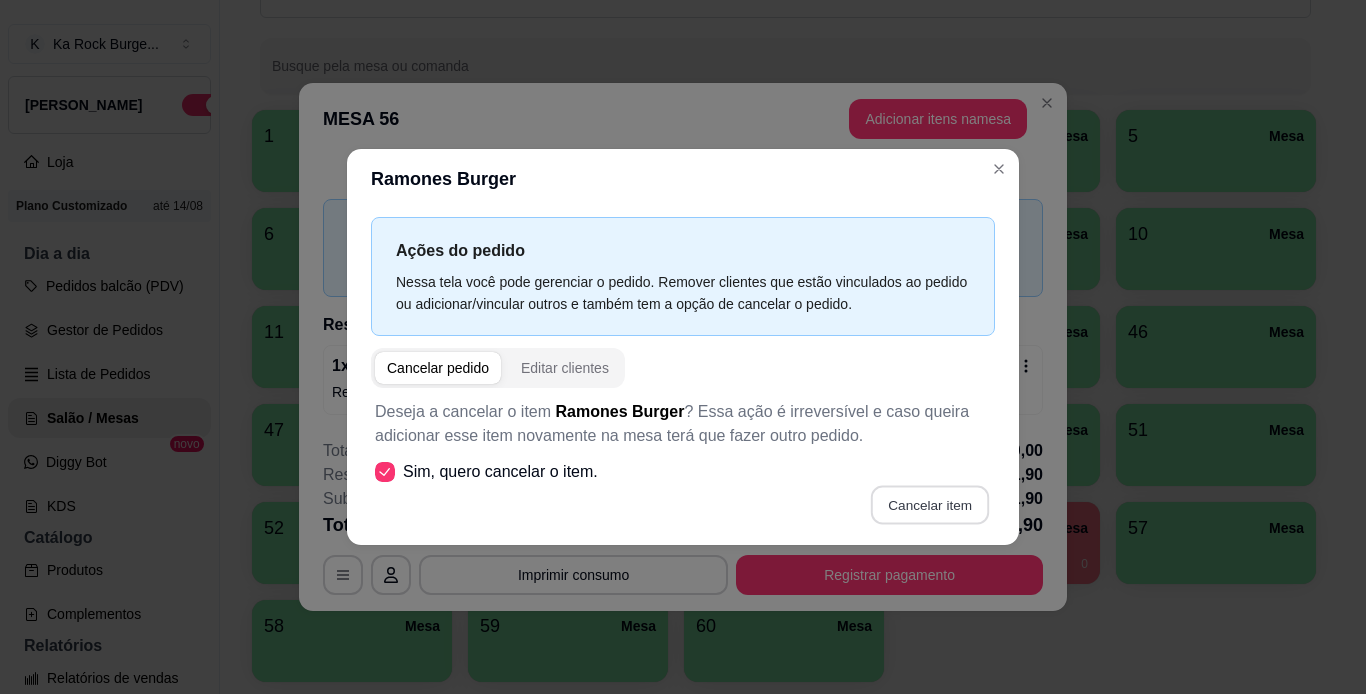click on "Cancelar item" at bounding box center [929, 505] 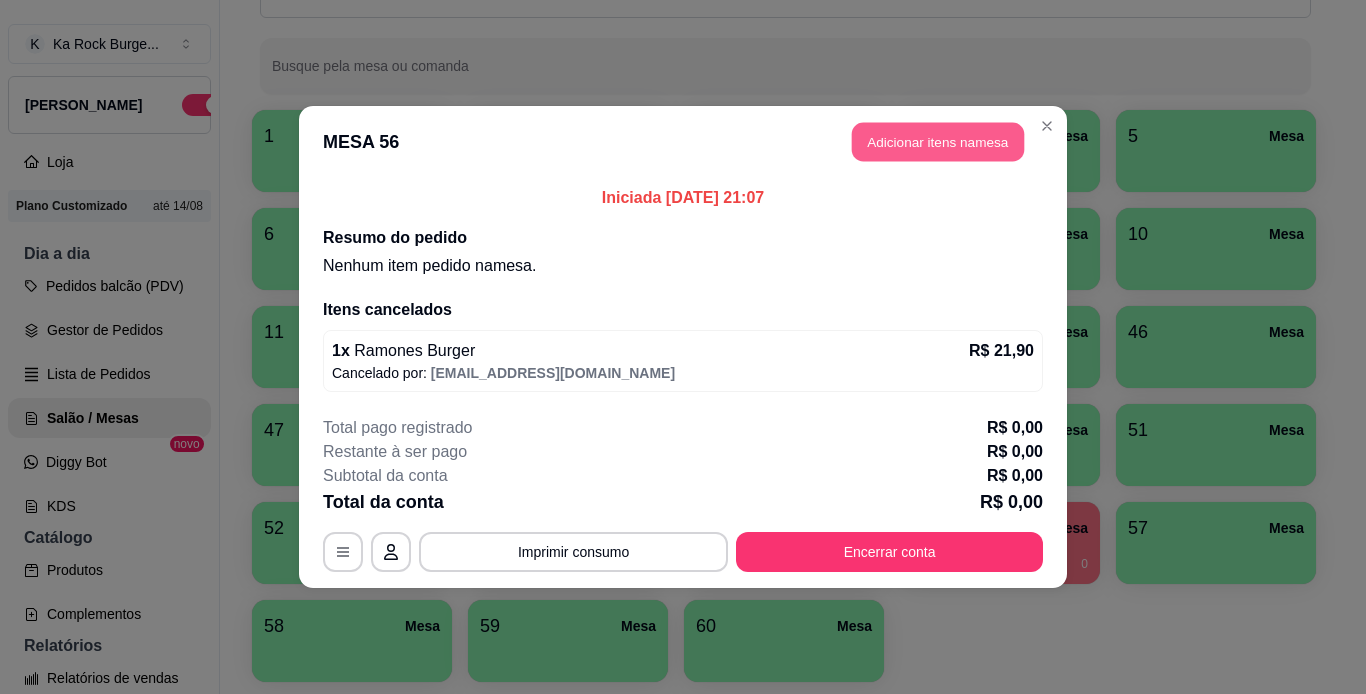 click on "Adicionar itens na  mesa" at bounding box center (938, 142) 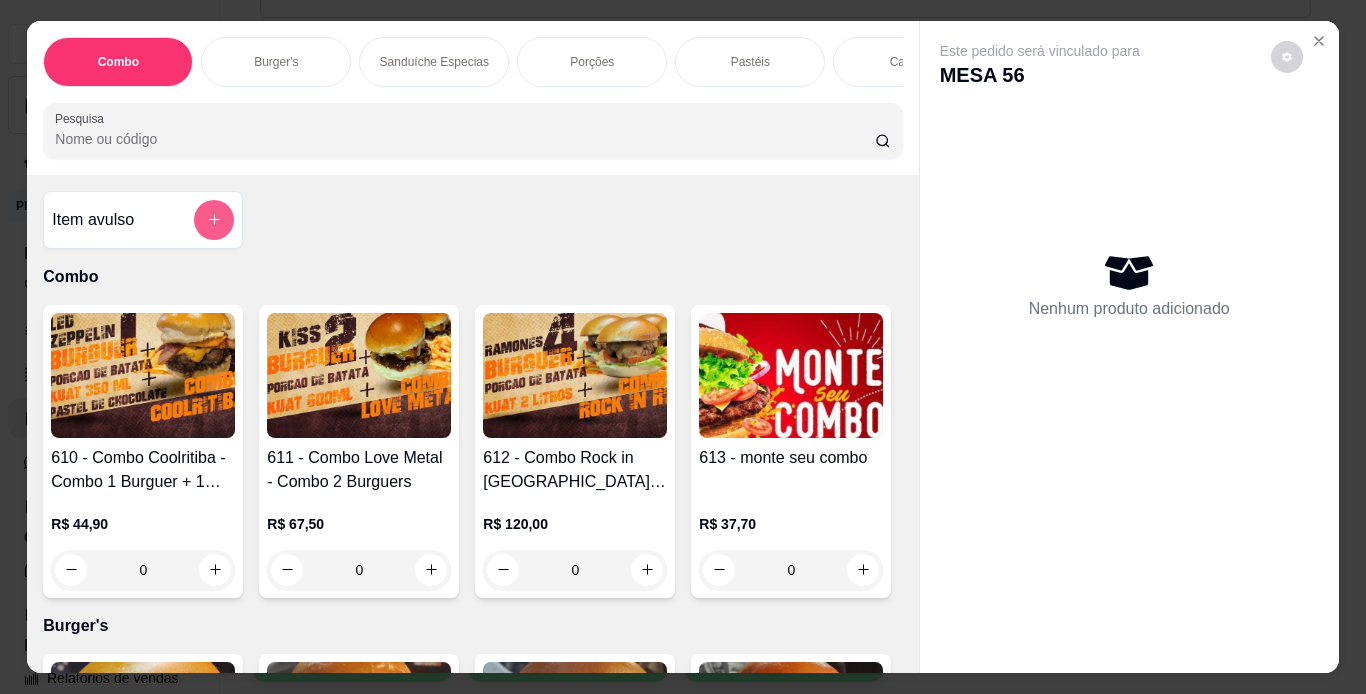 click 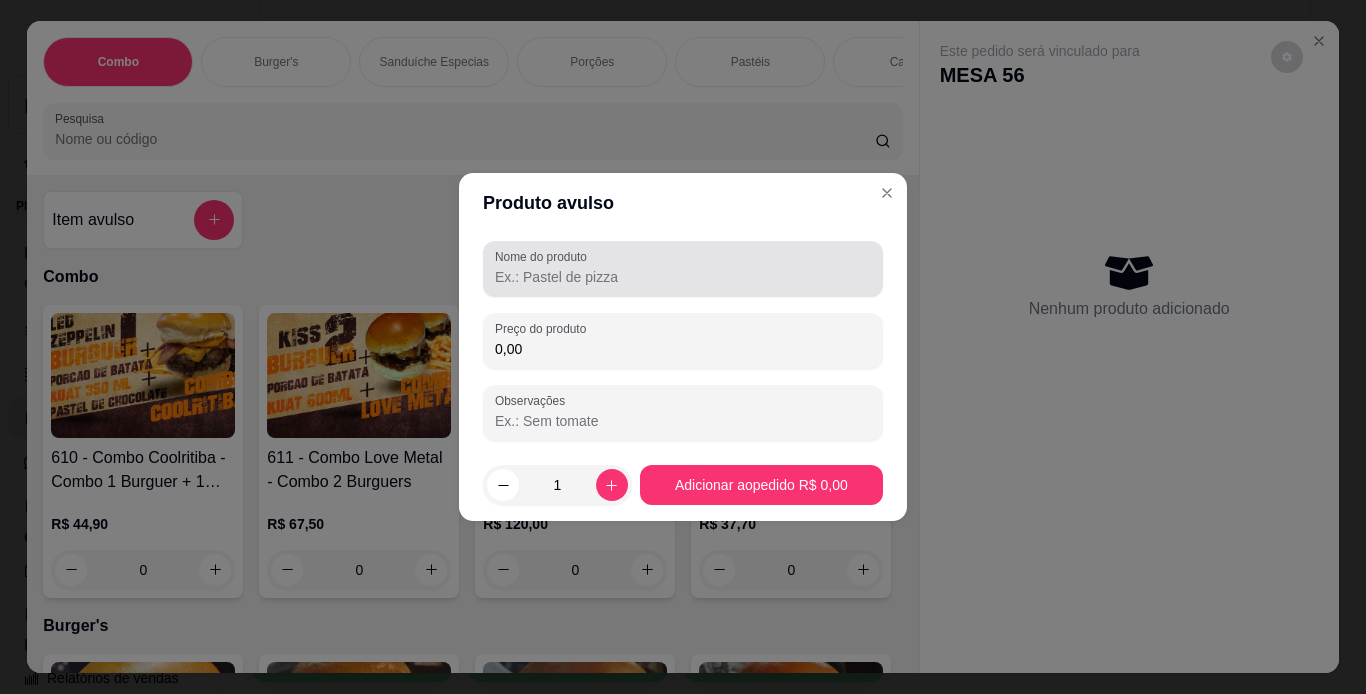 click on "Nome do produto" at bounding box center [544, 256] 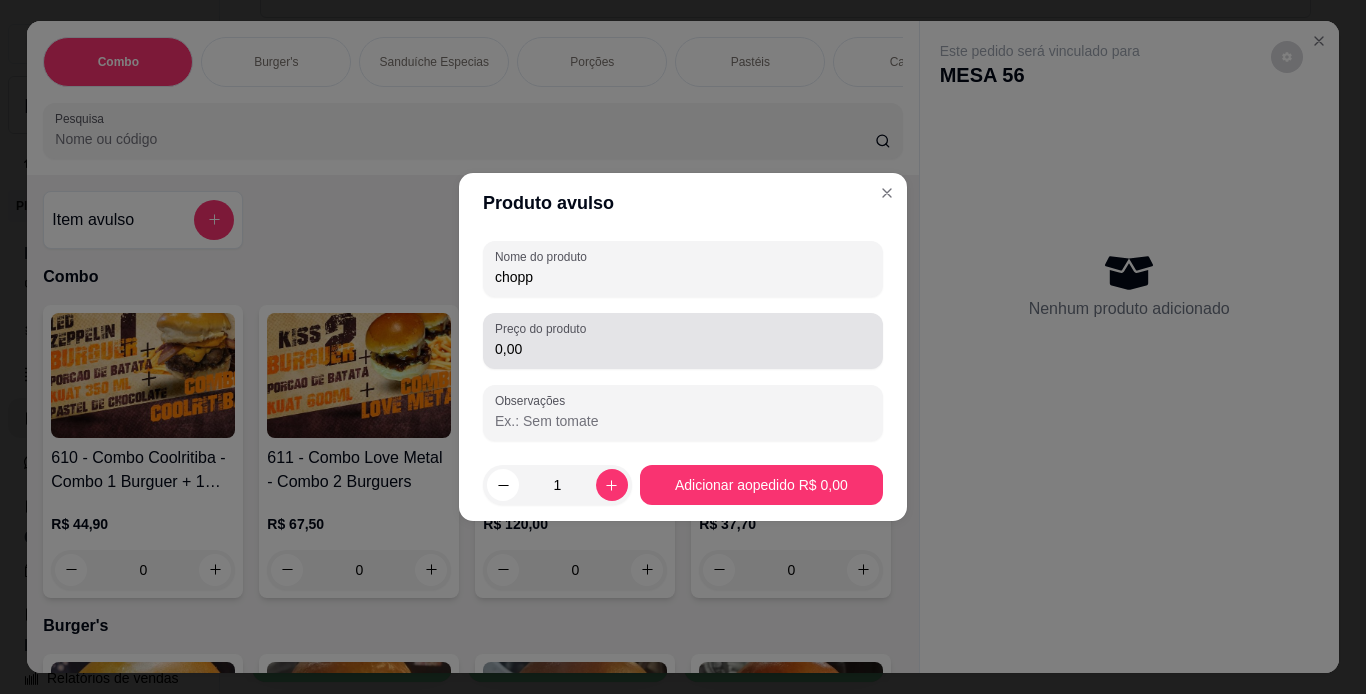type on "chopp" 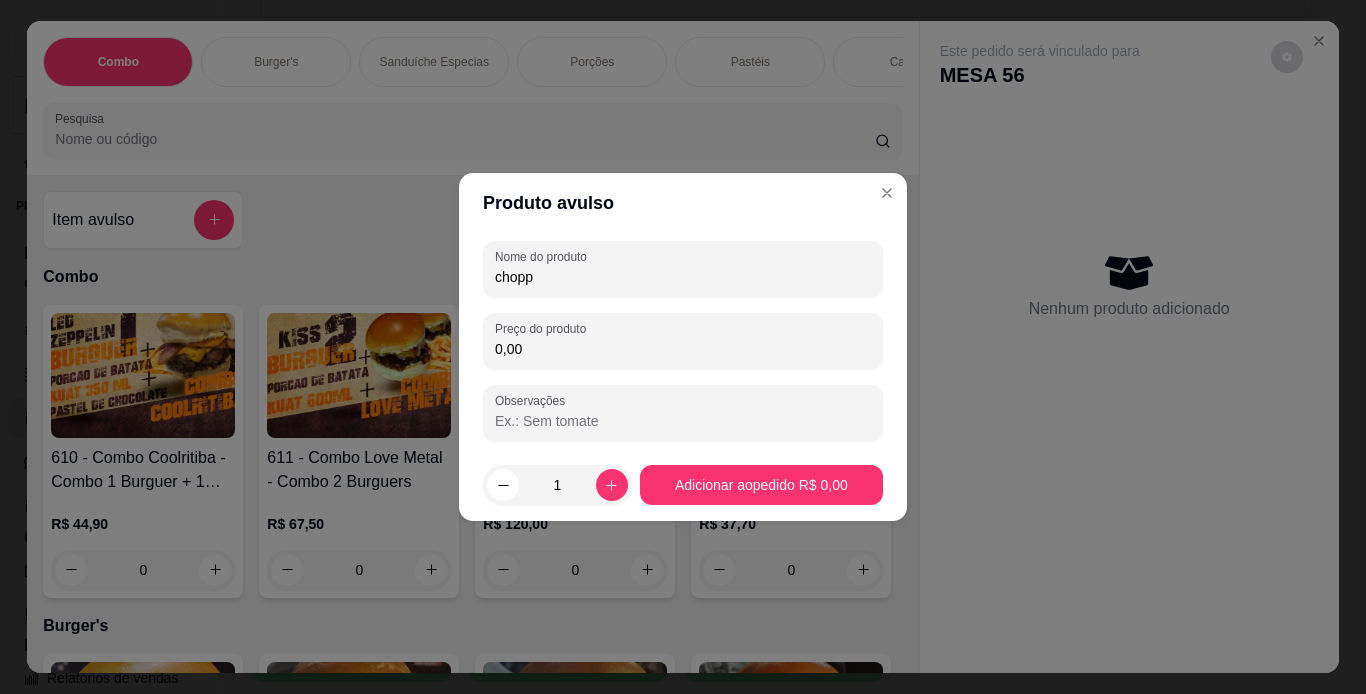 click on "0,00" at bounding box center [683, 349] 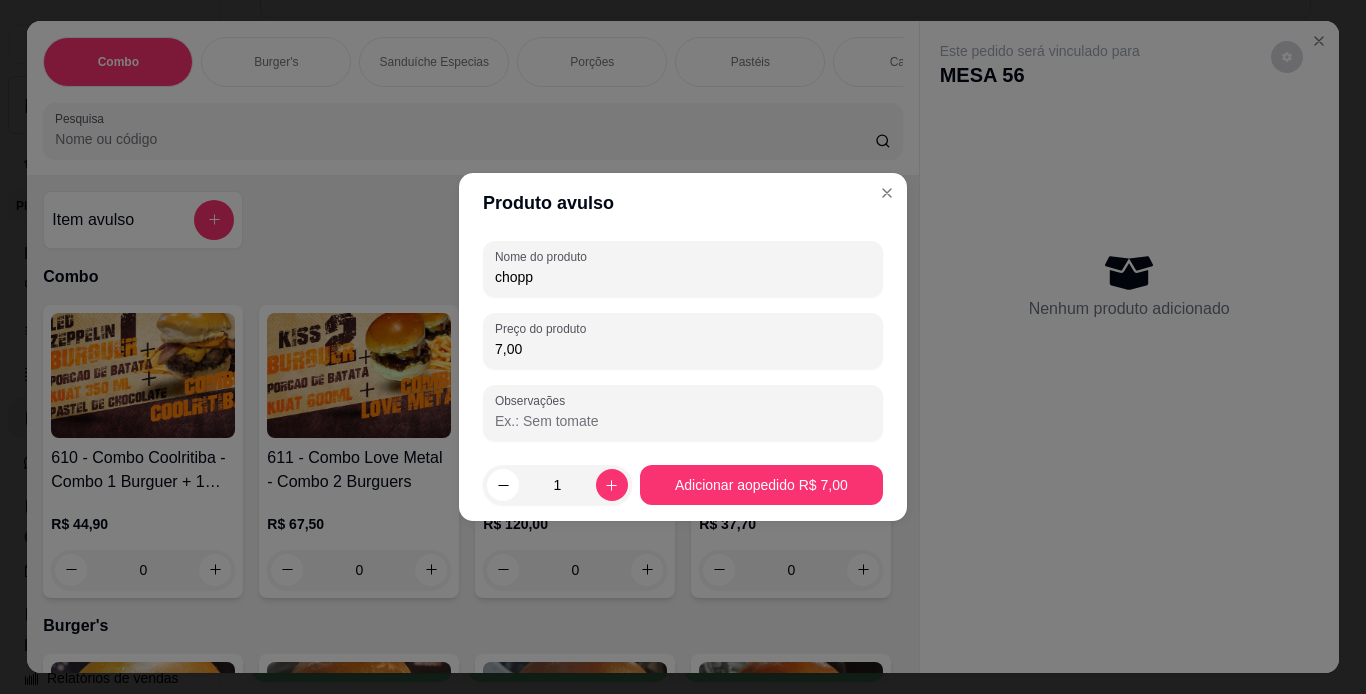 type on "7,00" 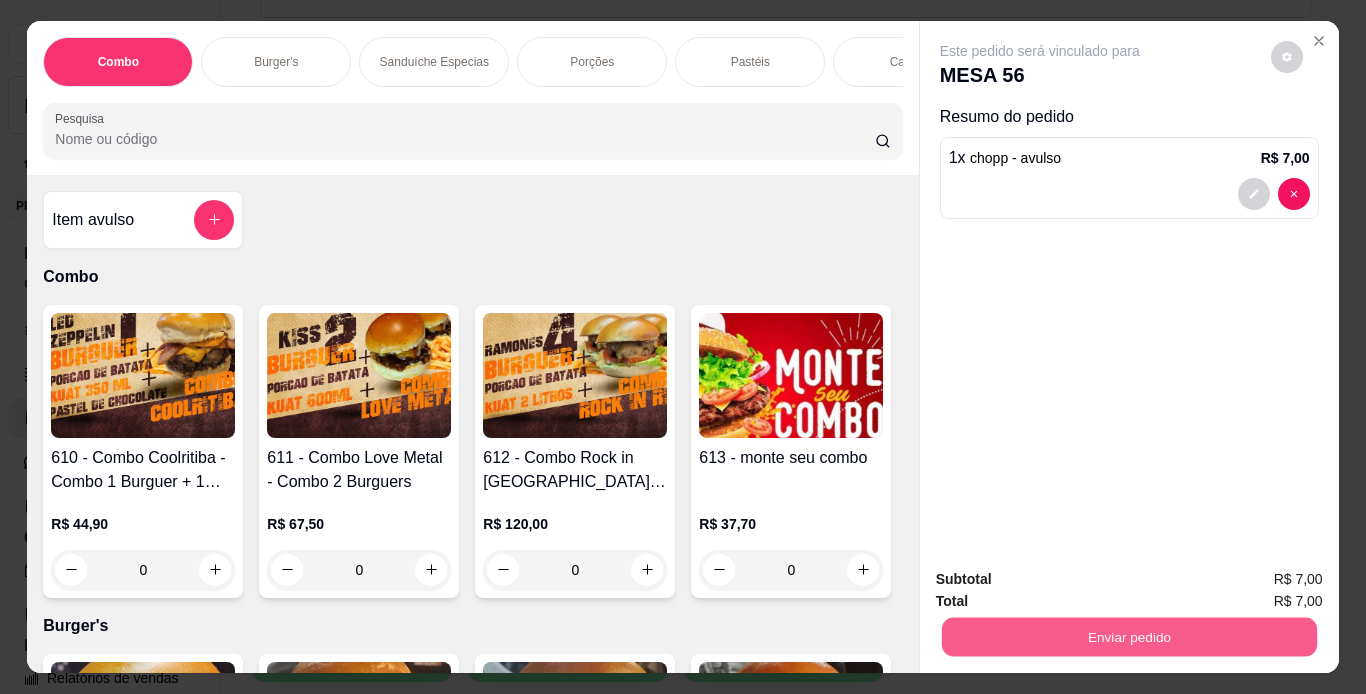 click on "Enviar pedido" at bounding box center (1128, 637) 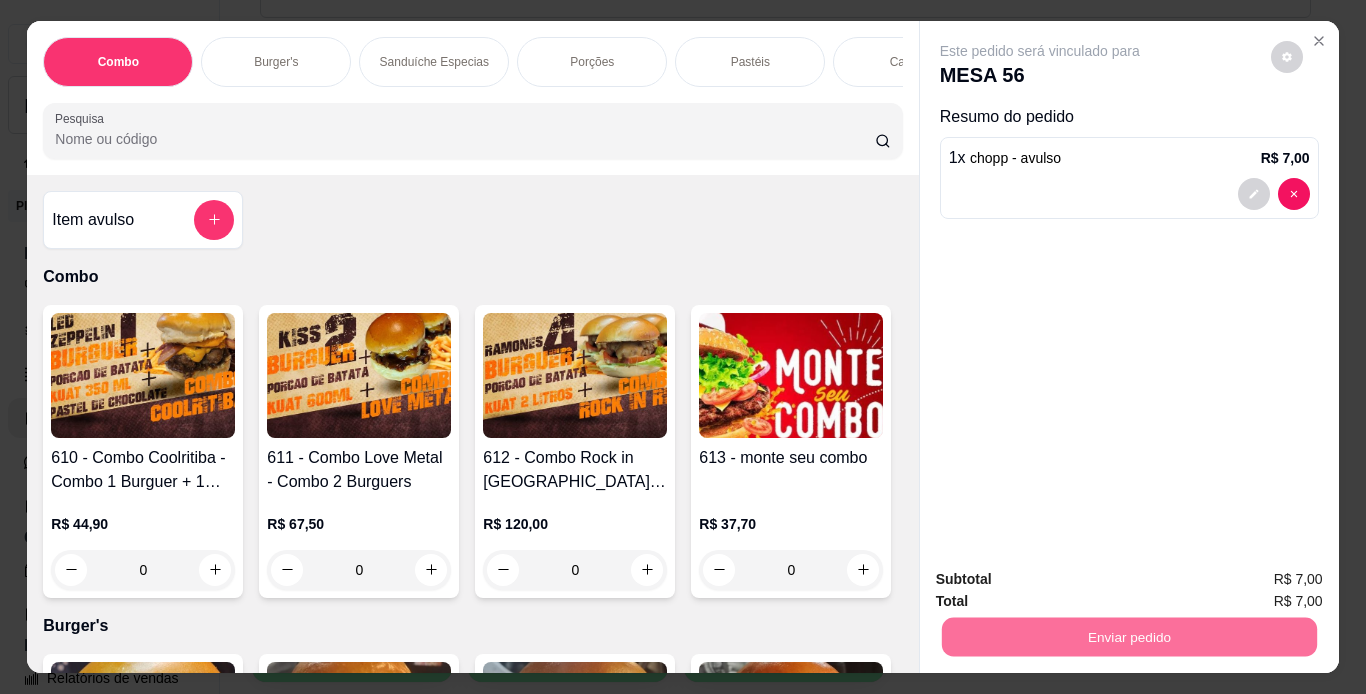 click on "Não registrar e enviar pedido" at bounding box center [1063, 580] 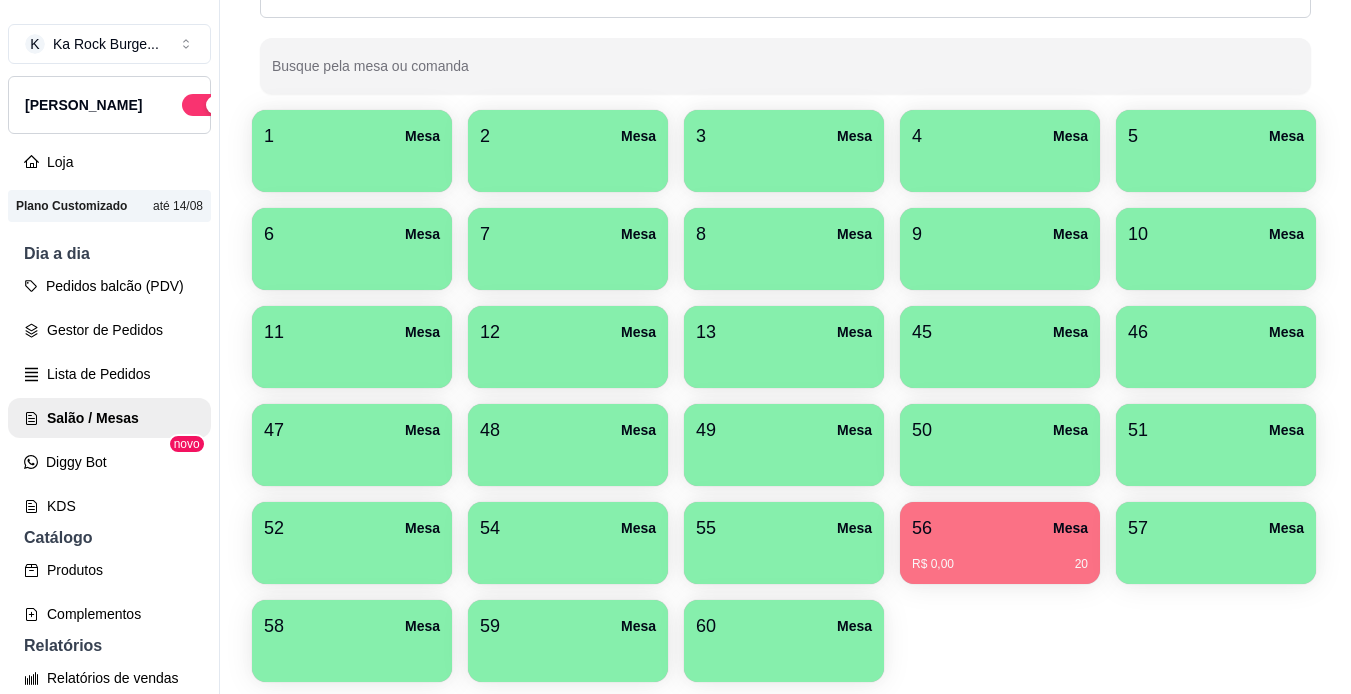 click on "1 Mesa 2 Mesa 3 Mesa 4 Mesa 5 Mesa 6 Mesa 7 Mesa 8 [GEOGRAPHIC_DATA] 9 Mesa 10 [GEOGRAPHIC_DATA] 11 Mesa 12 Mesa 13 Mesa 45 [GEOGRAPHIC_DATA] 49 [GEOGRAPHIC_DATA] 51 [GEOGRAPHIC_DATA] [GEOGRAPHIC_DATA] 56 [GEOGRAPHIC_DATA]$ 0,00 20 57 [GEOGRAPHIC_DATA] 59 [GEOGRAPHIC_DATA]" at bounding box center [785, 396] 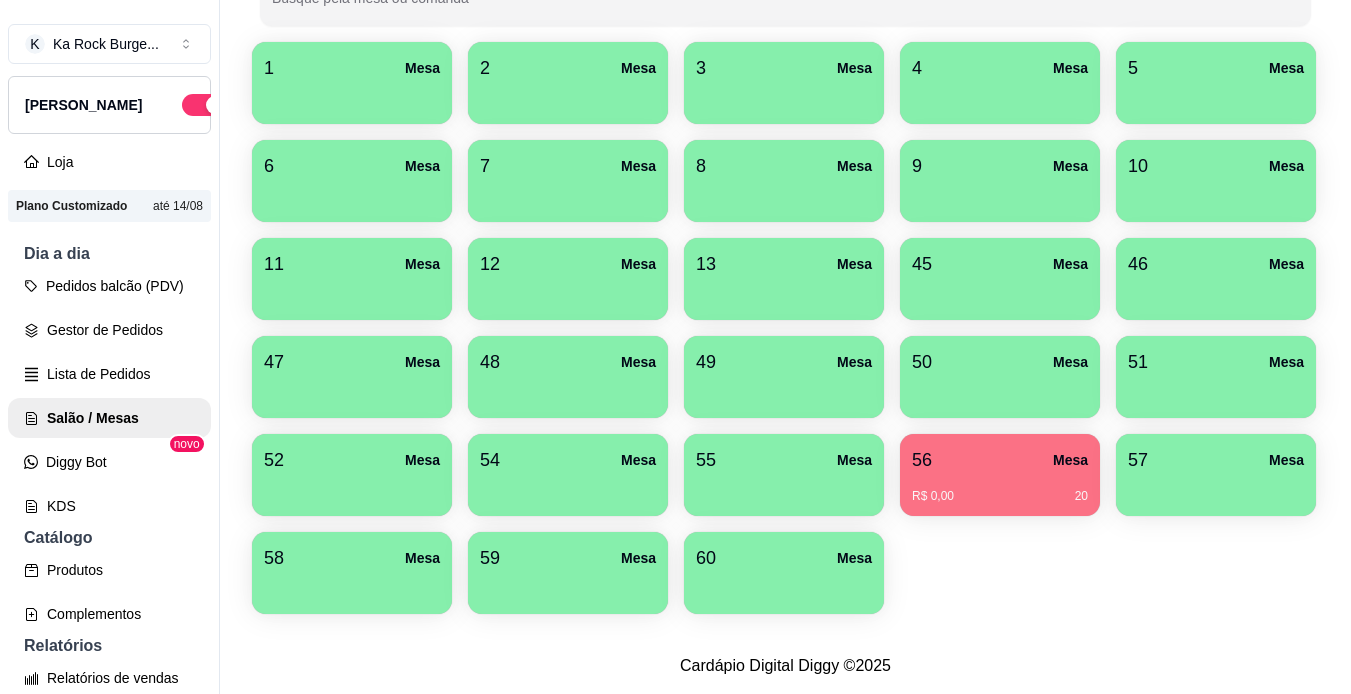 scroll, scrollTop: 429, scrollLeft: 0, axis: vertical 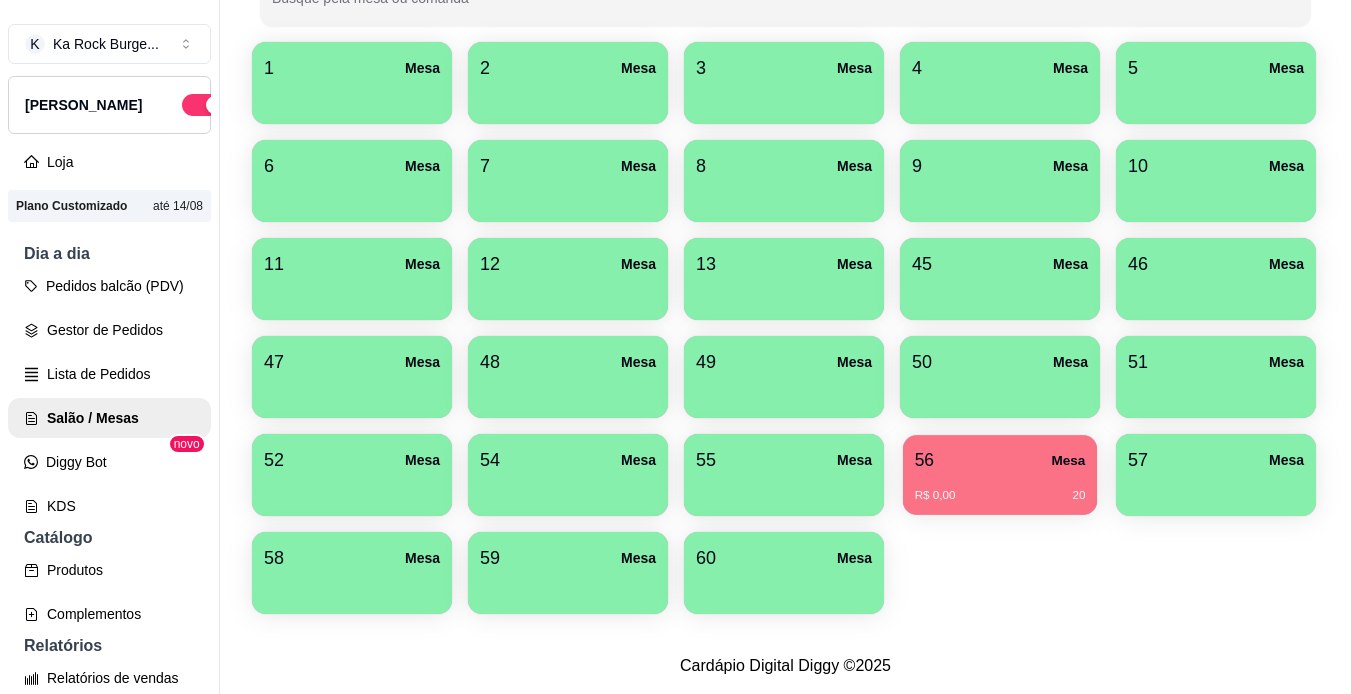 click on "R$ 0,00 20" at bounding box center [1000, 496] 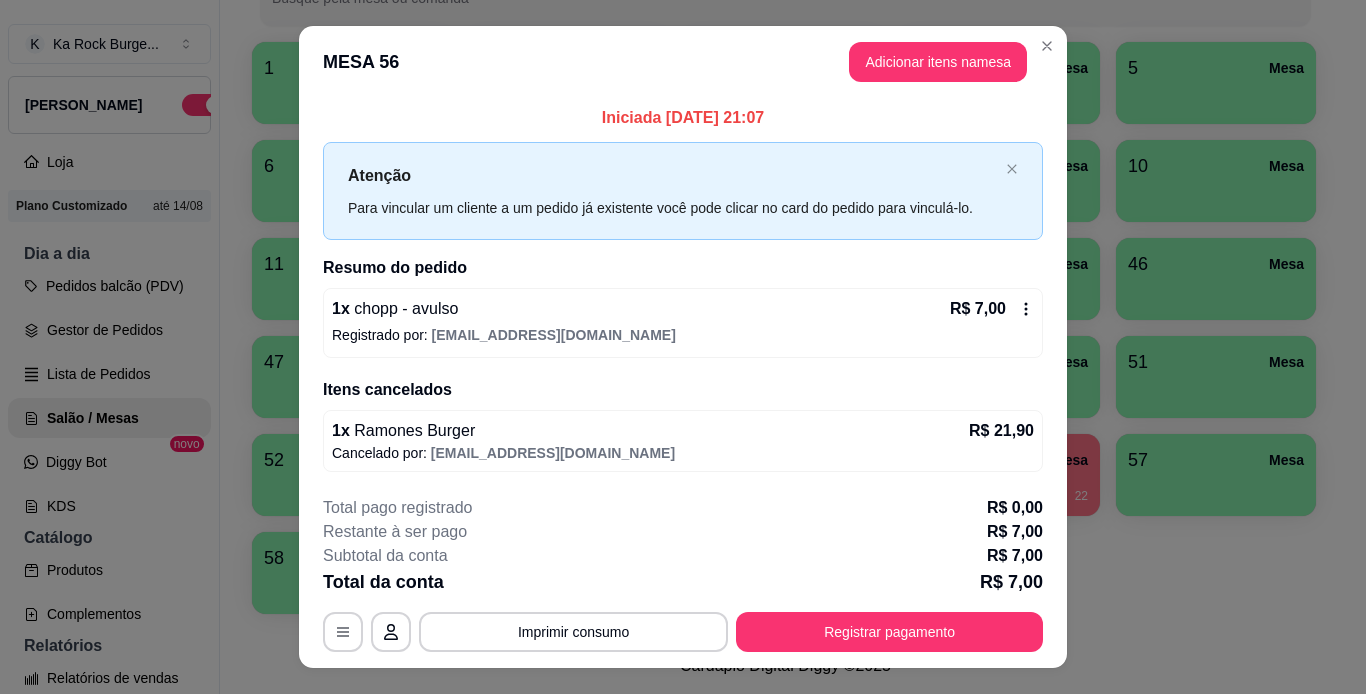 click 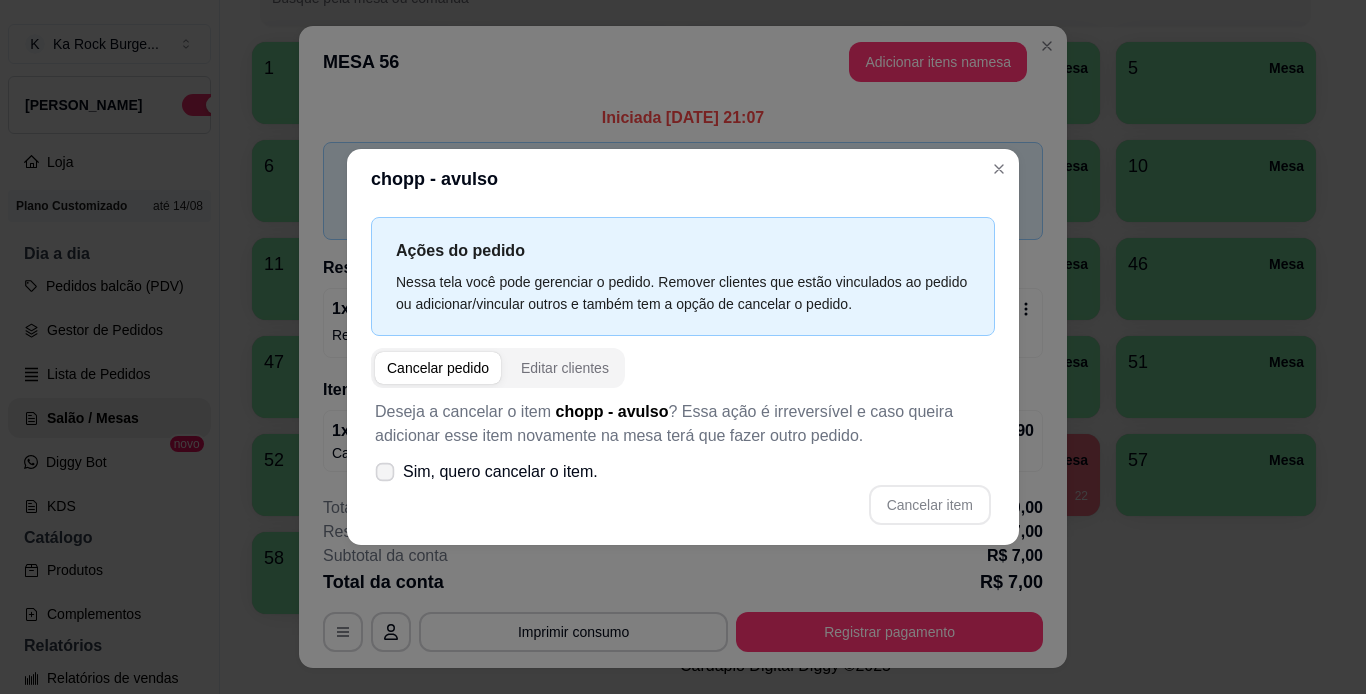 click at bounding box center (385, 472) 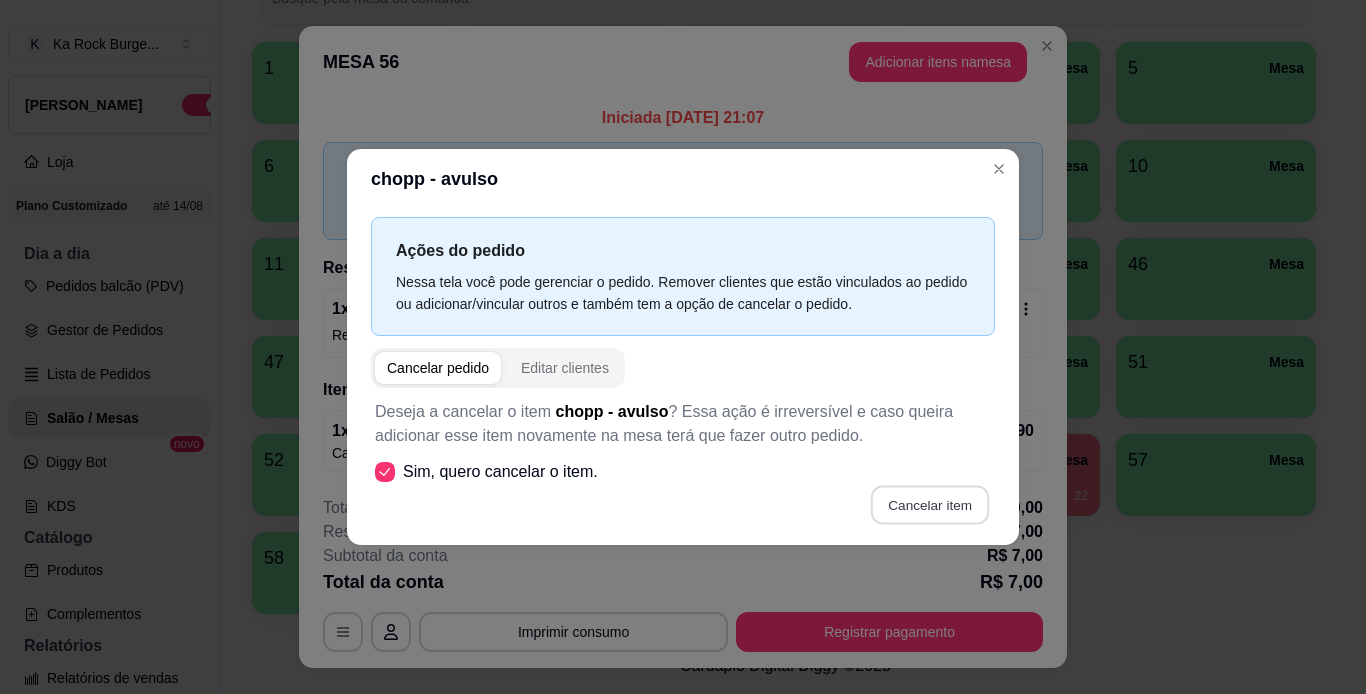 click on "Cancelar item" at bounding box center (929, 505) 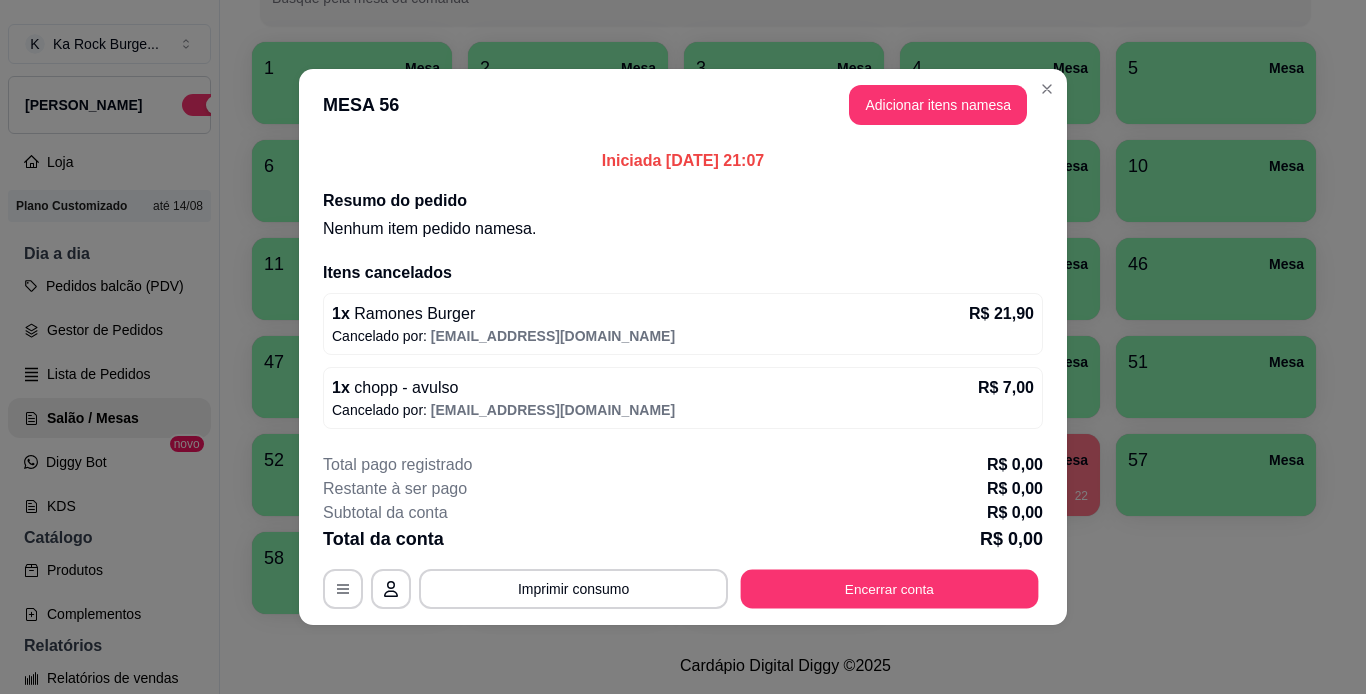click on "Encerrar conta" at bounding box center (890, 589) 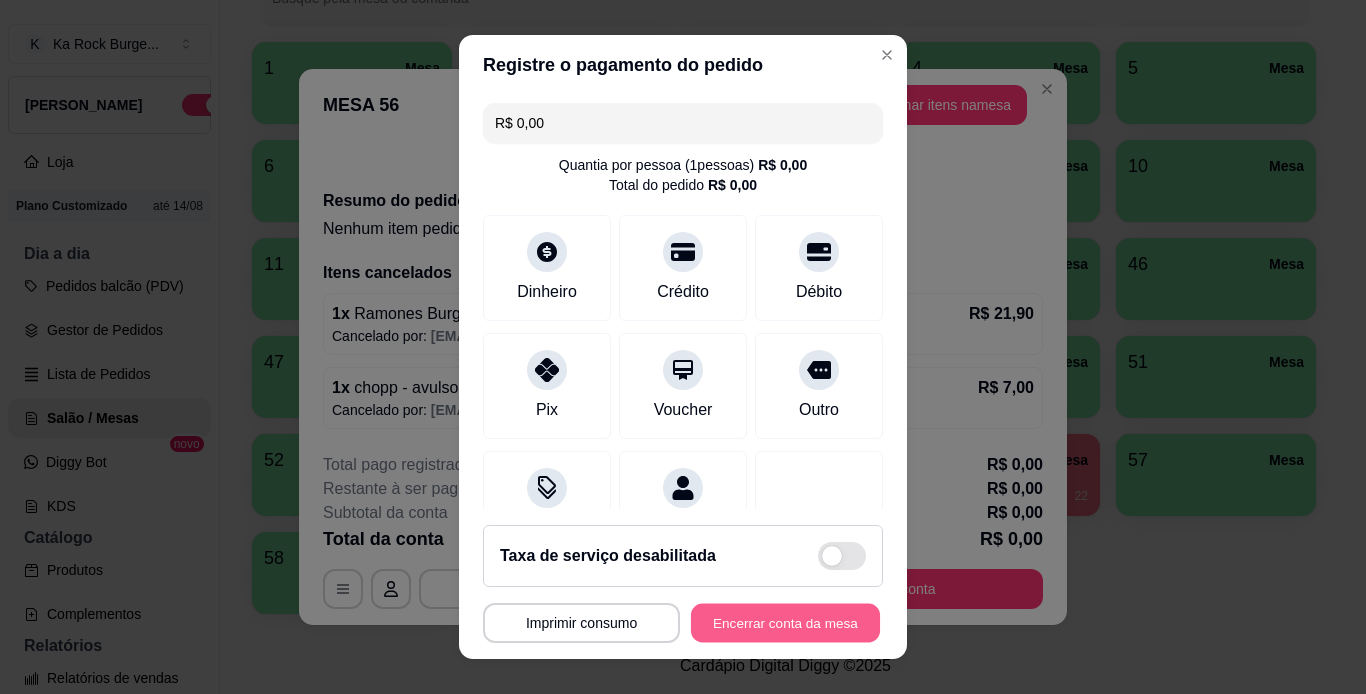 click on "Encerrar conta da mesa" at bounding box center (785, 623) 